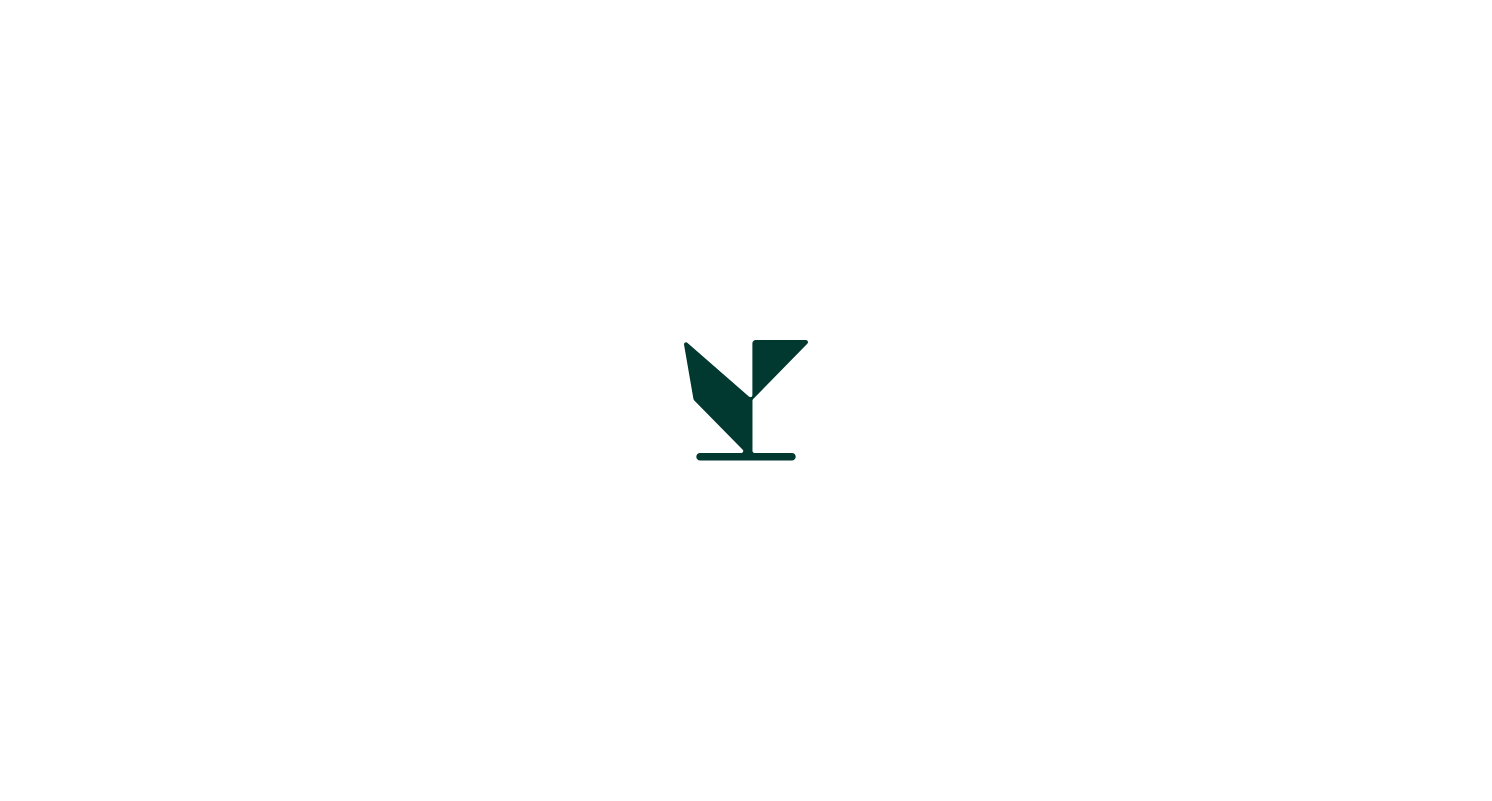 scroll, scrollTop: 0, scrollLeft: 0, axis: both 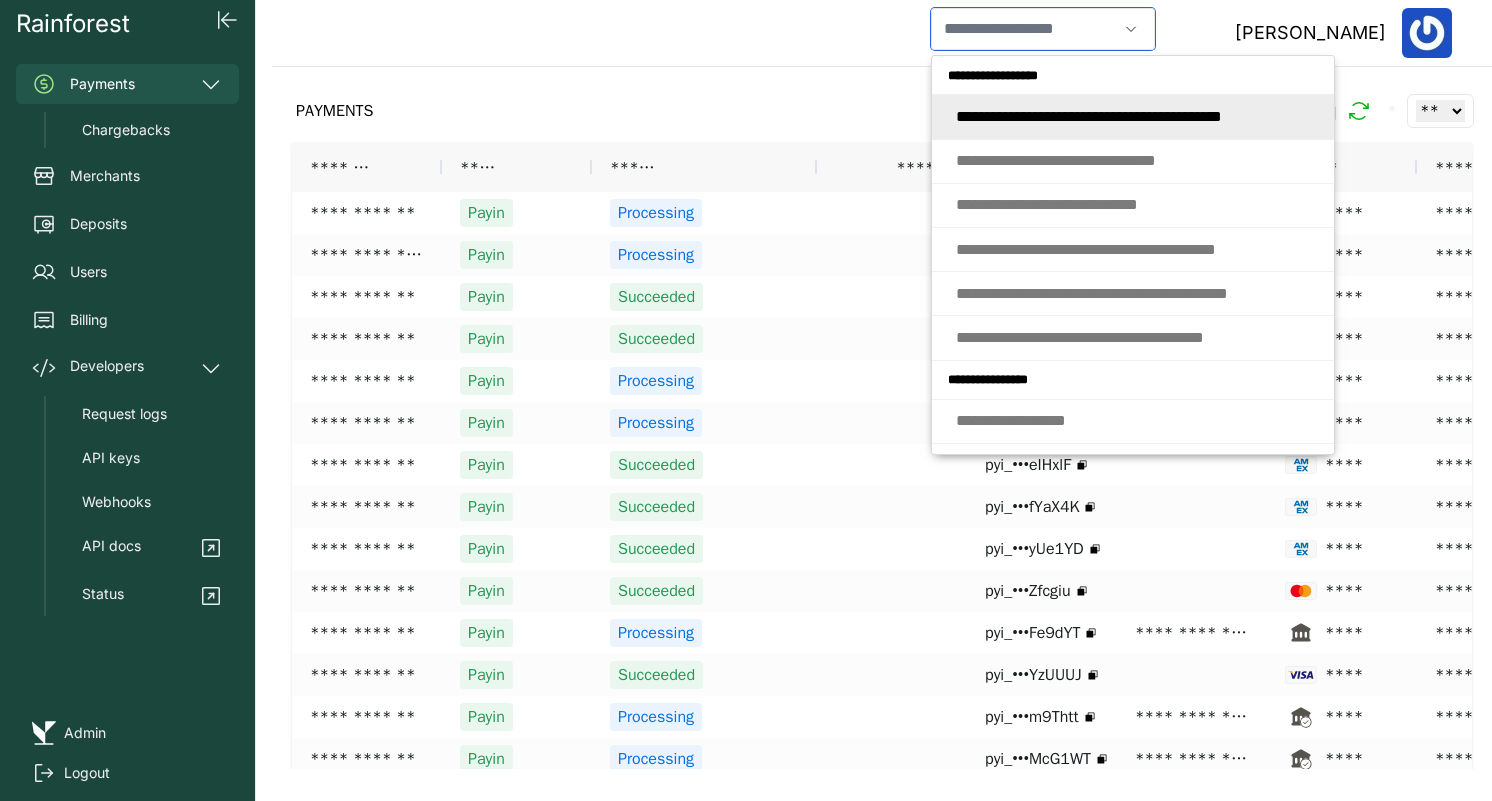 click at bounding box center [1024, 29] 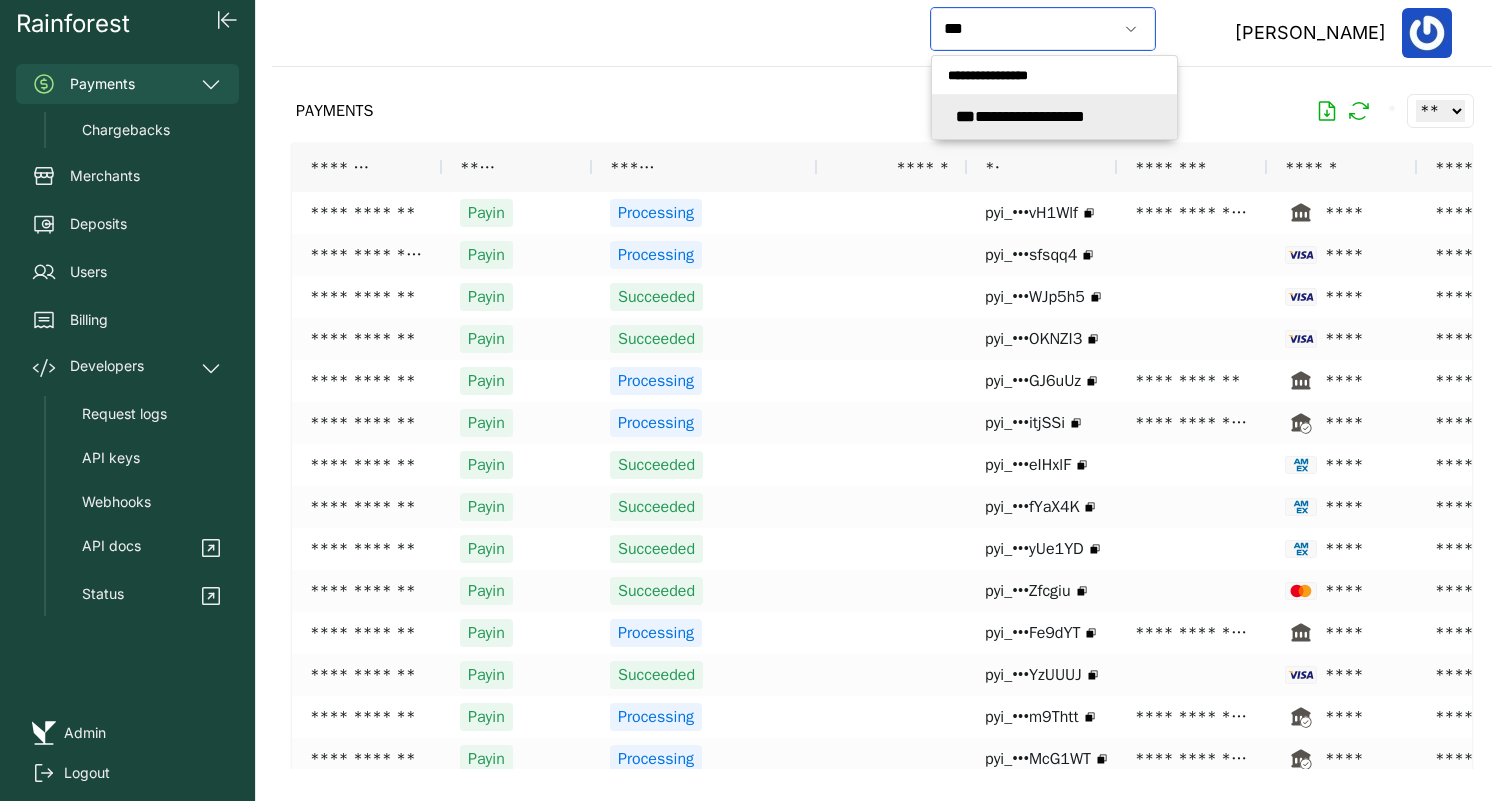 click on "**********" at bounding box center [1020, 116] 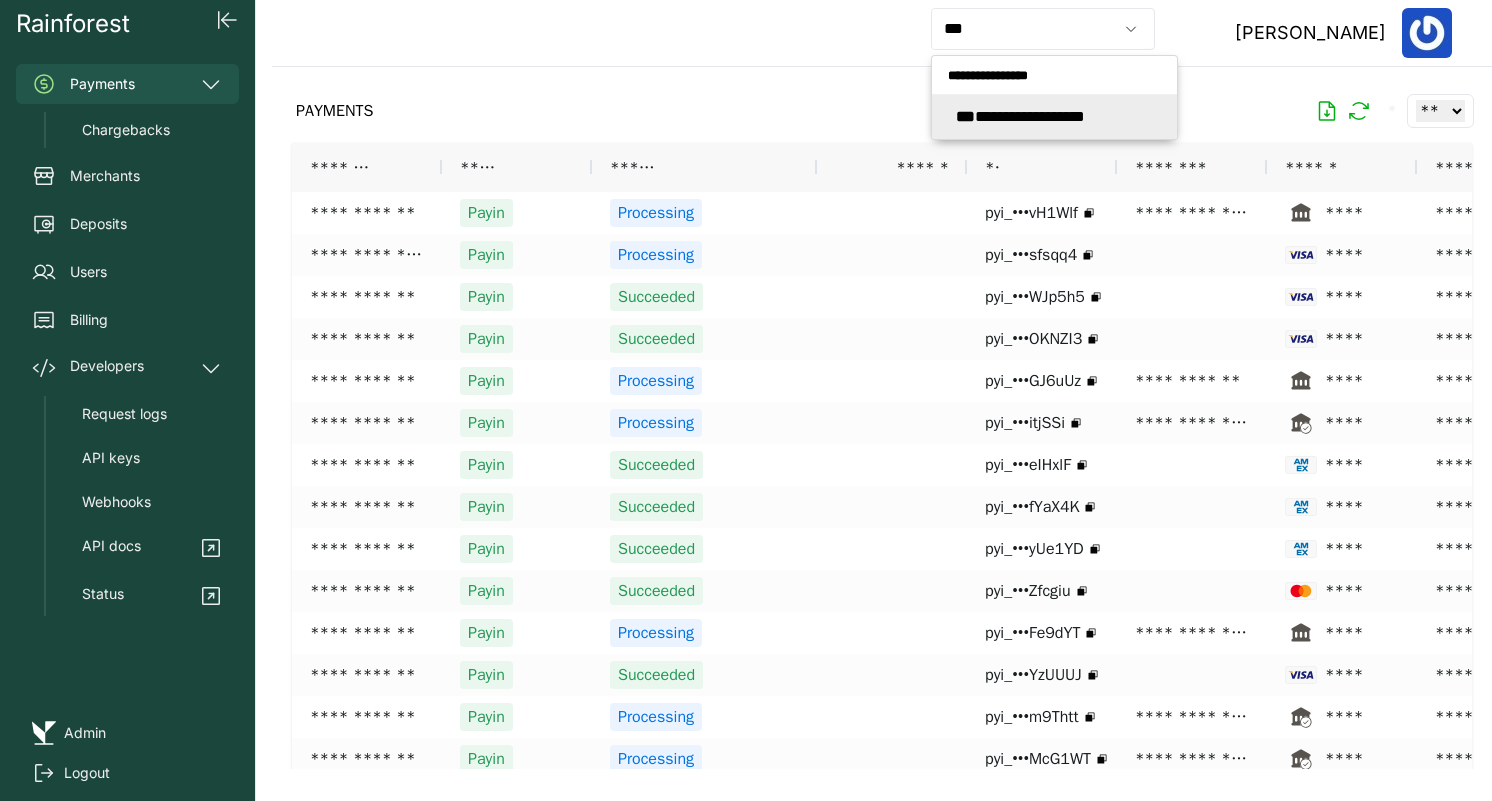 type on "**********" 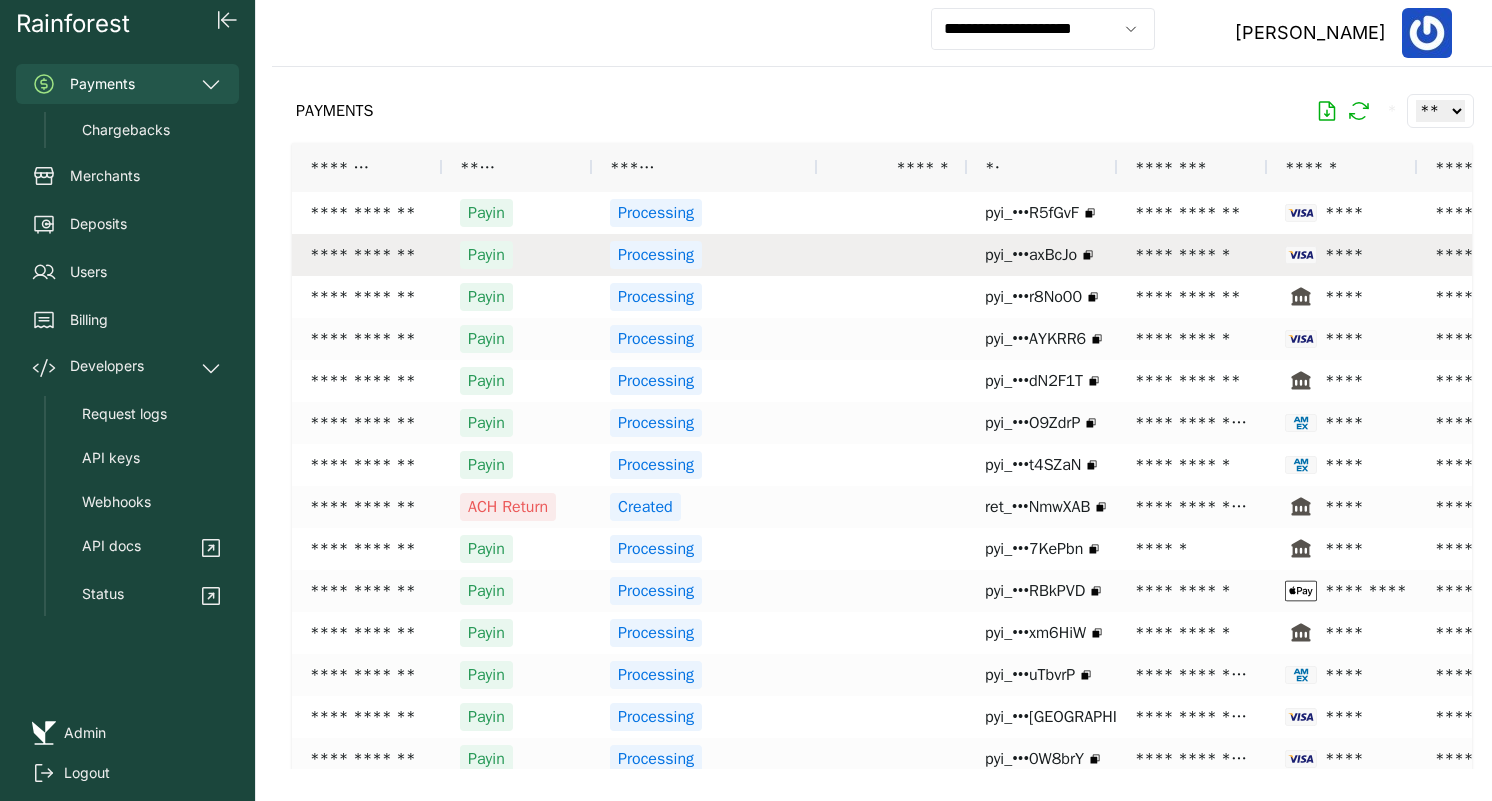 scroll, scrollTop: 0, scrollLeft: 270, axis: horizontal 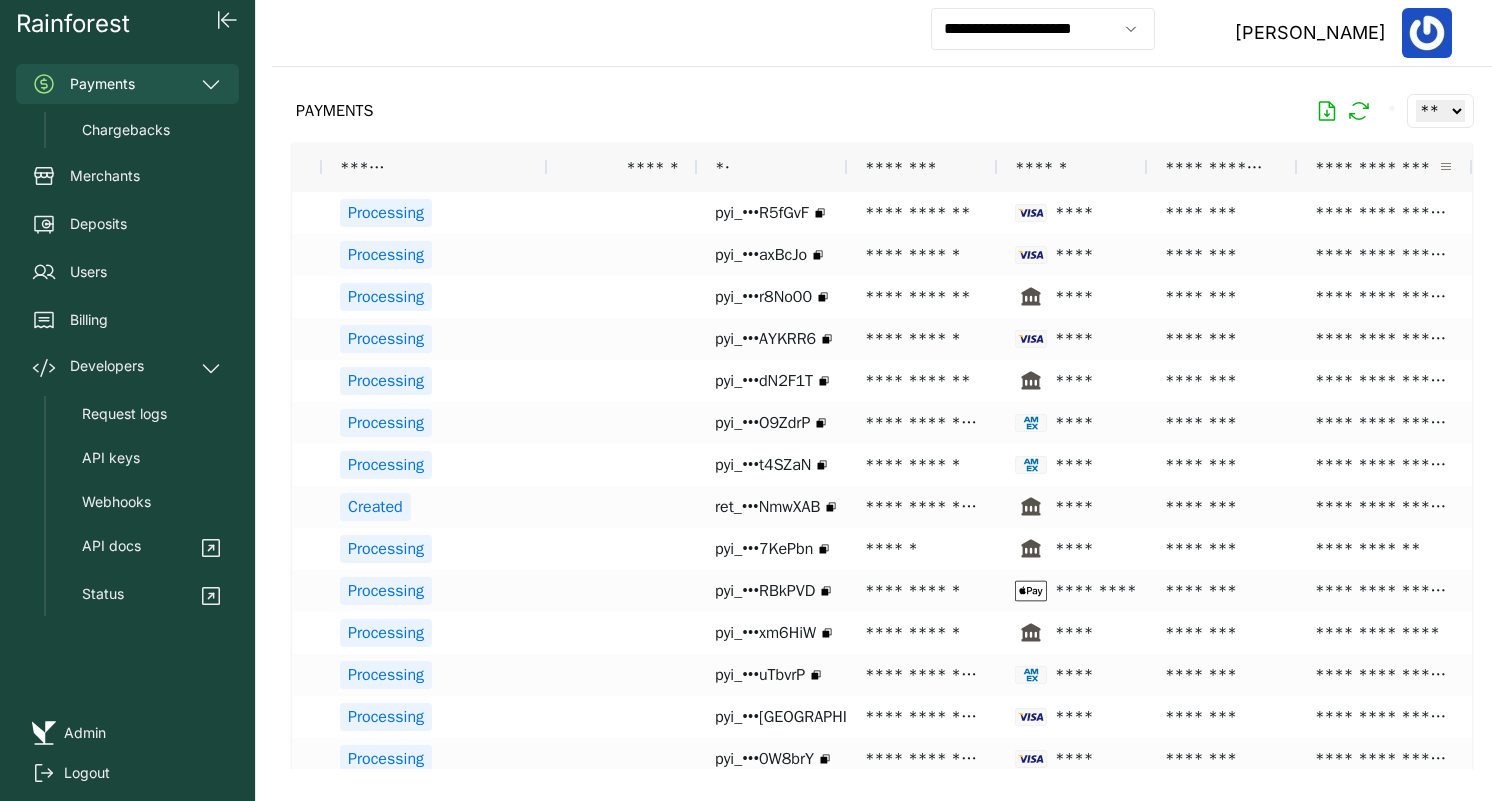 click at bounding box center [1446, 167] 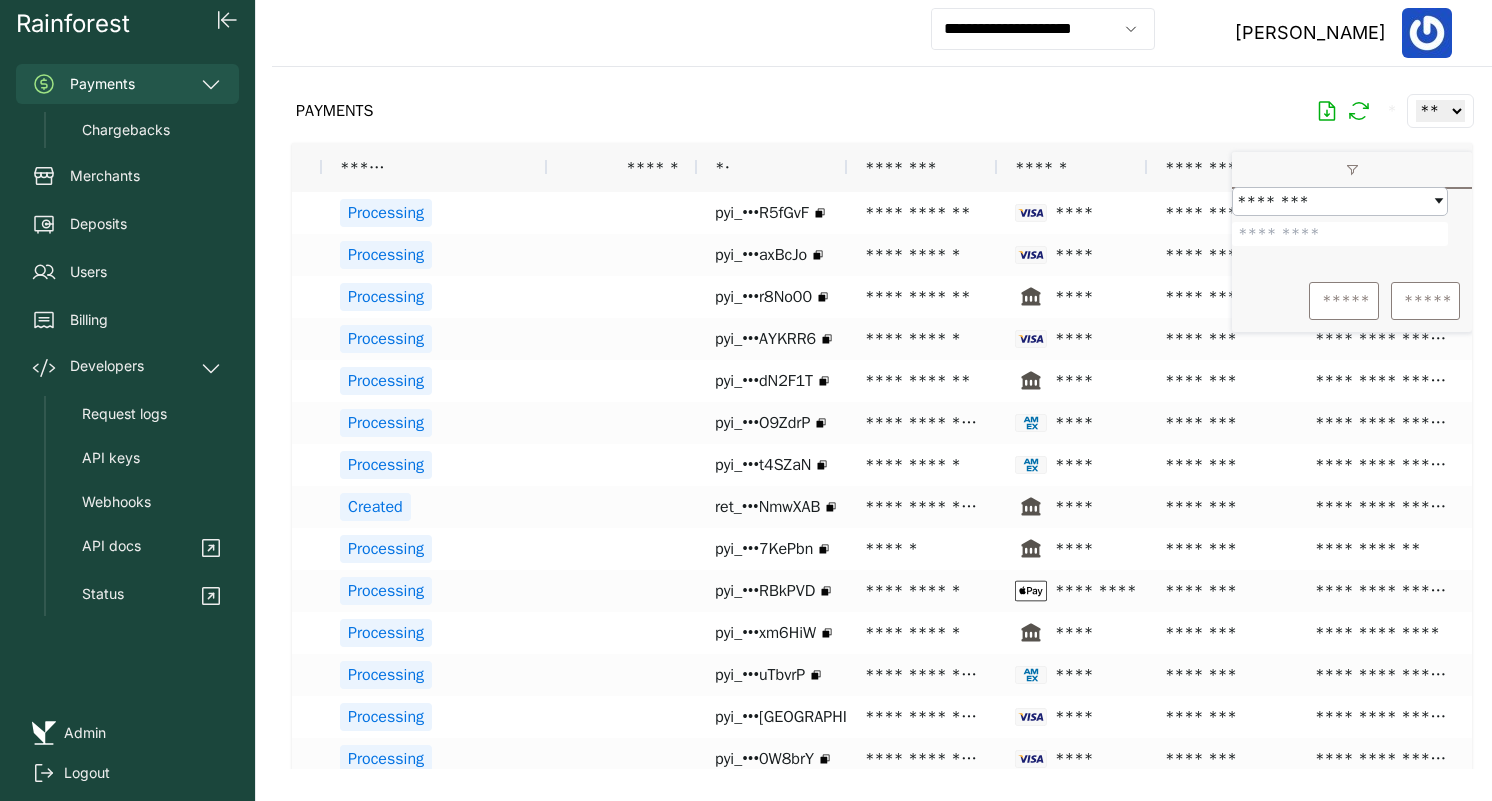 type on "**********" 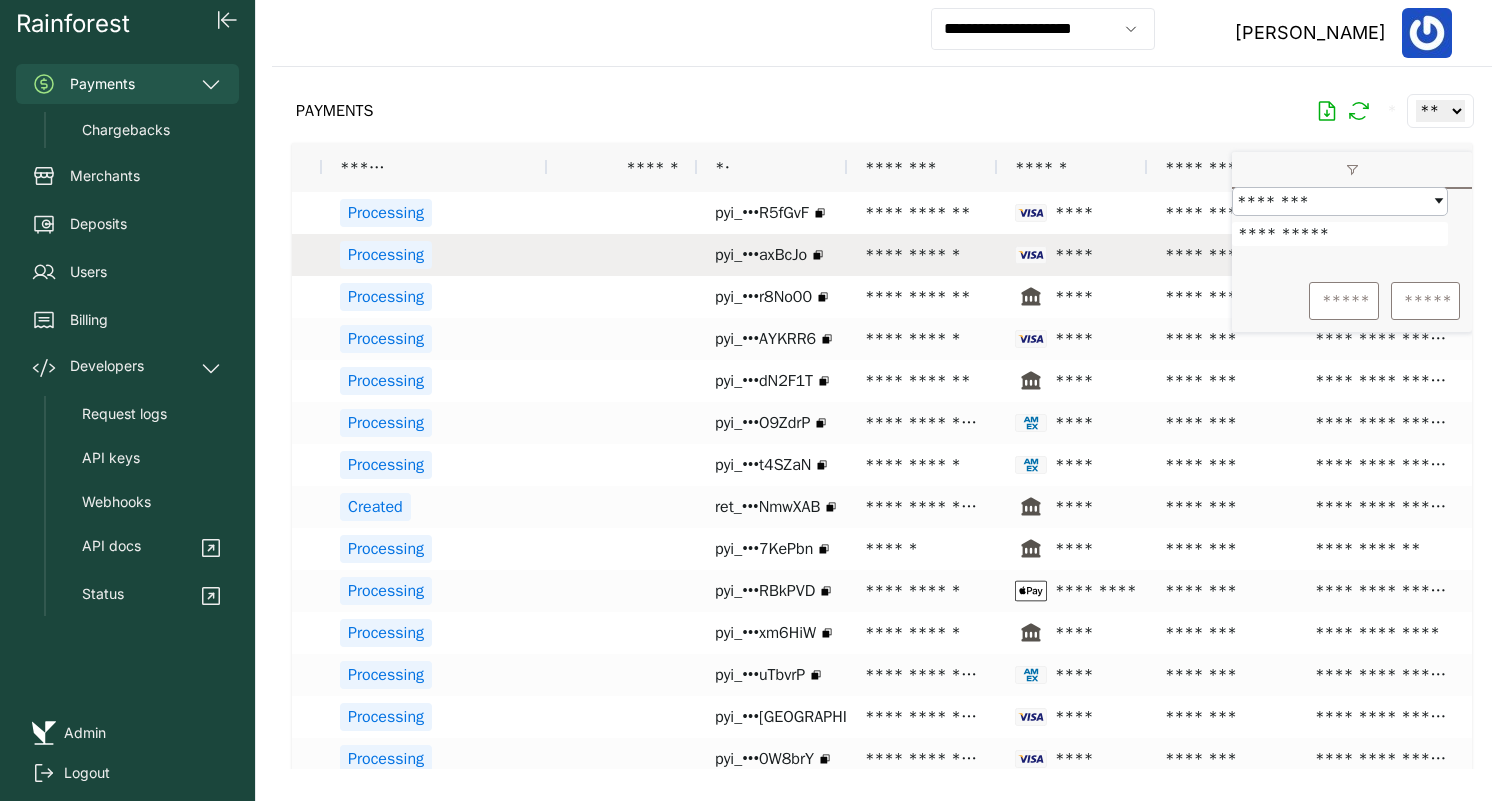 drag, startPoint x: 1358, startPoint y: 245, endPoint x: 1164, endPoint y: 256, distance: 194.3116 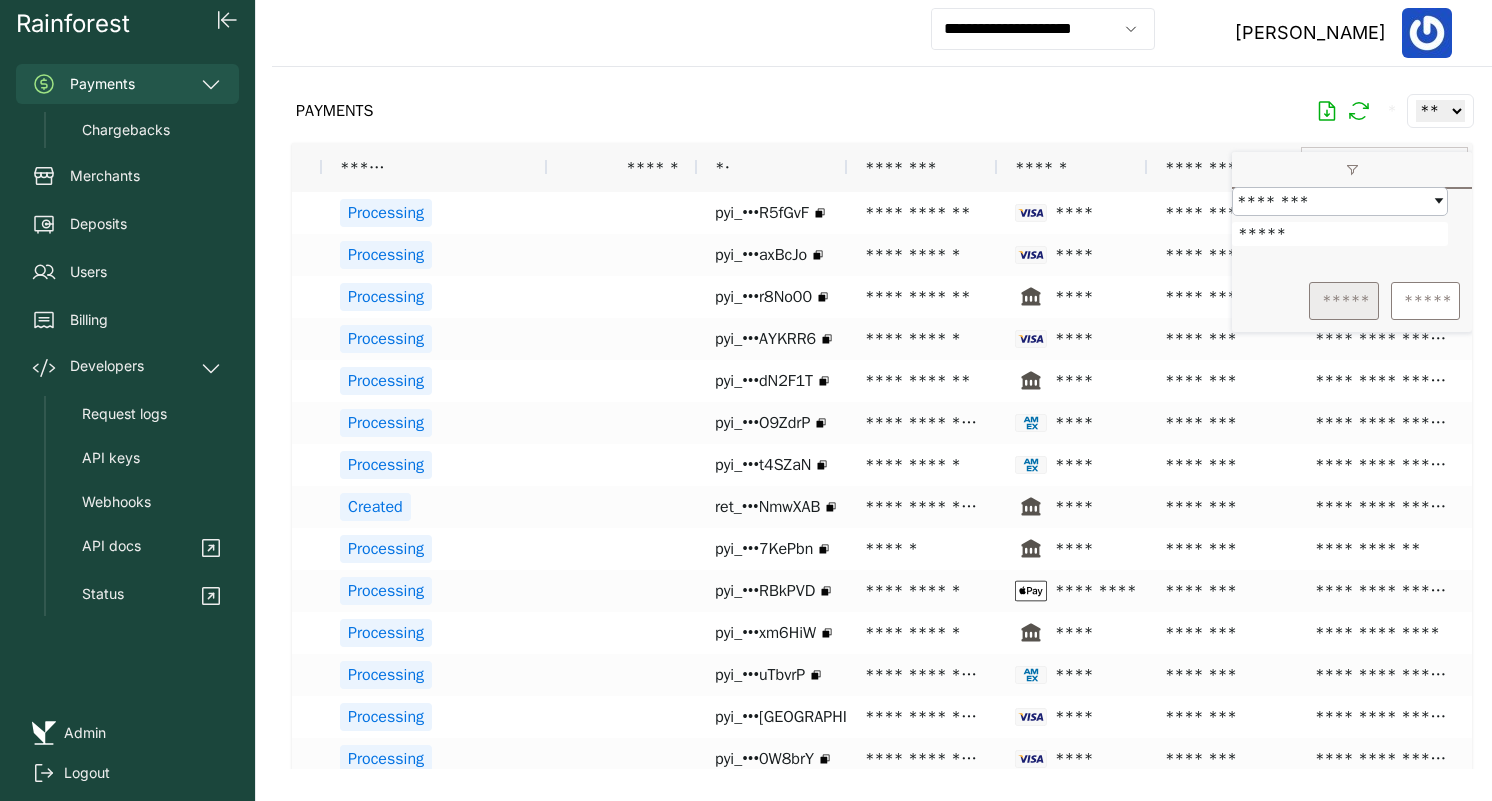 type on "*****" 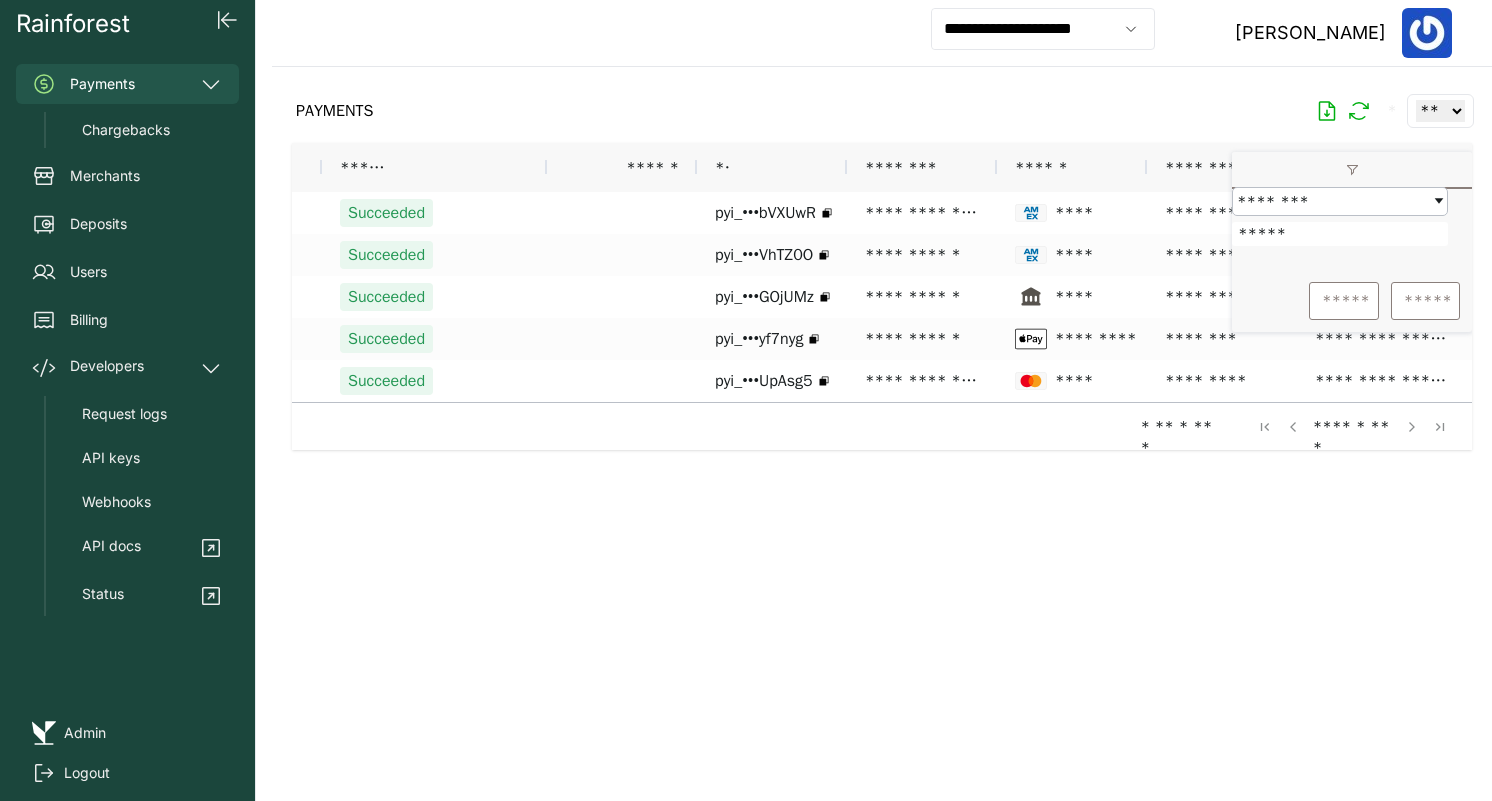 click on "PAYMENTS * ** ** ** ***" at bounding box center [882, 111] 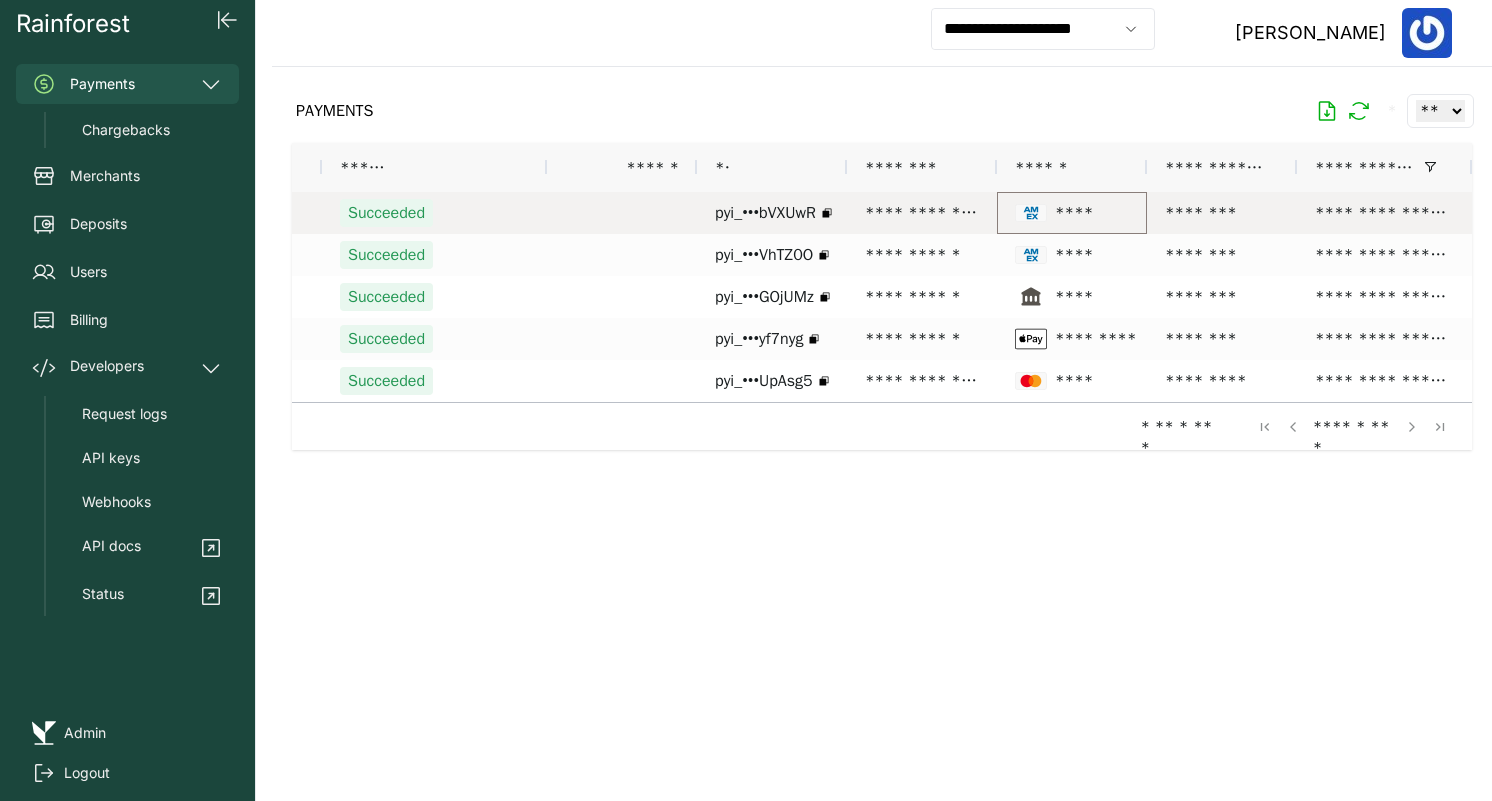 click on "****" at bounding box center (1072, 213) 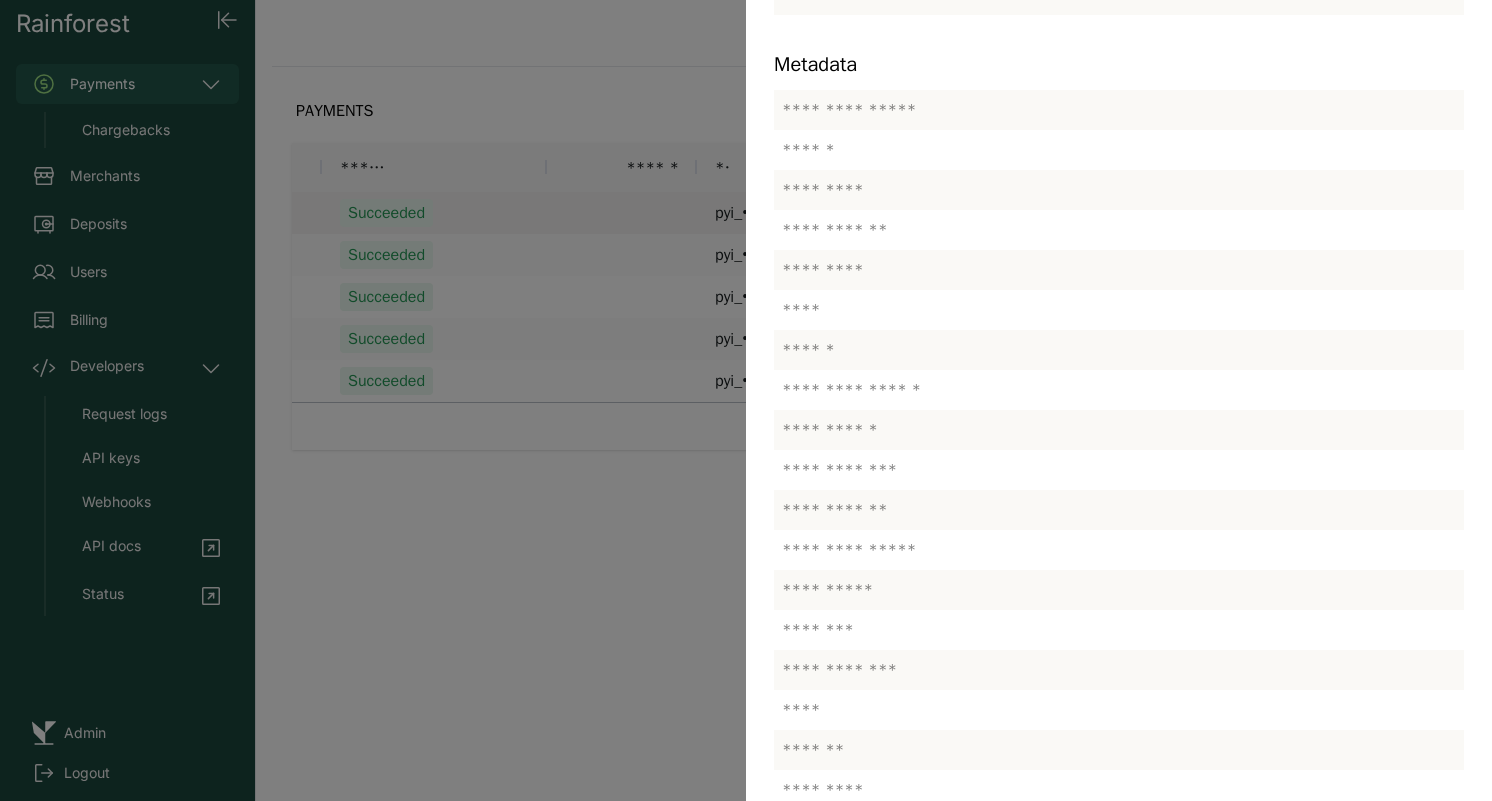 scroll, scrollTop: 735, scrollLeft: 0, axis: vertical 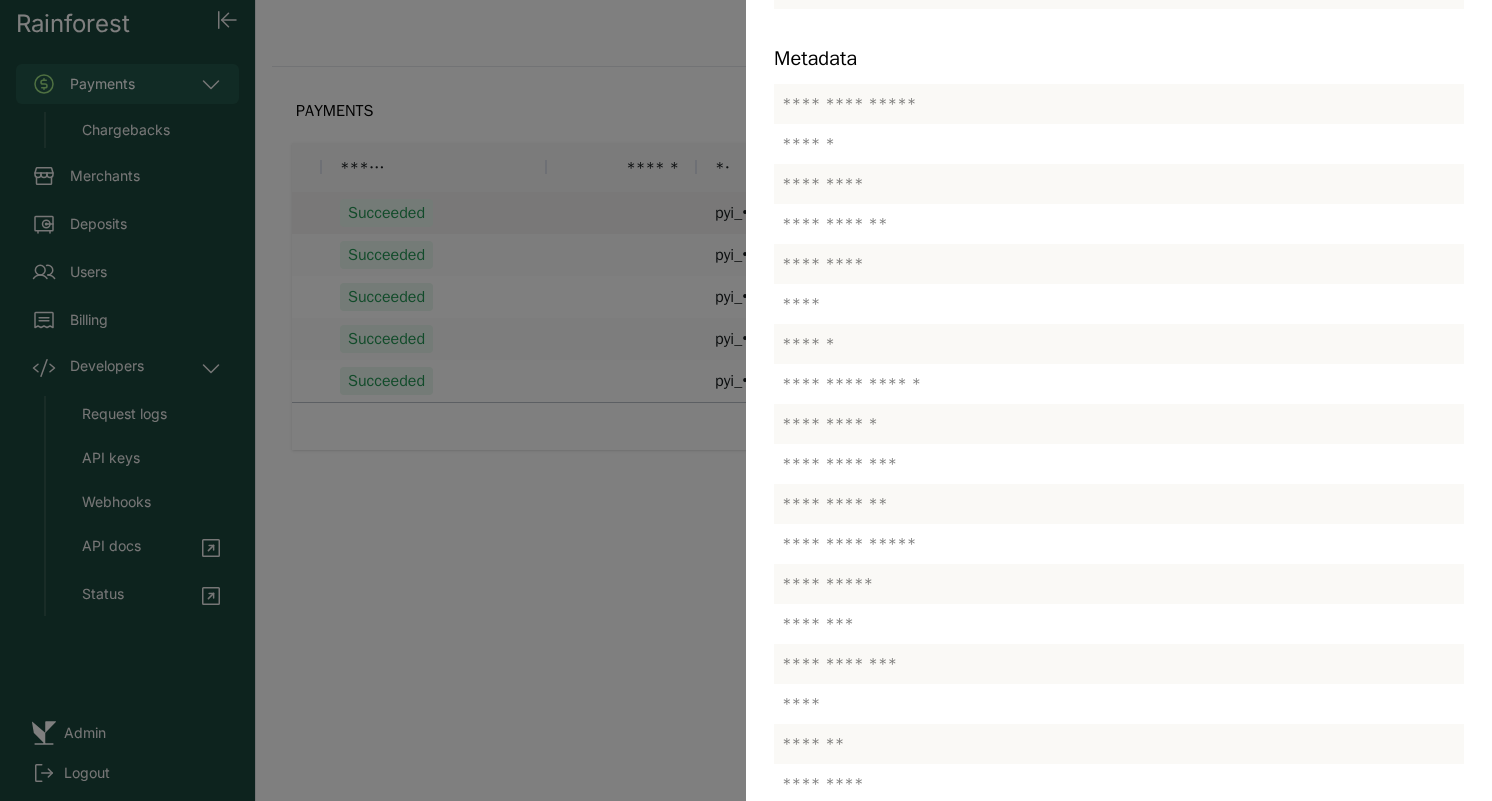 click at bounding box center (746, 400) 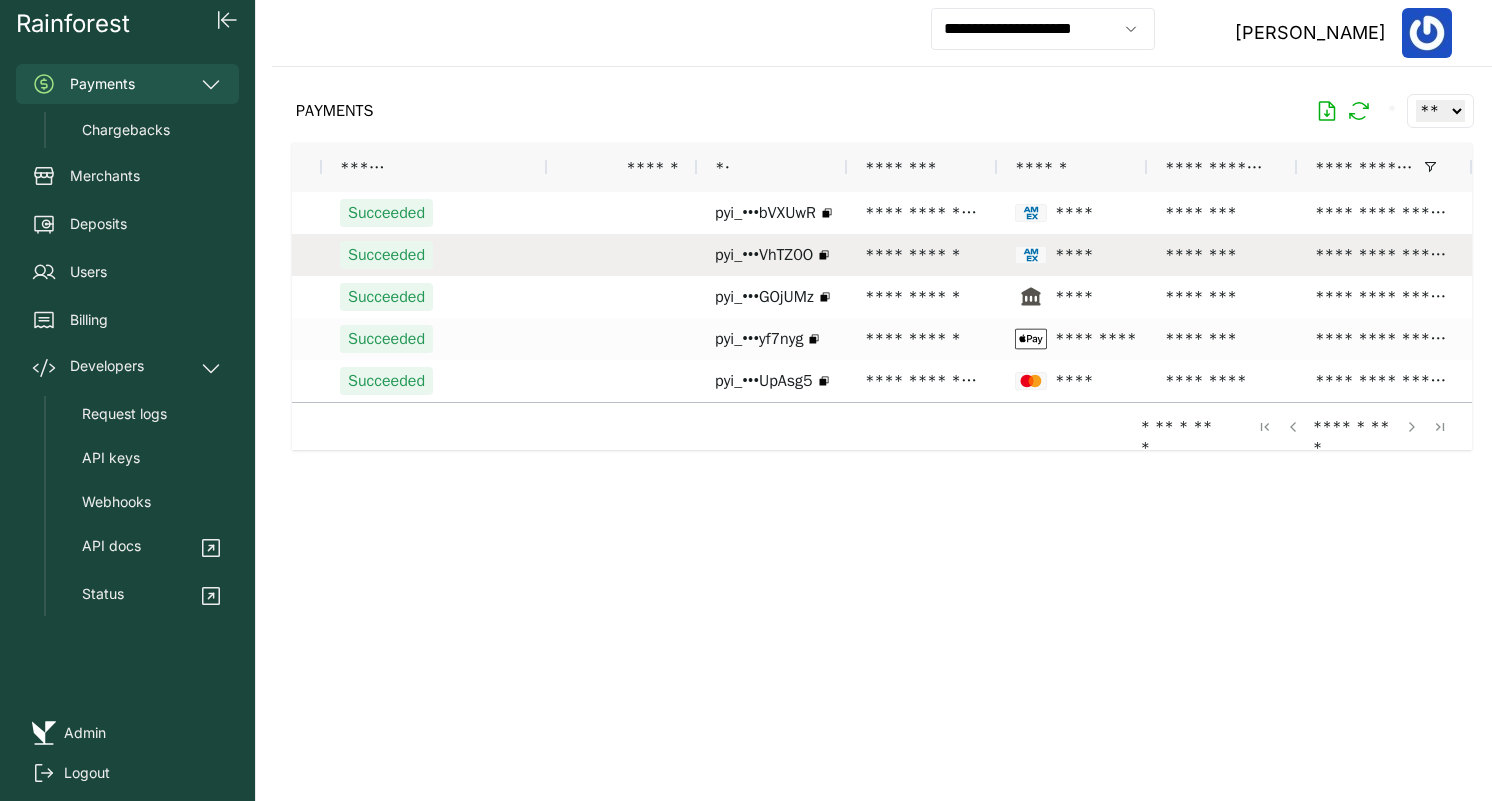click on "**********" at bounding box center (922, 255) 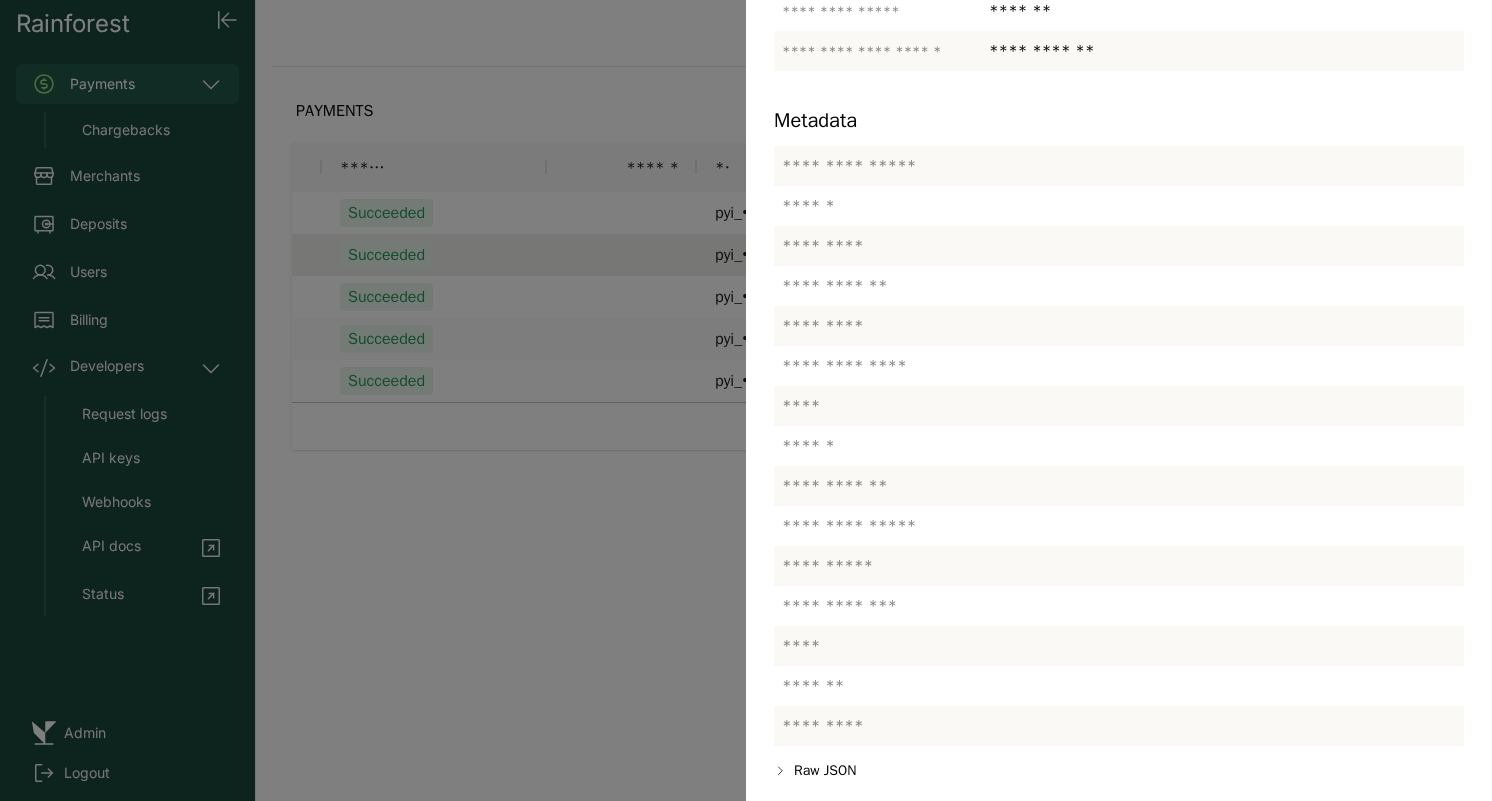 scroll, scrollTop: 580, scrollLeft: 0, axis: vertical 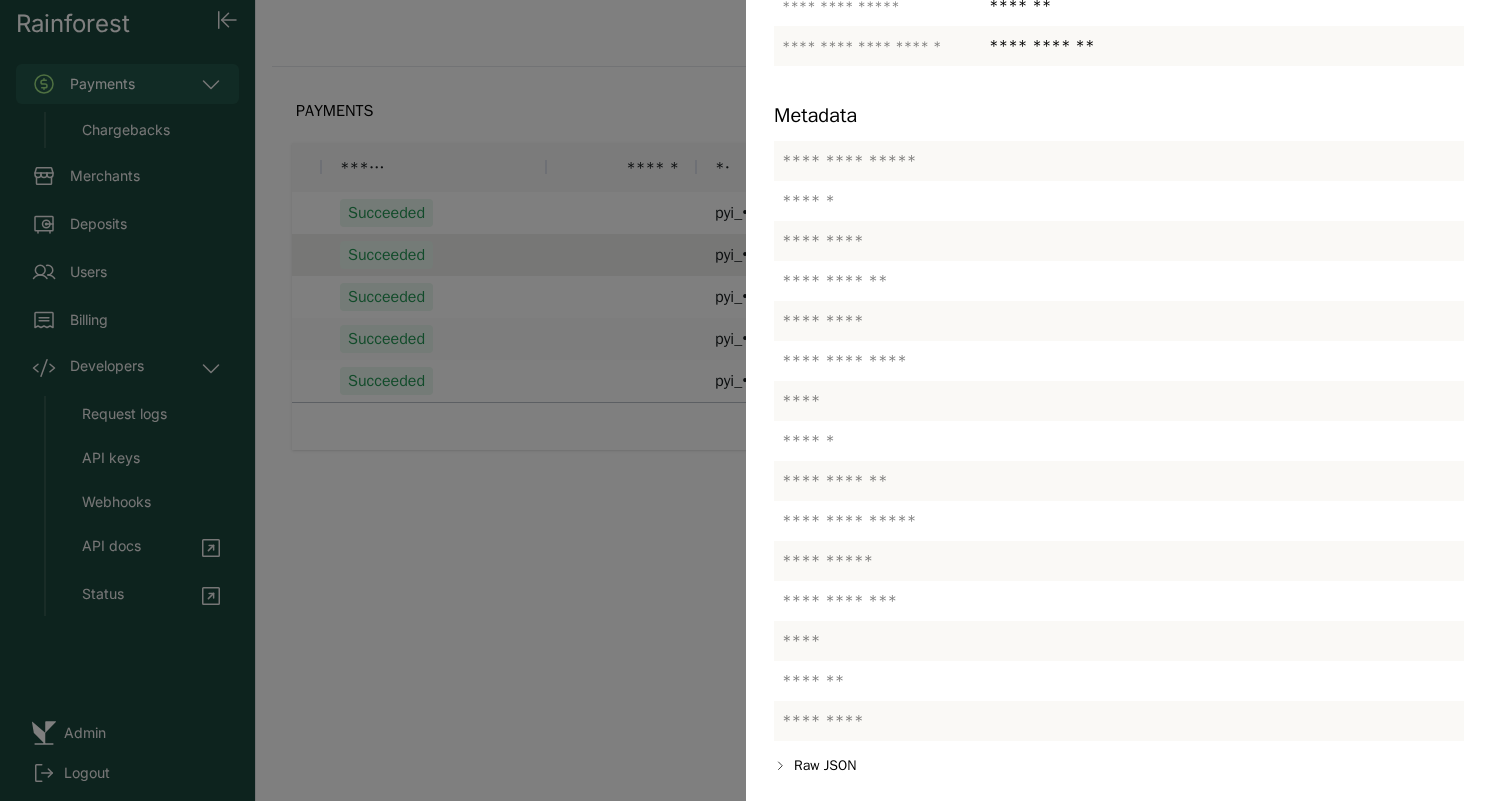 click at bounding box center (746, 400) 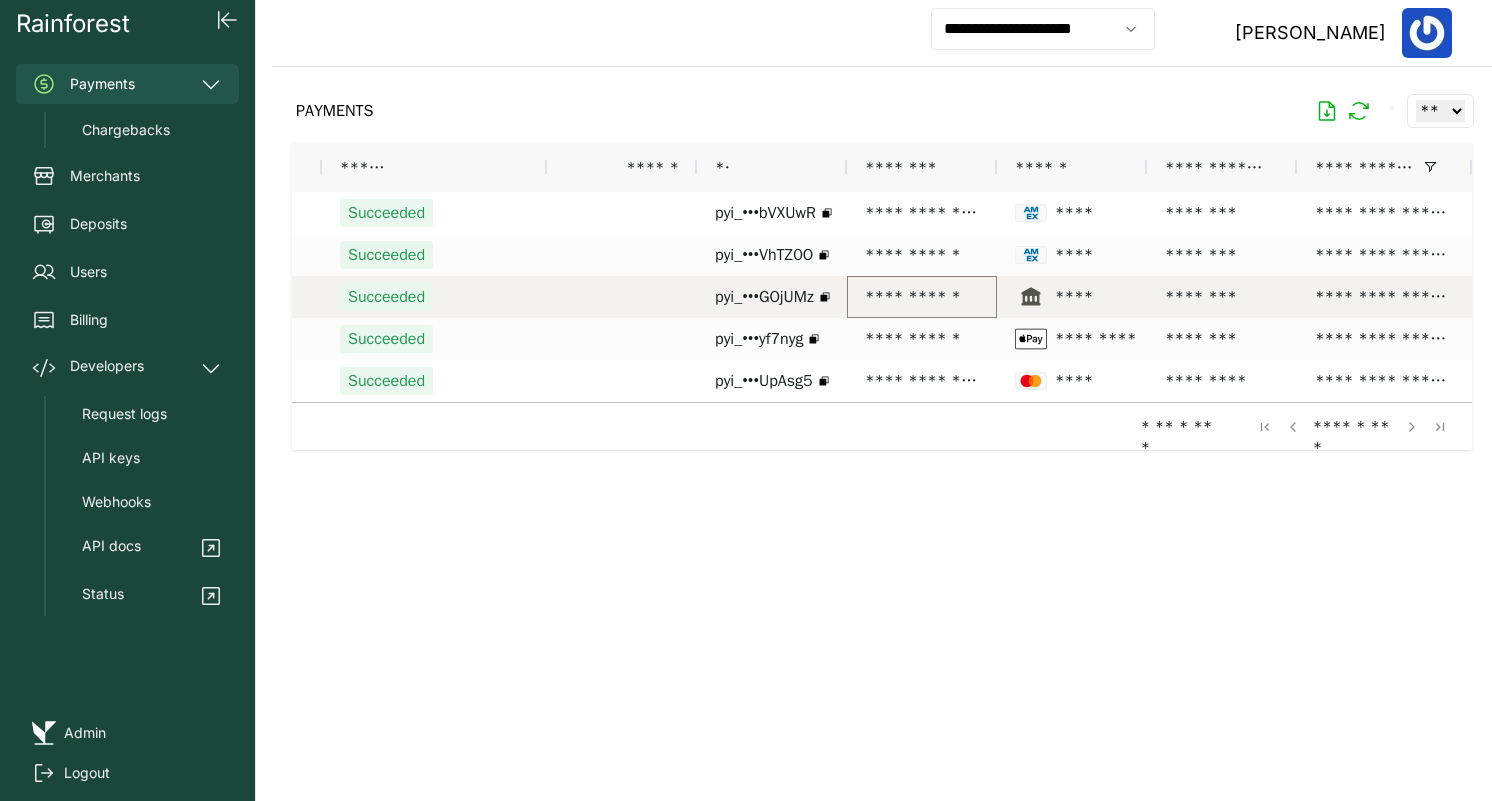 click on "**********" at bounding box center (922, 297) 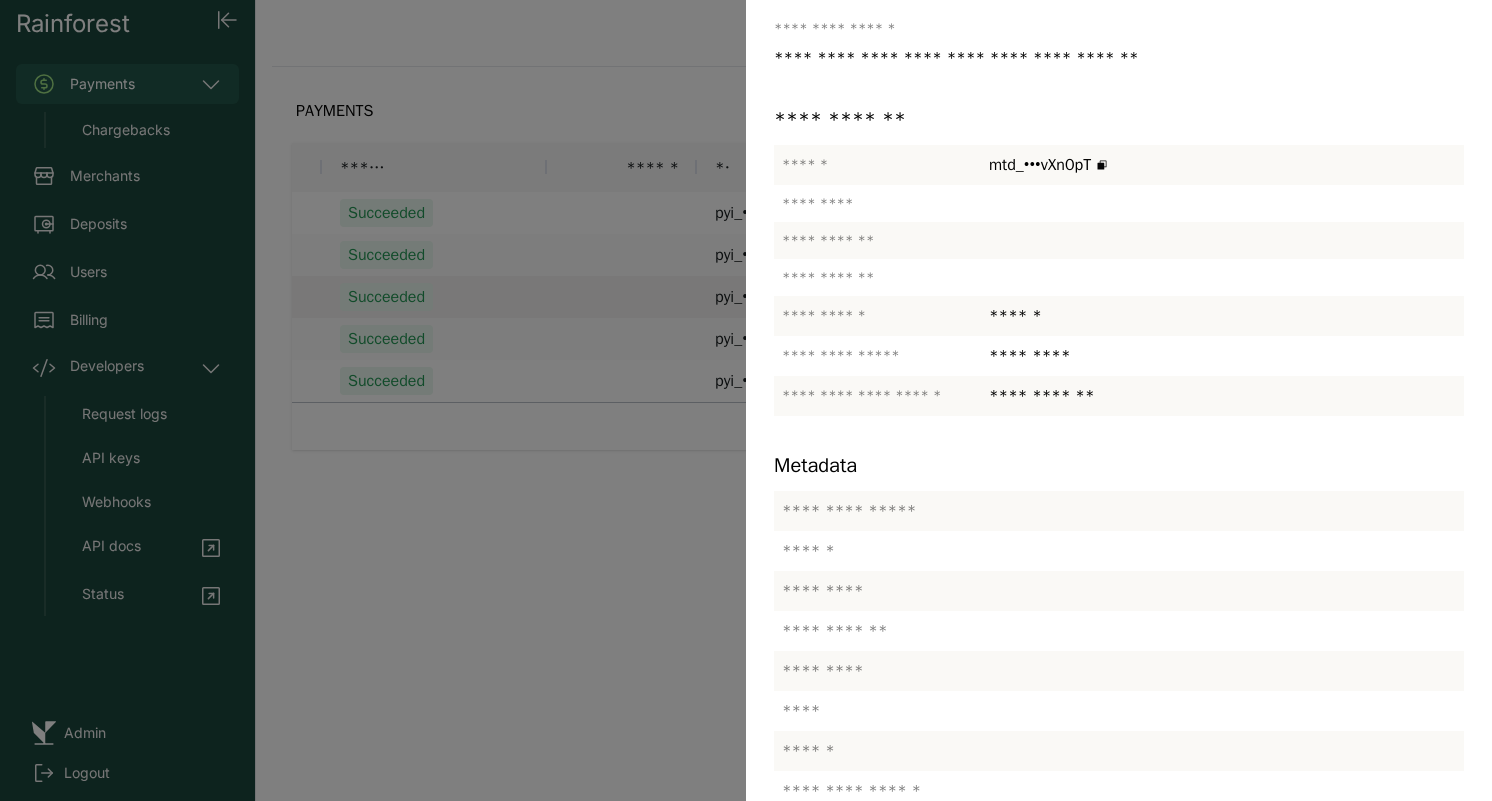 scroll, scrollTop: 390, scrollLeft: 0, axis: vertical 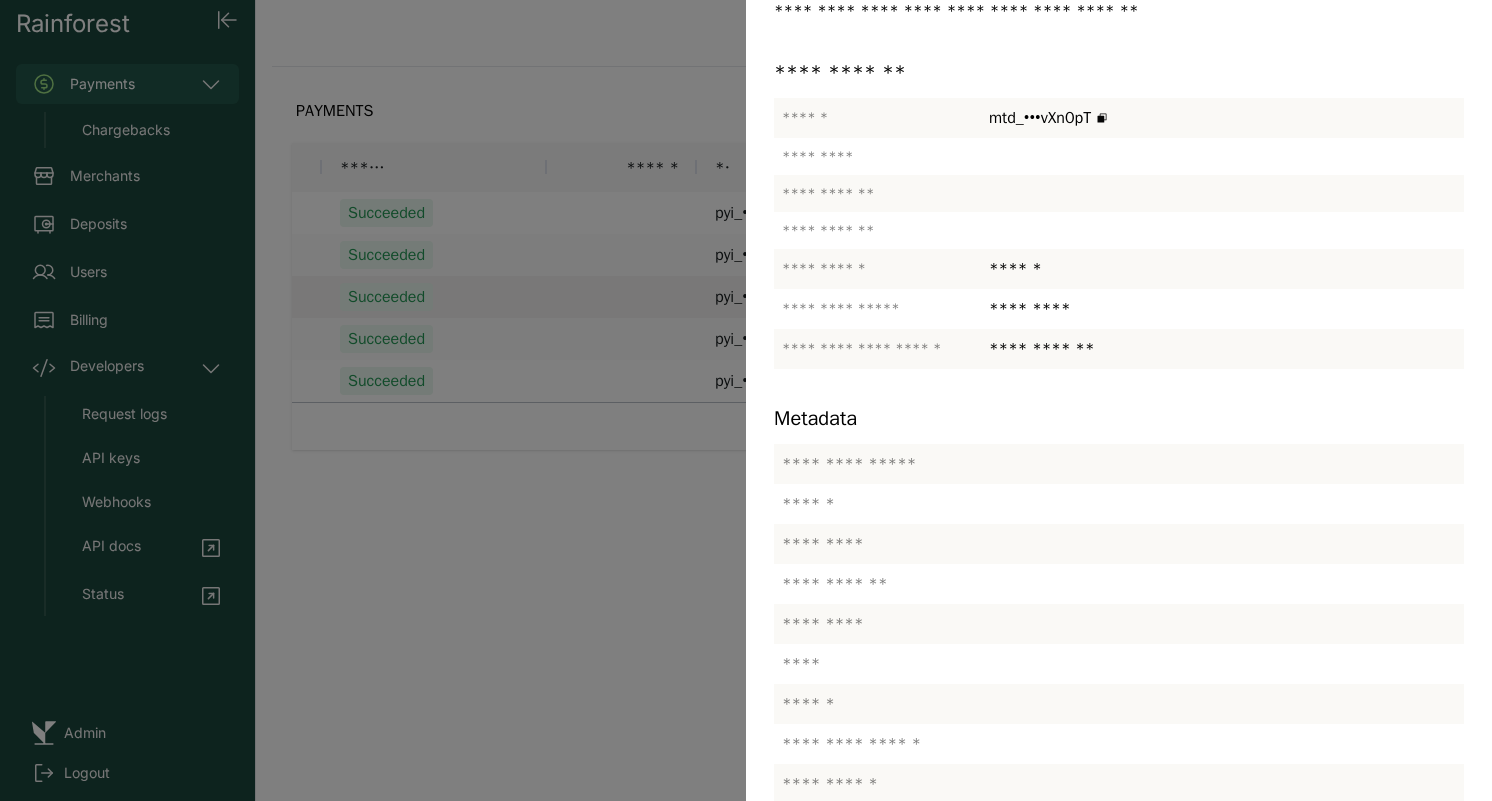 click at bounding box center [746, 400] 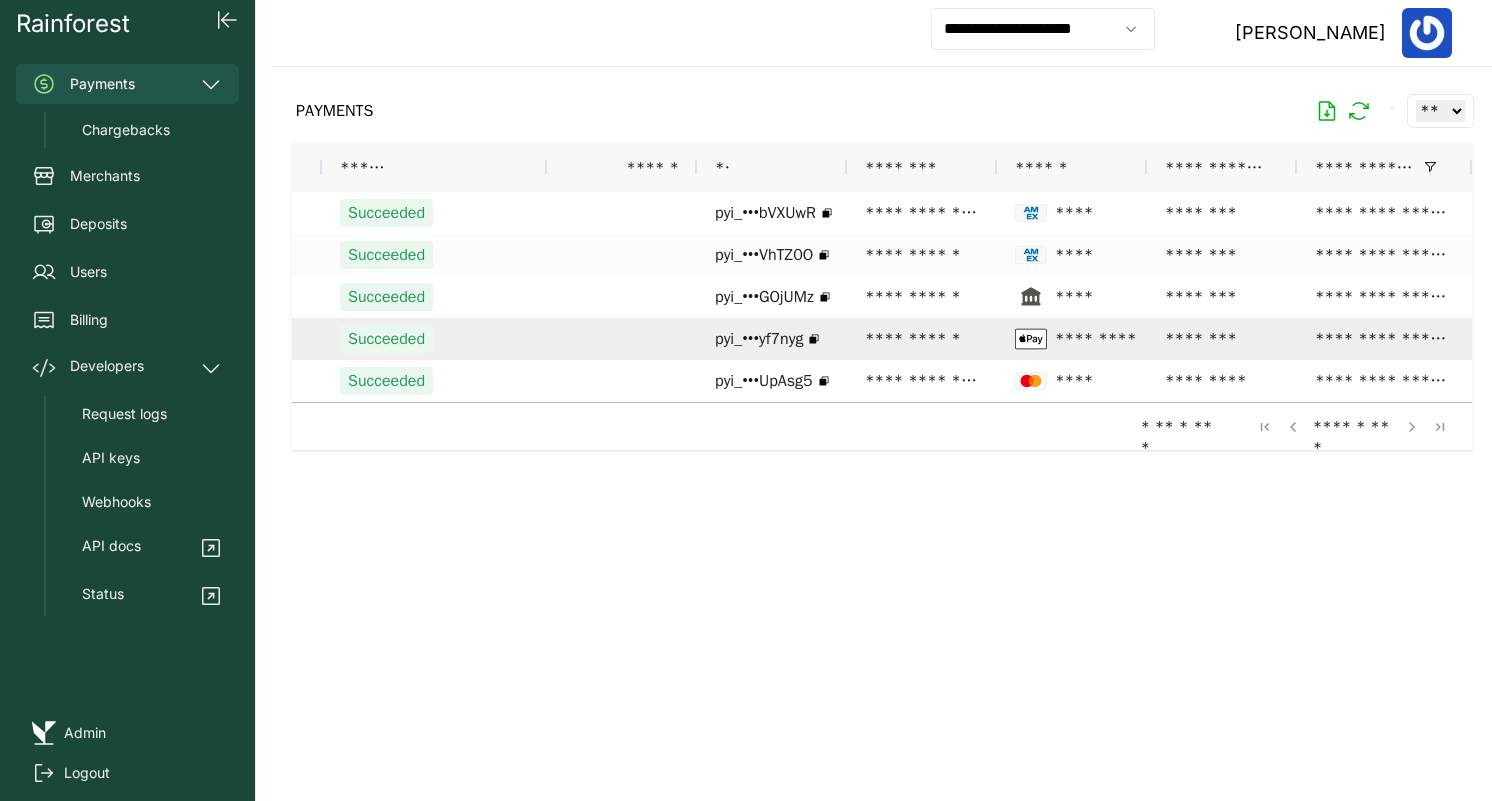 click on "**********" at bounding box center (922, 339) 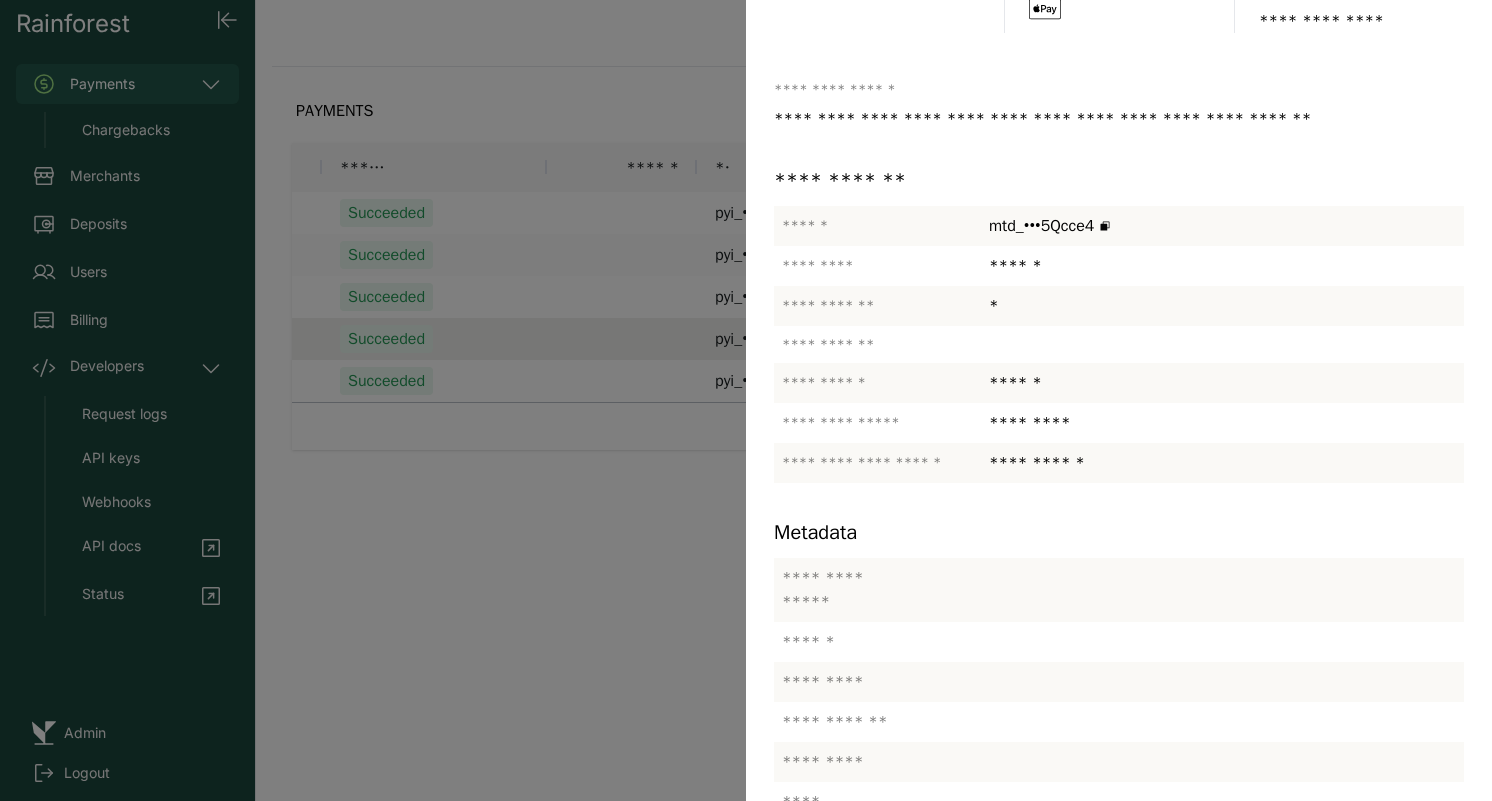 scroll, scrollTop: 583, scrollLeft: 0, axis: vertical 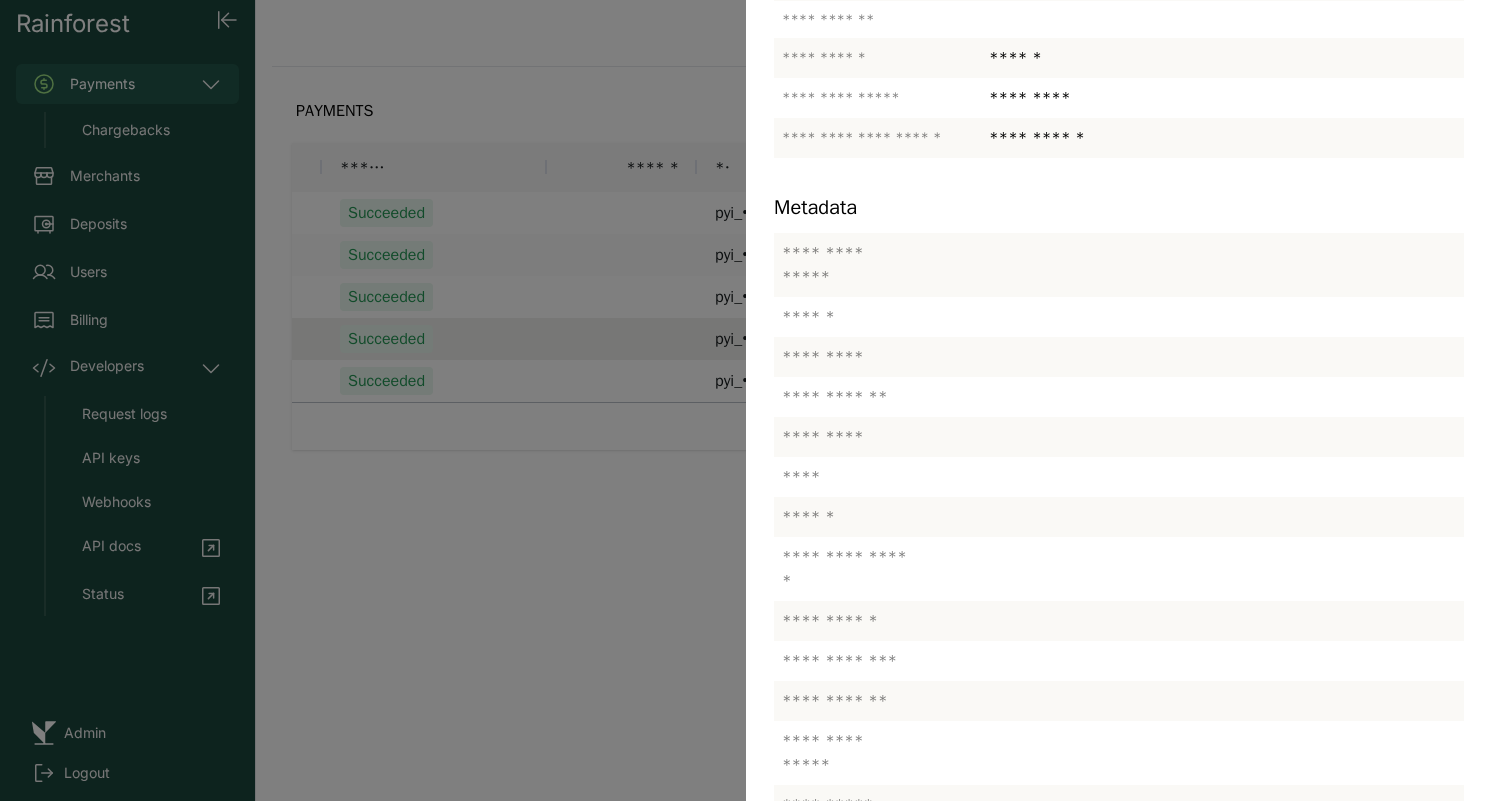 click at bounding box center [746, 400] 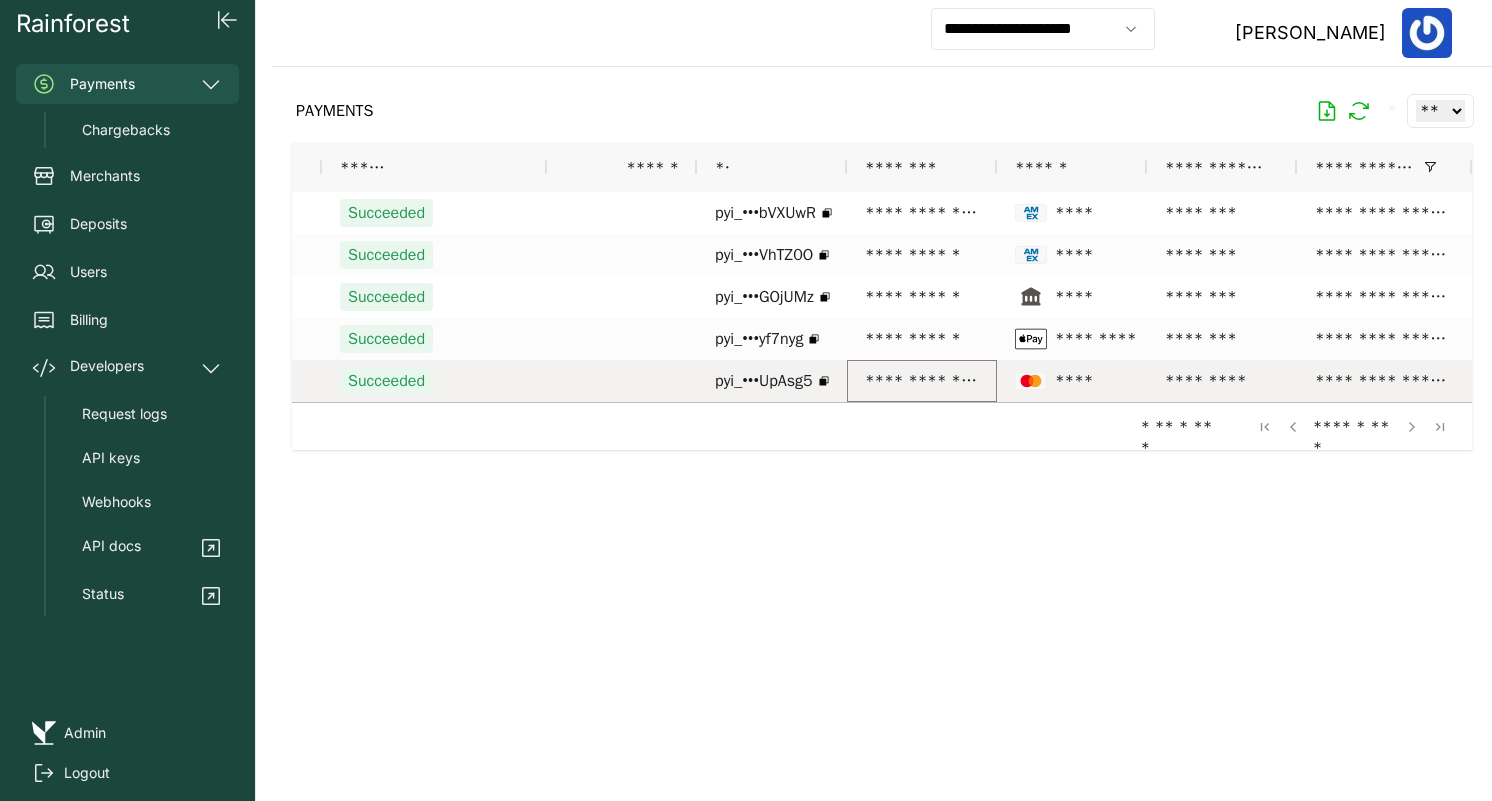 click on "**********" at bounding box center [922, 381] 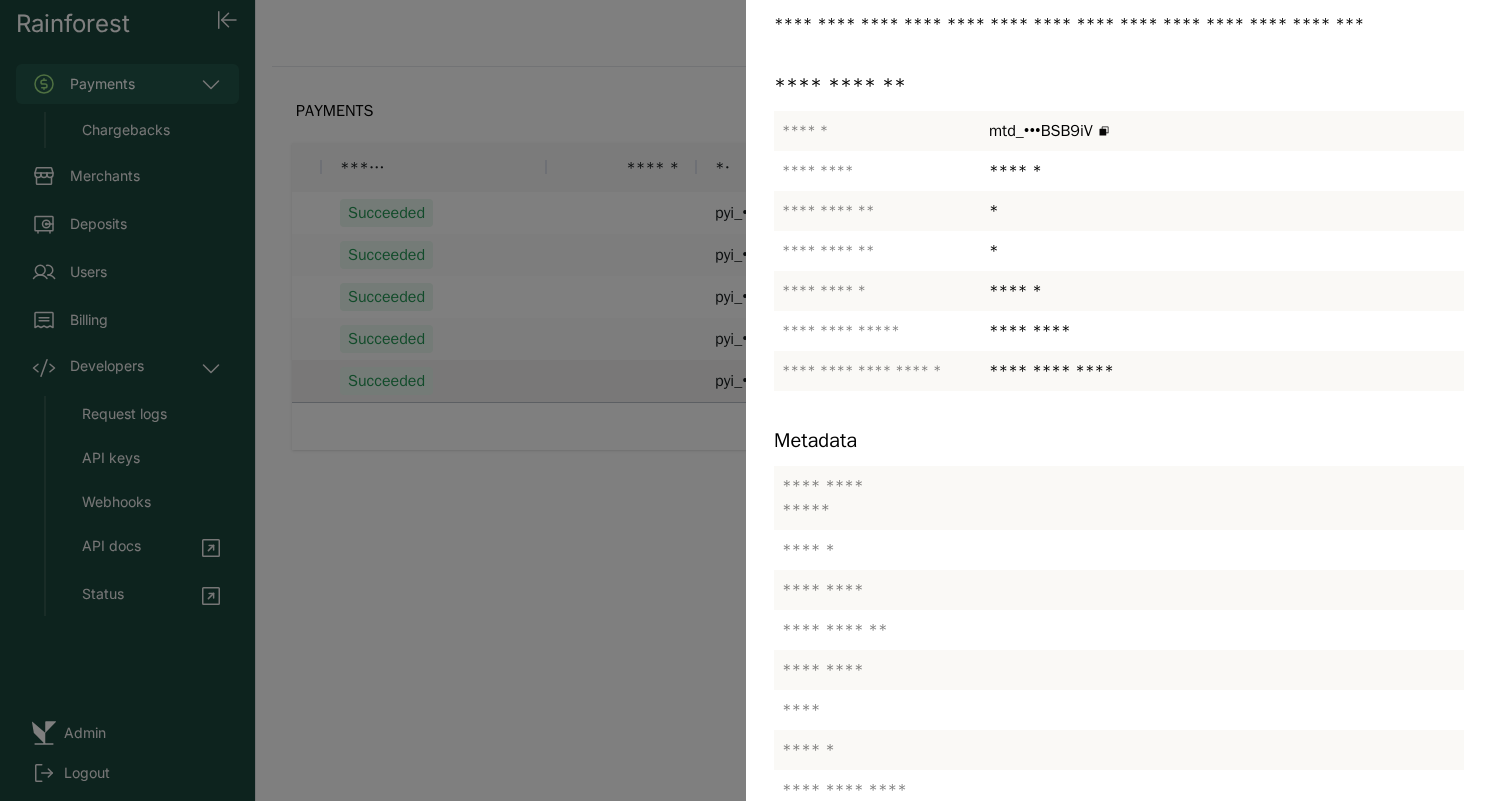 scroll, scrollTop: 337, scrollLeft: 0, axis: vertical 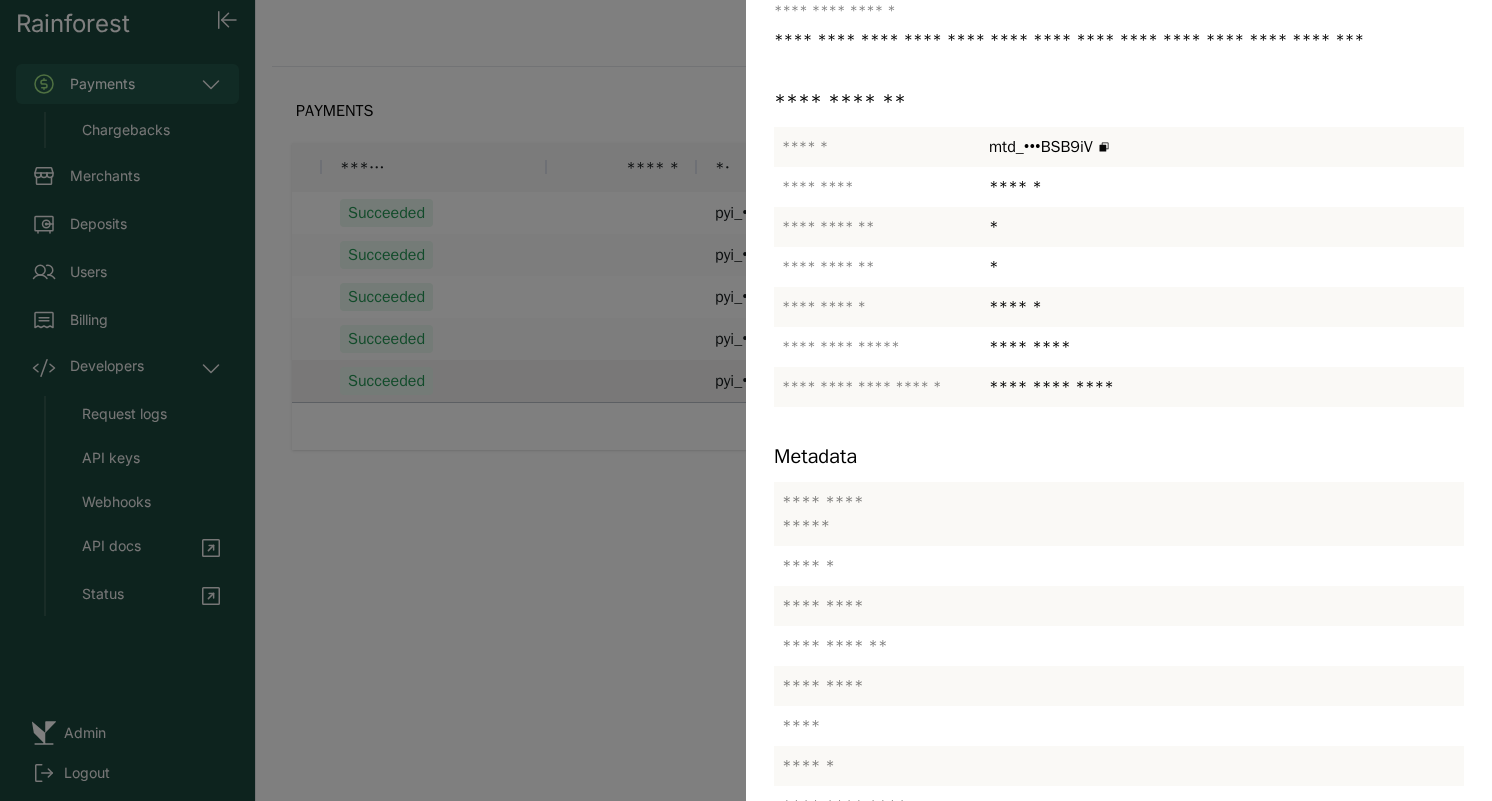 click on "Metadata" 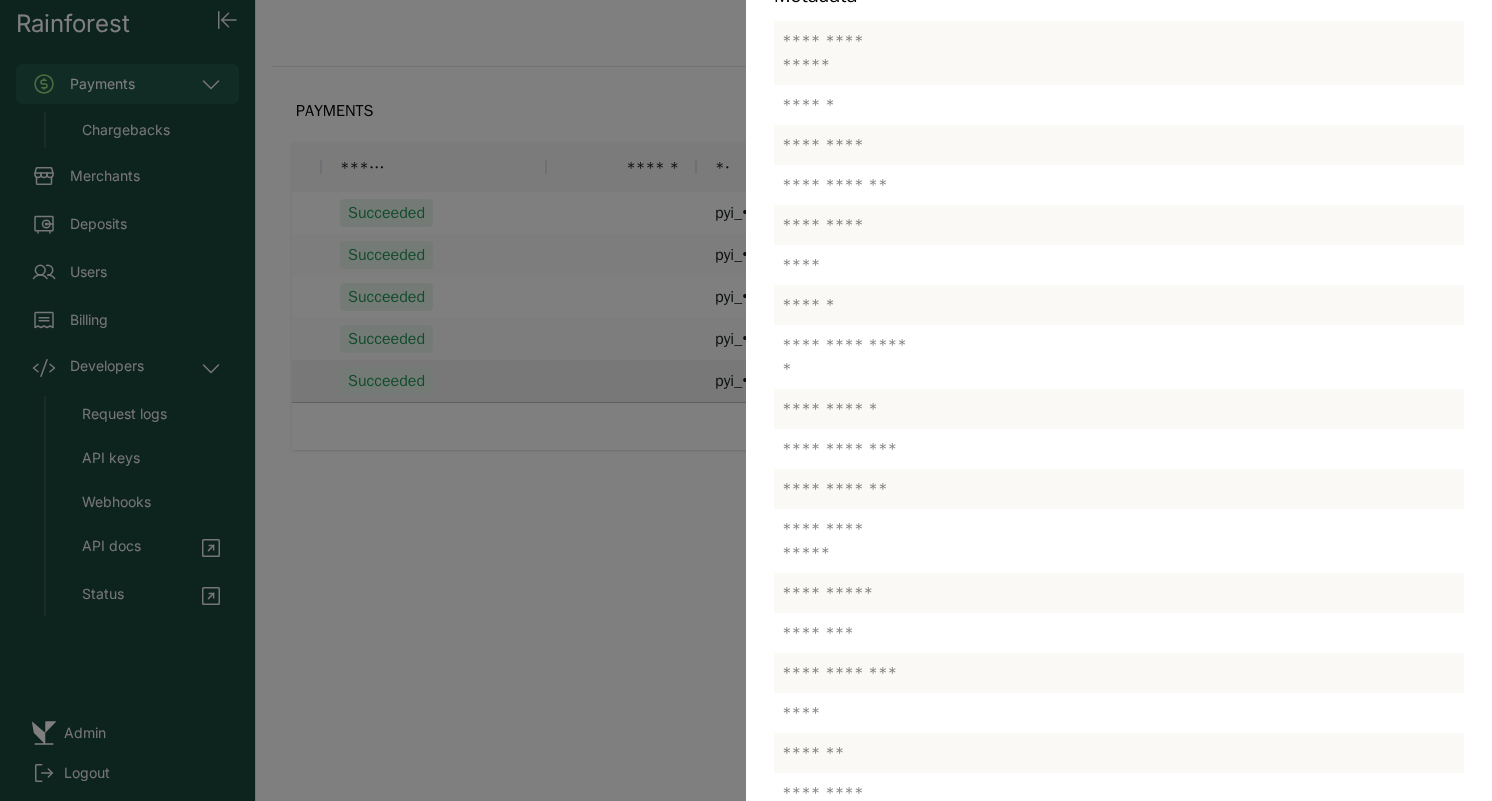 scroll, scrollTop: 800, scrollLeft: 0, axis: vertical 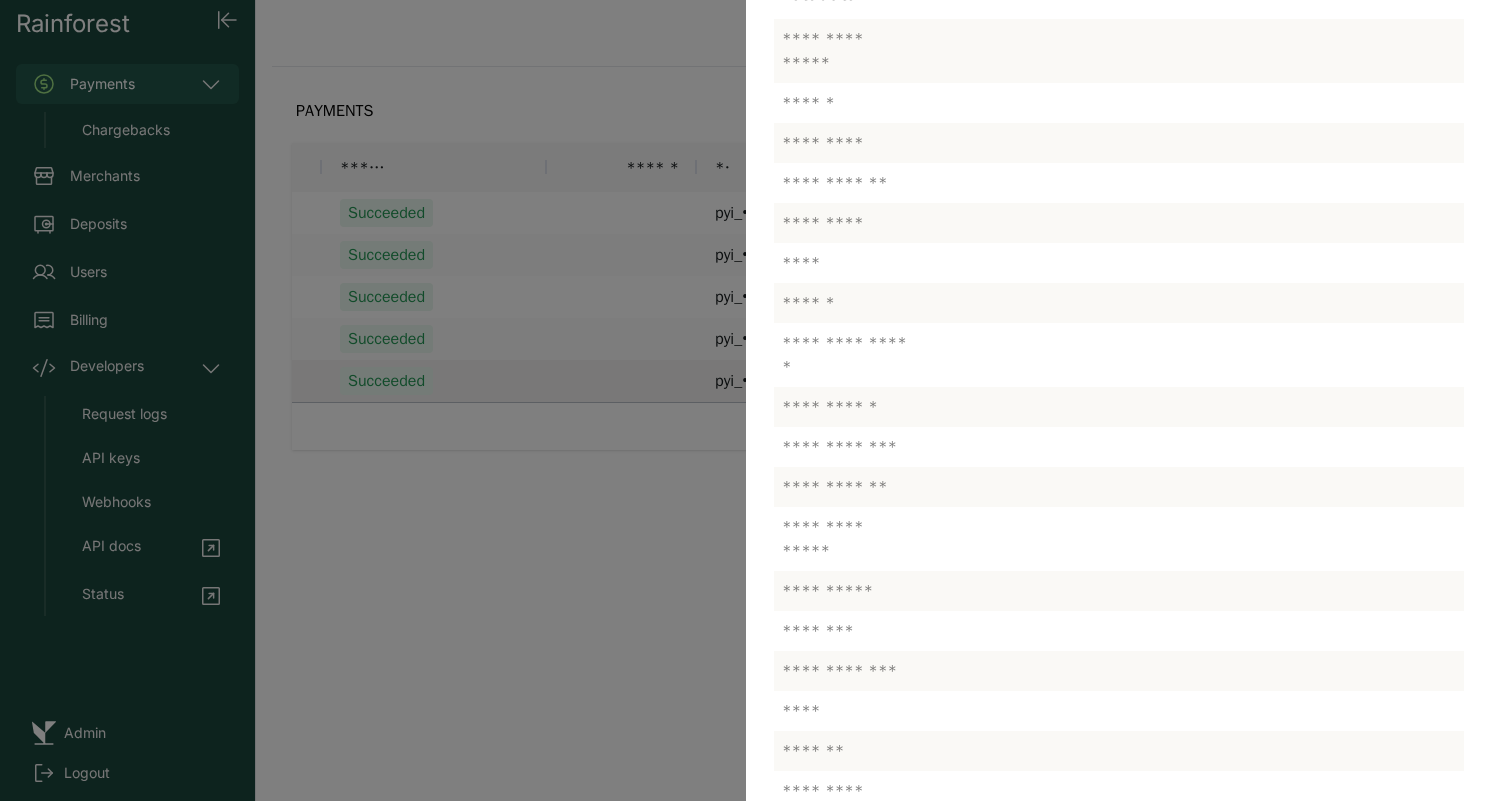 click at bounding box center (746, 400) 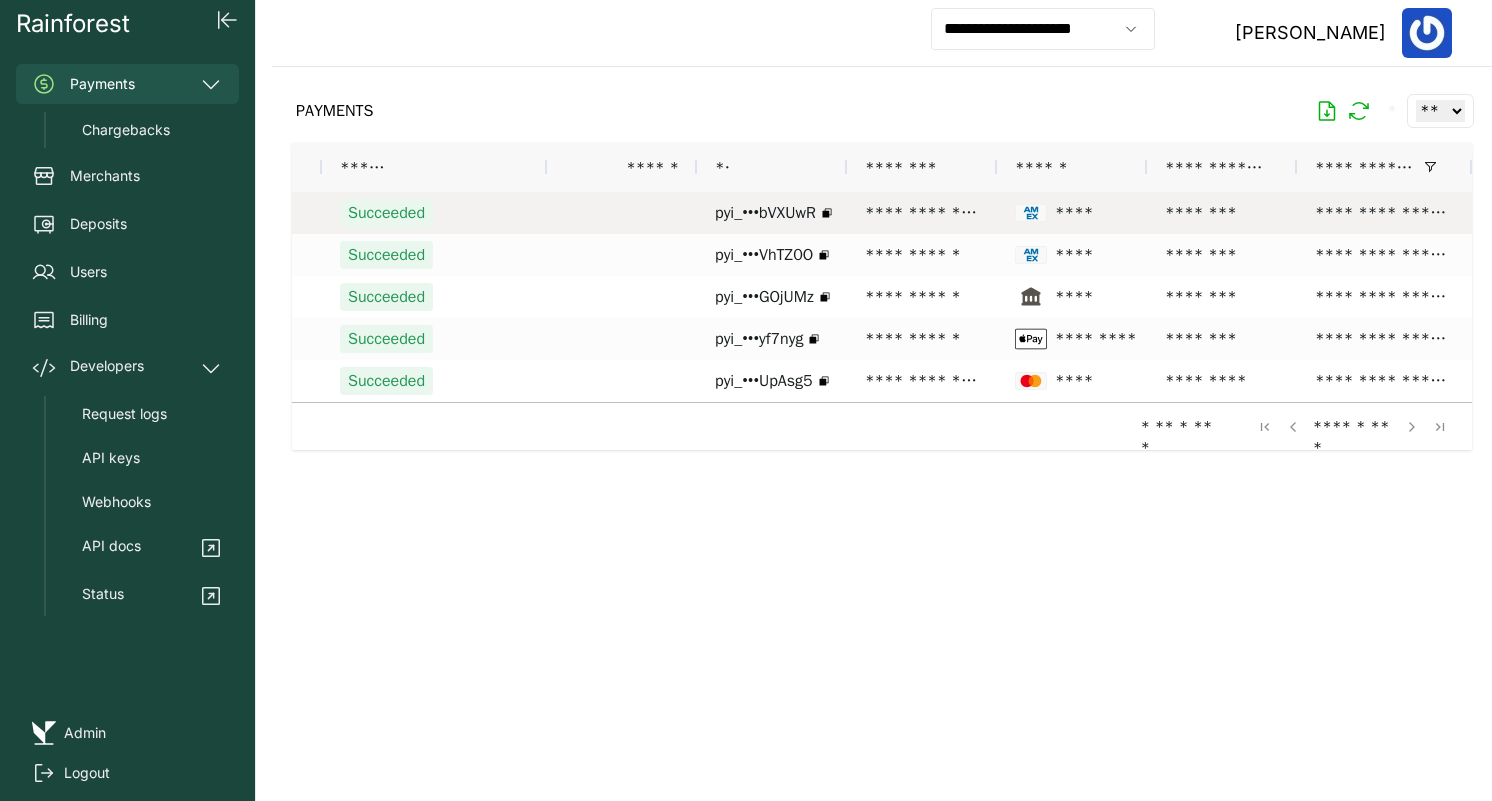 click on "**********" at bounding box center (922, 213) 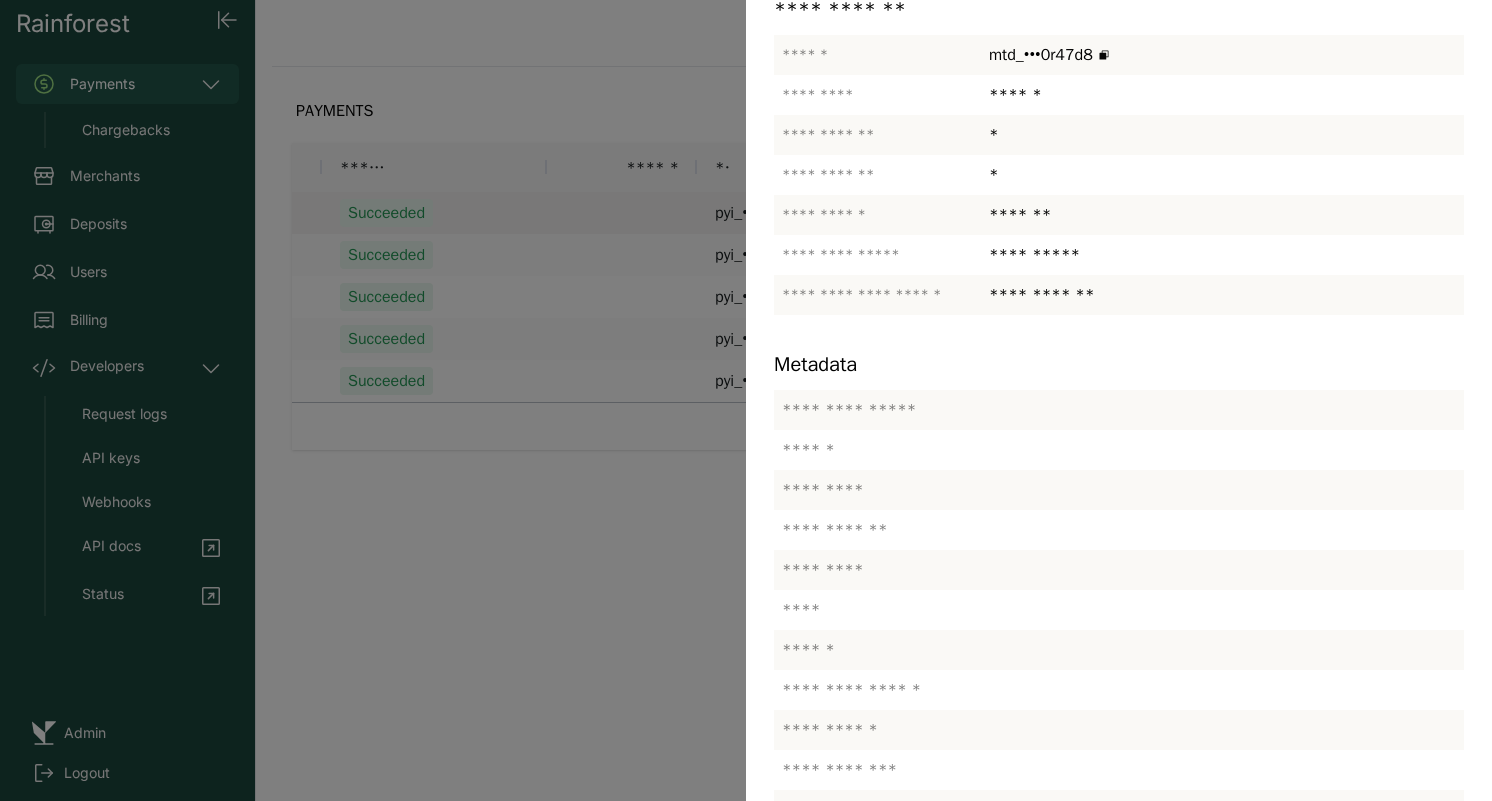 scroll, scrollTop: 436, scrollLeft: 0, axis: vertical 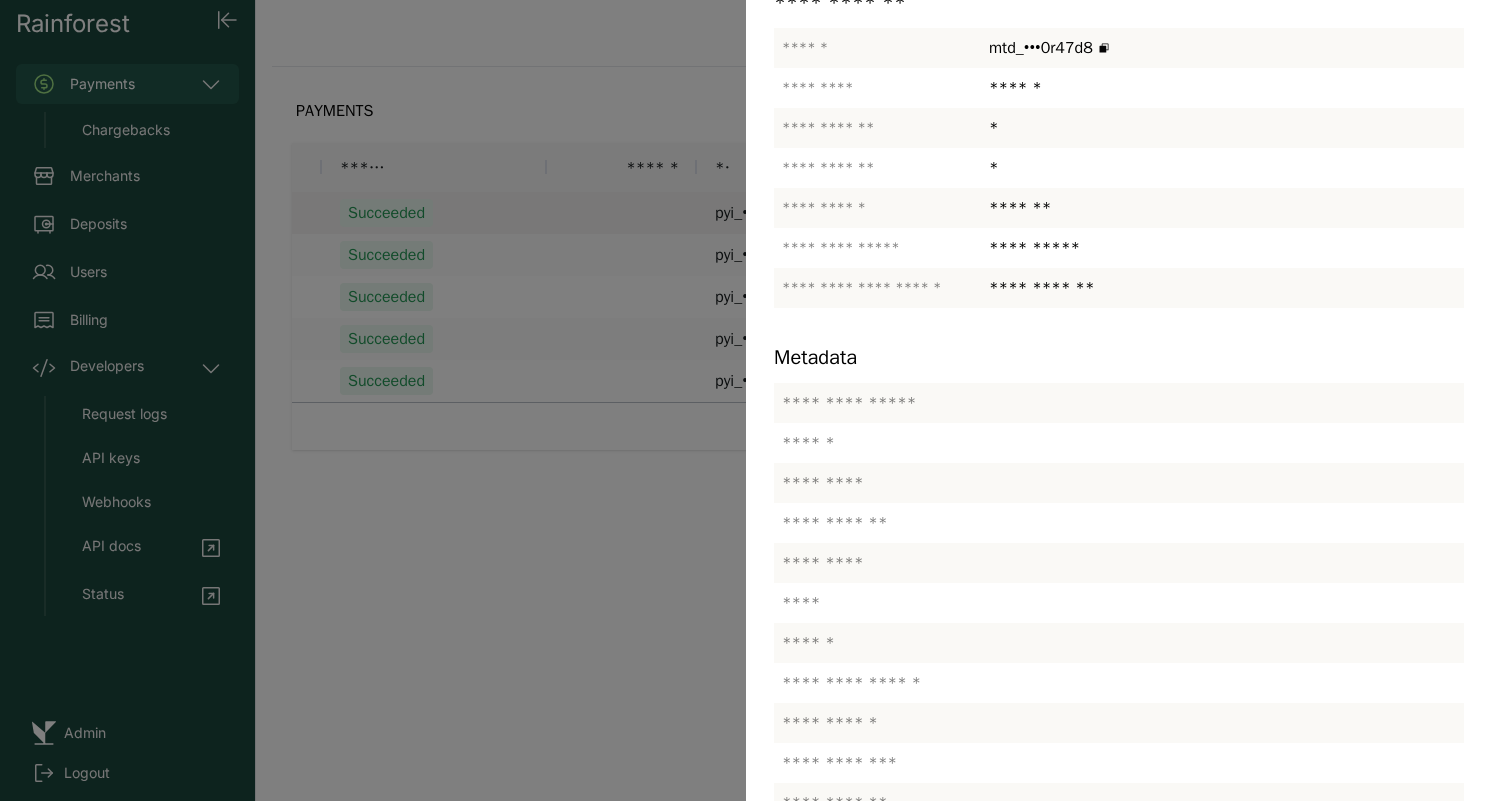 click at bounding box center (746, 400) 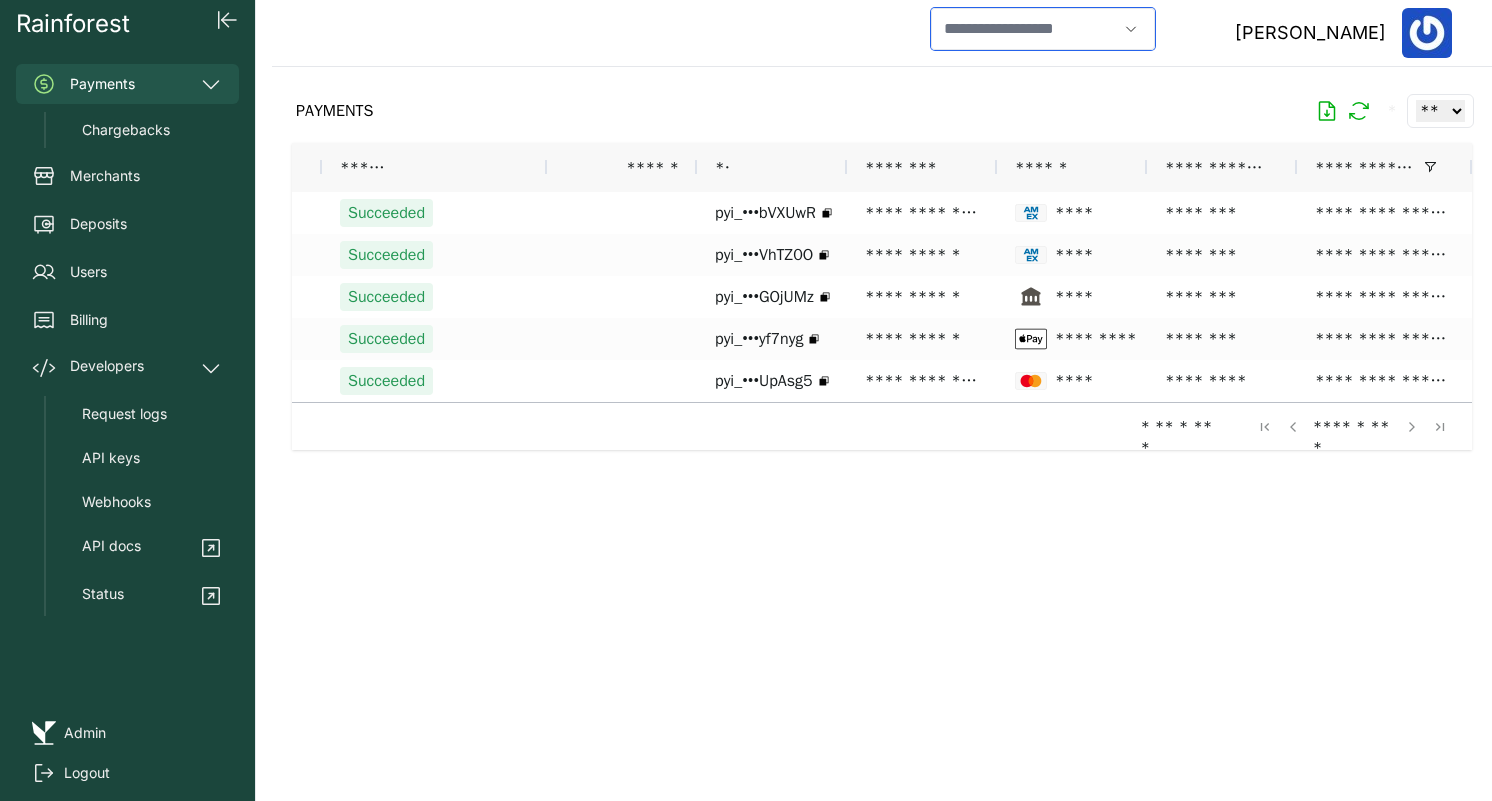 click at bounding box center [1024, 29] 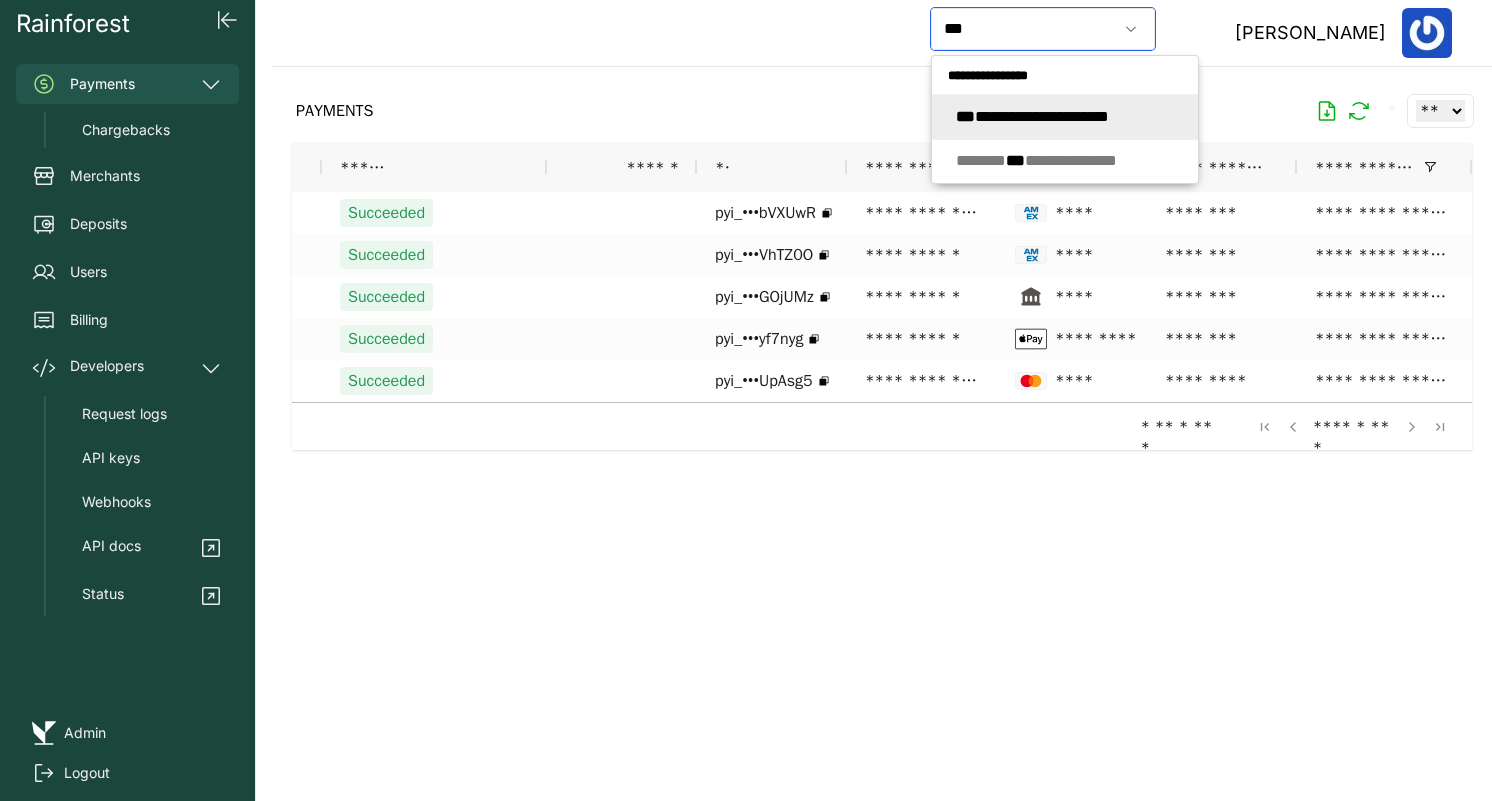 click on "**********" 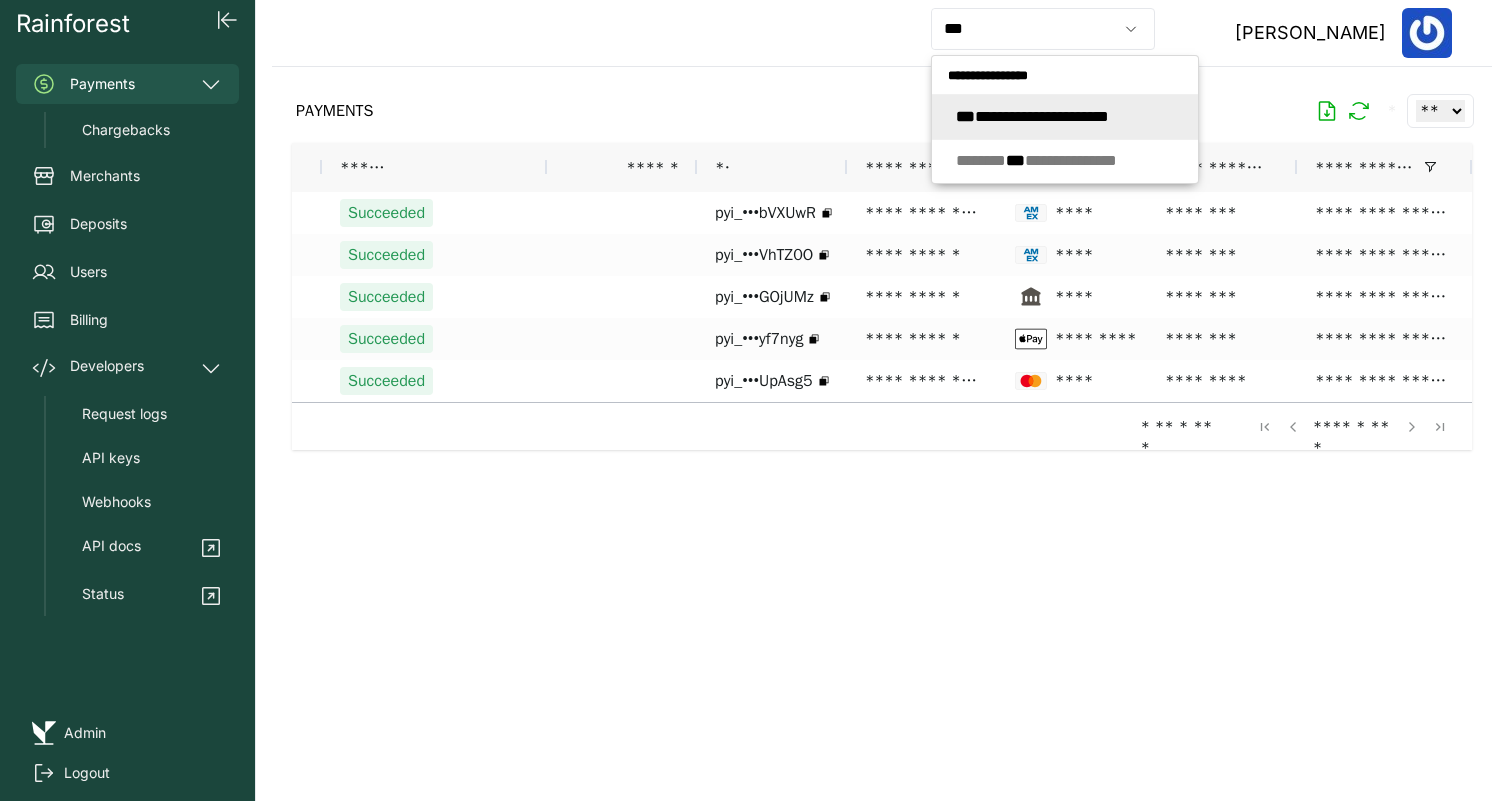 type on "**********" 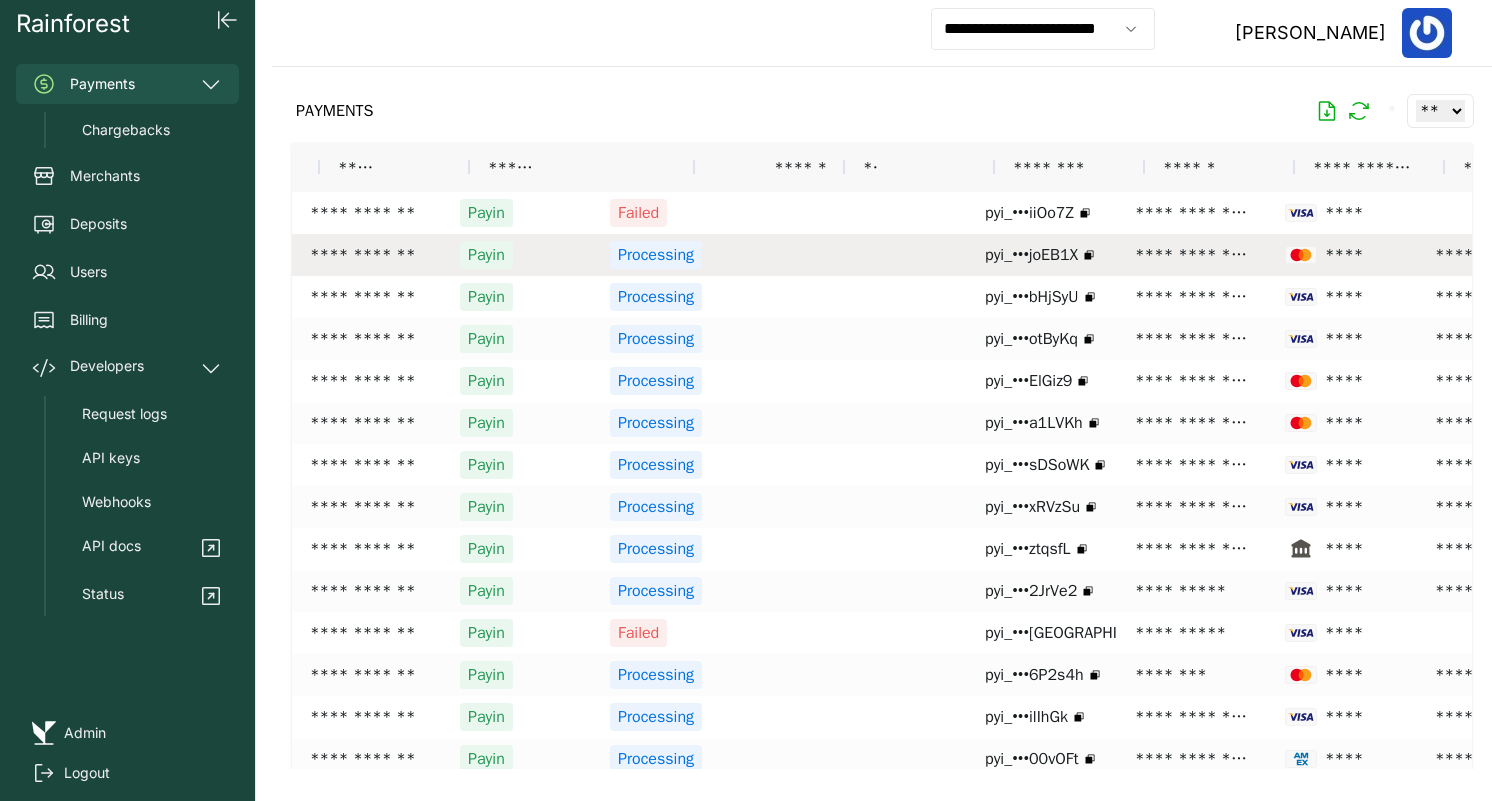 scroll, scrollTop: 0, scrollLeft: 270, axis: horizontal 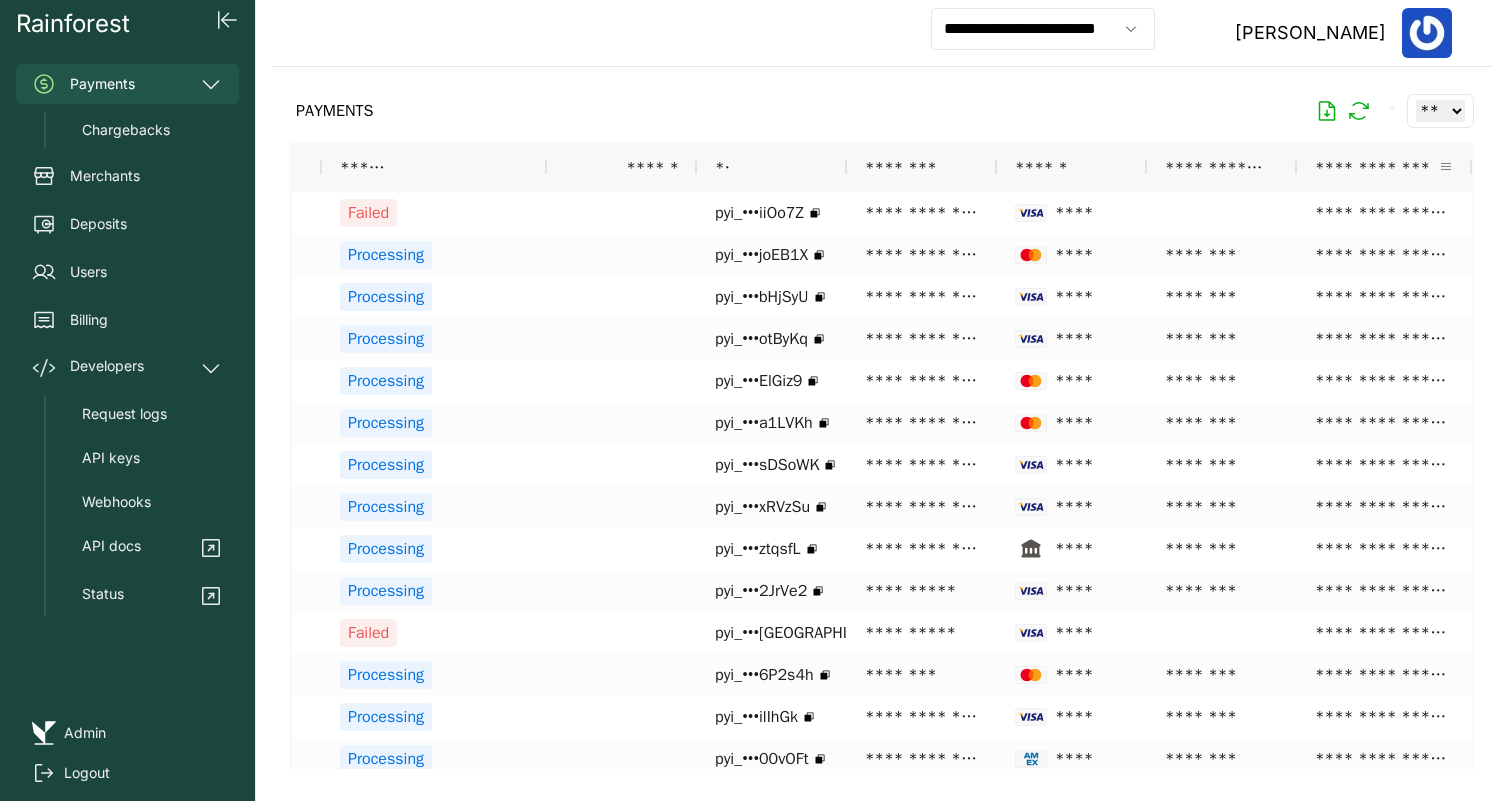 click at bounding box center [1446, 167] 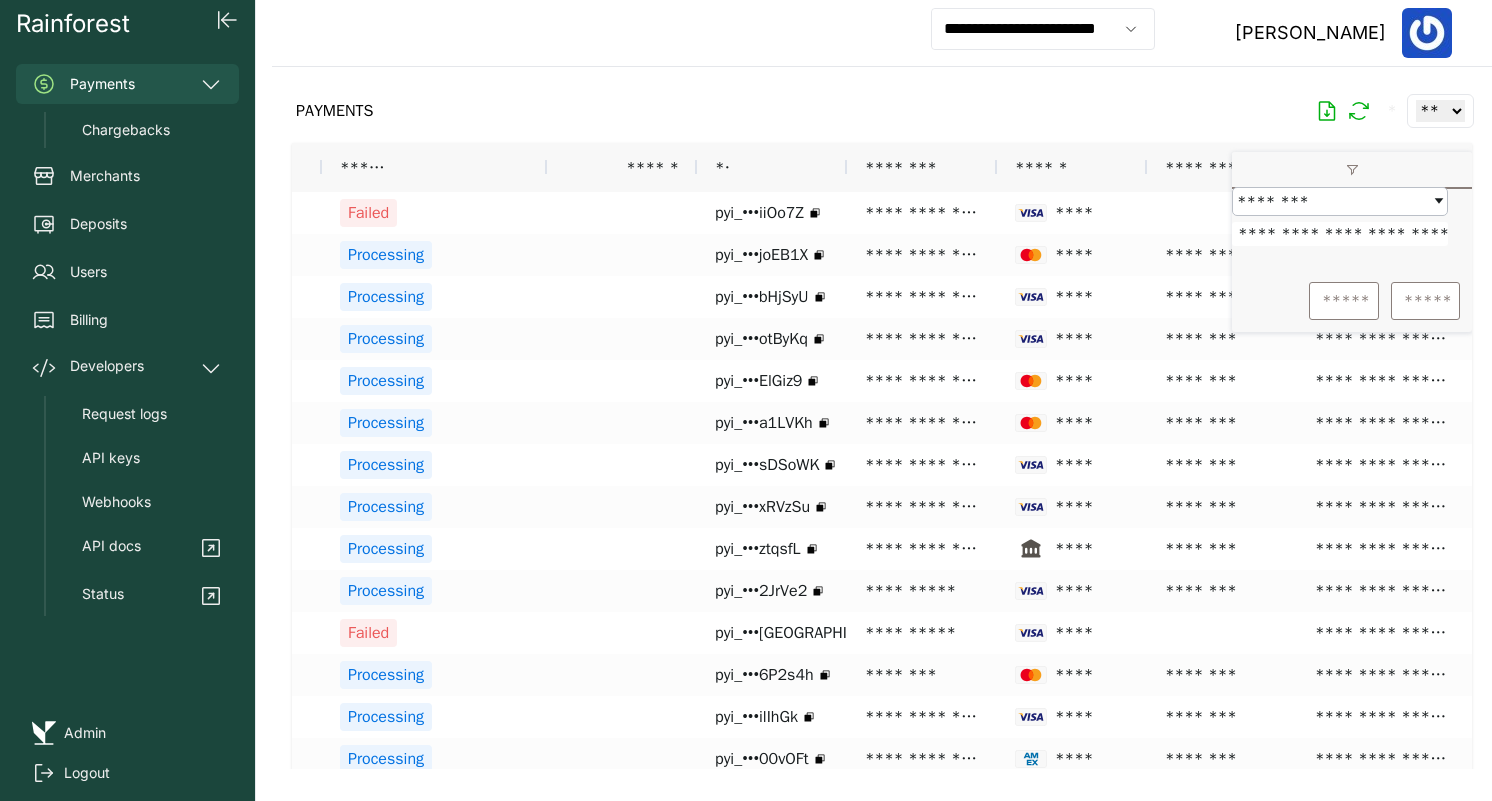 scroll, scrollTop: 0, scrollLeft: 58, axis: horizontal 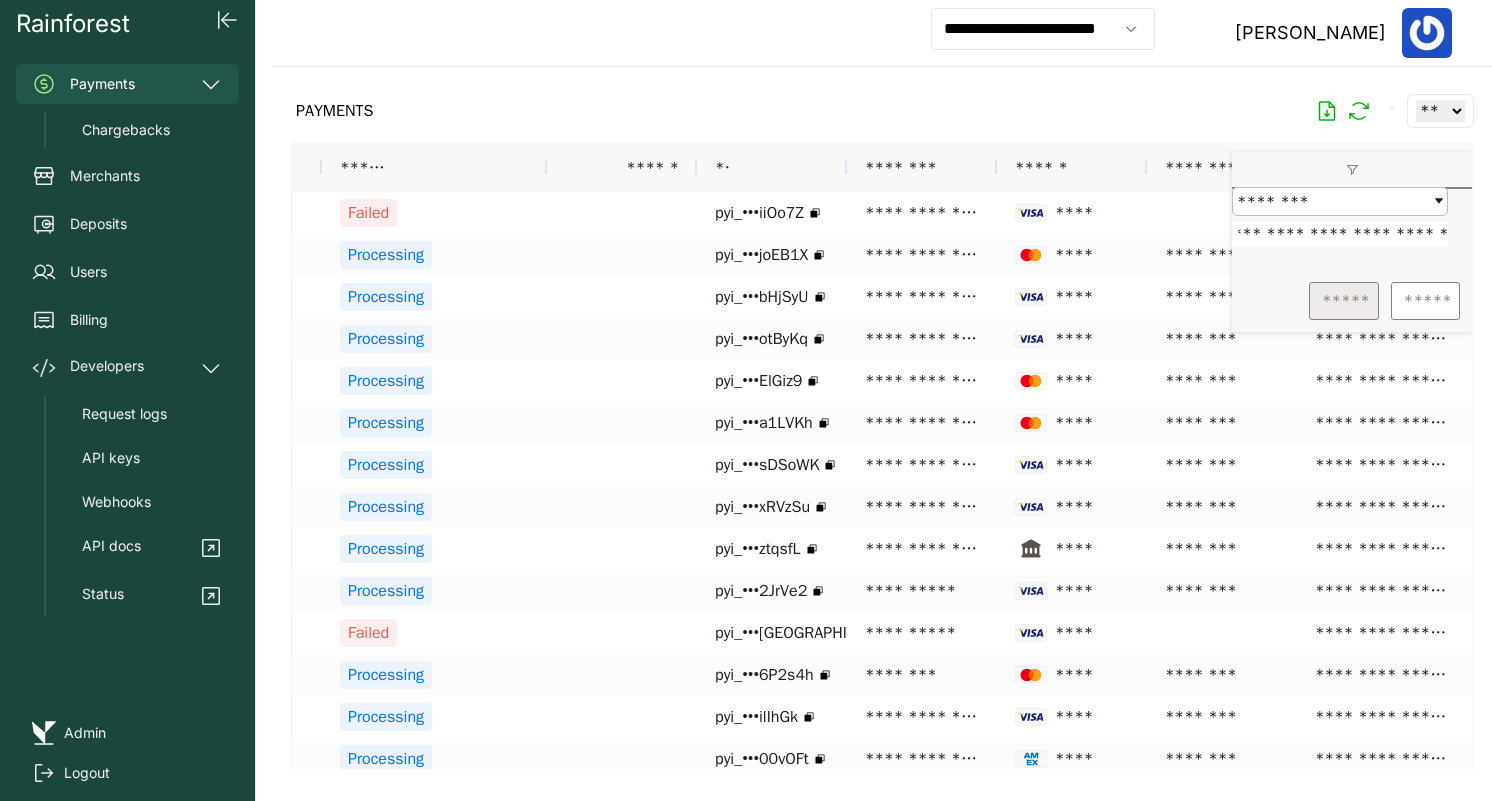 type on "**********" 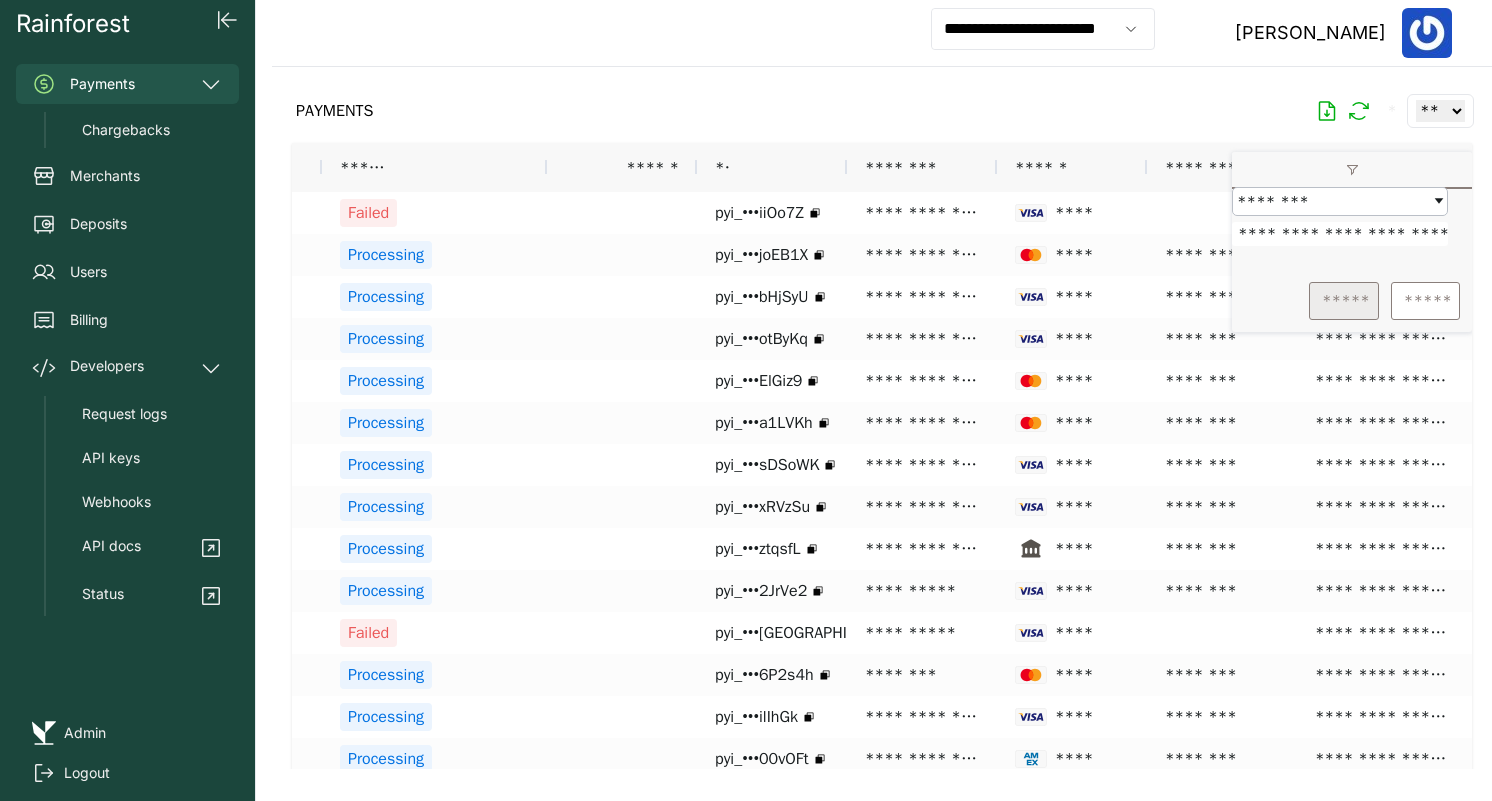 click on "*****" at bounding box center [1344, 301] 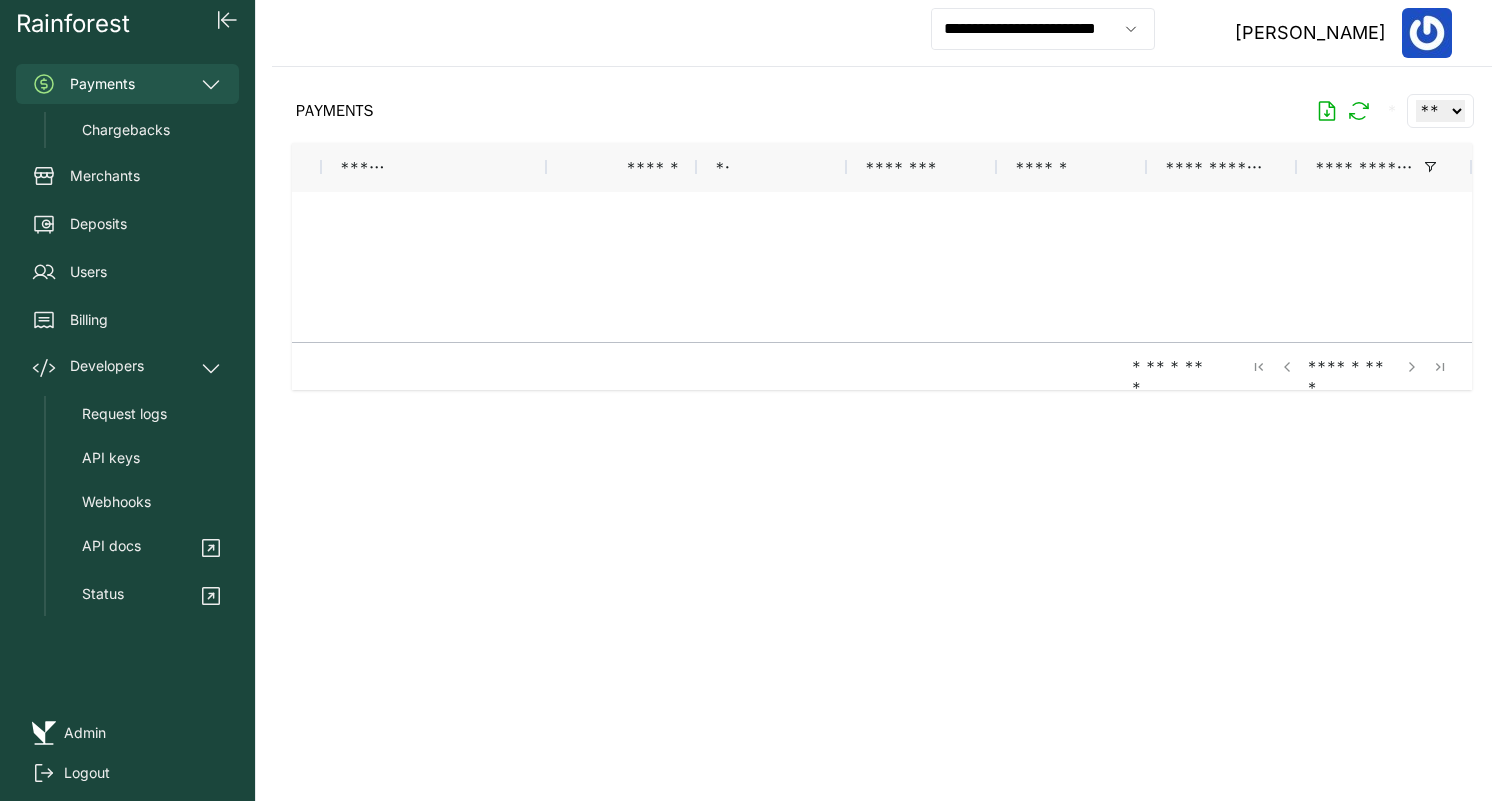 click on "PAYMENTS * ** ** ** ***" at bounding box center [882, 111] 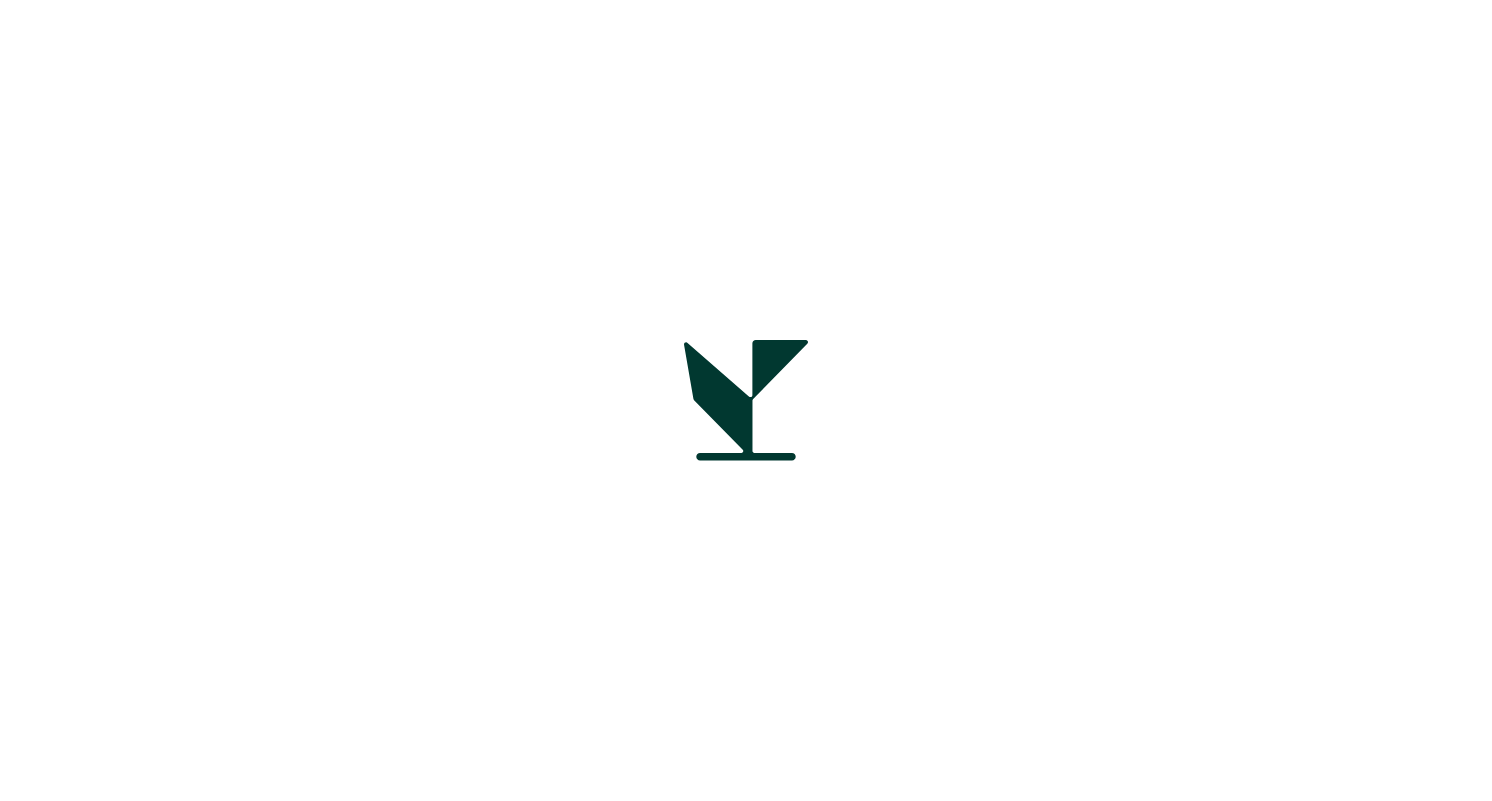 scroll, scrollTop: 0, scrollLeft: 0, axis: both 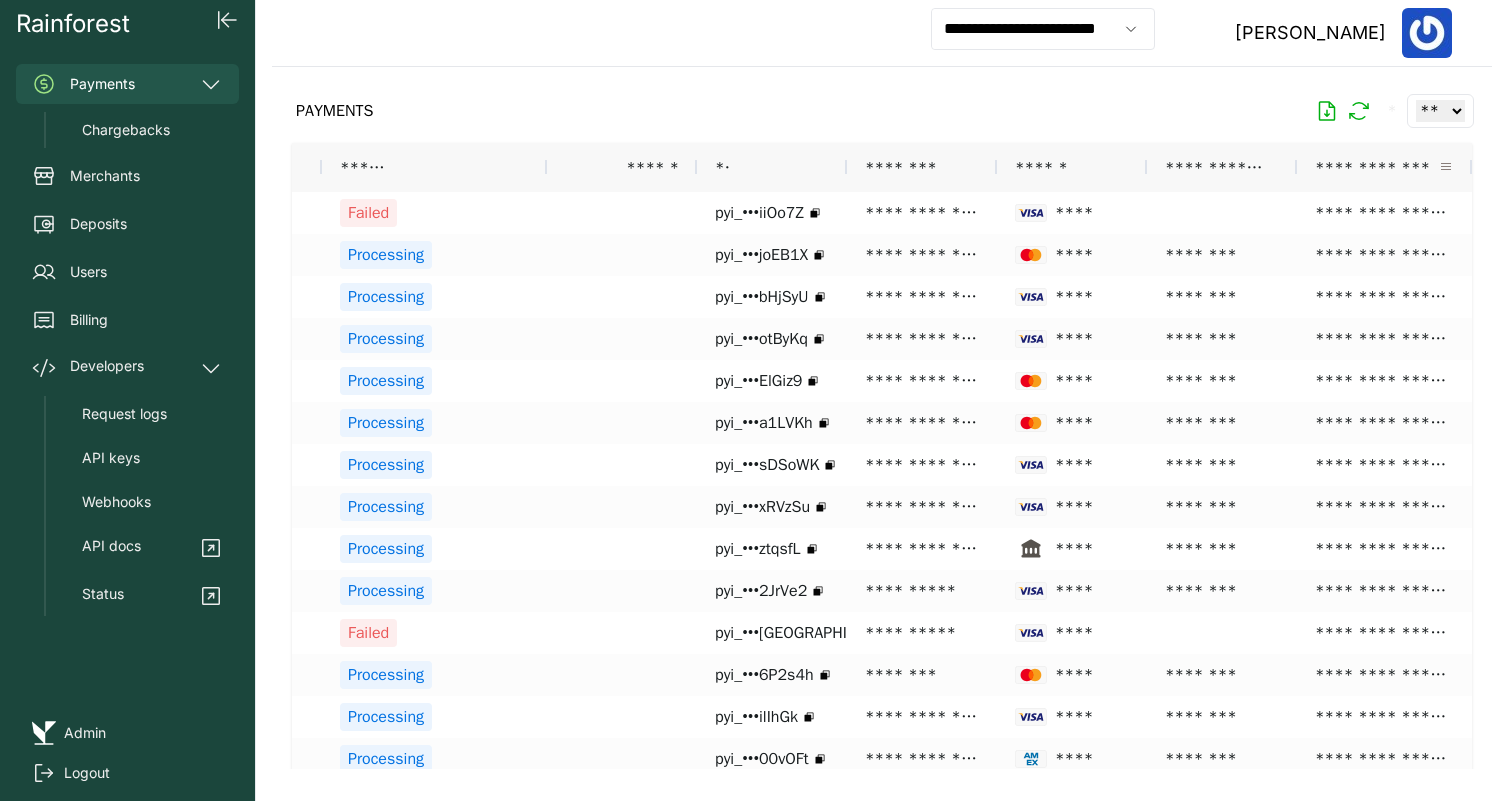 click at bounding box center (1446, 167) 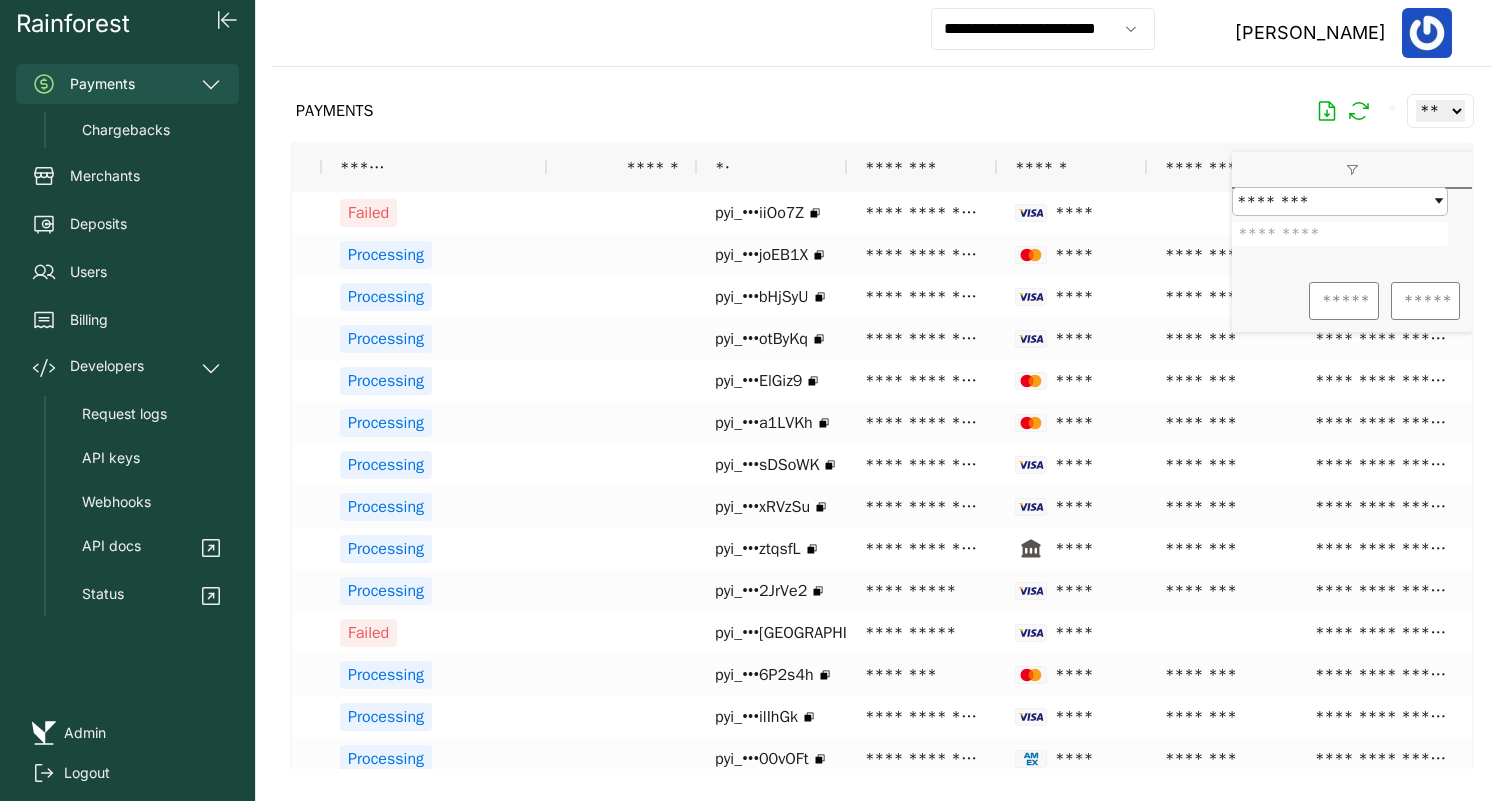 type on "**********" 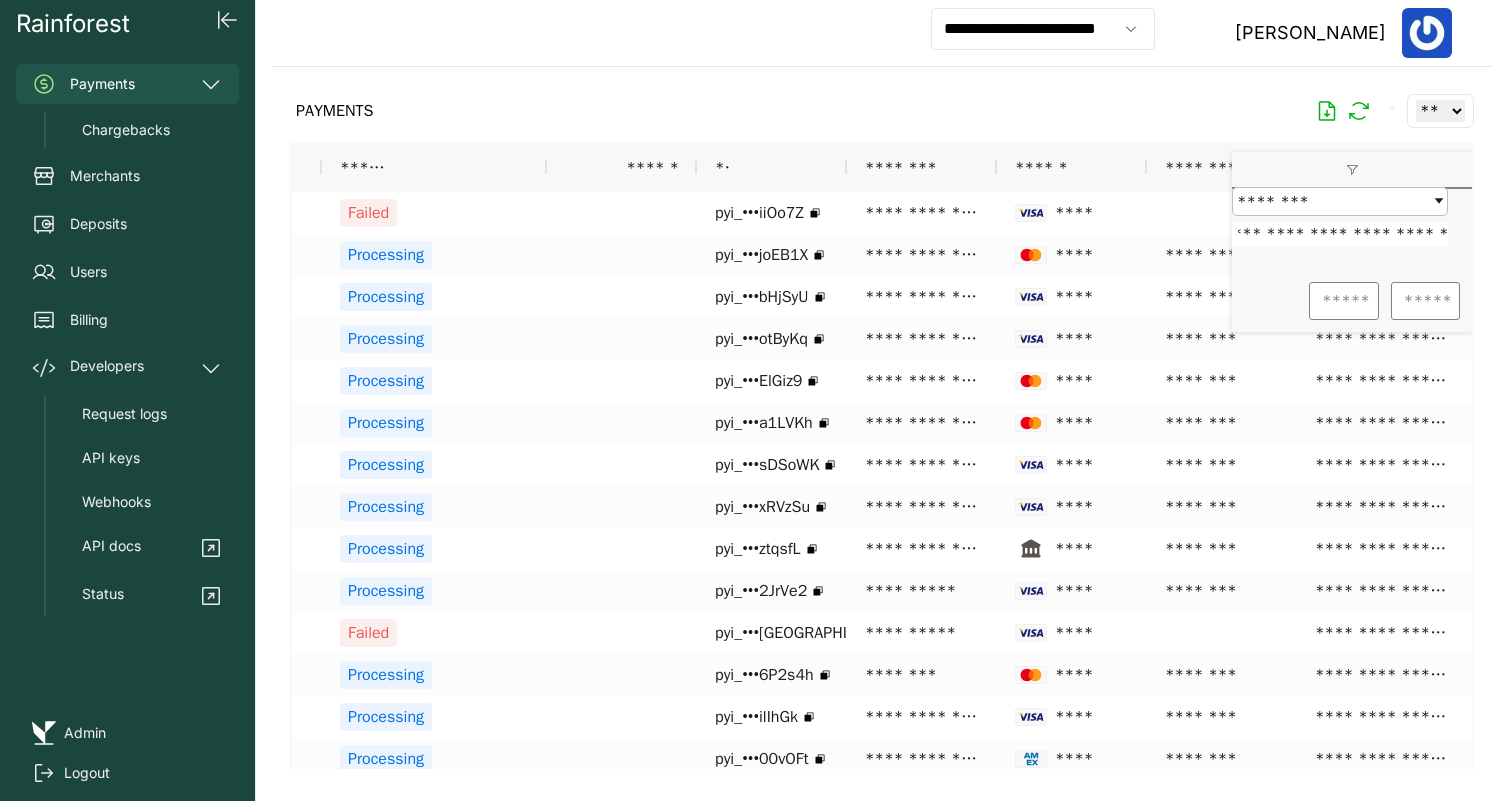 scroll, scrollTop: 0, scrollLeft: 0, axis: both 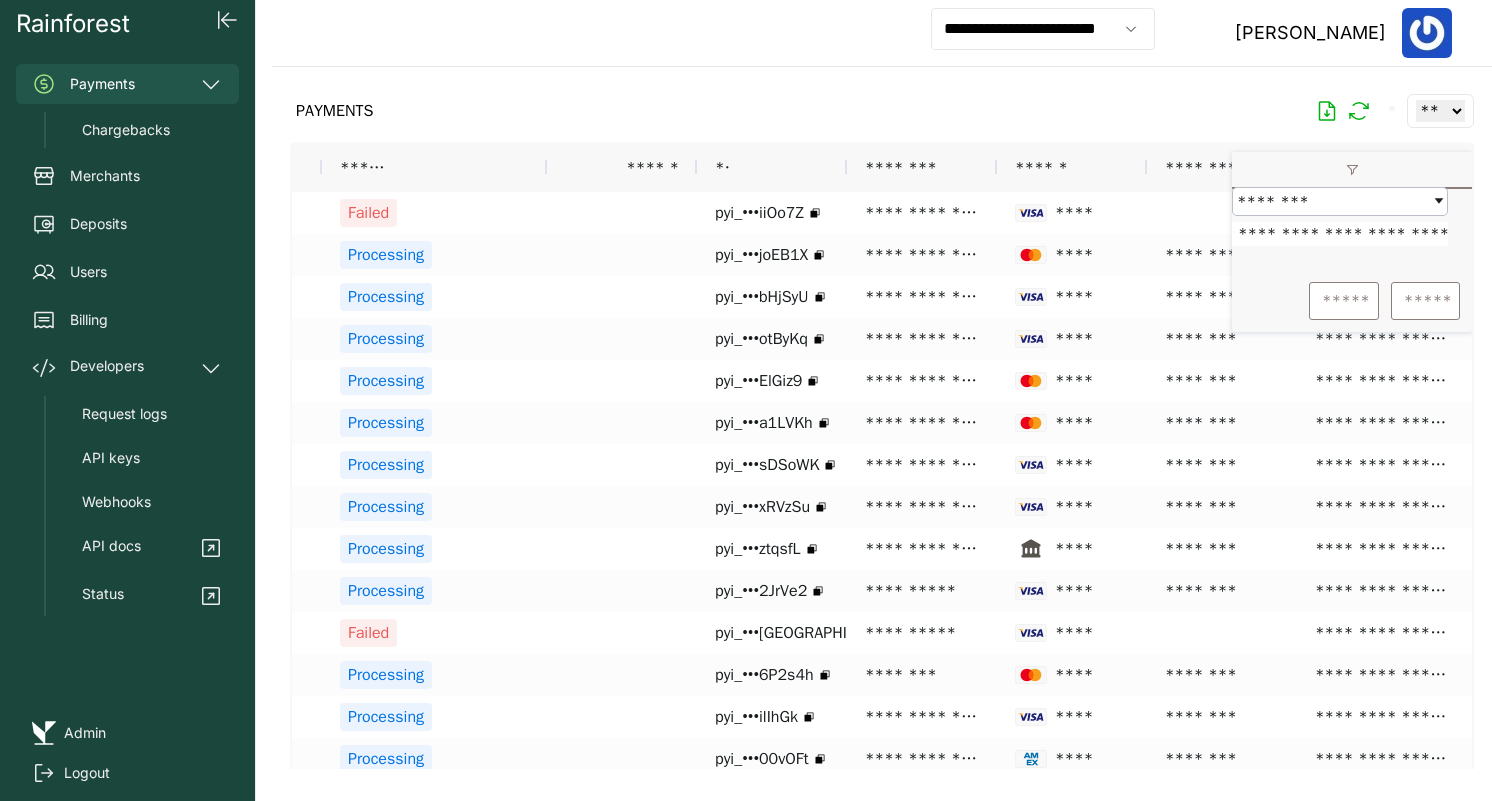 click on "**********" at bounding box center (1340, 234) 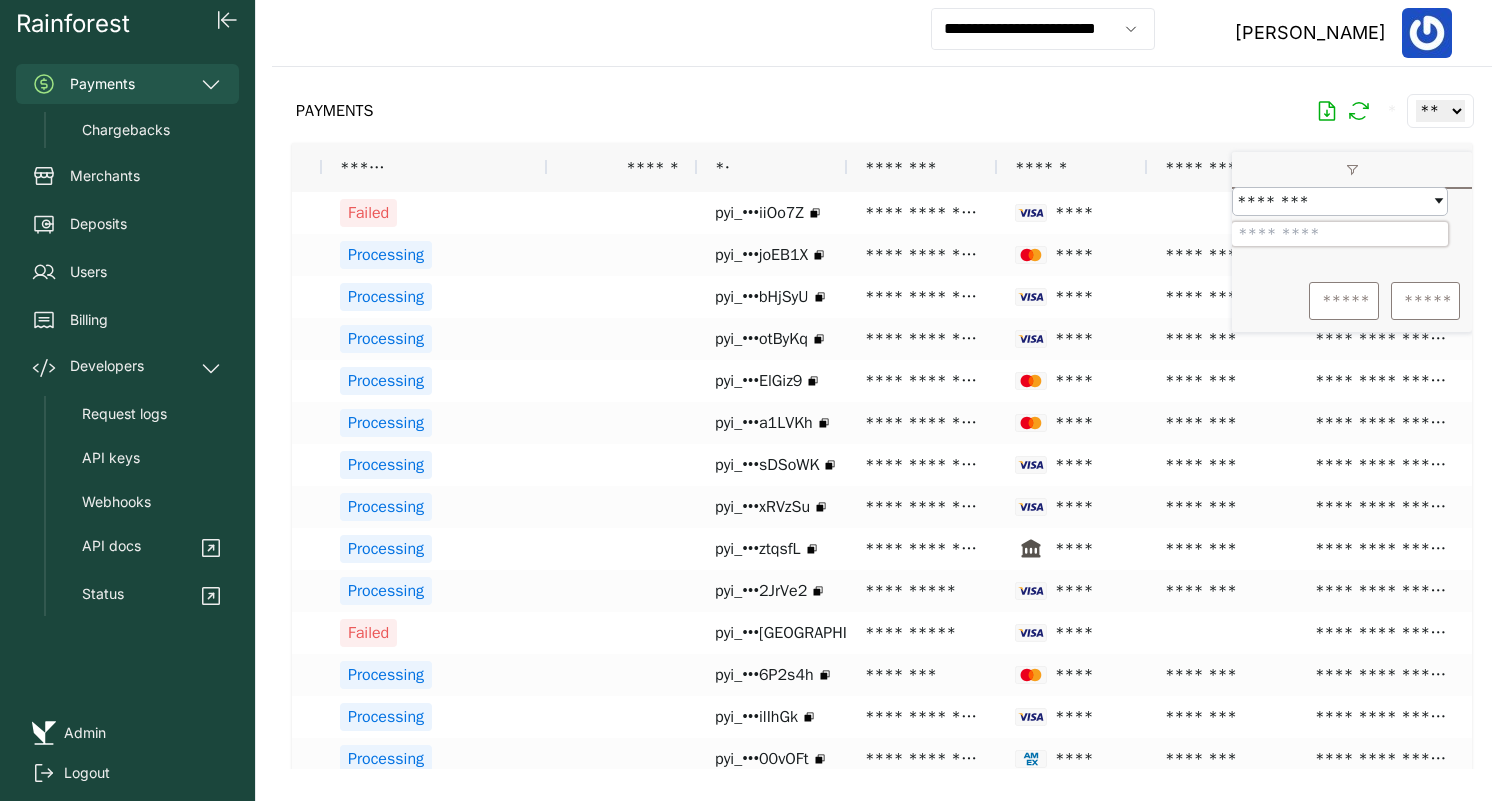 paste on "**********" 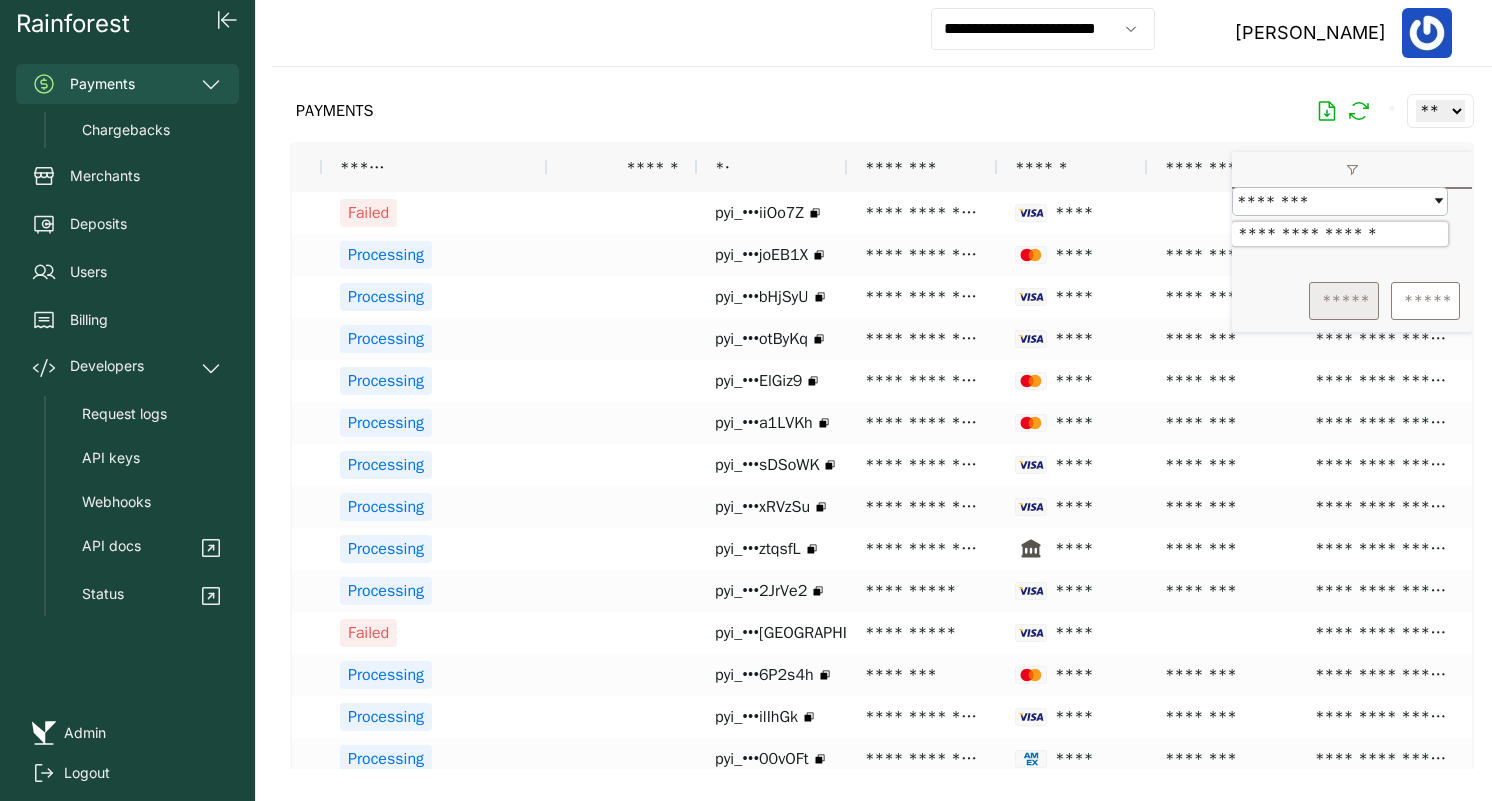 type on "**********" 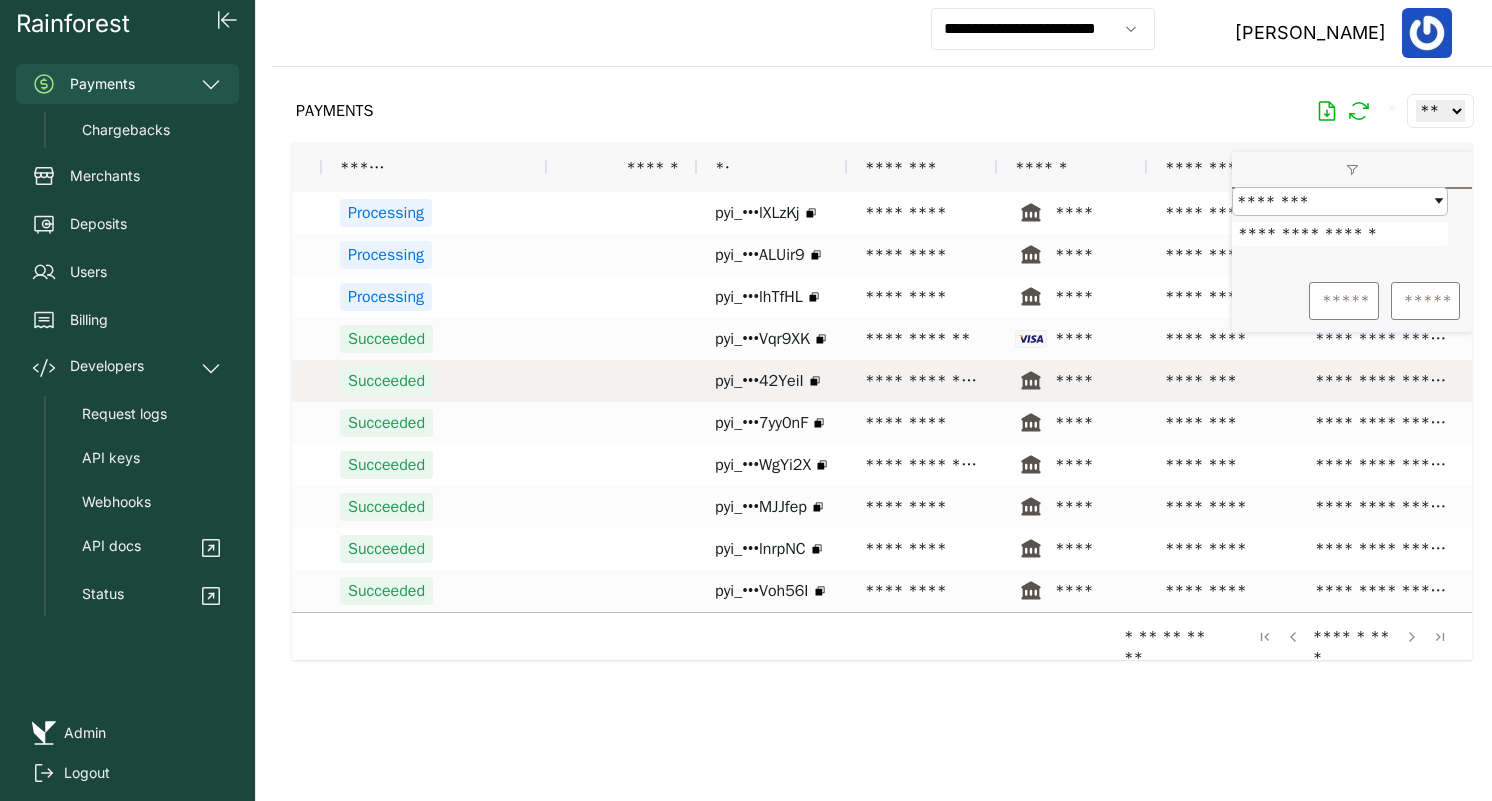 click on "**********" at bounding box center [922, 381] 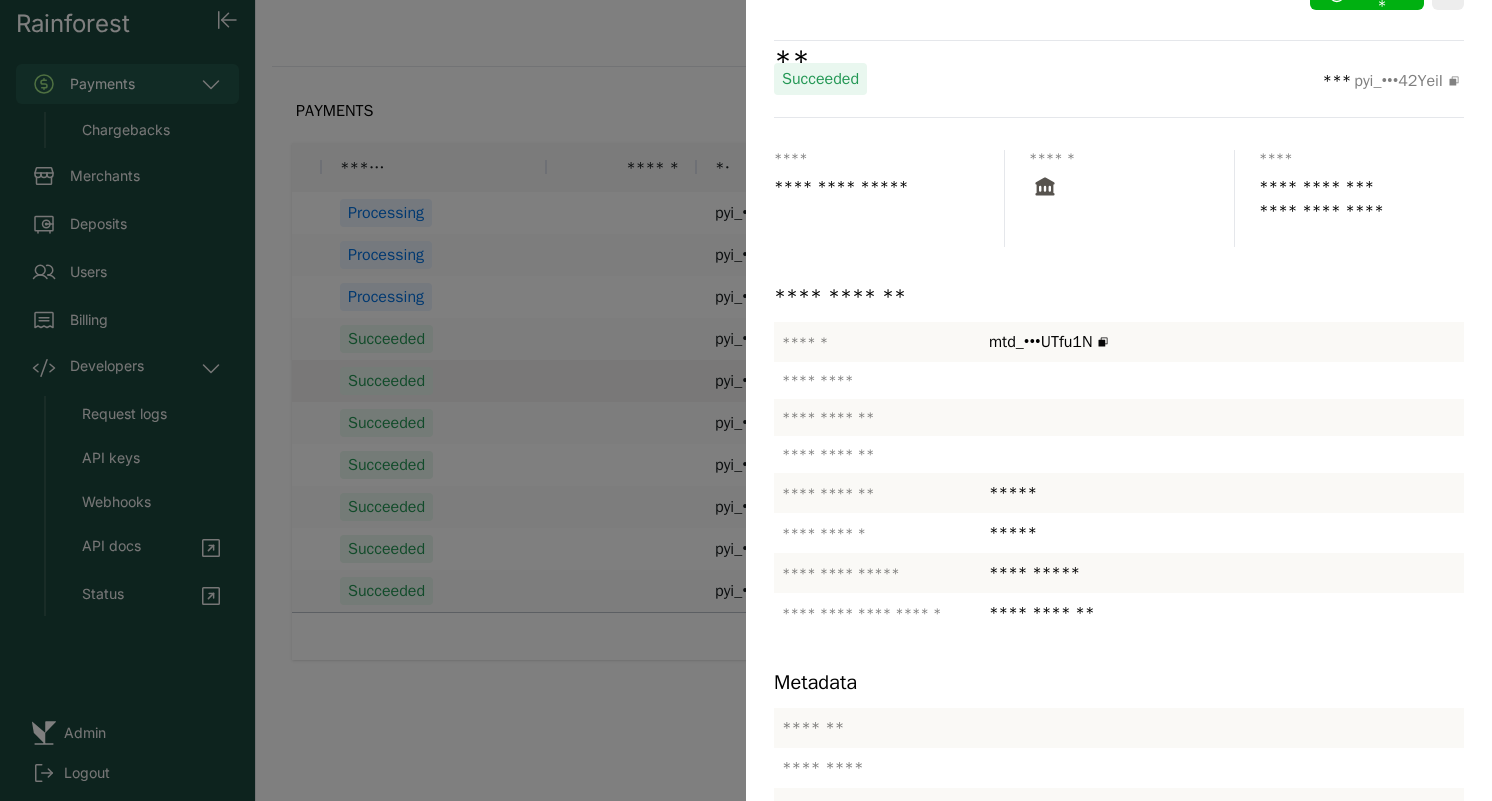 scroll, scrollTop: 156, scrollLeft: 0, axis: vertical 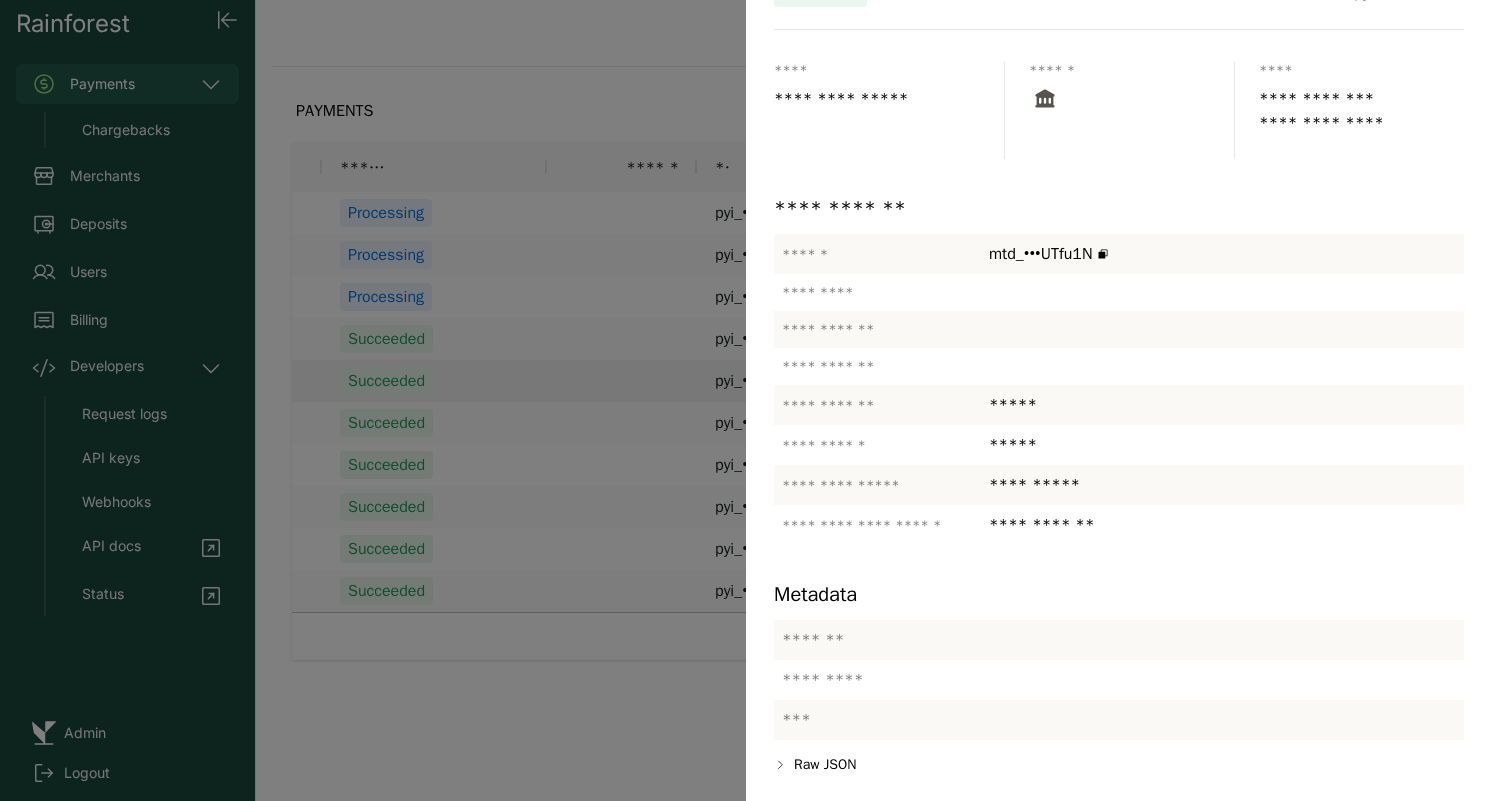click at bounding box center (746, 400) 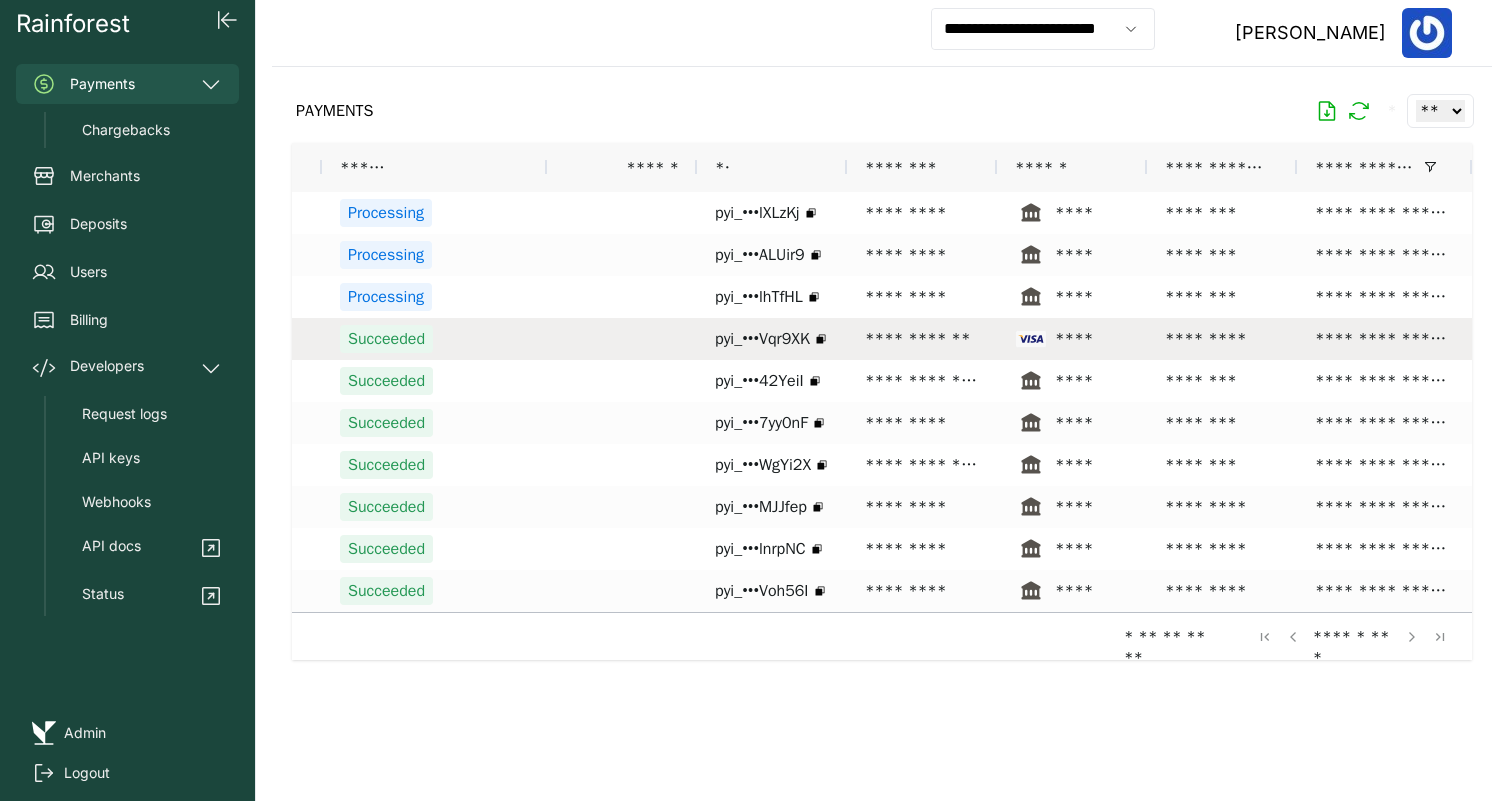 click on "**********" at bounding box center (922, 339) 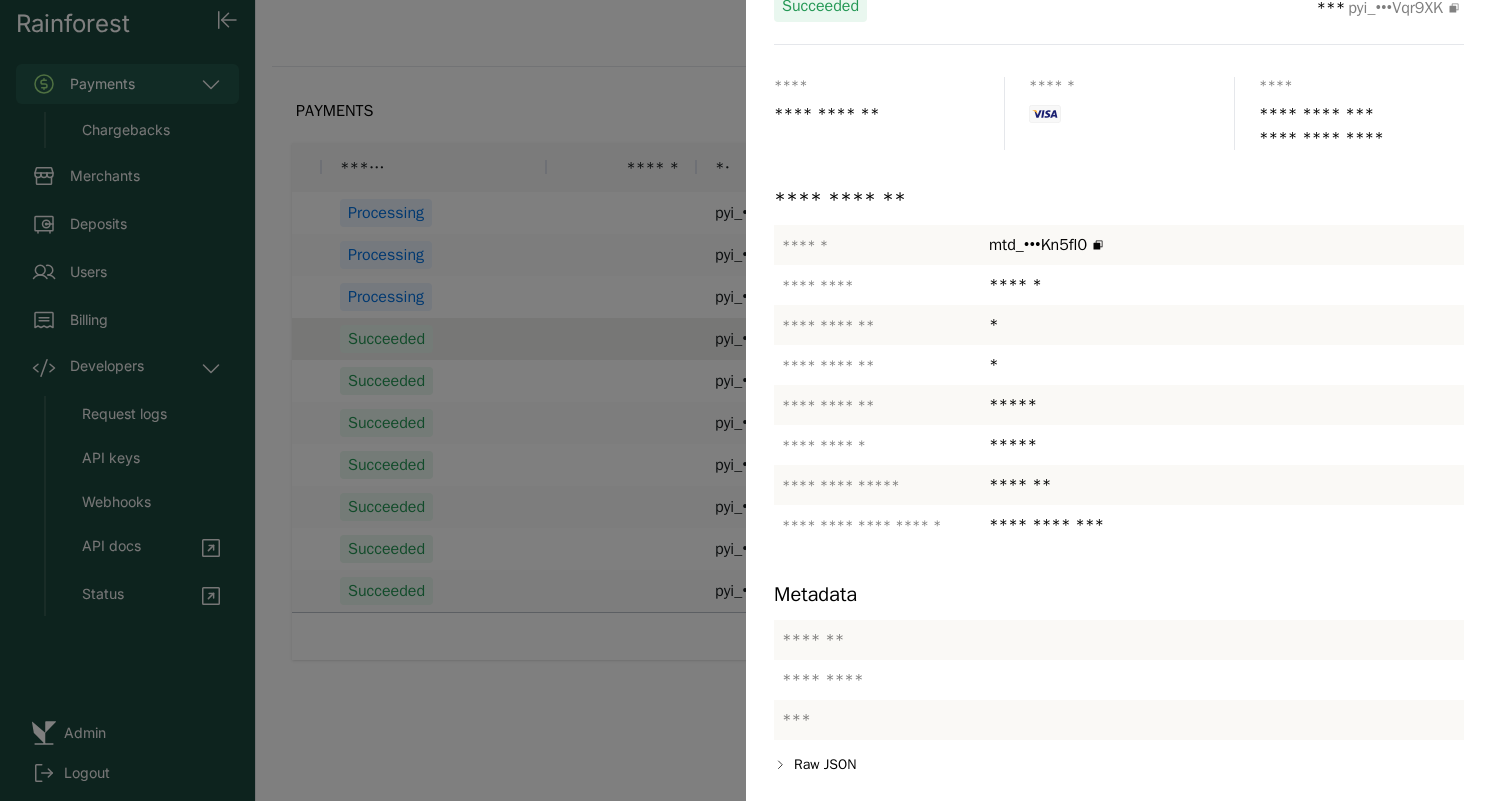 scroll, scrollTop: 0, scrollLeft: 0, axis: both 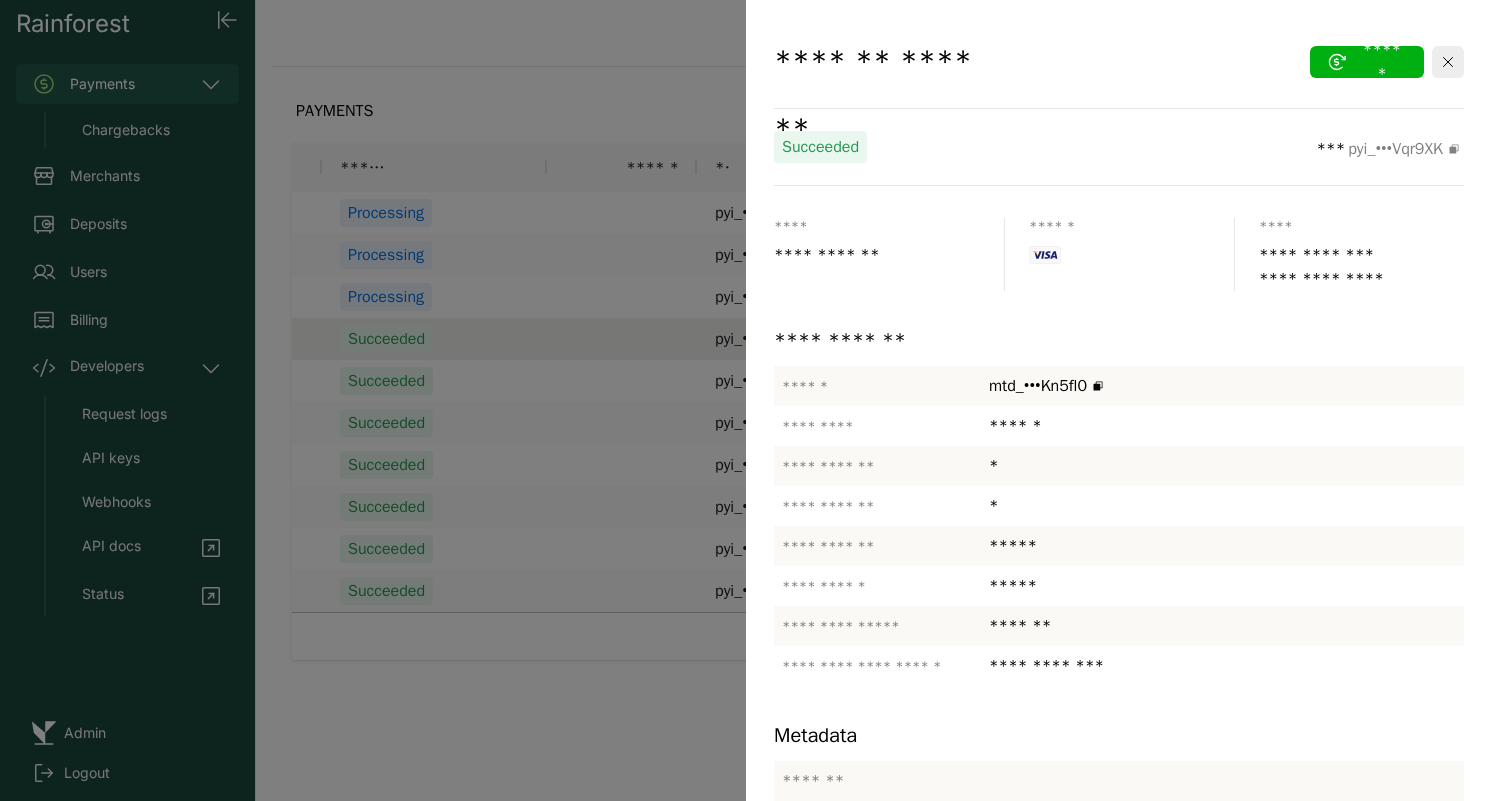 click at bounding box center [746, 400] 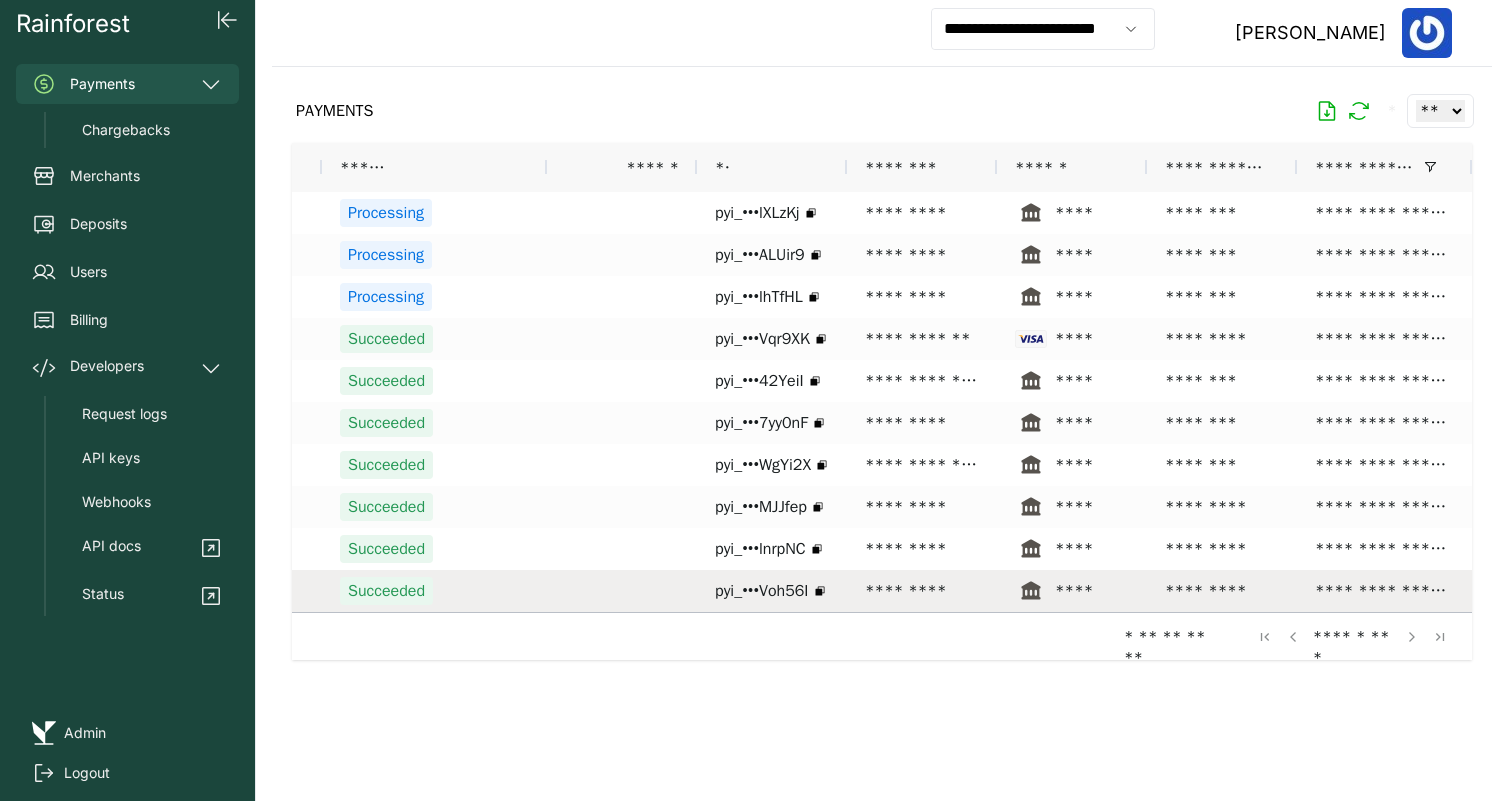 scroll, scrollTop: 0, scrollLeft: 227, axis: horizontal 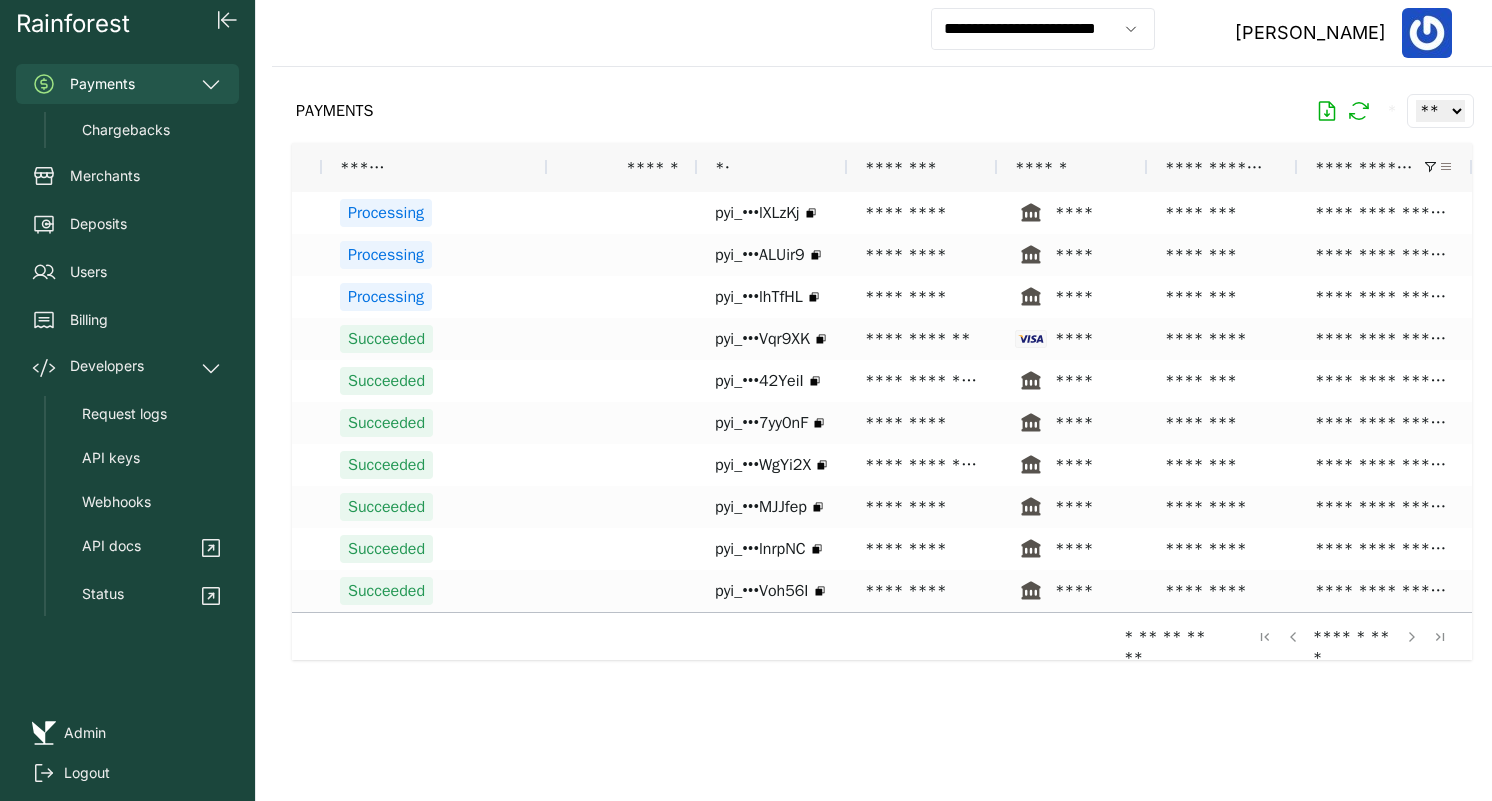 click at bounding box center [1446, 167] 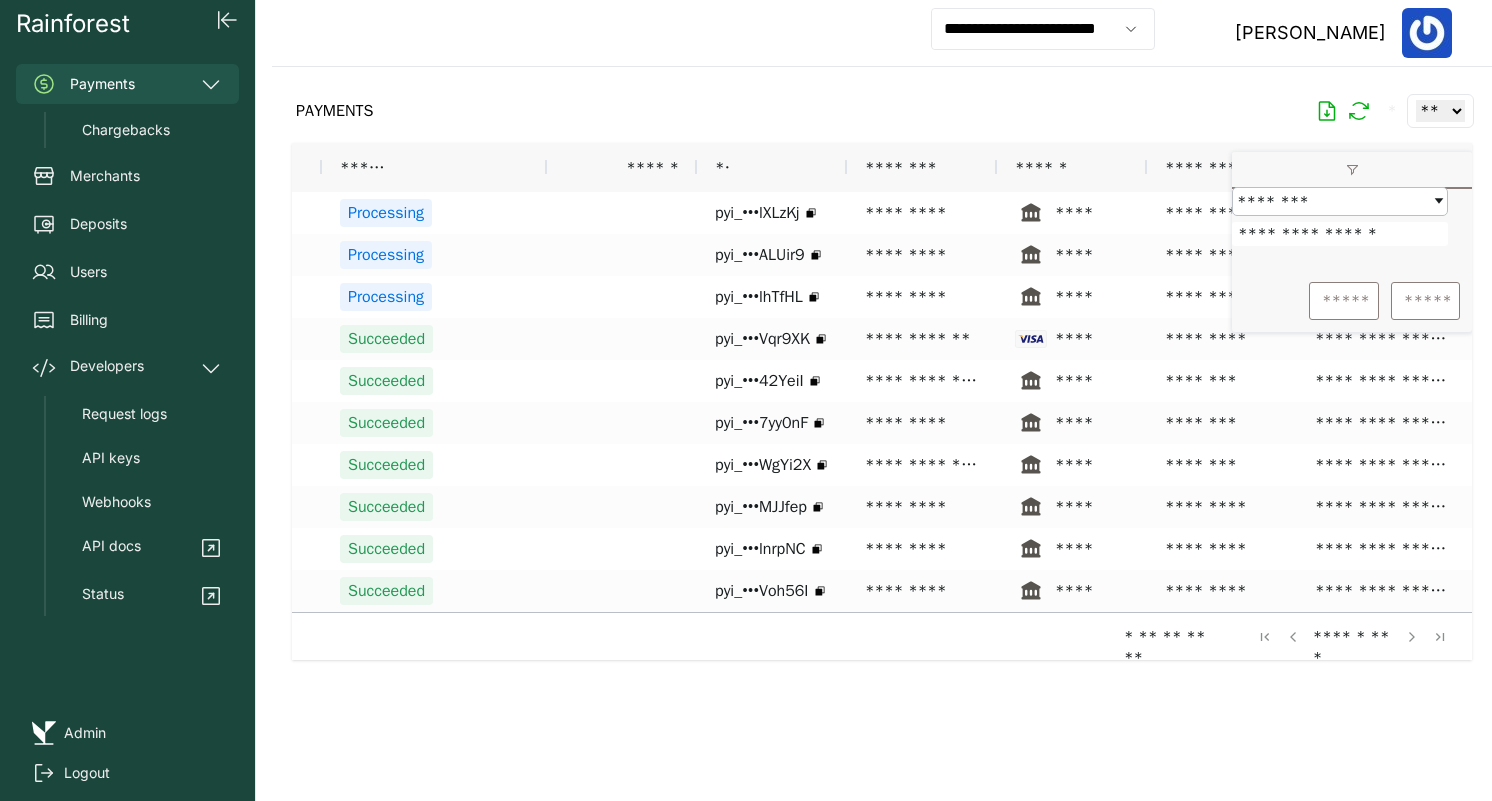 click on "**********" at bounding box center [1340, 234] 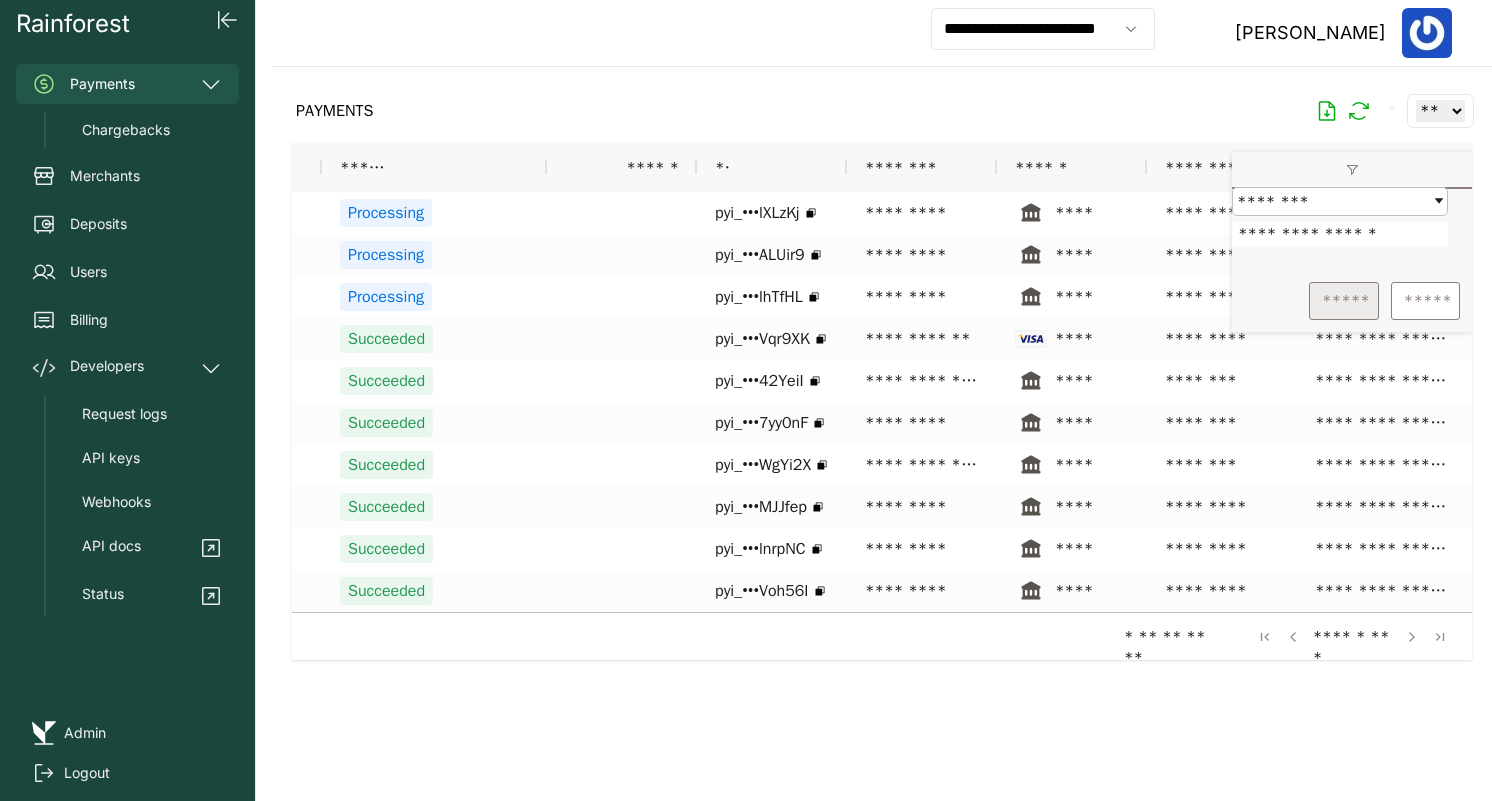 type on "**********" 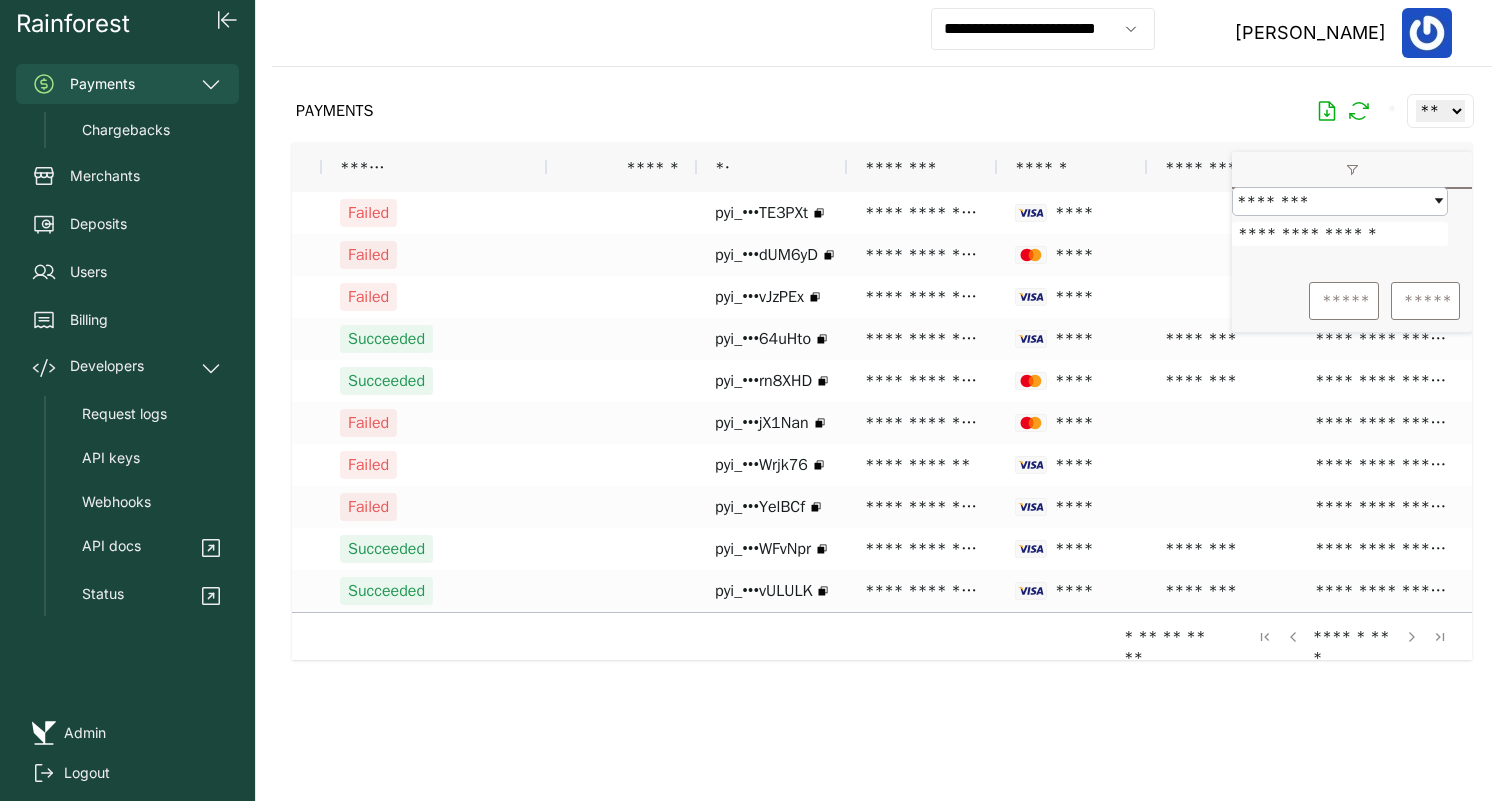 click on "PAYMENTS * ** ** ** ***" at bounding box center [882, 111] 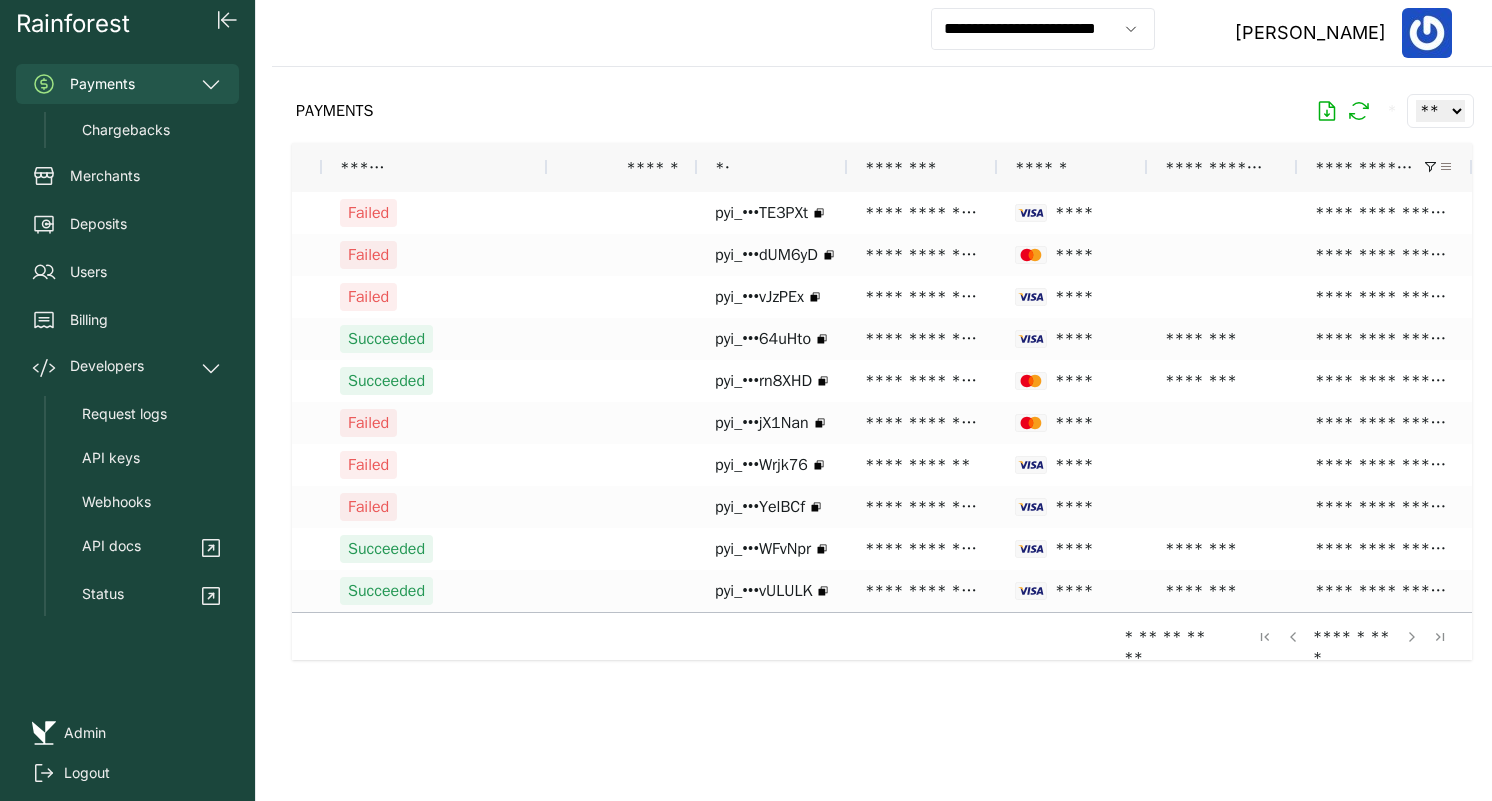 click at bounding box center [1446, 167] 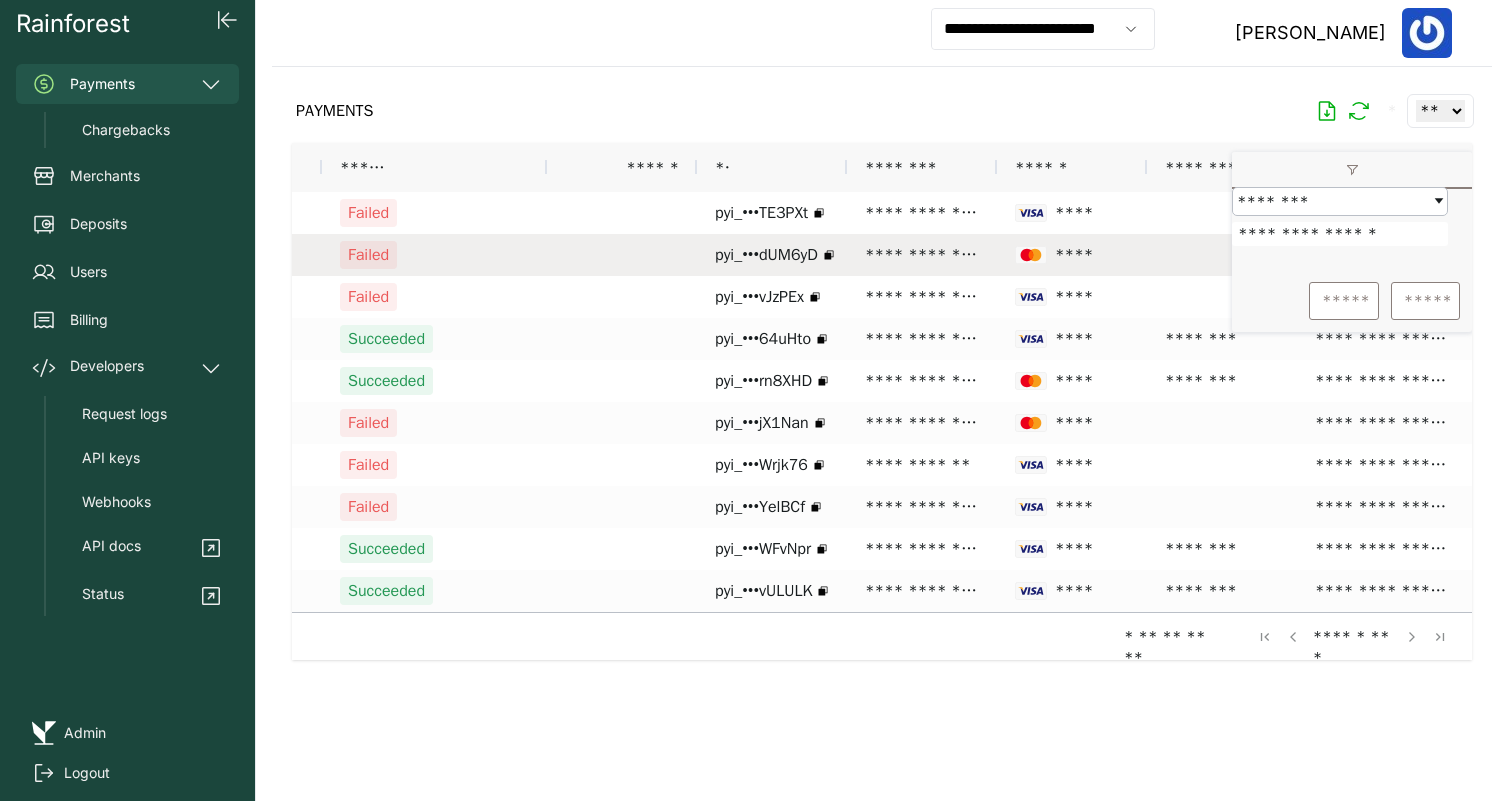 drag, startPoint x: 1402, startPoint y: 252, endPoint x: 1159, endPoint y: 249, distance: 243.01852 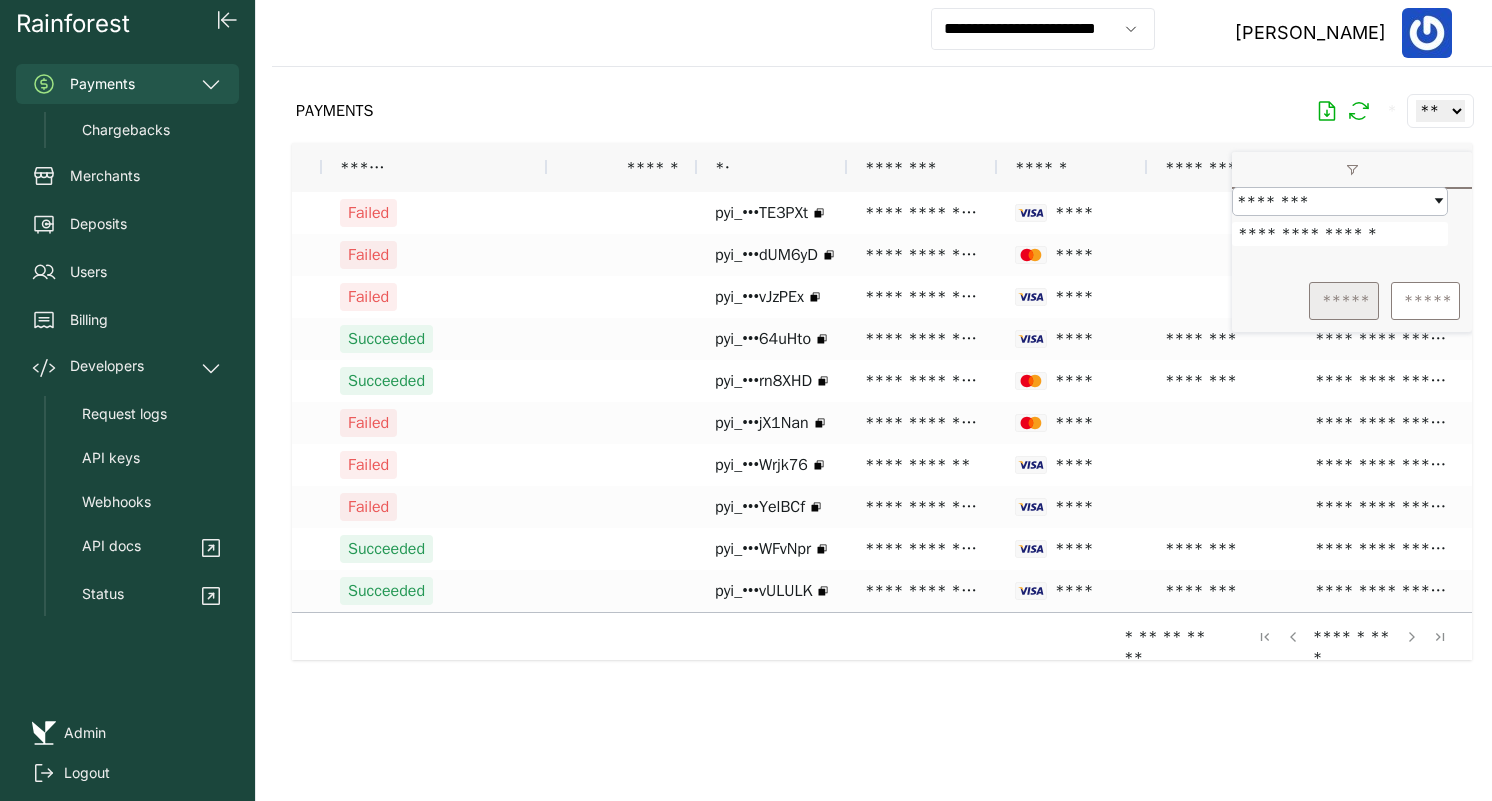 type on "**********" 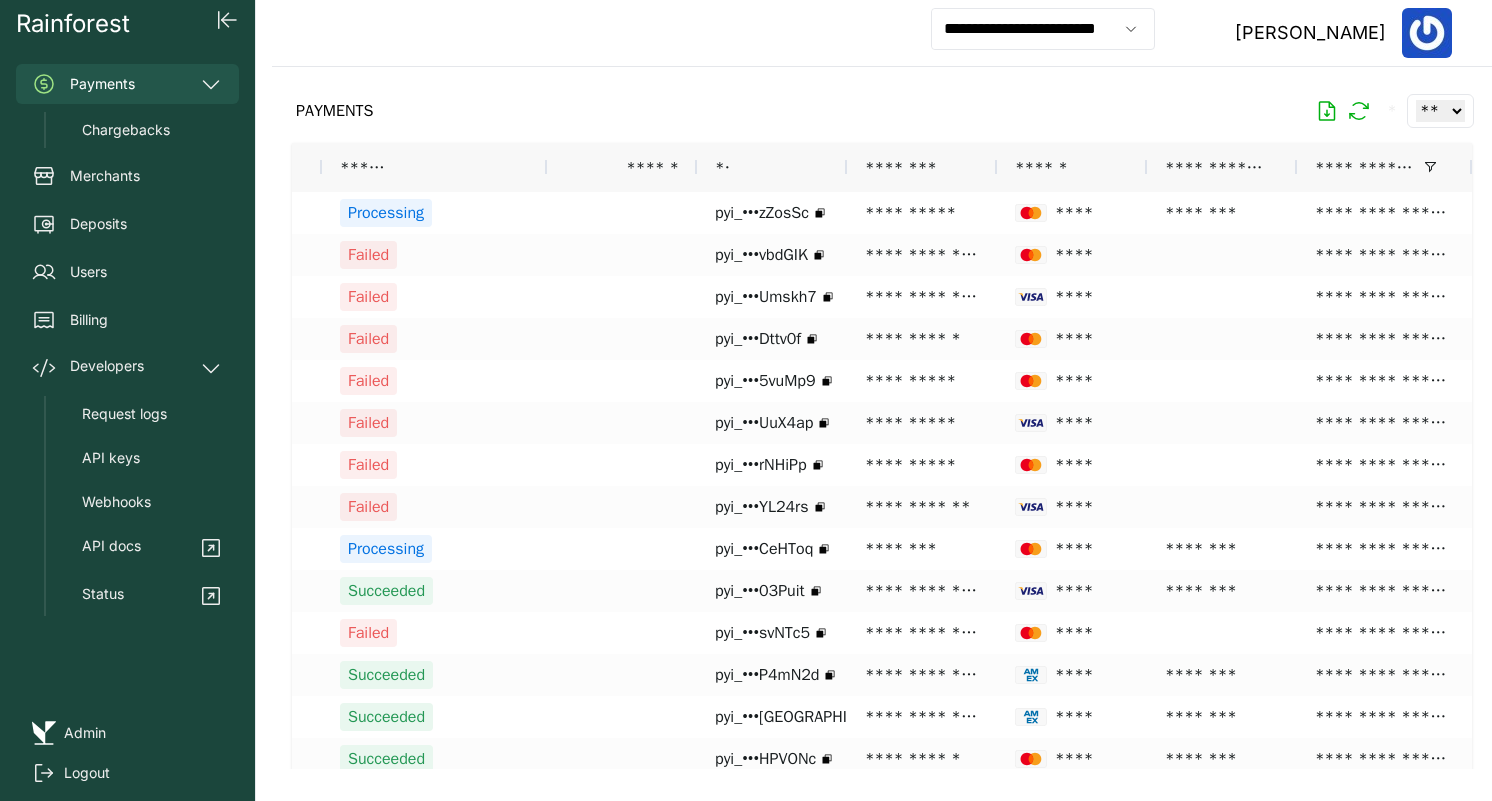 click on "PAYMENTS * ** ** ** ***" at bounding box center (882, 111) 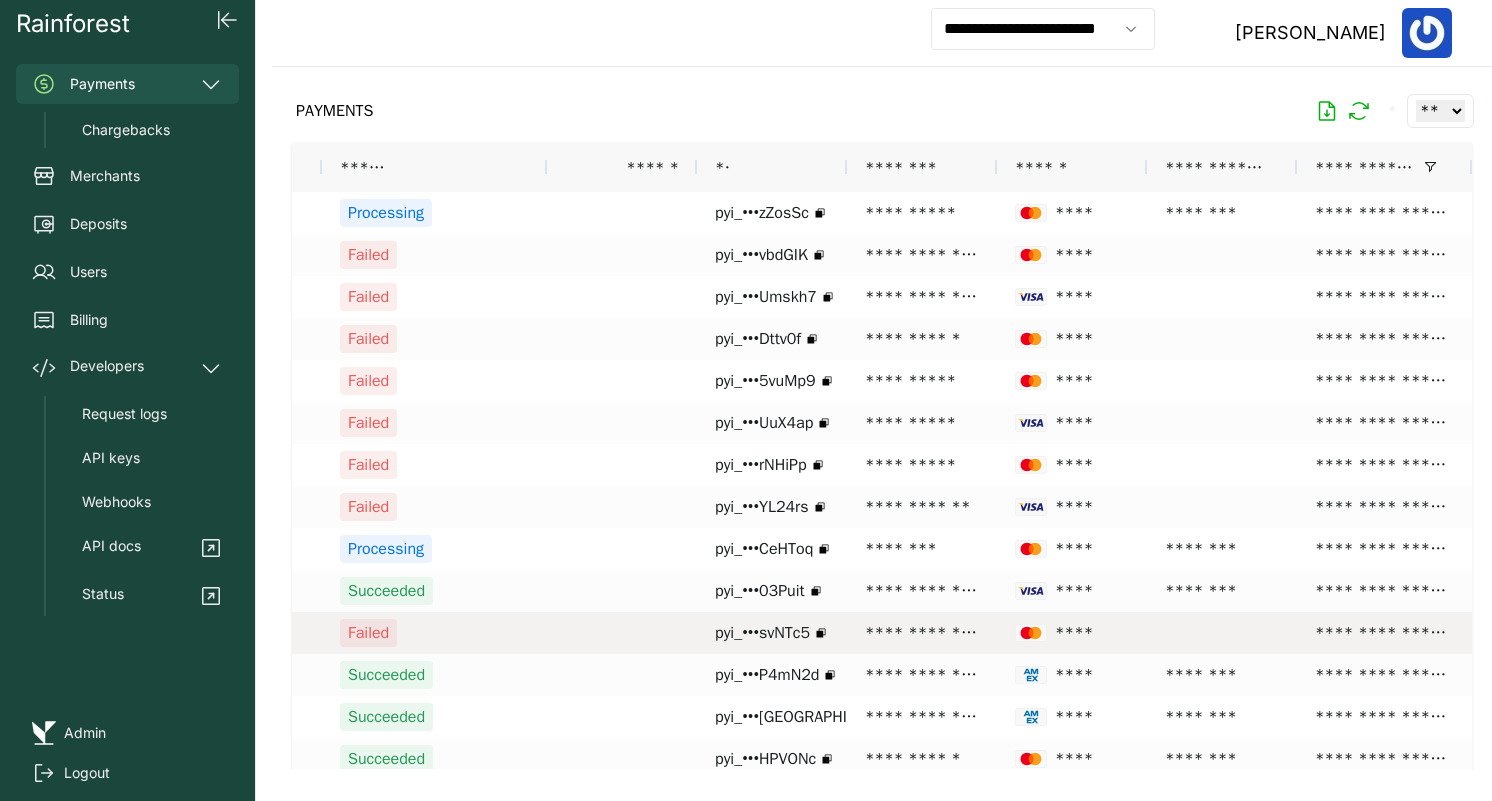 scroll, scrollTop: 101, scrollLeft: 0, axis: vertical 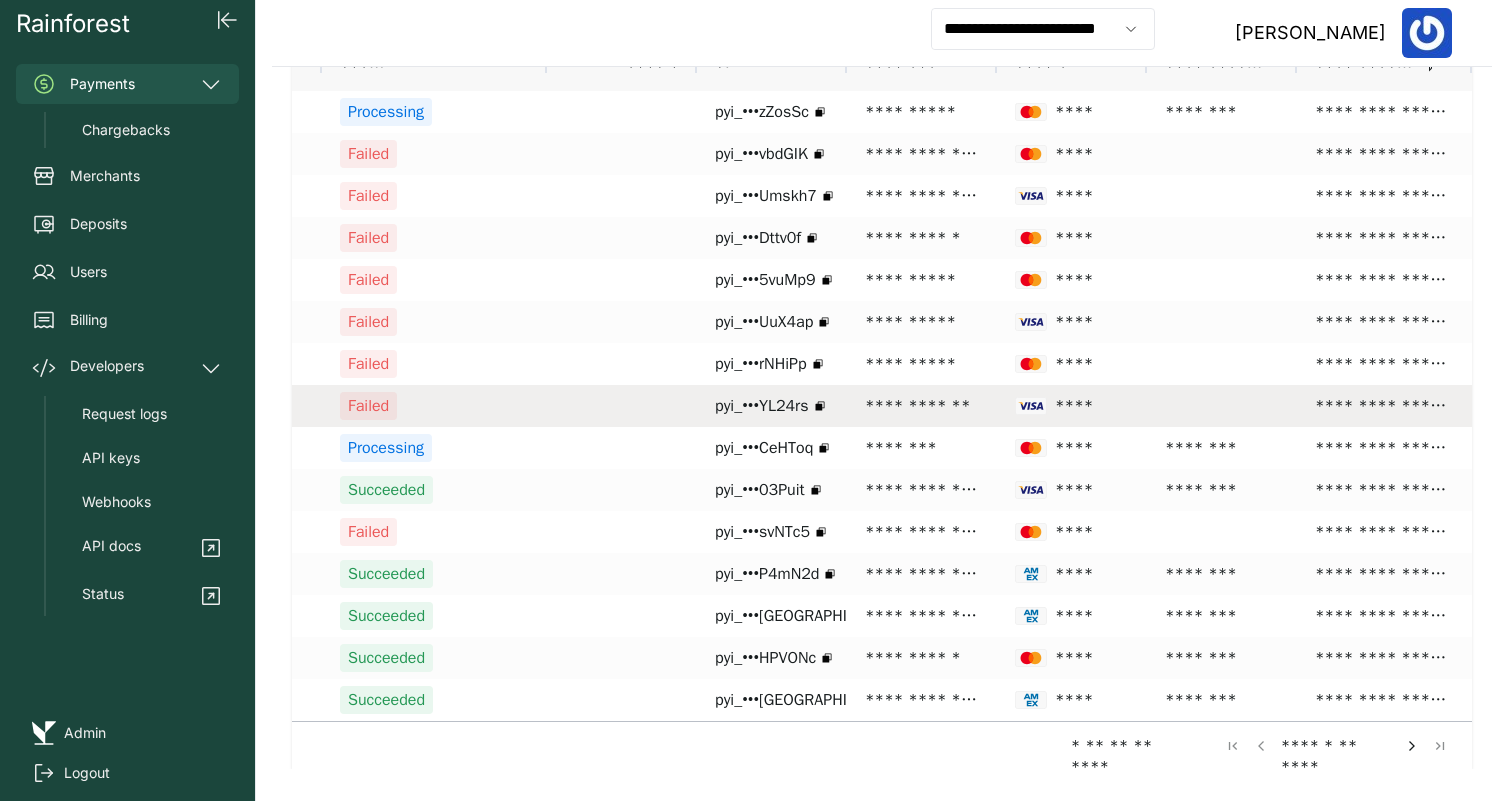 click on "pyi_•••YL24rs" at bounding box center [762, 406] 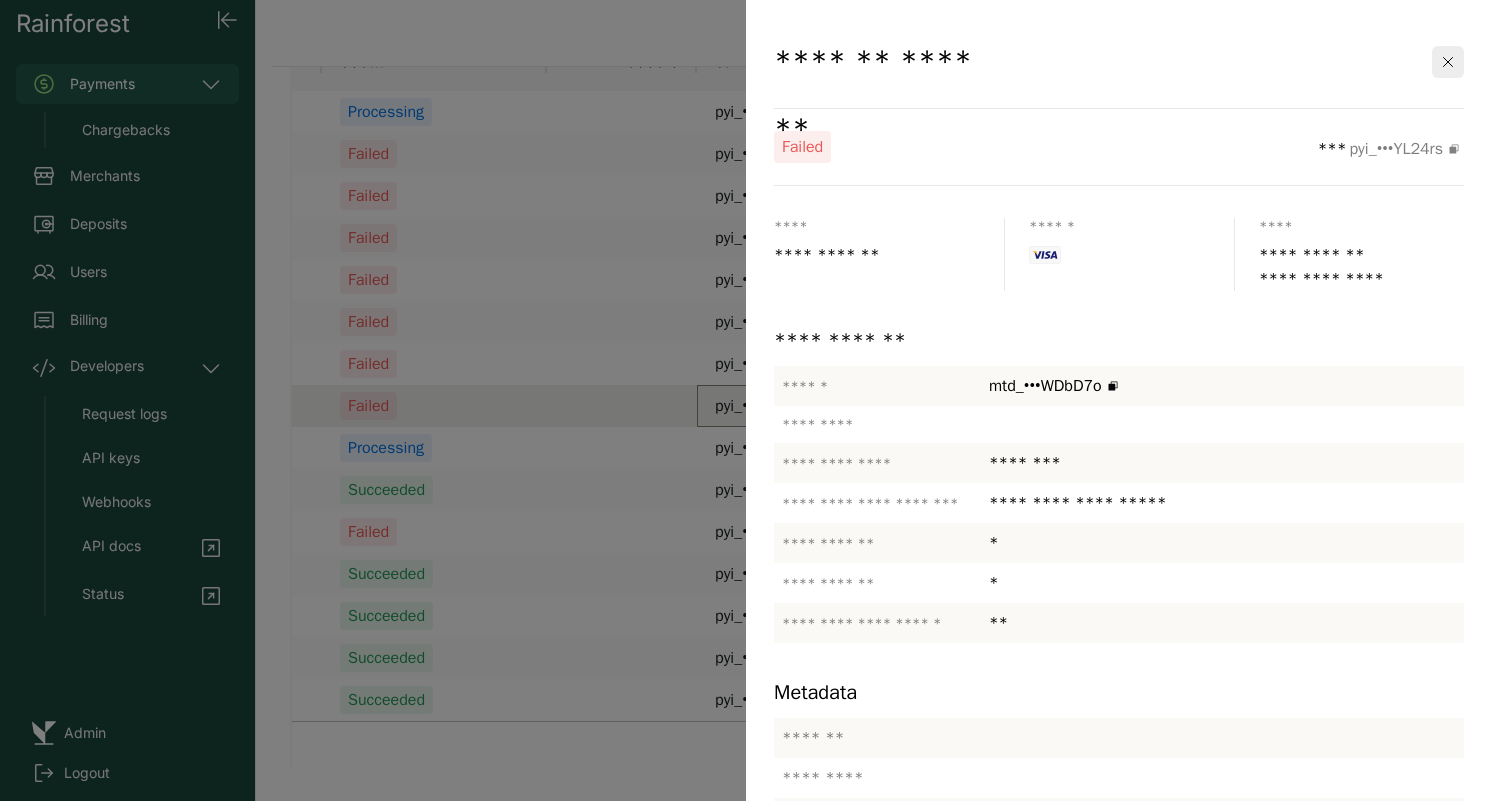scroll, scrollTop: 98, scrollLeft: 0, axis: vertical 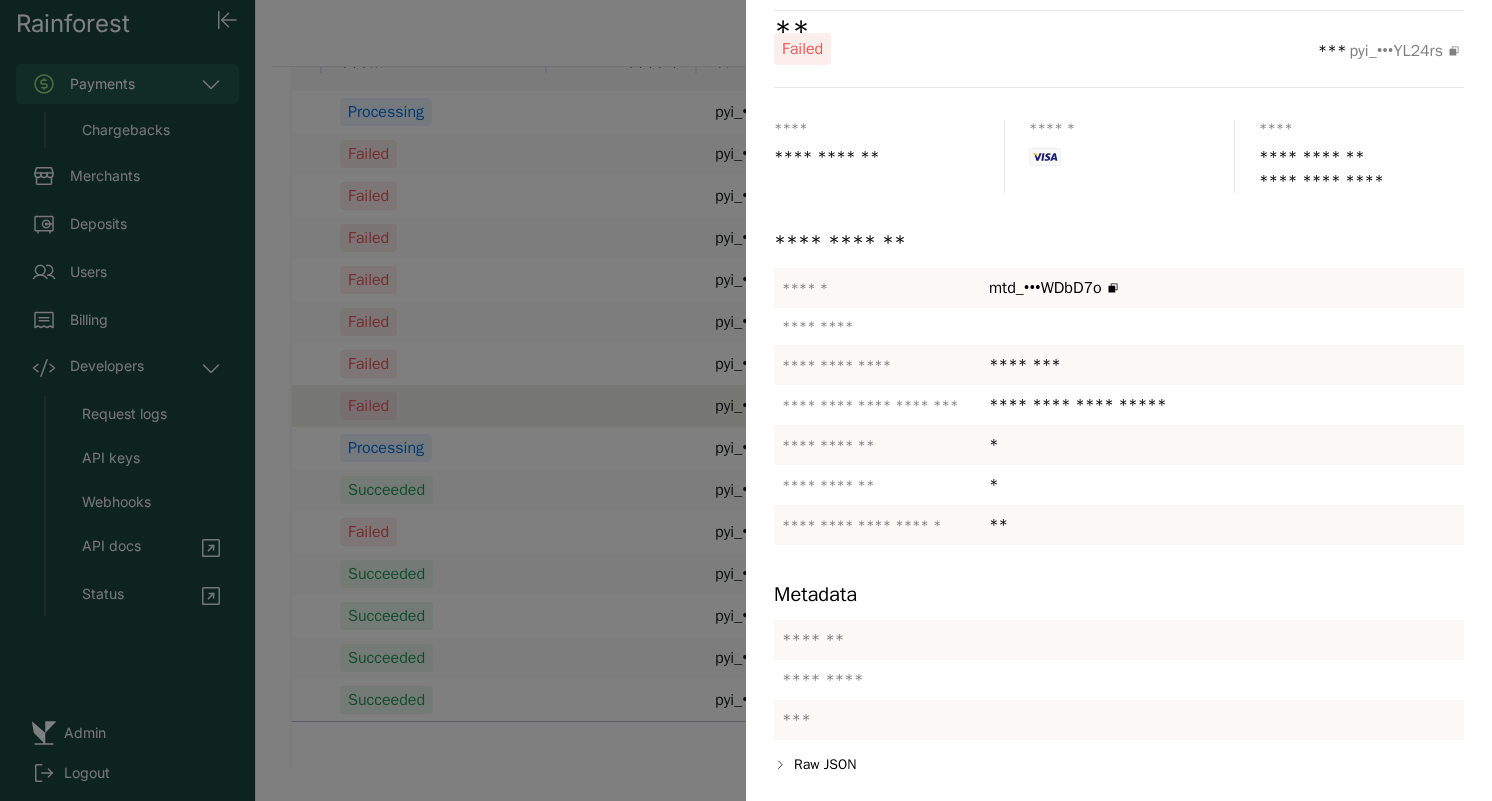 click at bounding box center [746, 400] 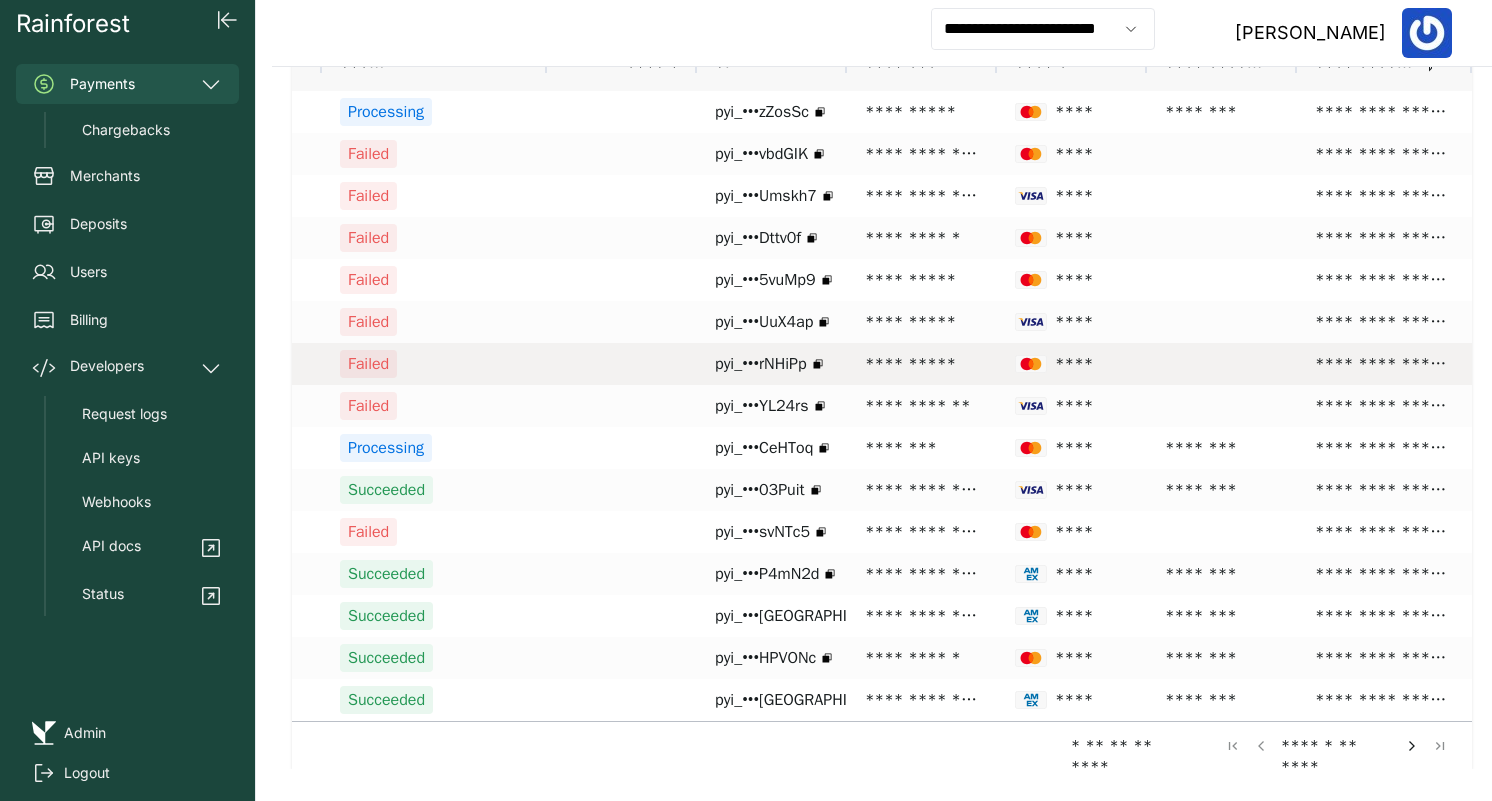 click on "**********" at bounding box center [922, 364] 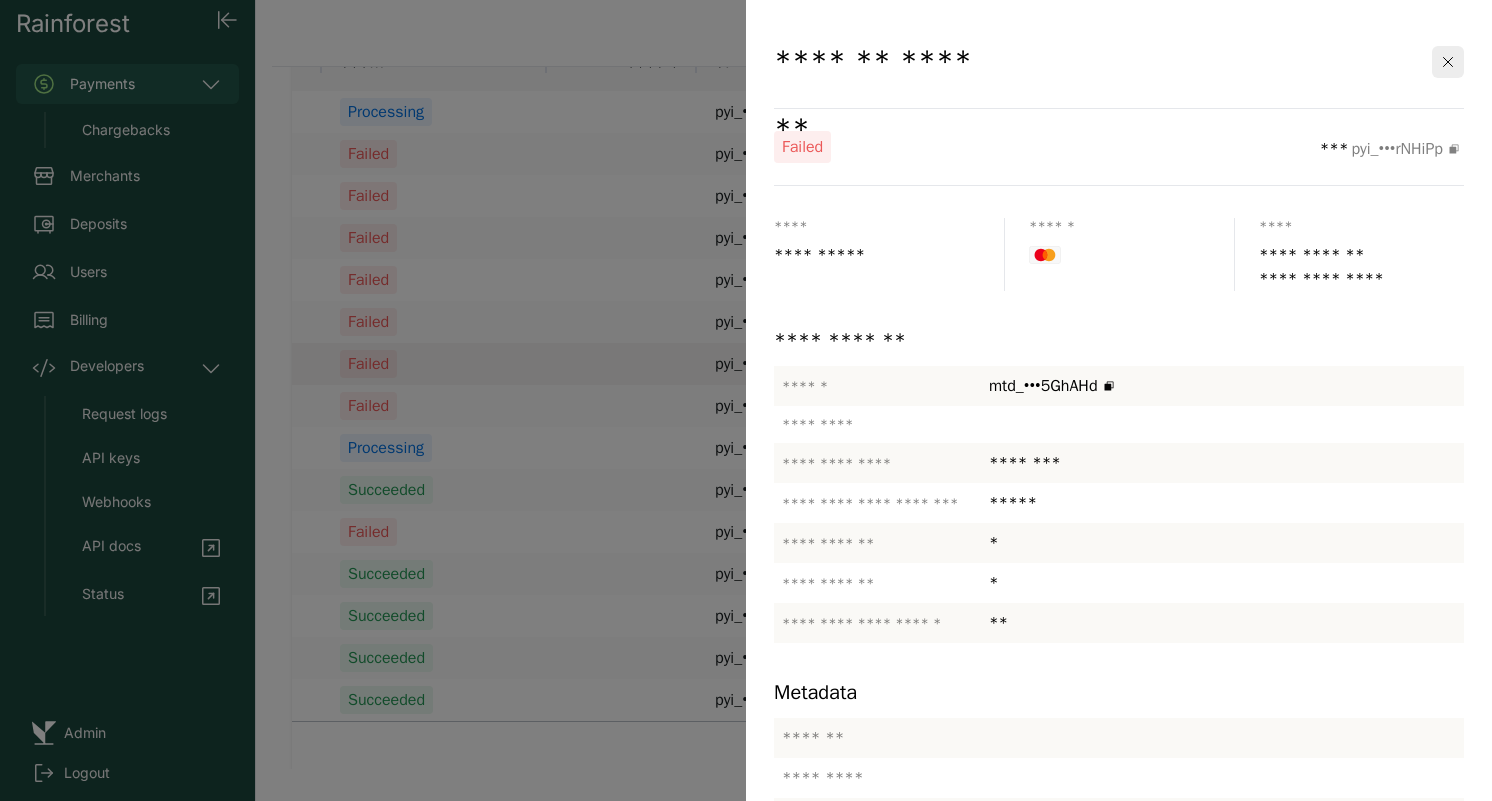 scroll, scrollTop: 98, scrollLeft: 0, axis: vertical 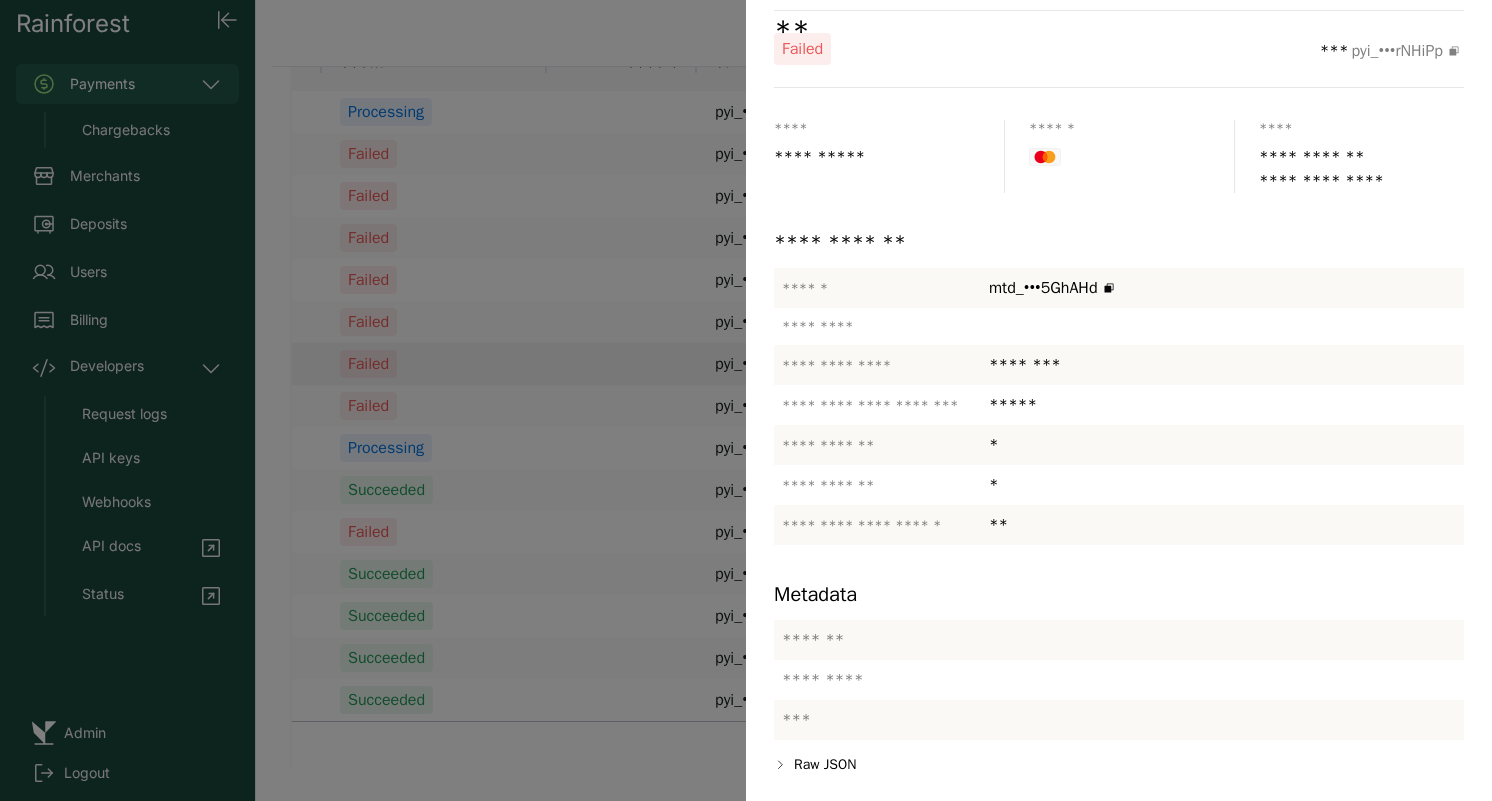 click at bounding box center [746, 400] 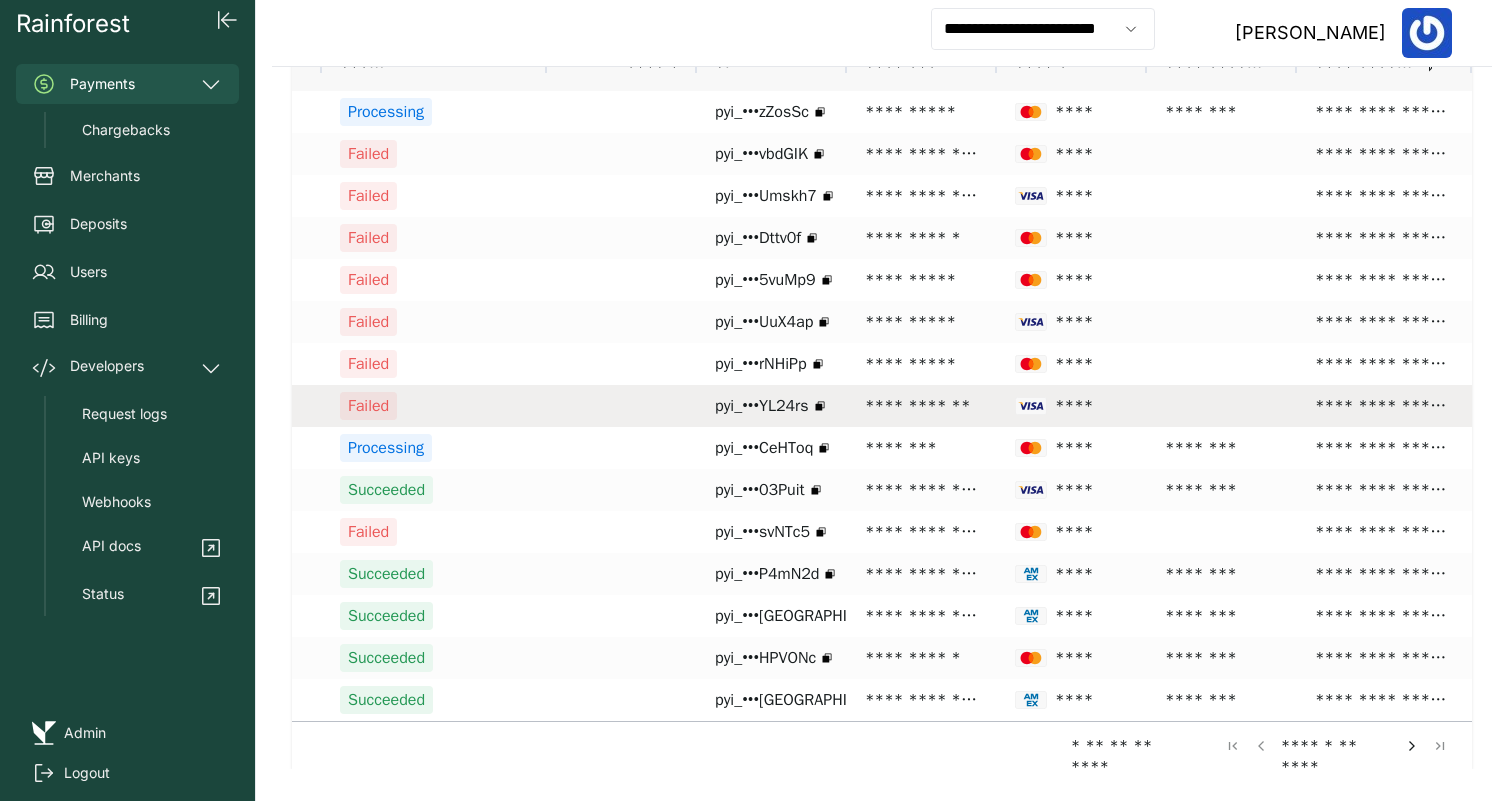 scroll, scrollTop: 0, scrollLeft: 119, axis: horizontal 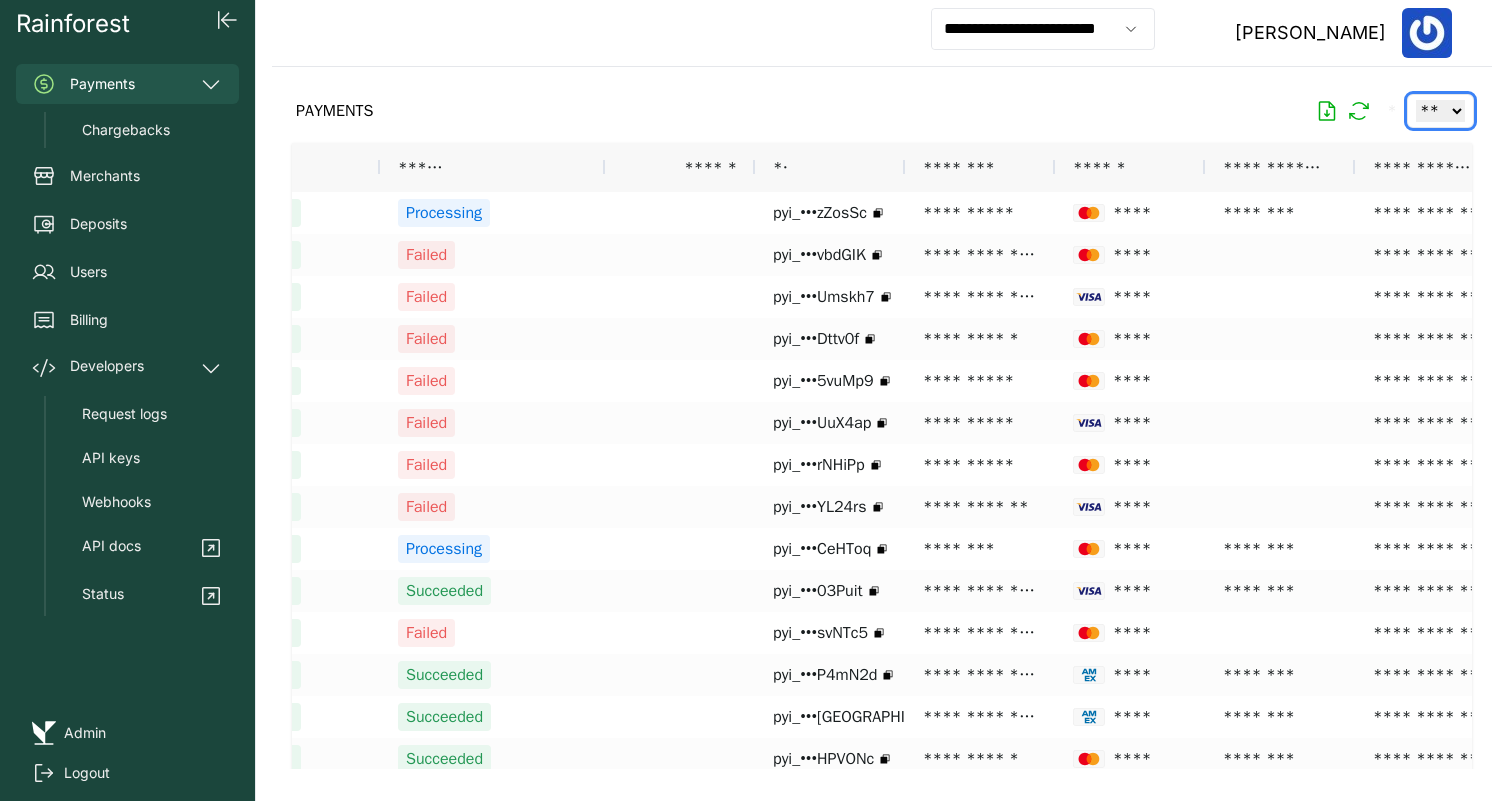 click on "** ** ** ***" at bounding box center [1440, 111] 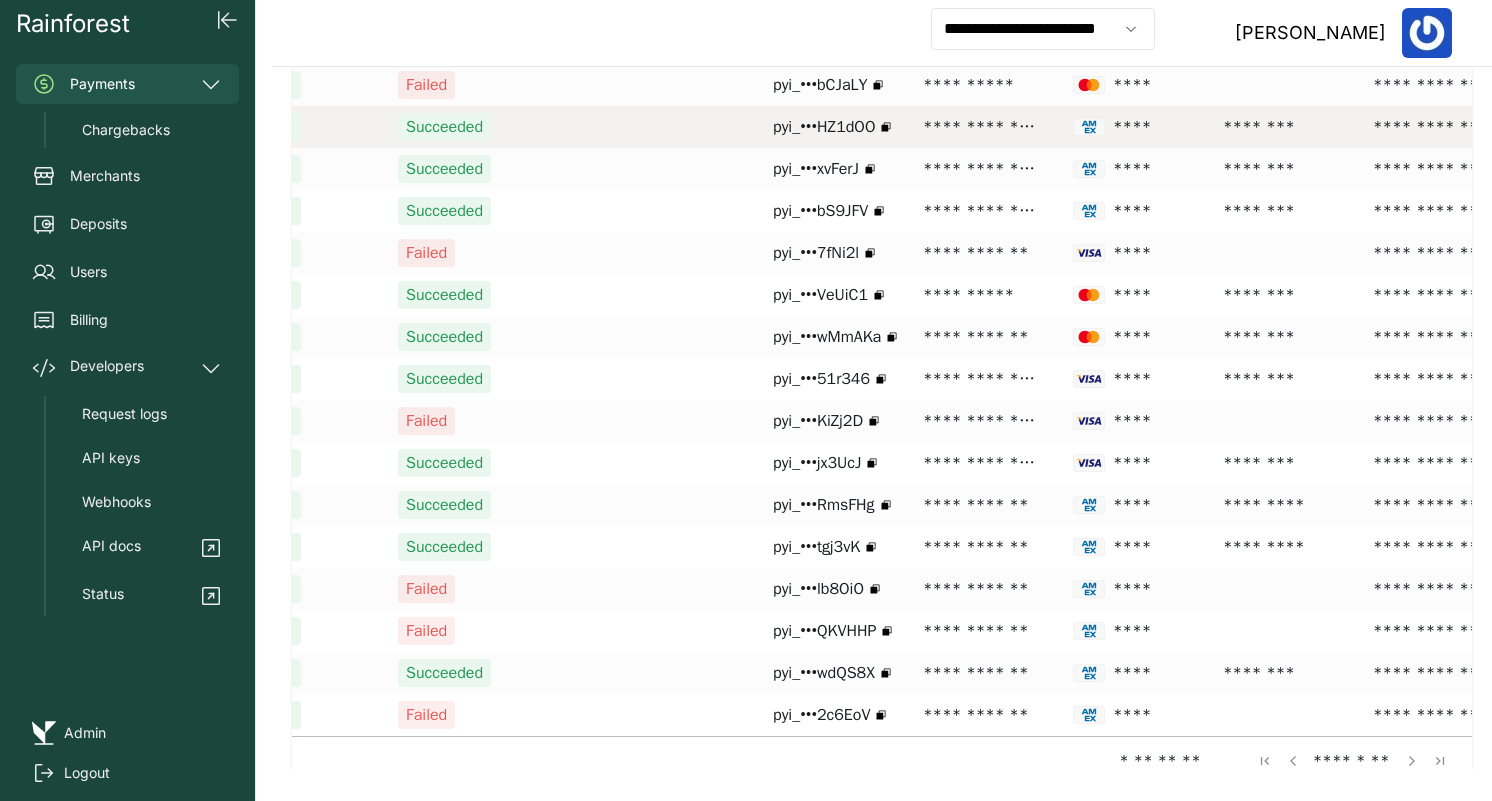scroll, scrollTop: 2117, scrollLeft: 0, axis: vertical 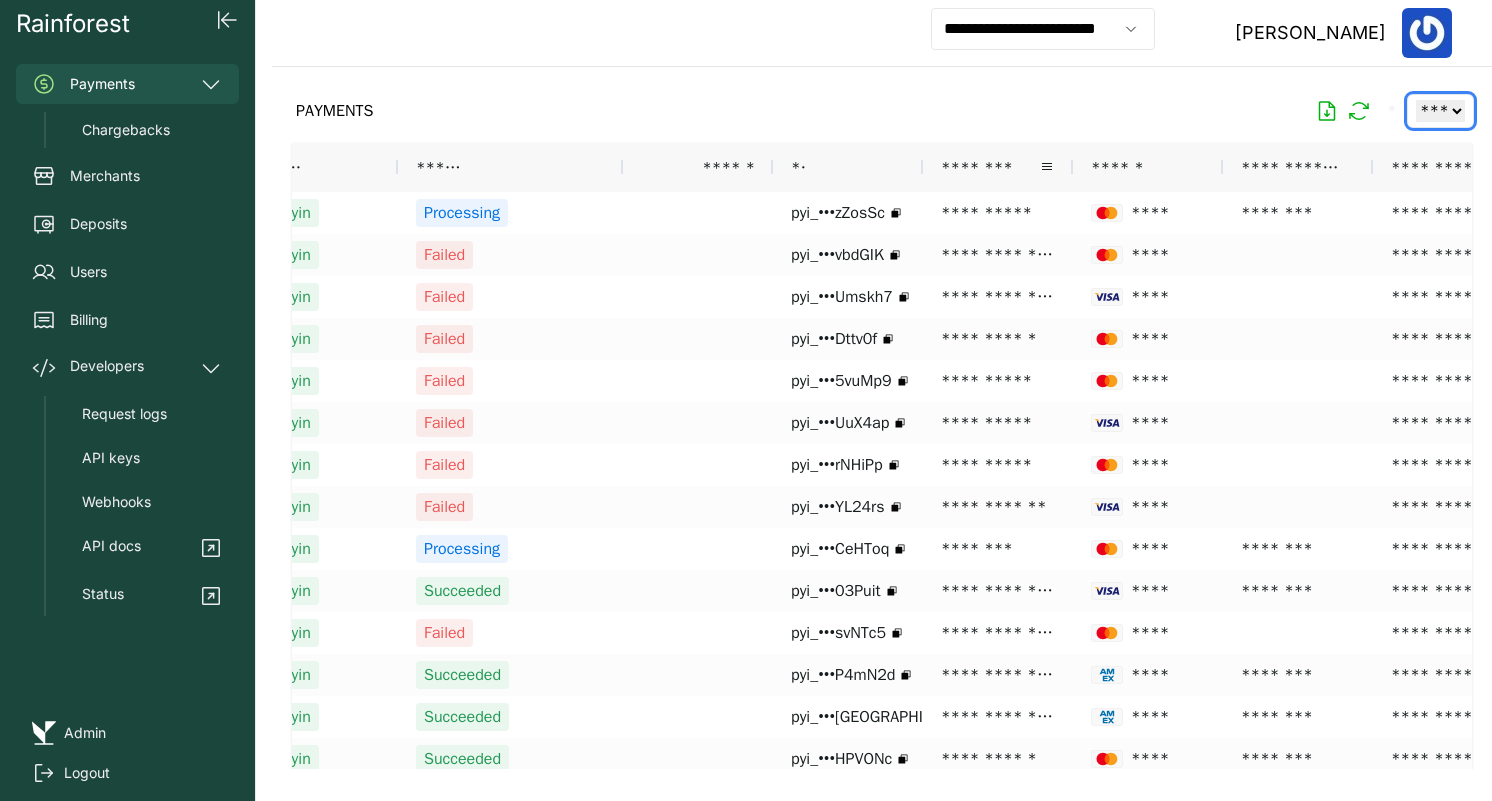 click on "********" at bounding box center [998, 167] 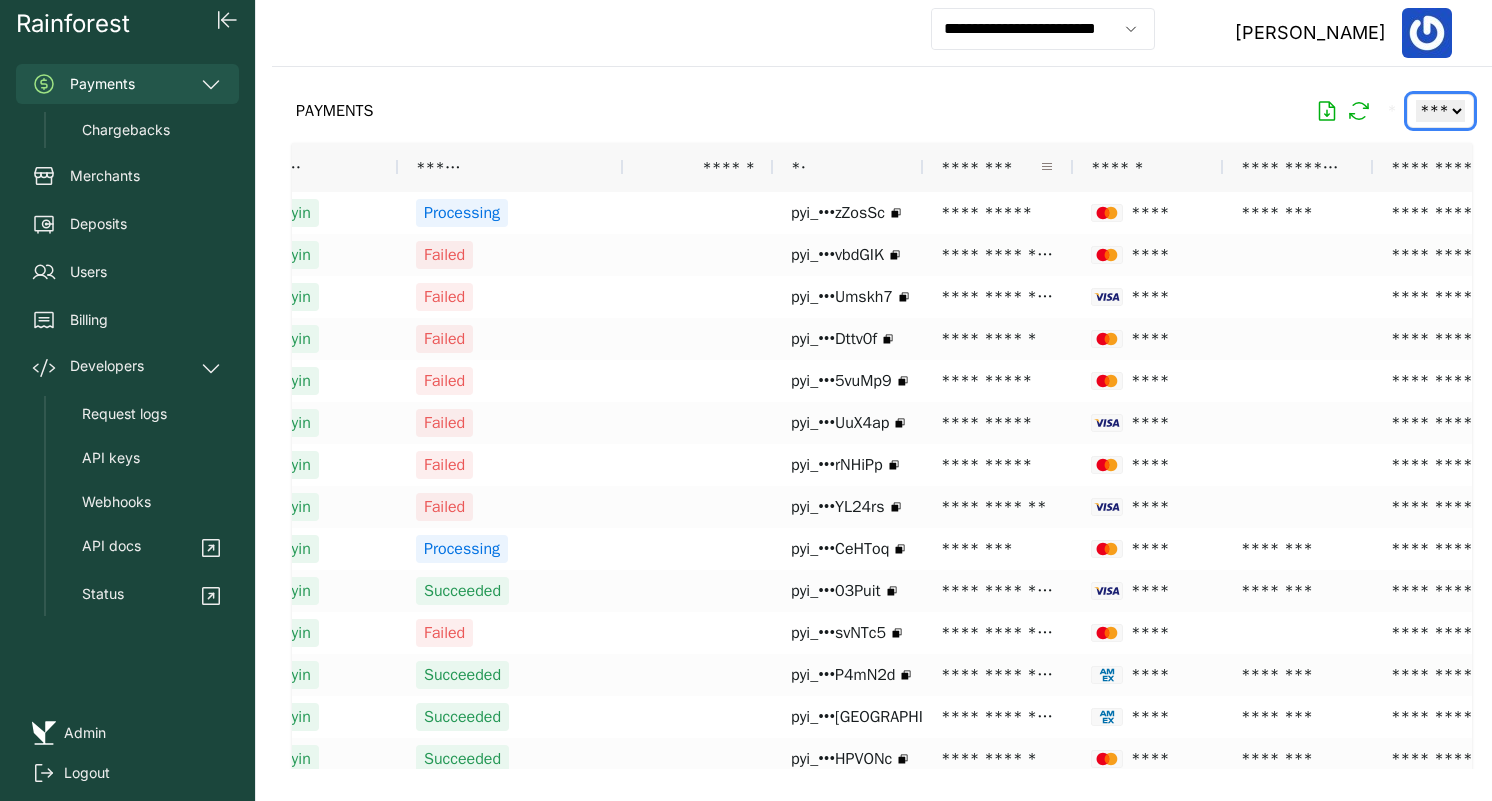 click at bounding box center (1047, 167) 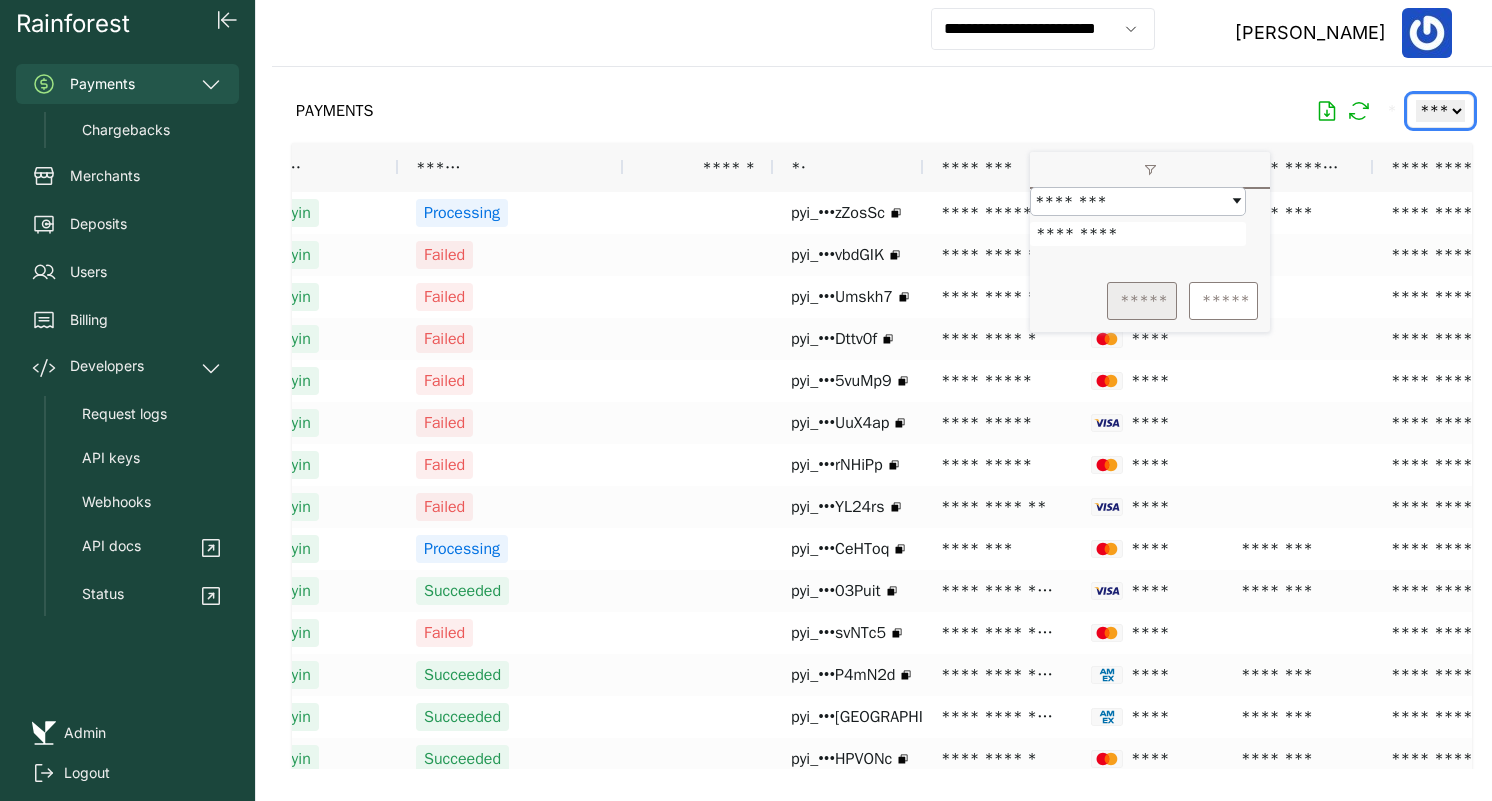 type on "*********" 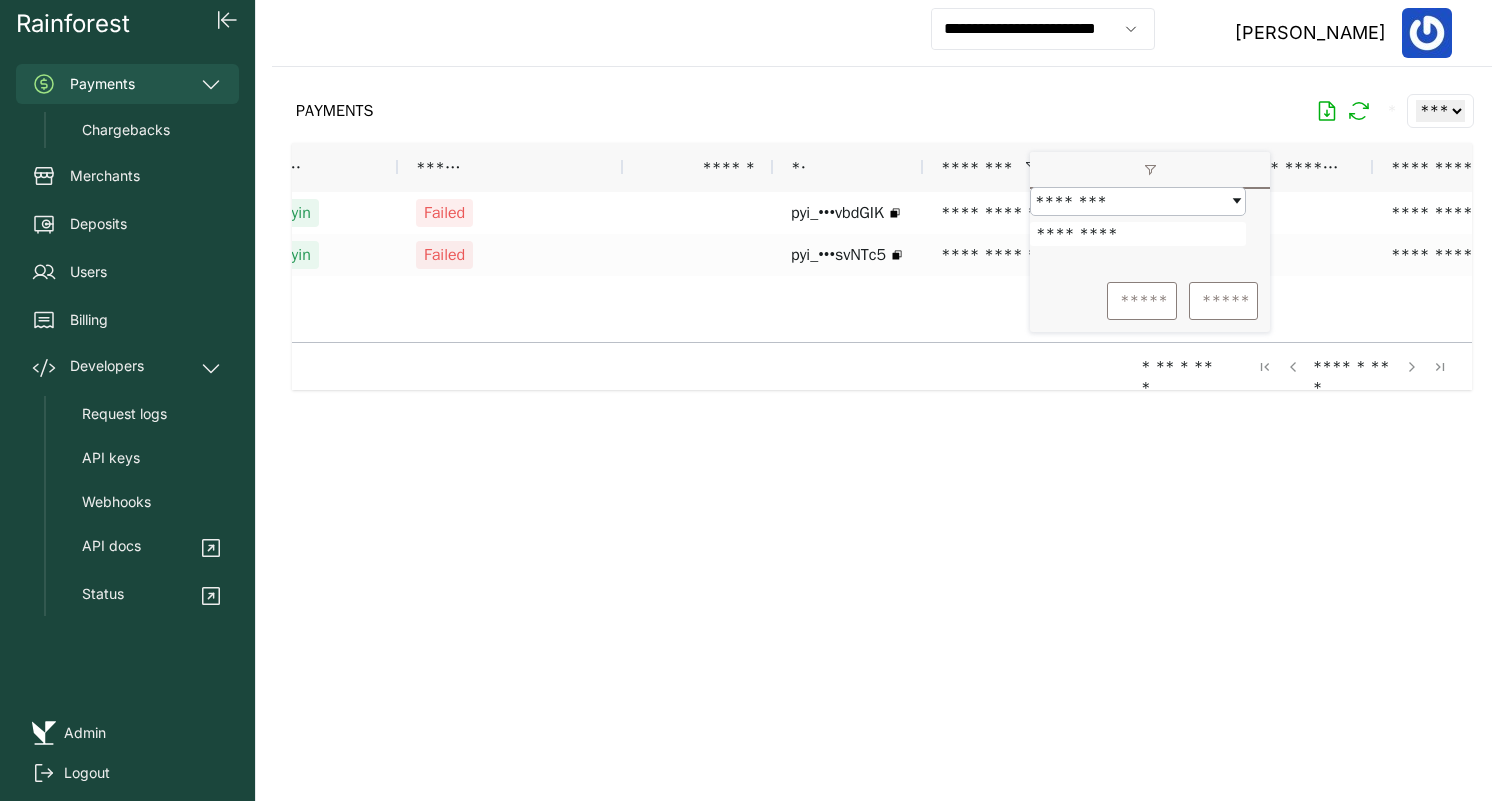 click on "PAYMENTS * ** ** ** ***" at bounding box center (882, 111) 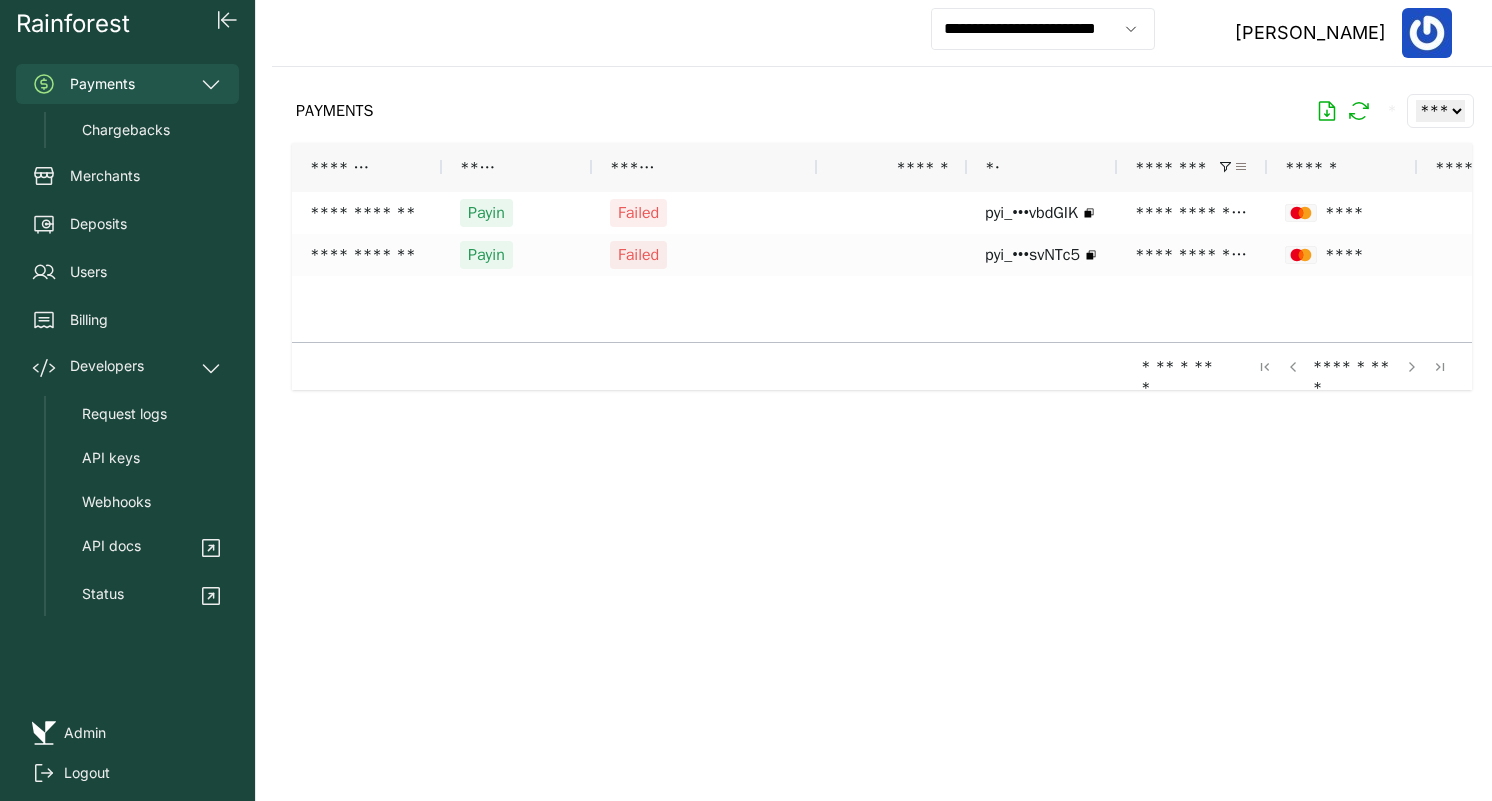 click at bounding box center (1241, 167) 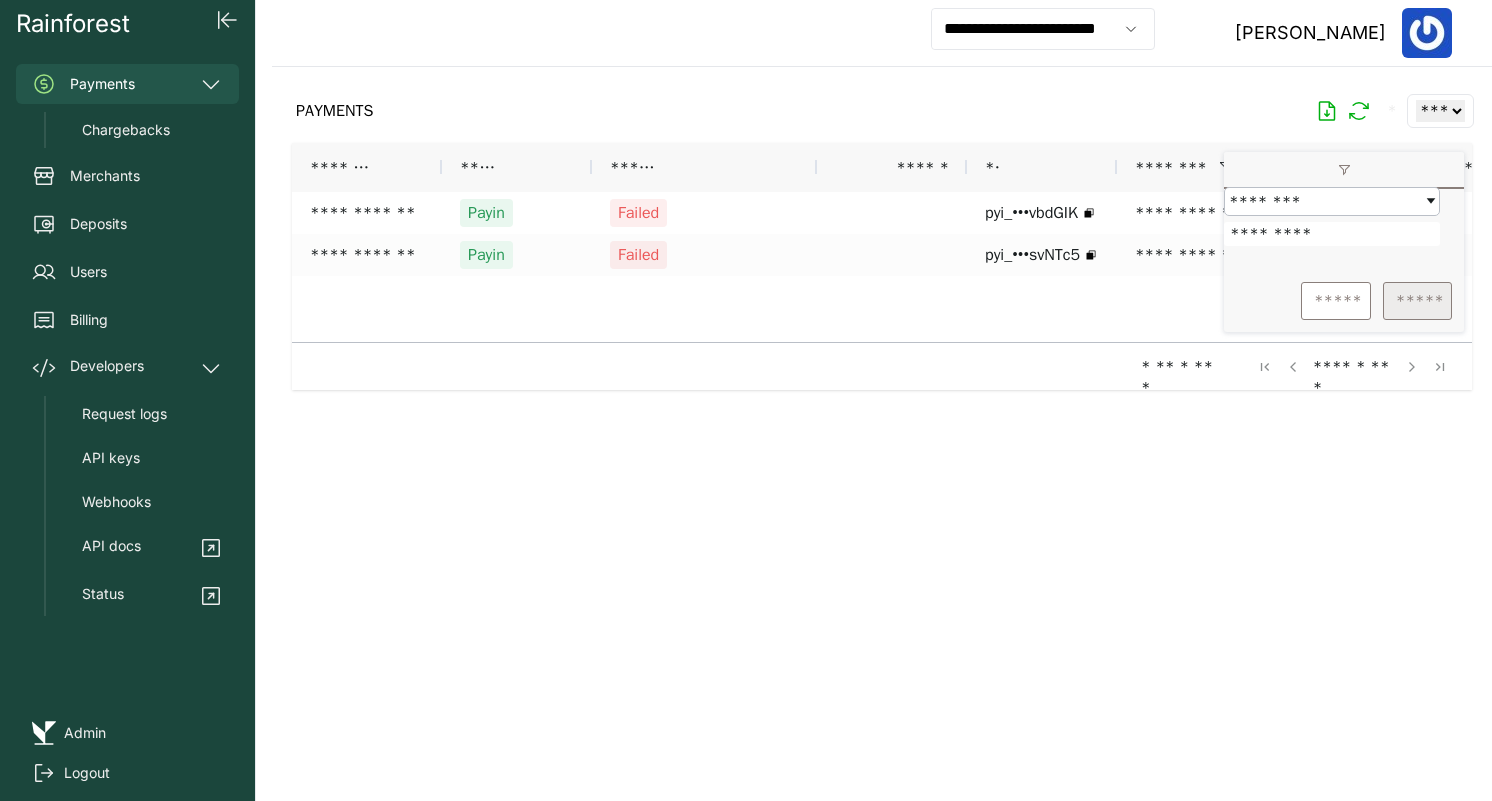 click on "*****" at bounding box center [1417, 301] 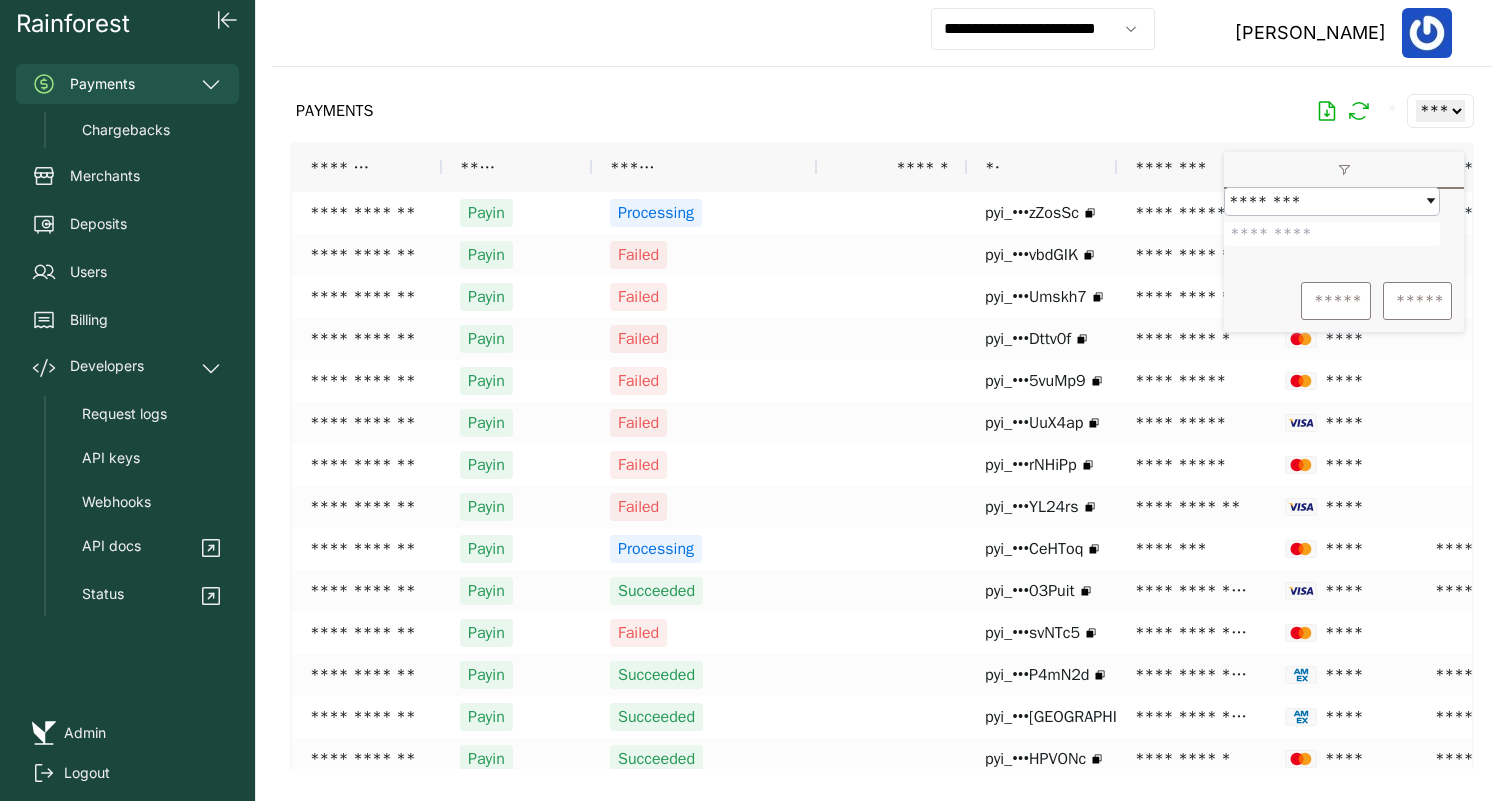 click at bounding box center [1332, 234] 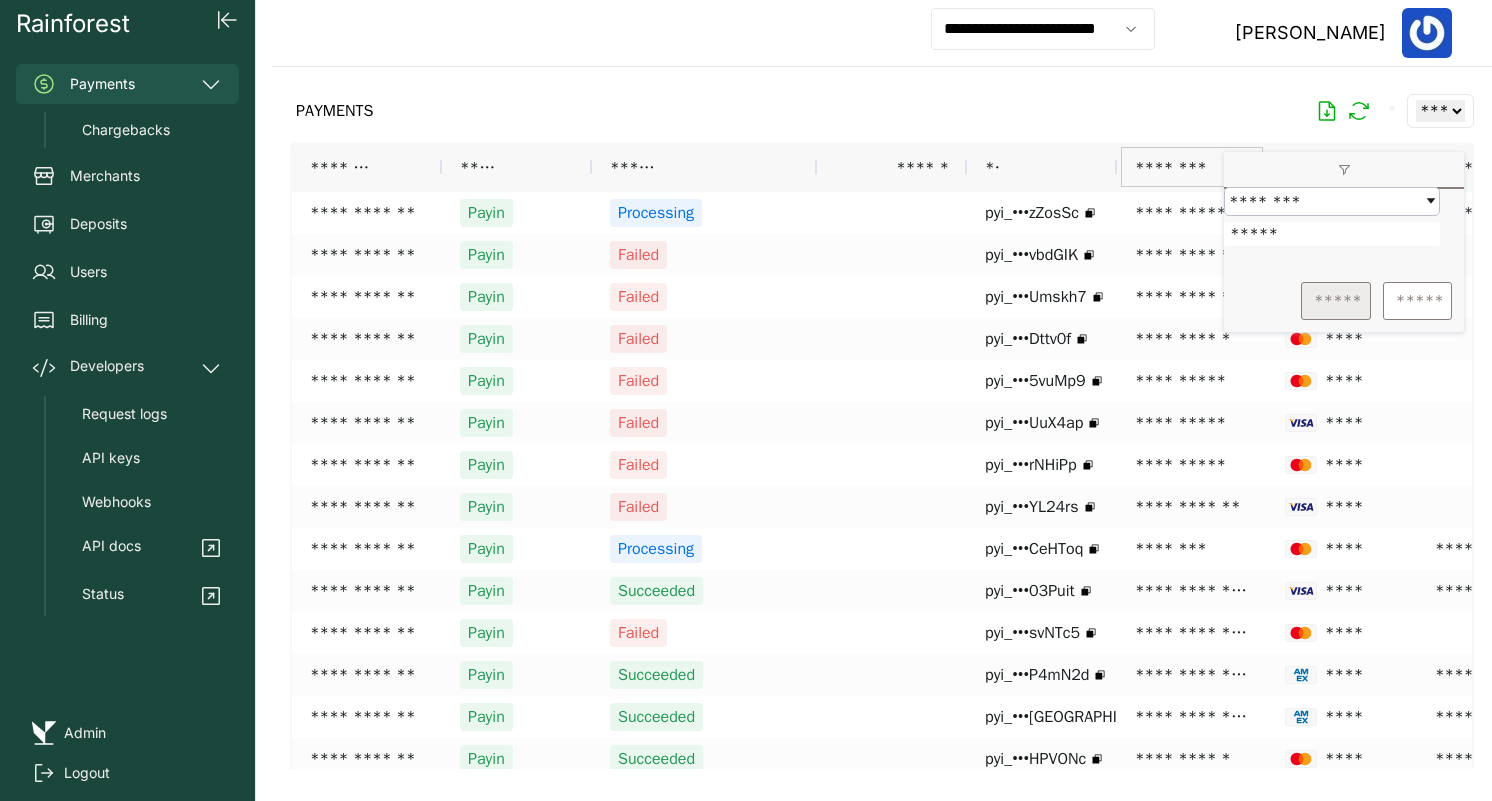 type on "*****" 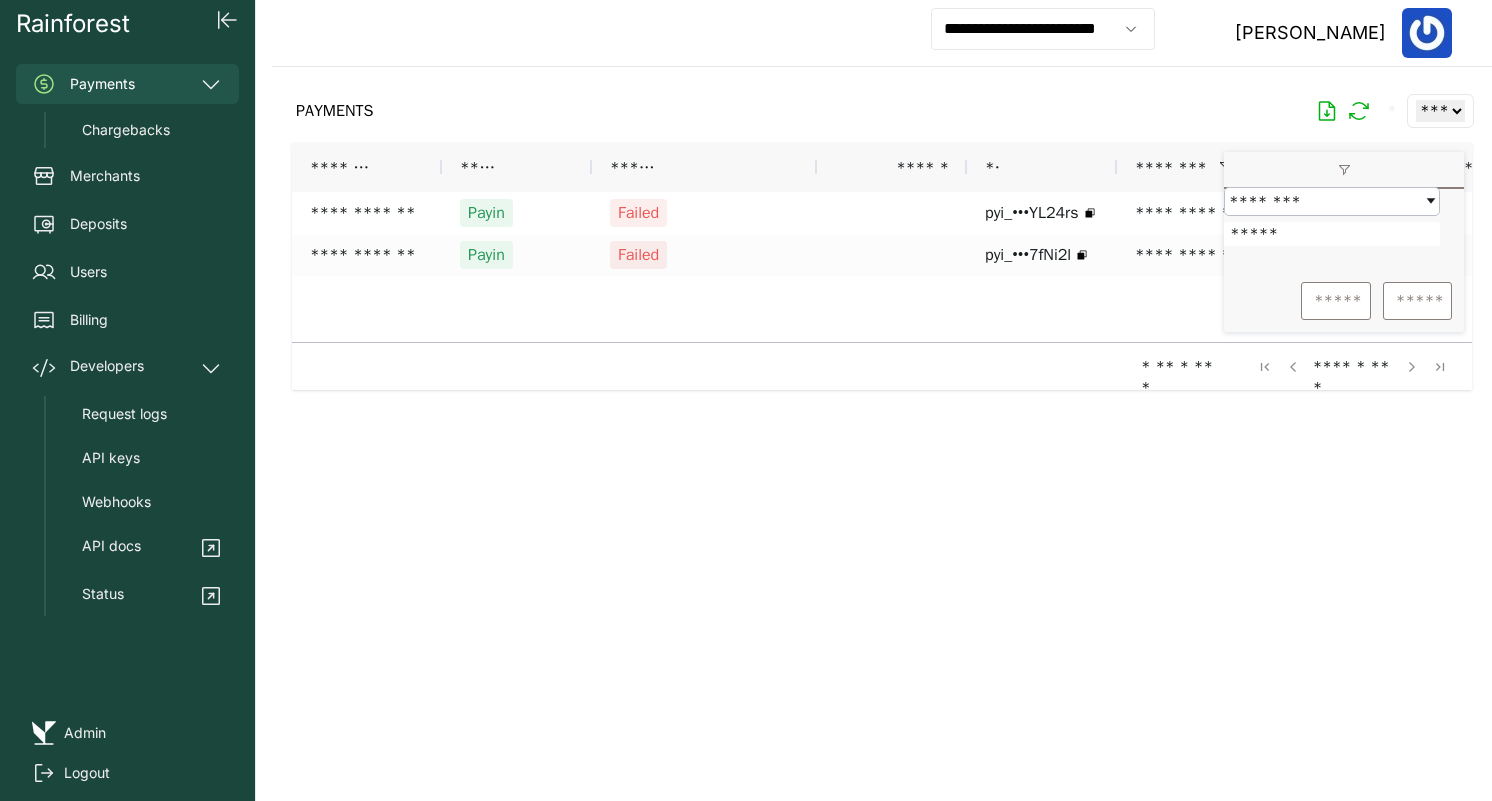 click on "PAYMENTS * ** ** ** ***" at bounding box center [882, 111] 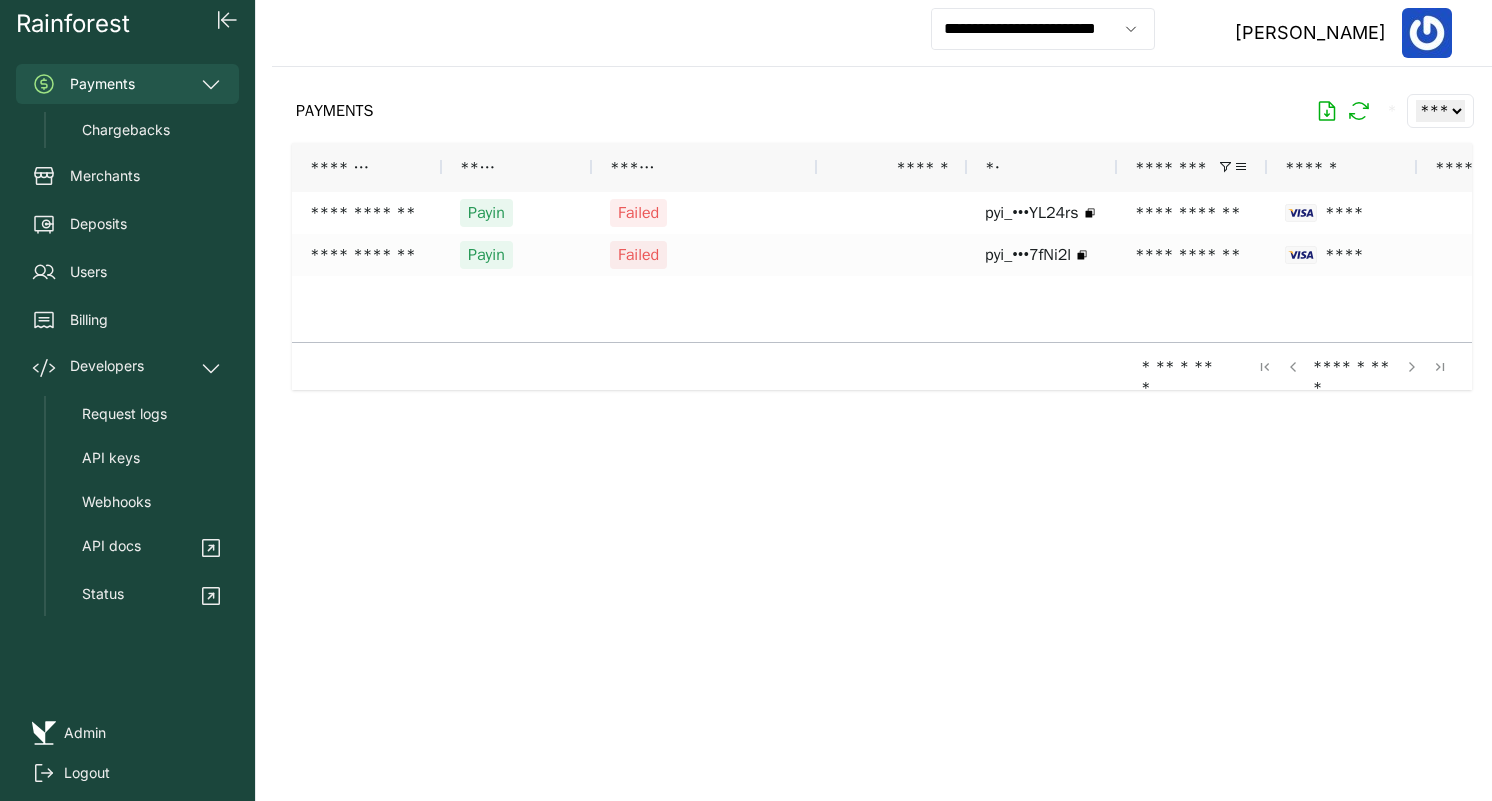 click on "********" at bounding box center [1192, 167] 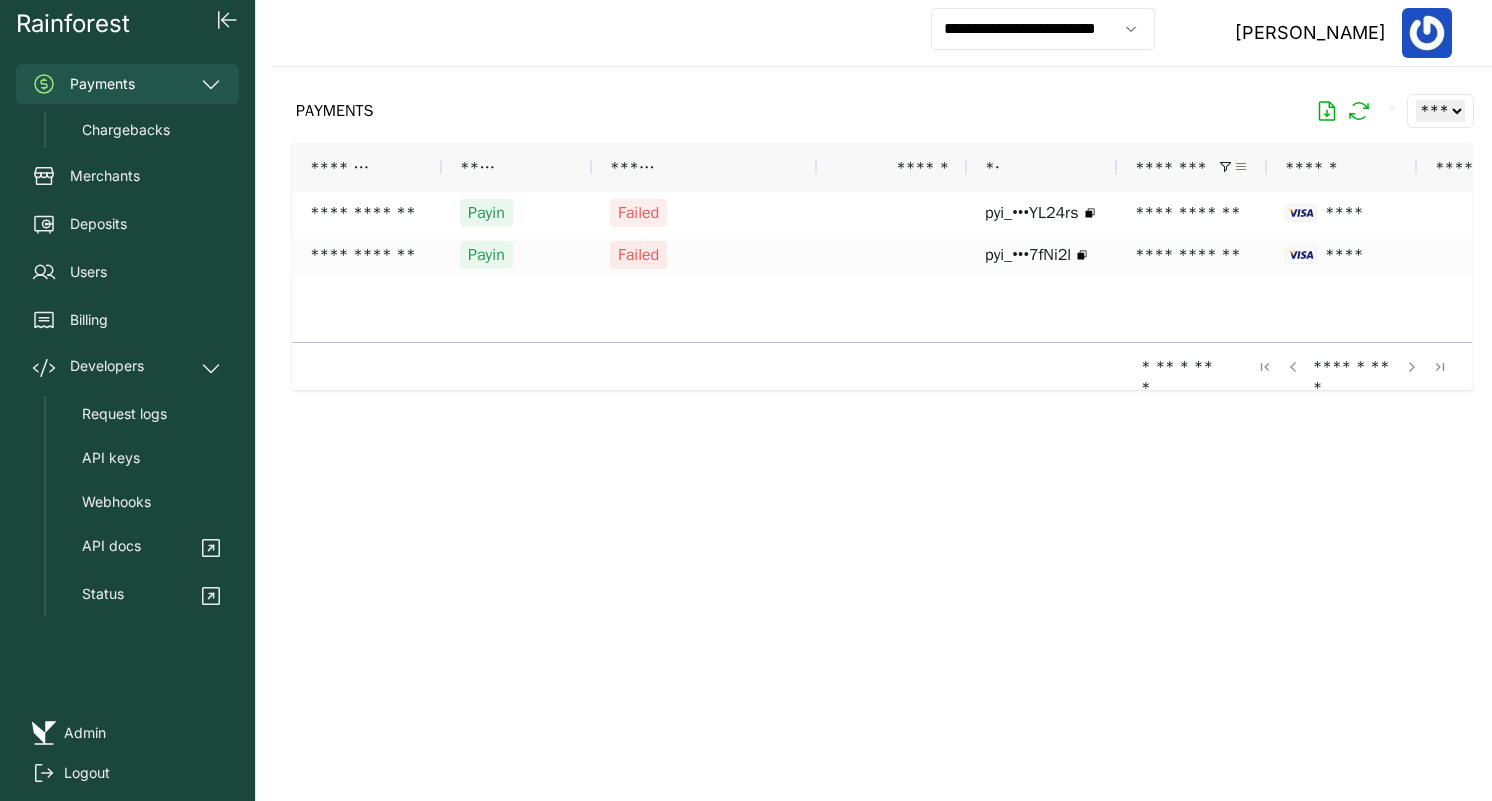 click at bounding box center [1241, 167] 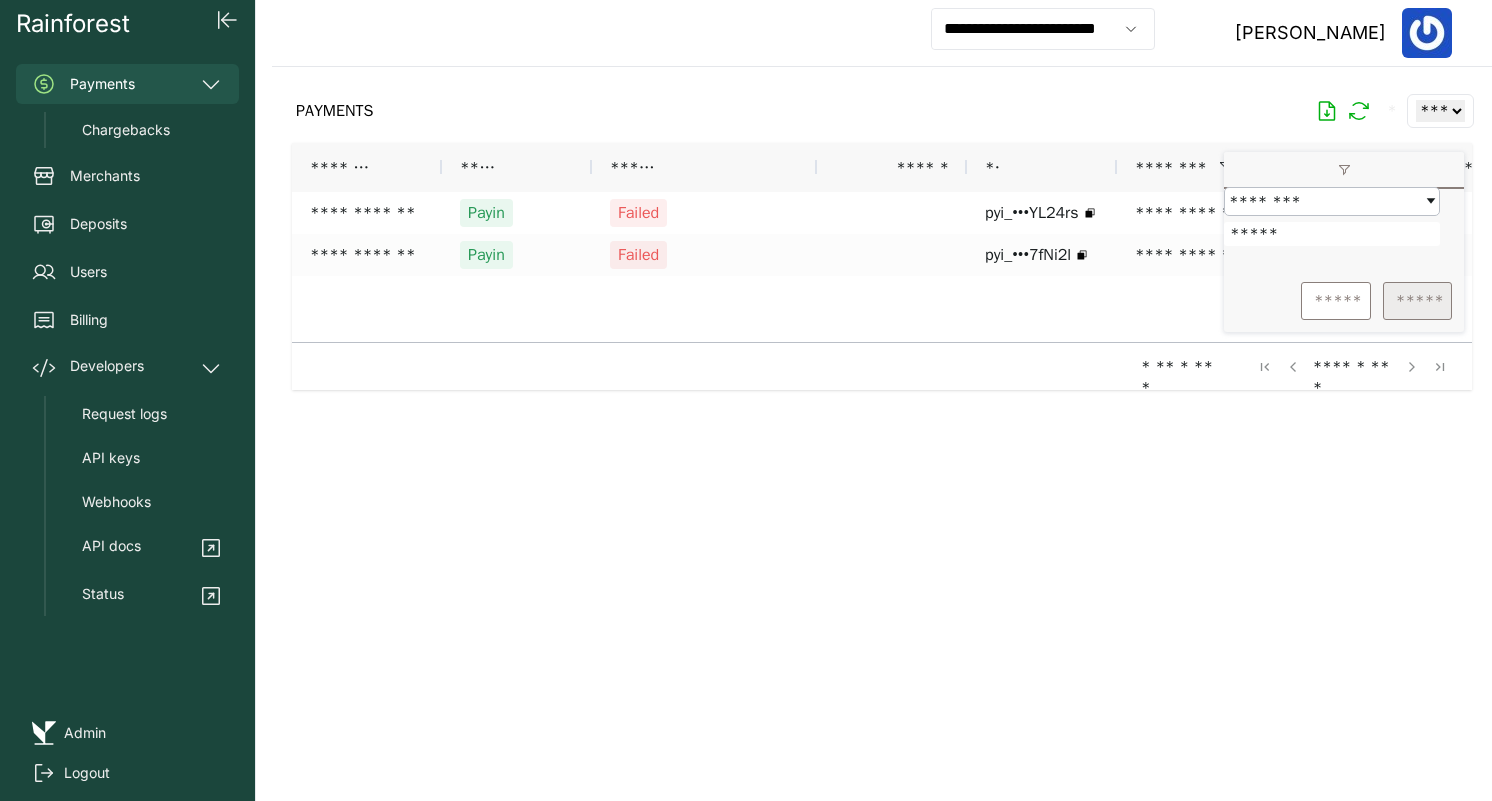 click on "*****" at bounding box center [1417, 301] 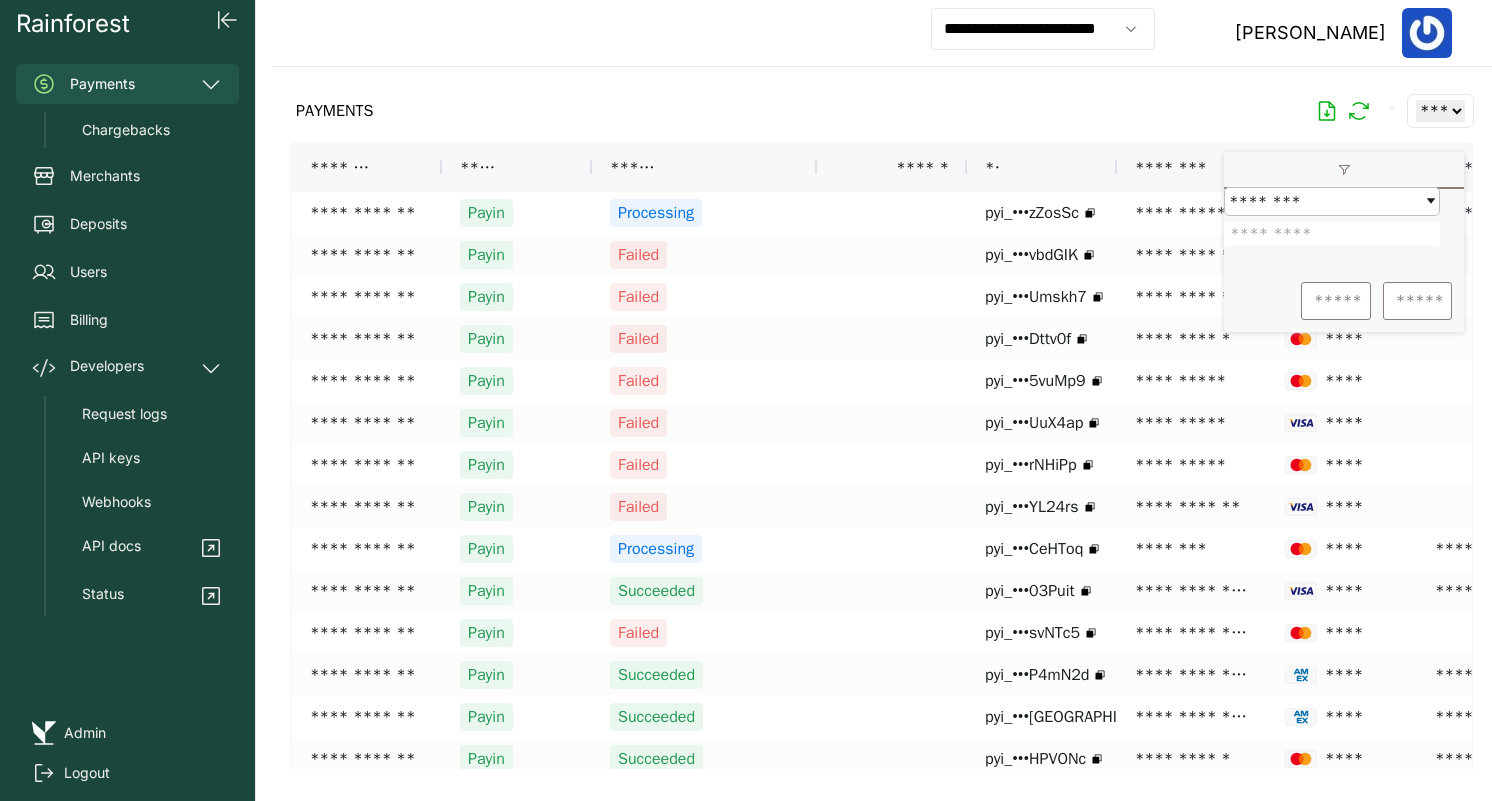 click on "PAYMENTS * ** ** ** ***" at bounding box center (882, 111) 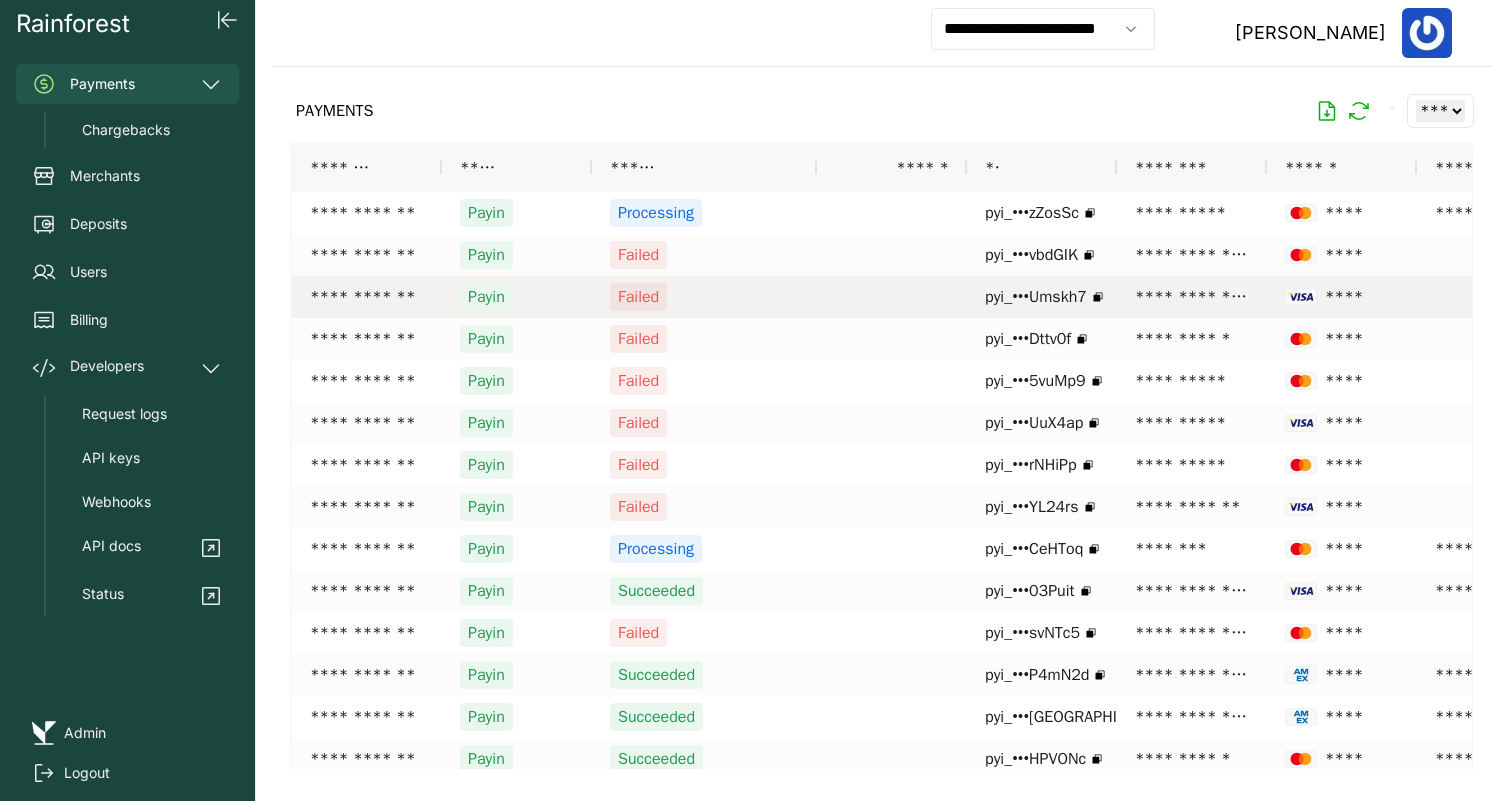 scroll, scrollTop: 0, scrollLeft: 270, axis: horizontal 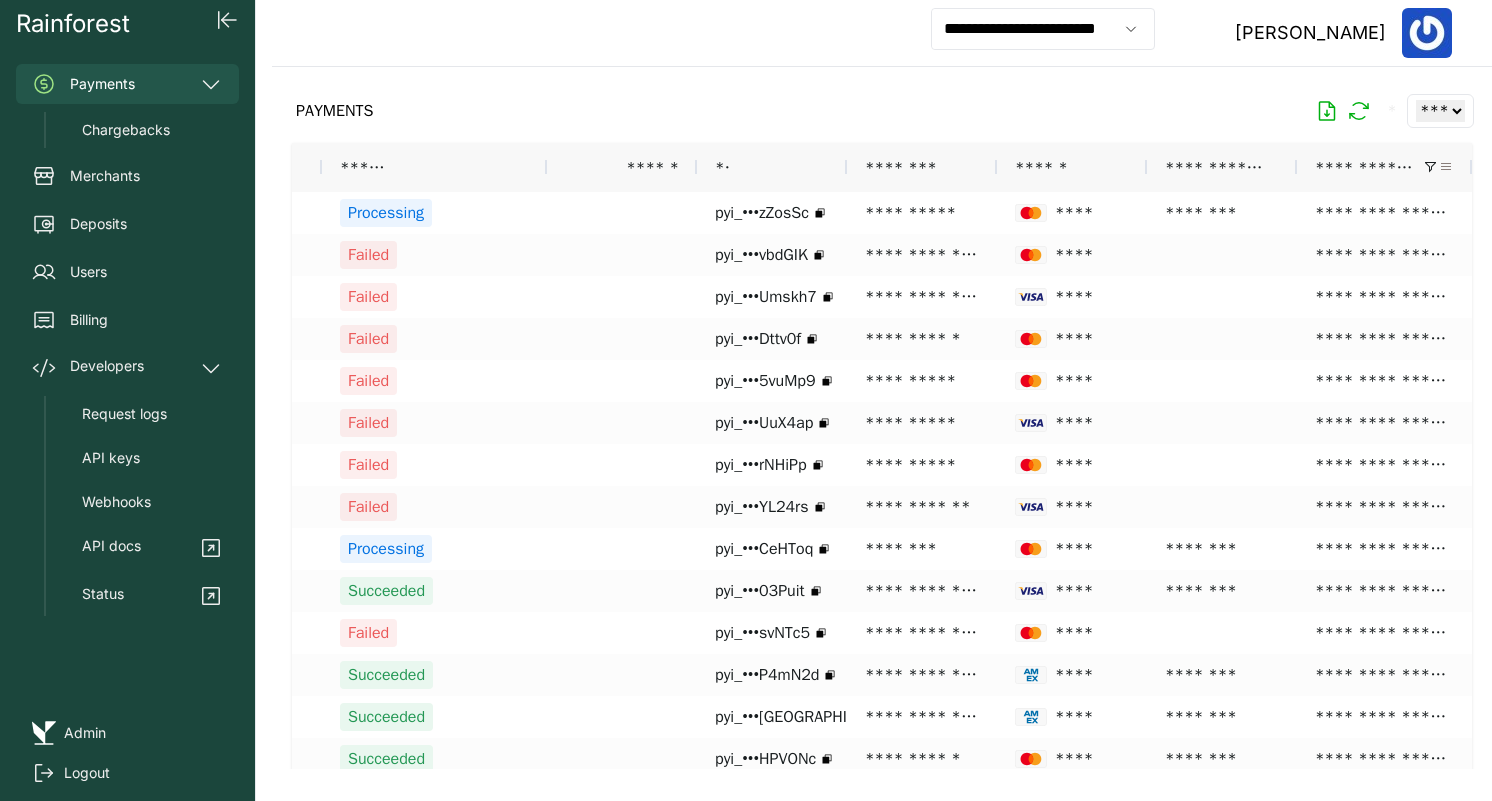 click at bounding box center (1446, 167) 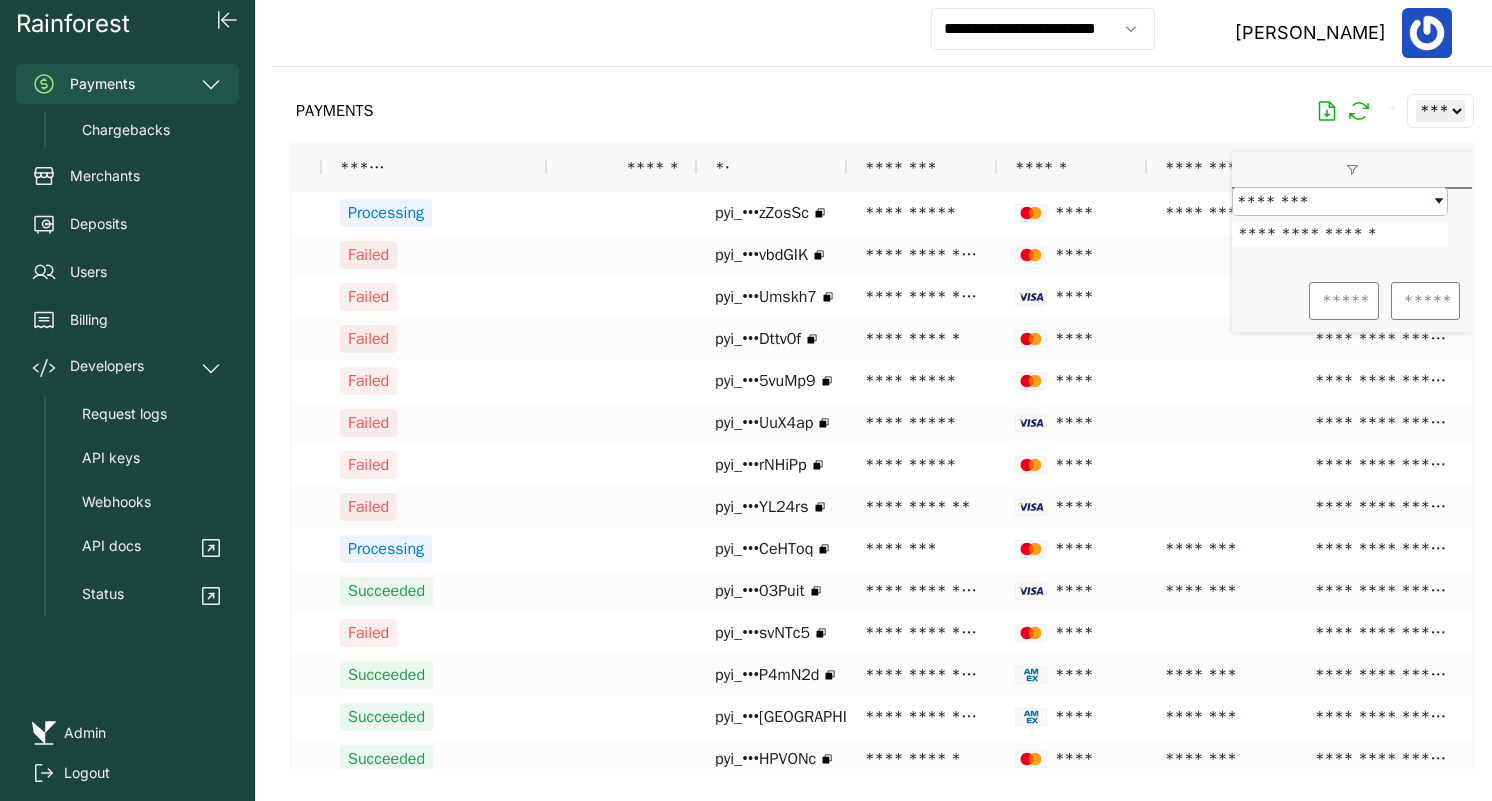 click on "**********" at bounding box center (1340, 234) 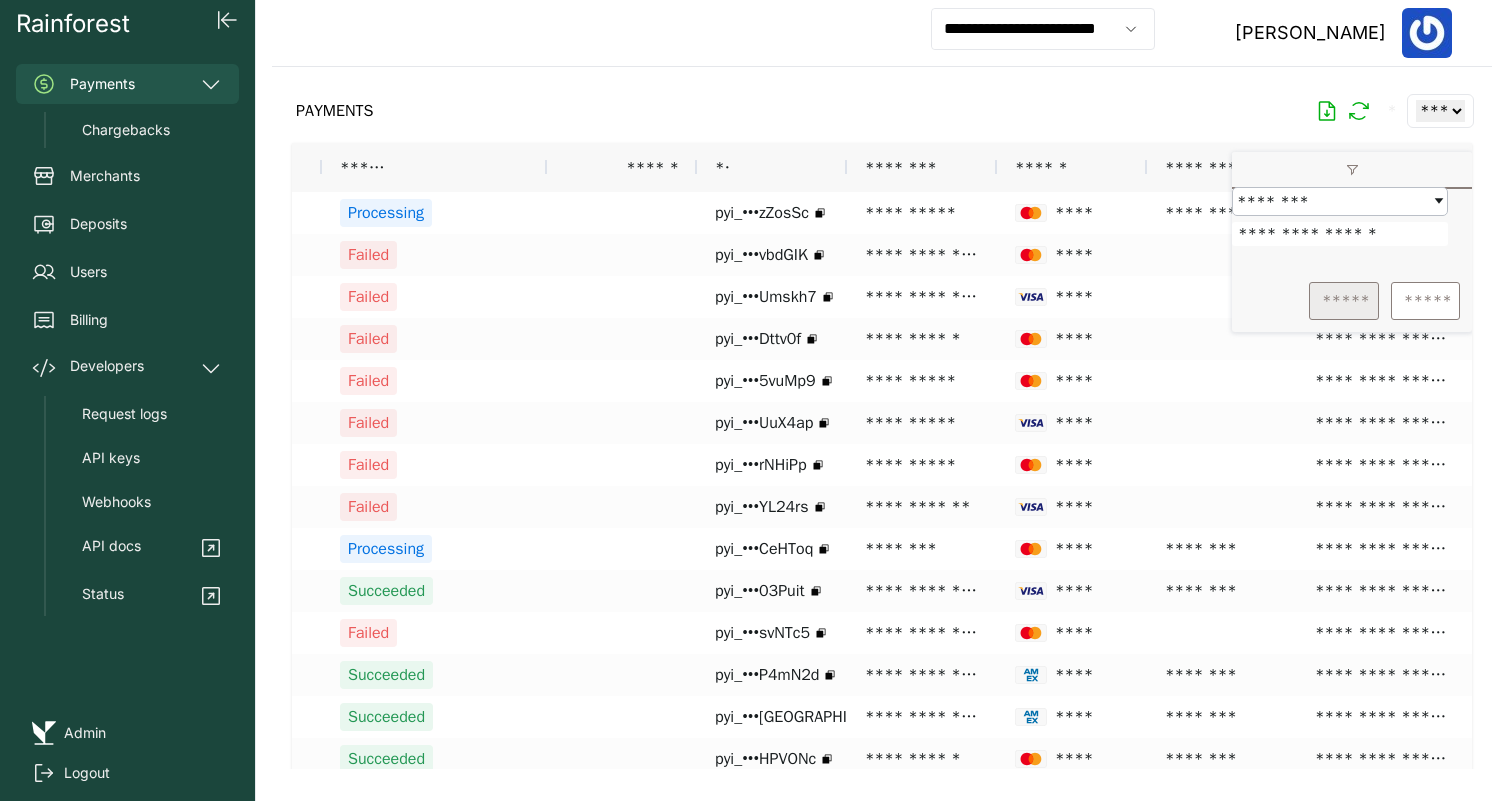 type on "**********" 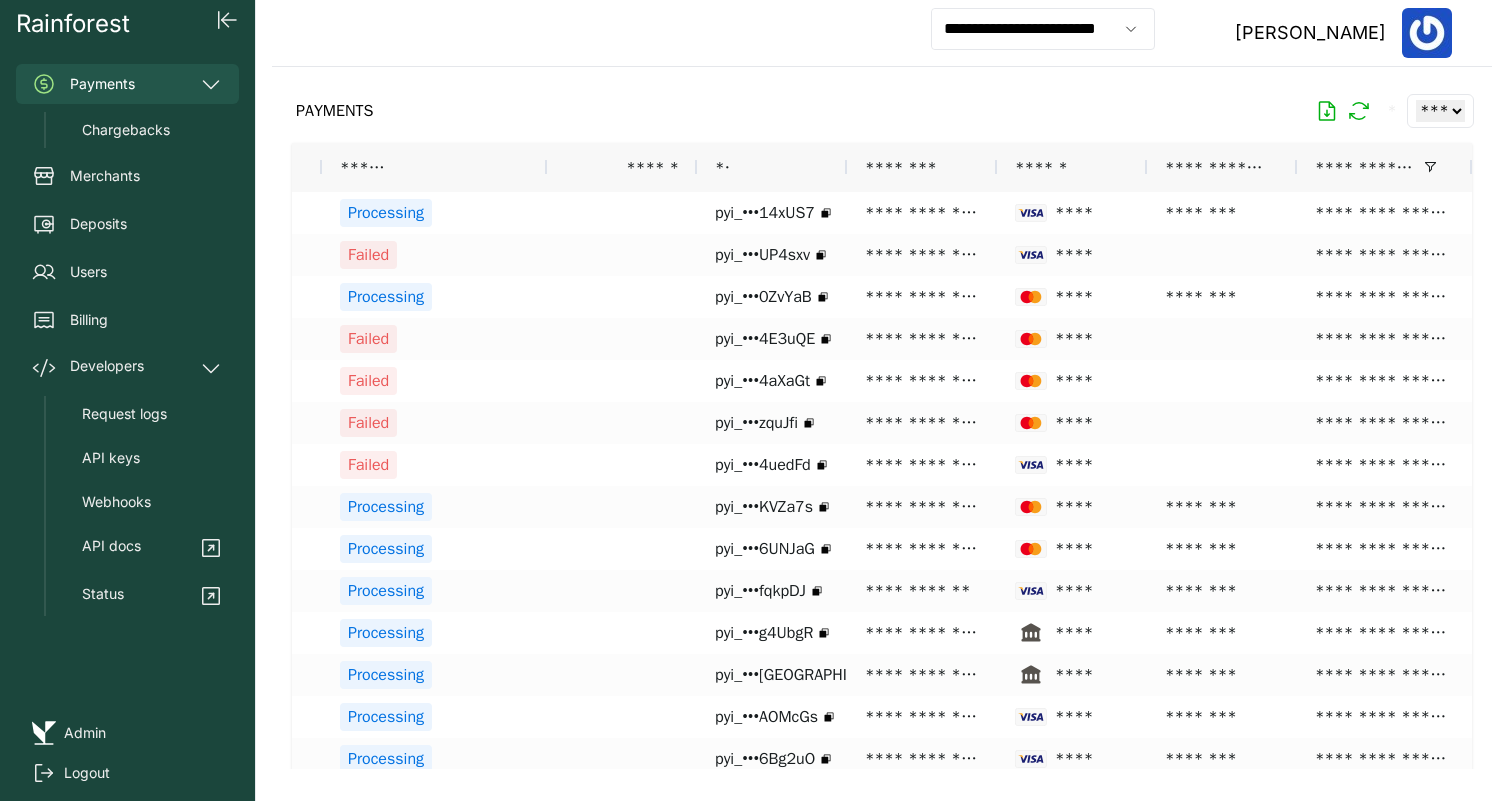 click on "PAYMENTS * ** ** ** ***" at bounding box center (882, 111) 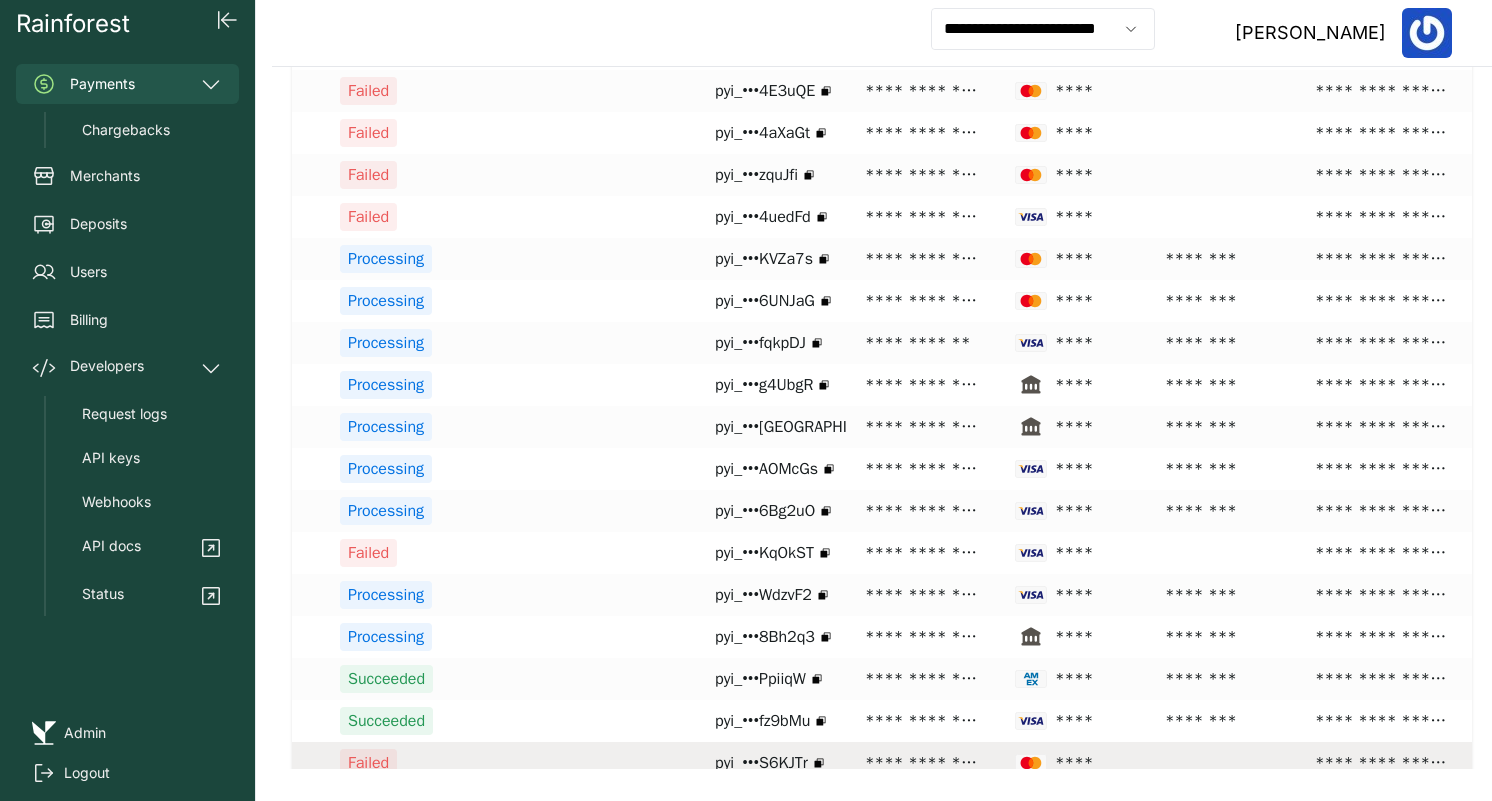 scroll, scrollTop: 0, scrollLeft: 0, axis: both 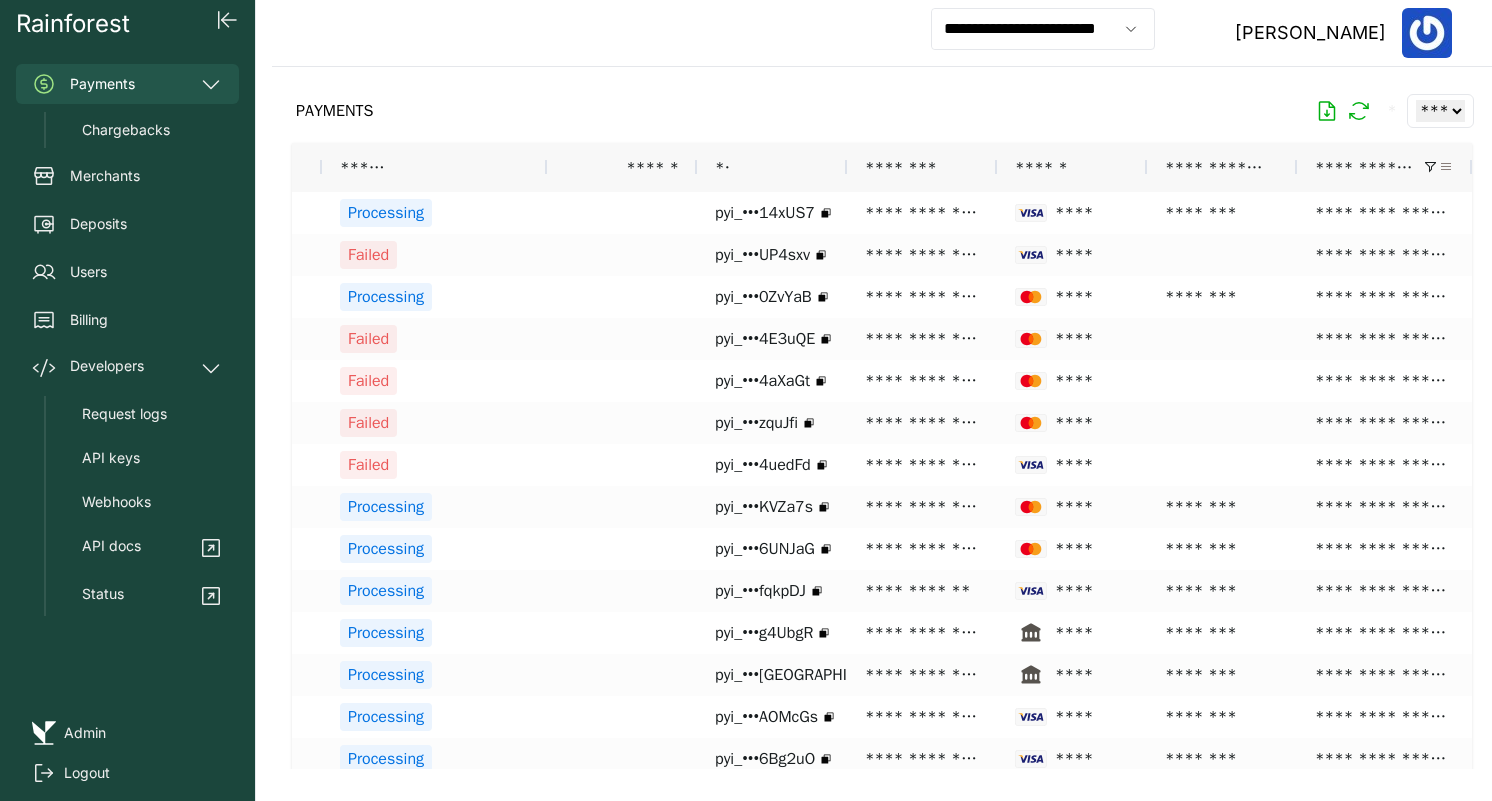 click at bounding box center [1446, 167] 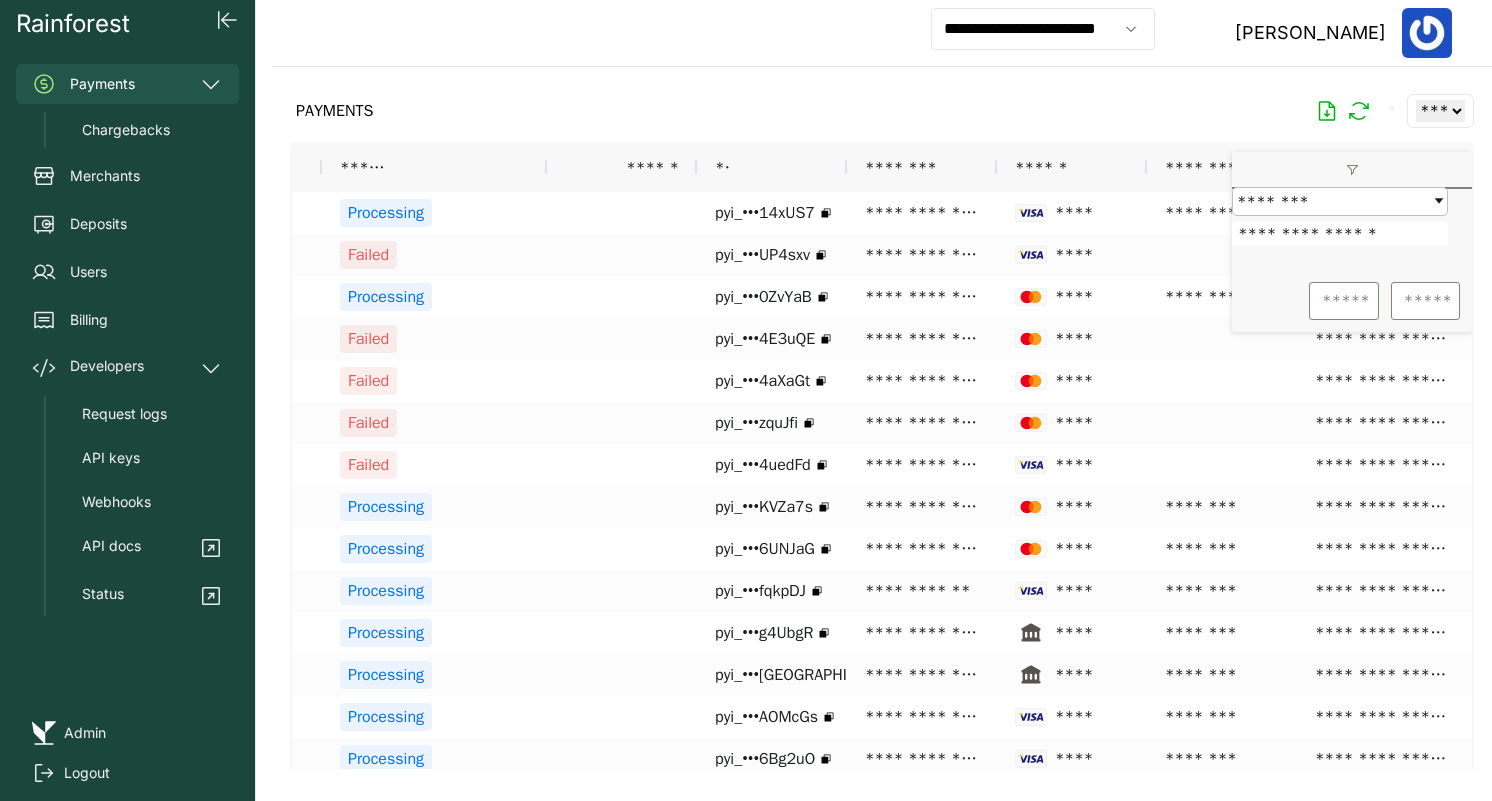 click on "**********" at bounding box center [1340, 234] 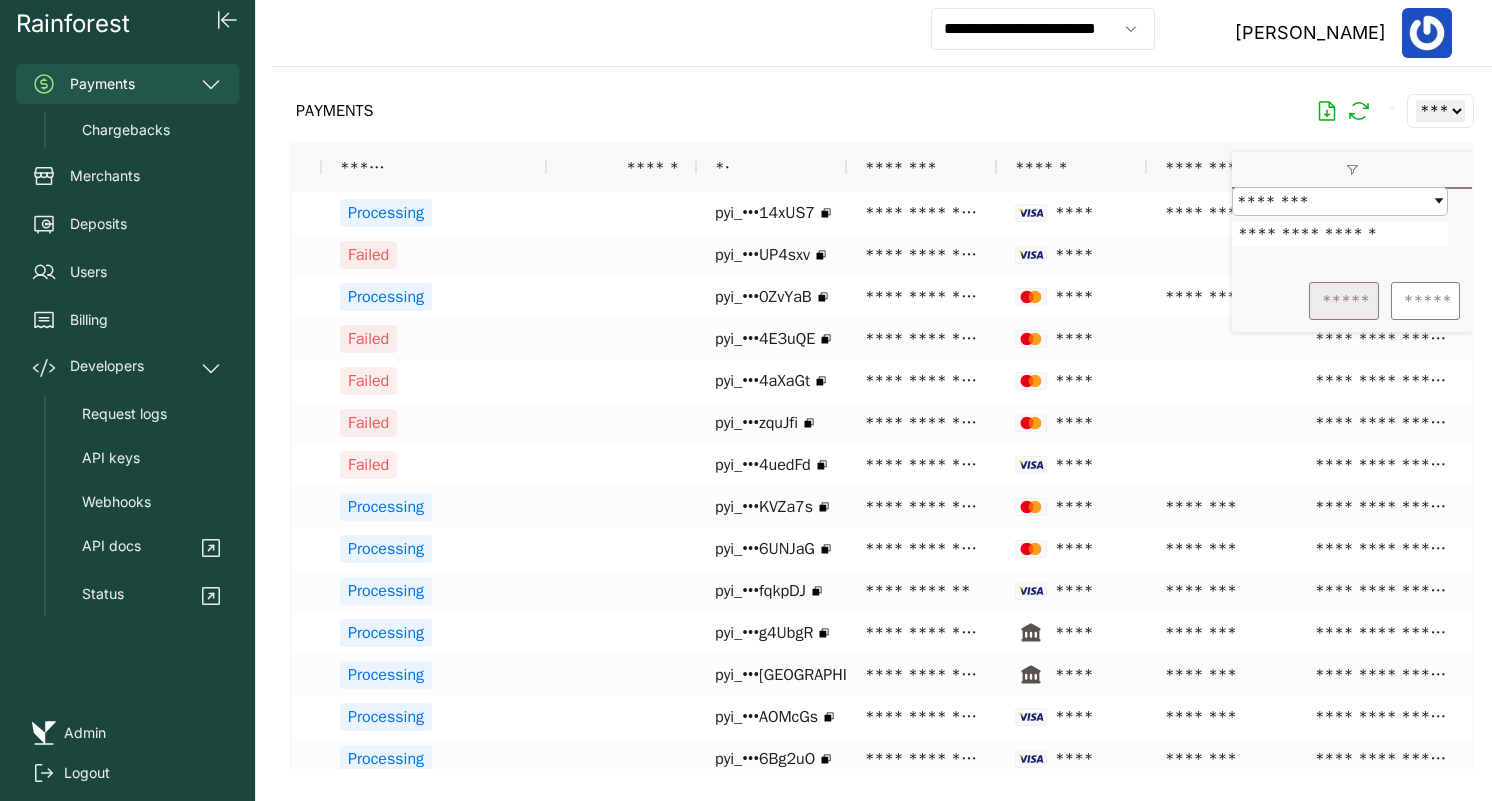 type on "**********" 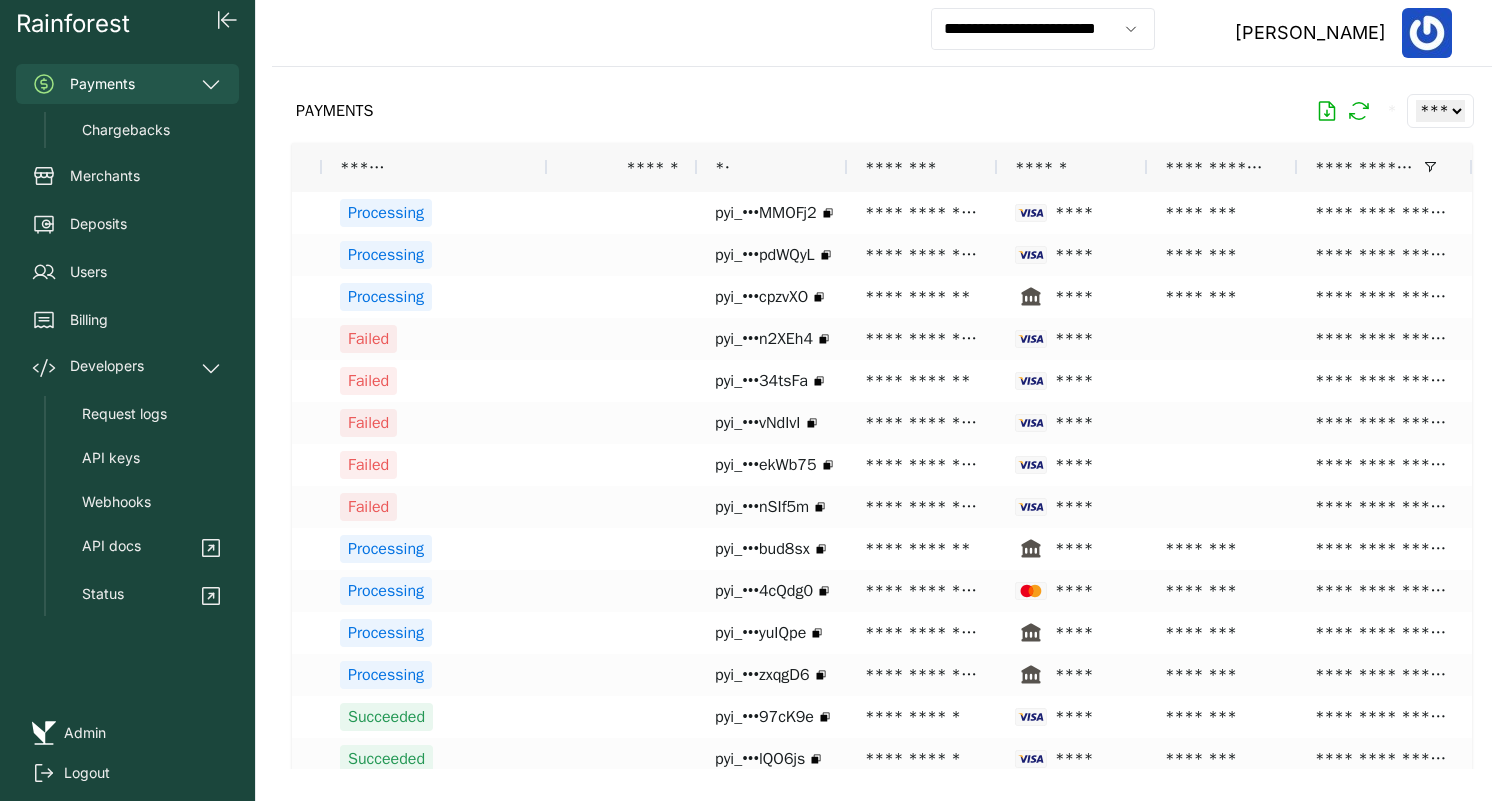 click on "PAYMENTS * ** ** ** ***" at bounding box center (882, 111) 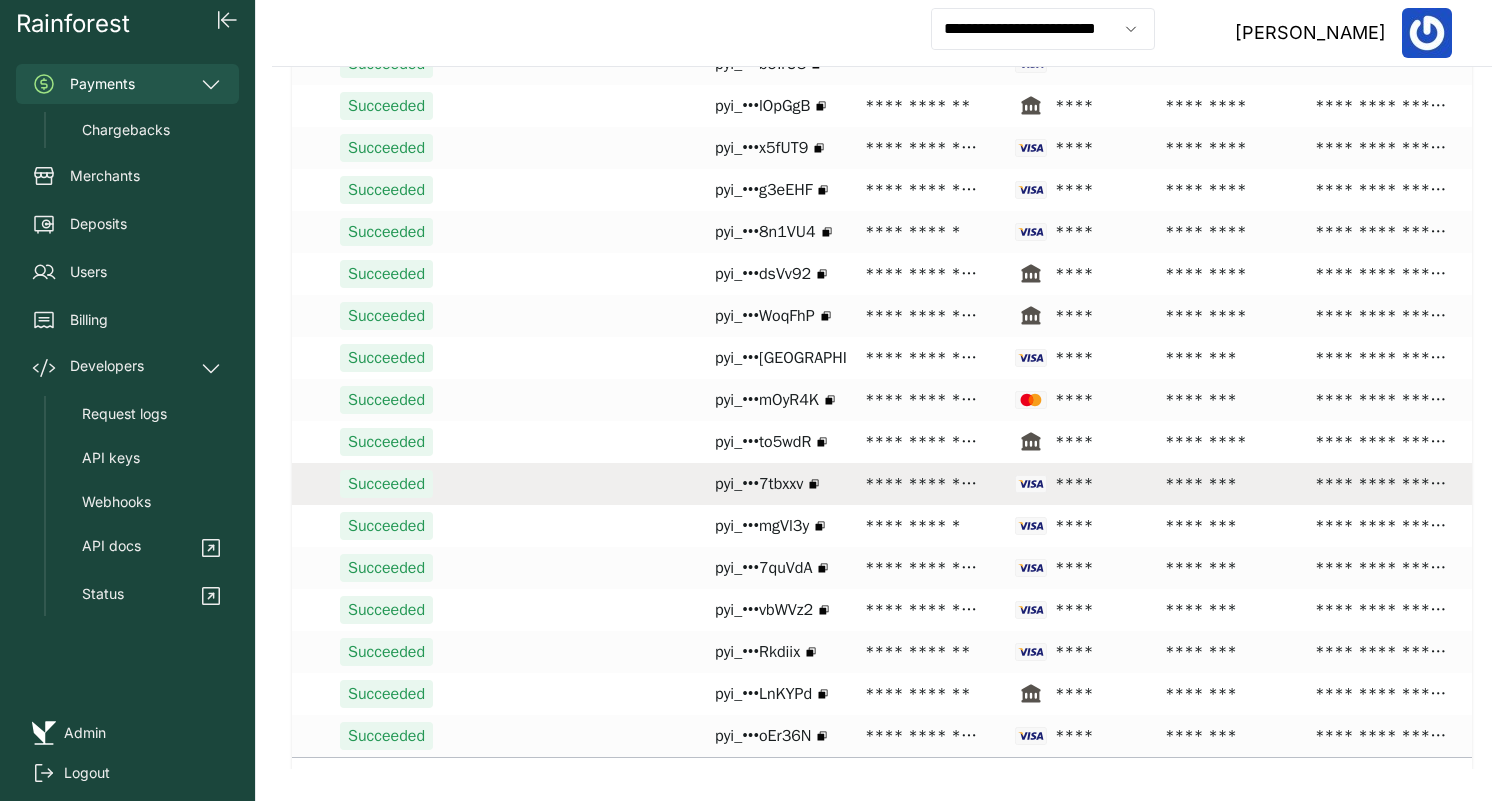 scroll, scrollTop: 3671, scrollLeft: 0, axis: vertical 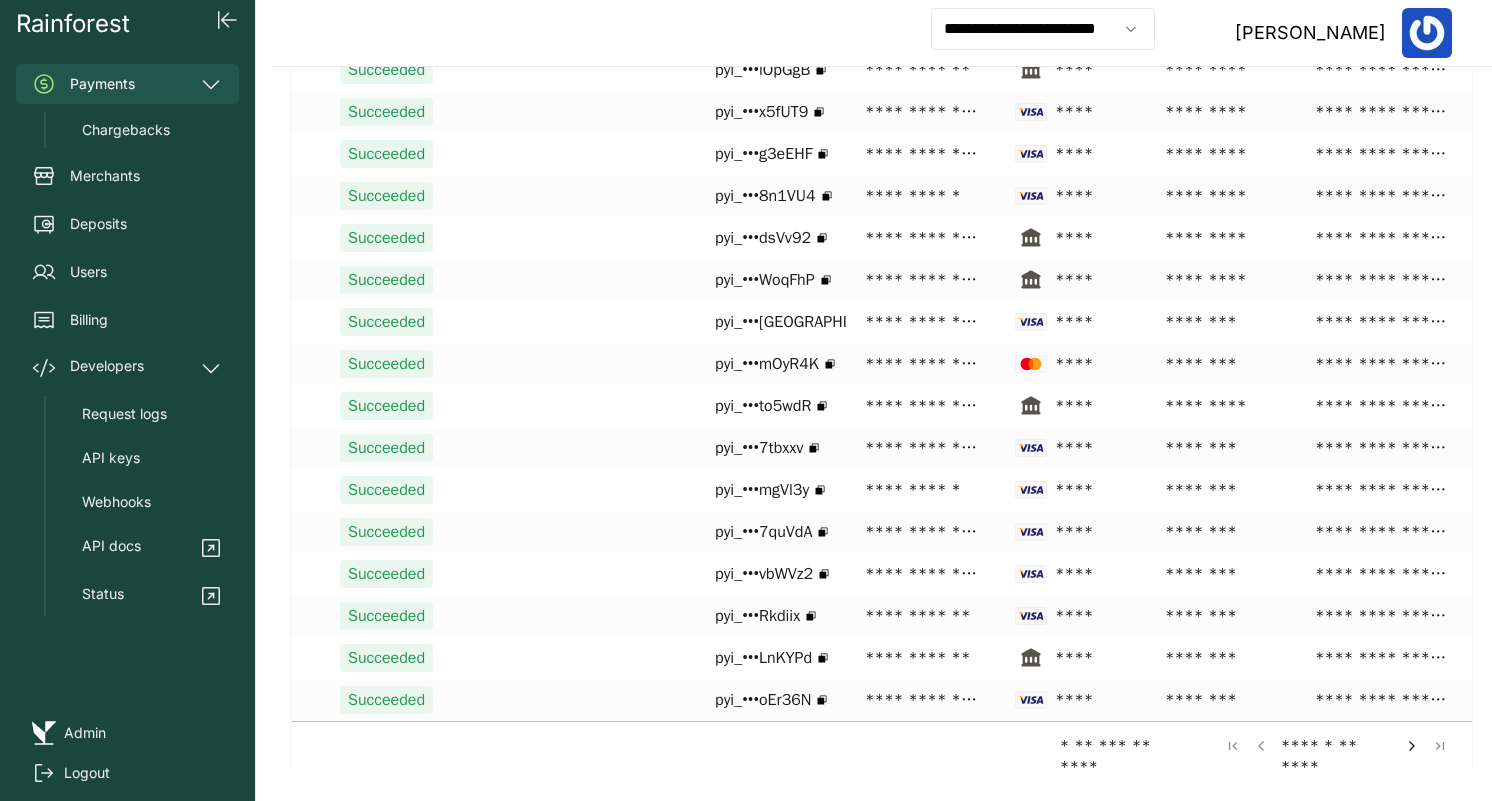 click at bounding box center [1412, 746] 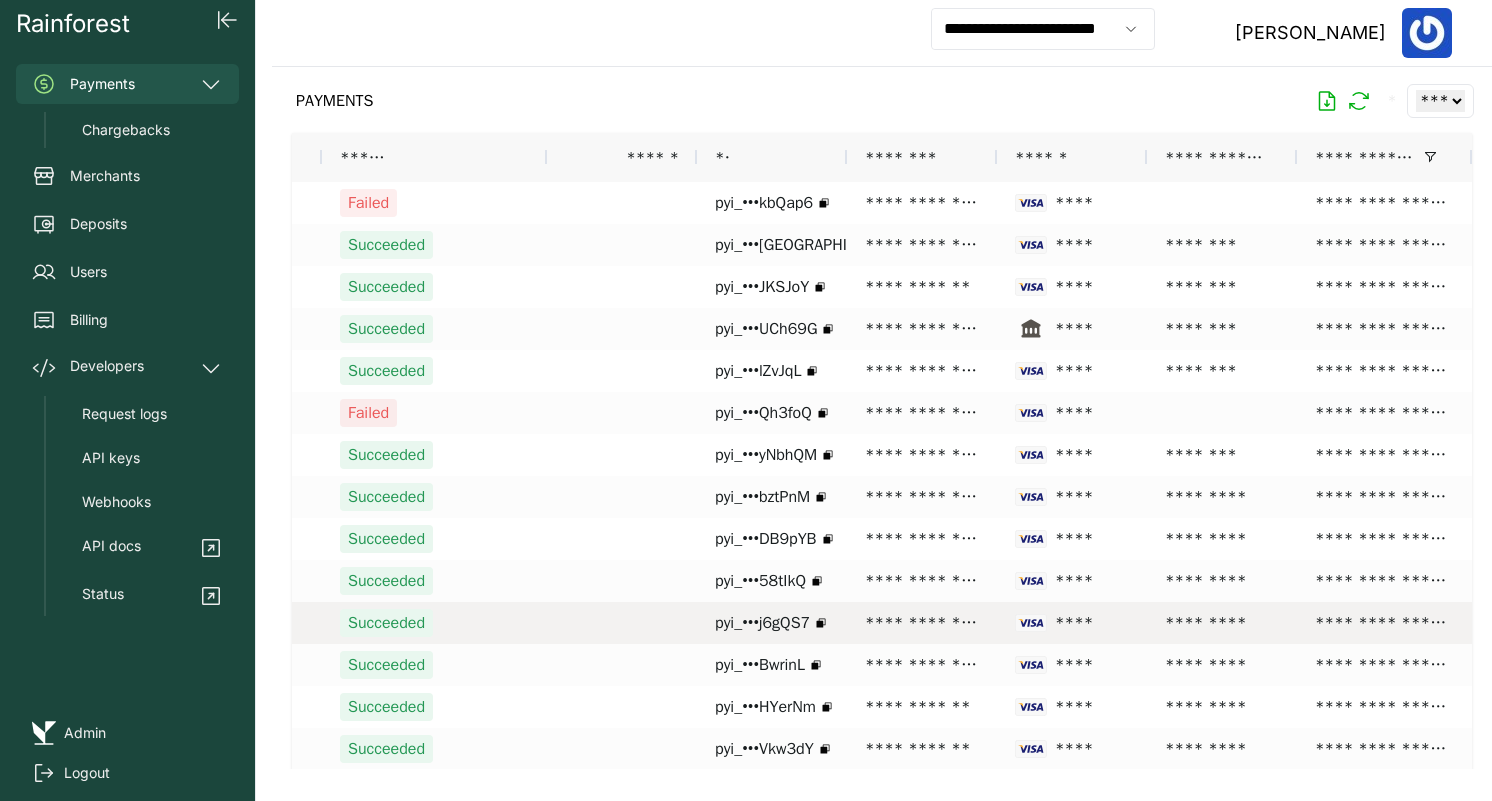 scroll, scrollTop: 0, scrollLeft: 0, axis: both 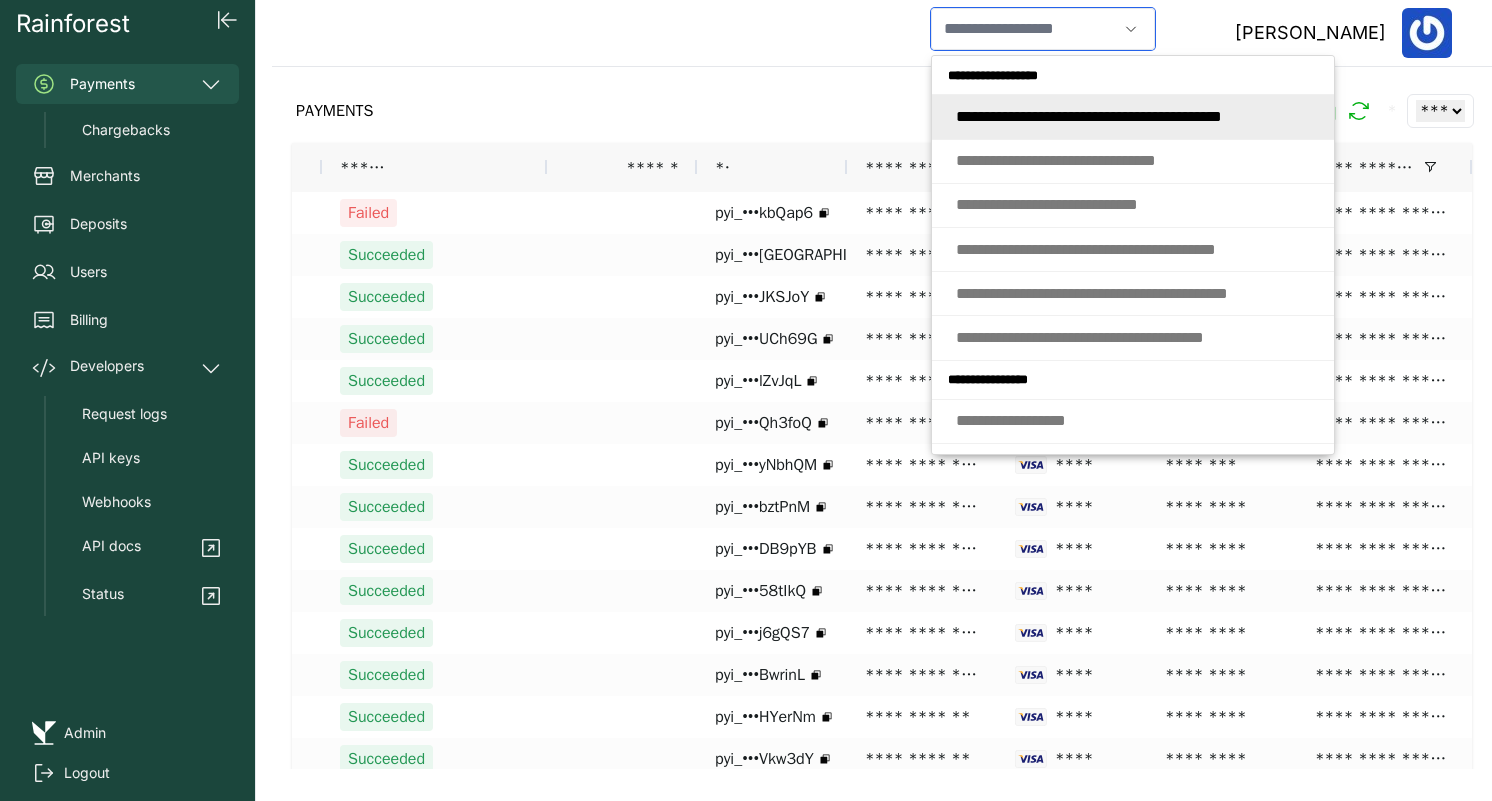 click at bounding box center [1024, 29] 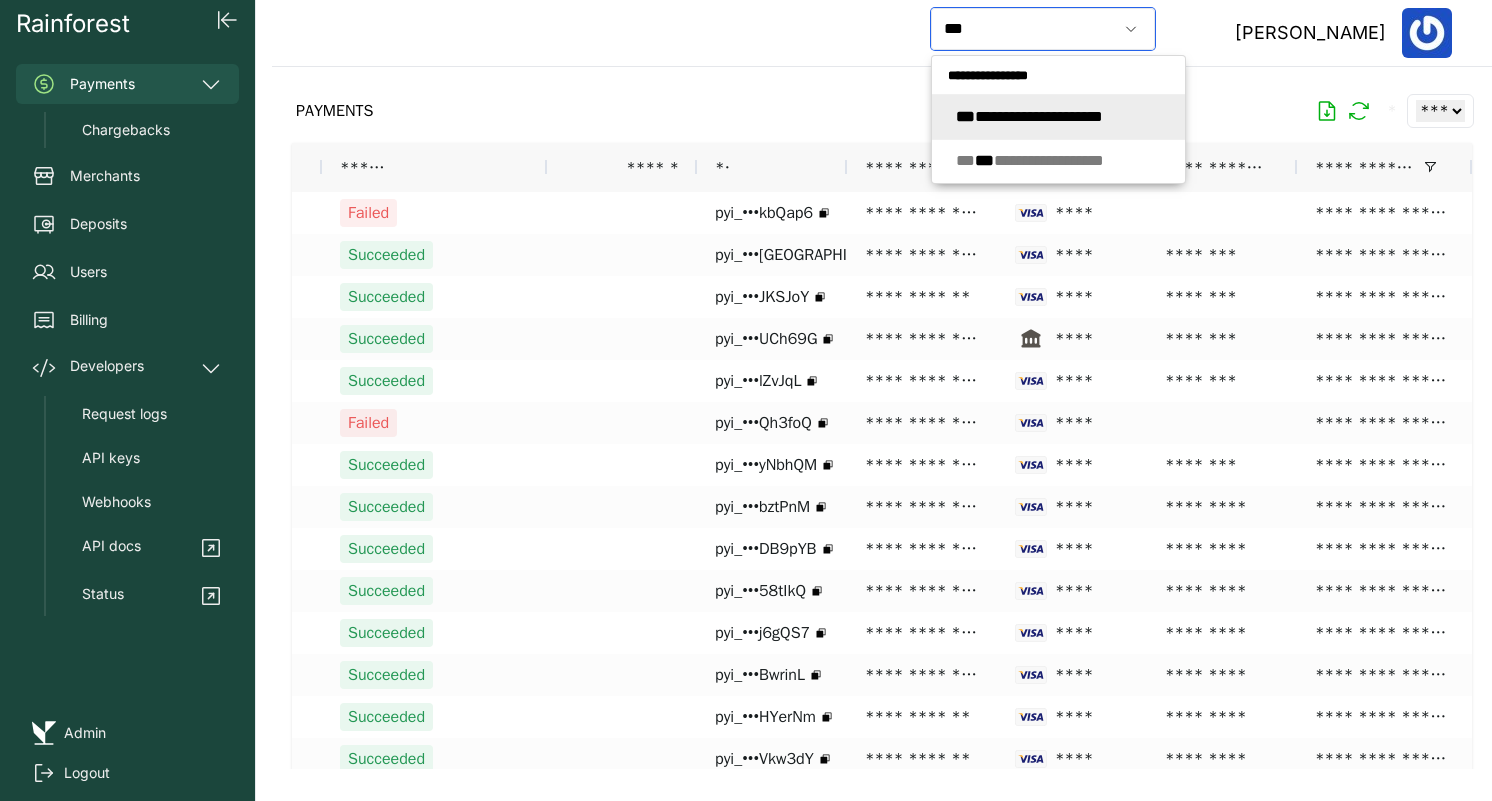 click on "**********" at bounding box center [1029, 116] 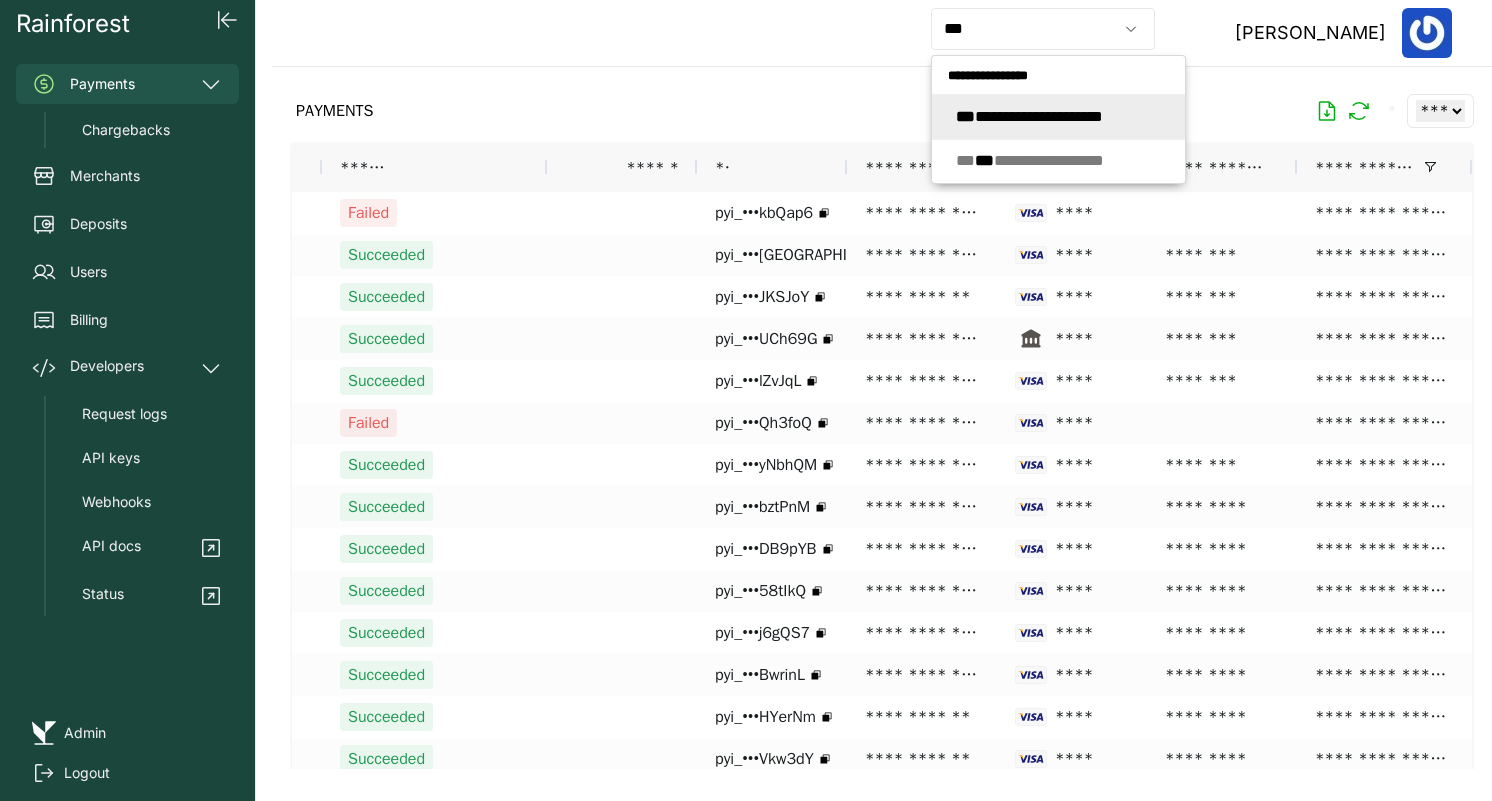 type on "**********" 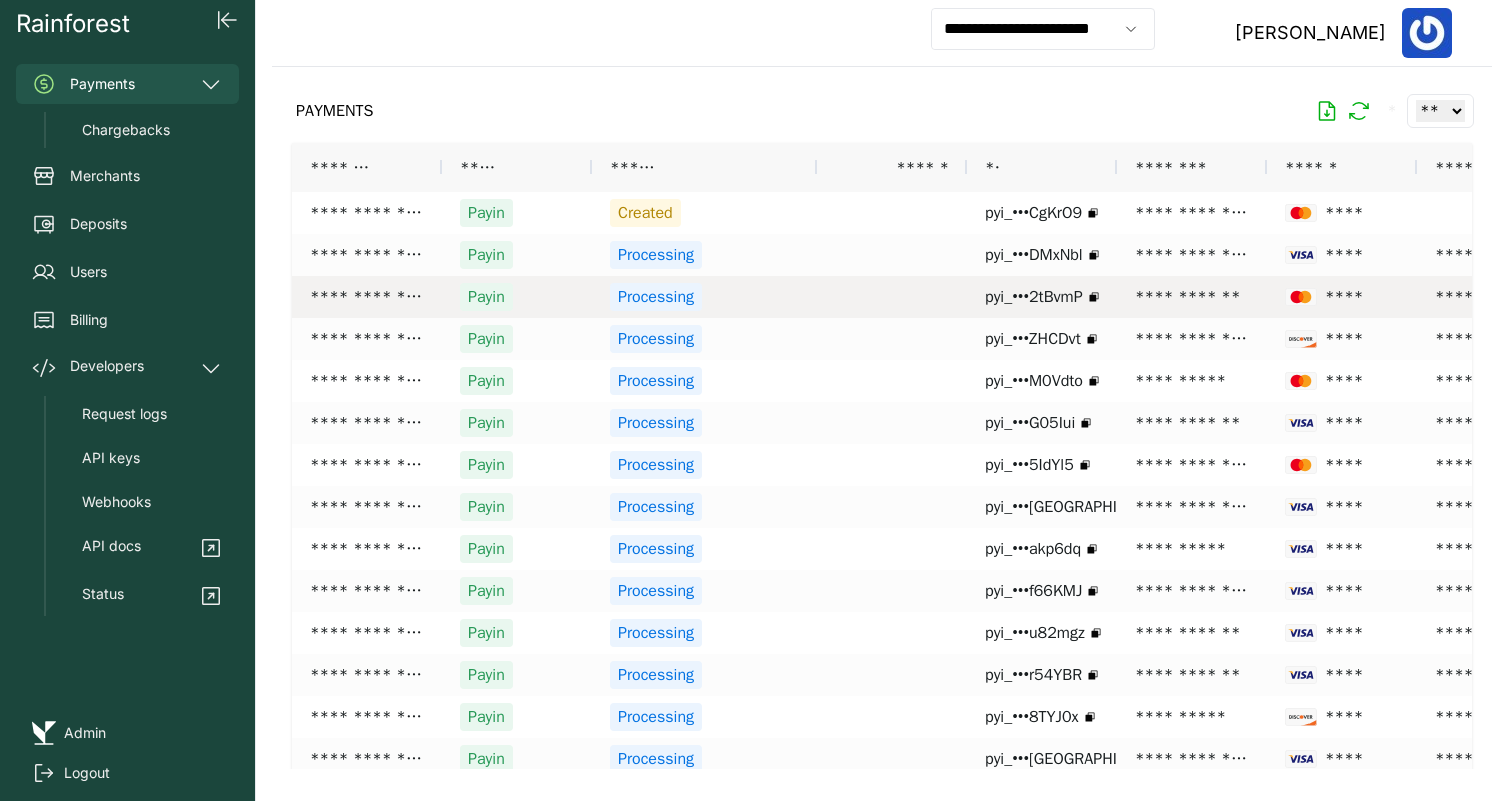 scroll, scrollTop: 0, scrollLeft: 222, axis: horizontal 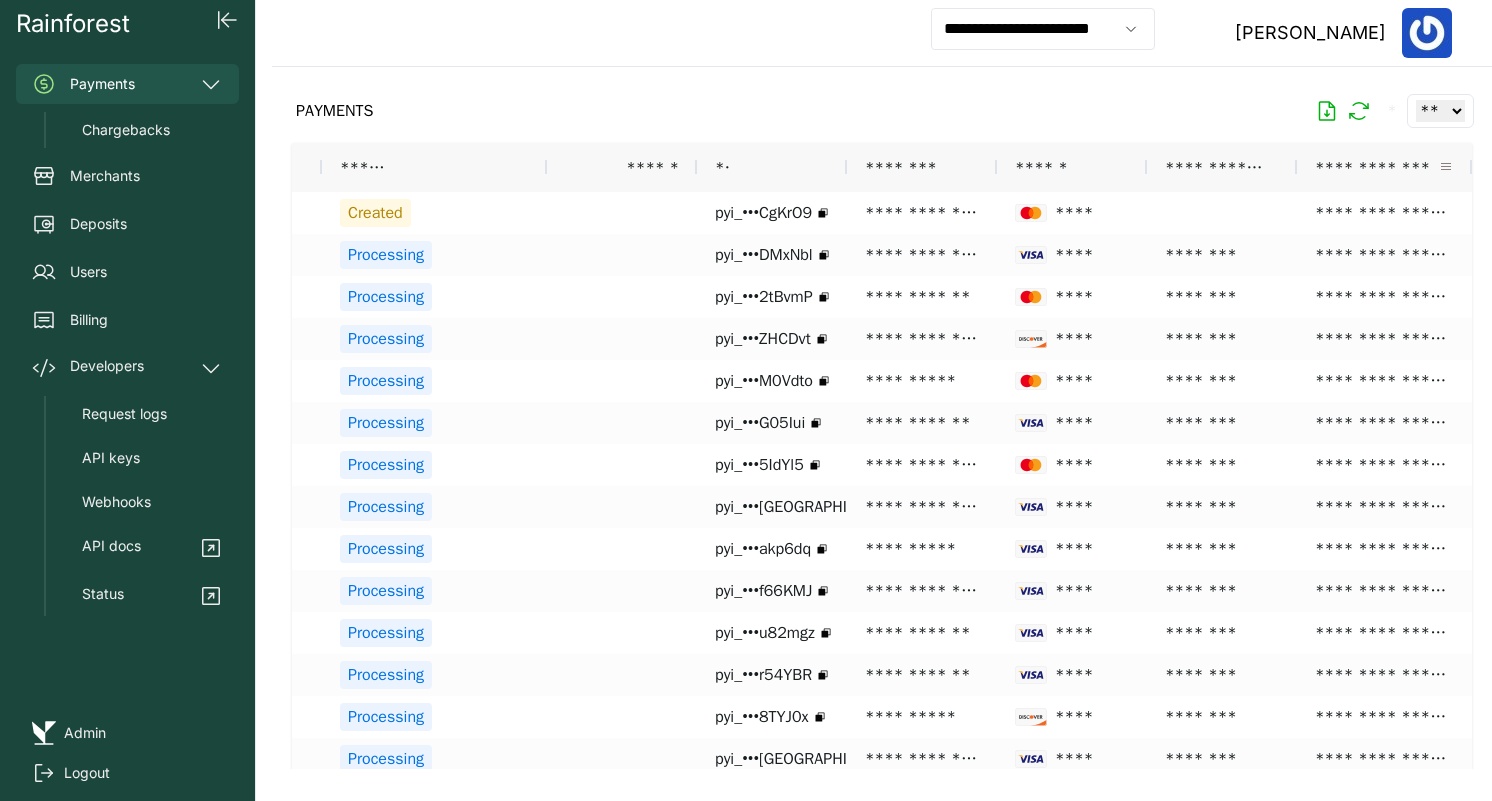 click at bounding box center [1446, 167] 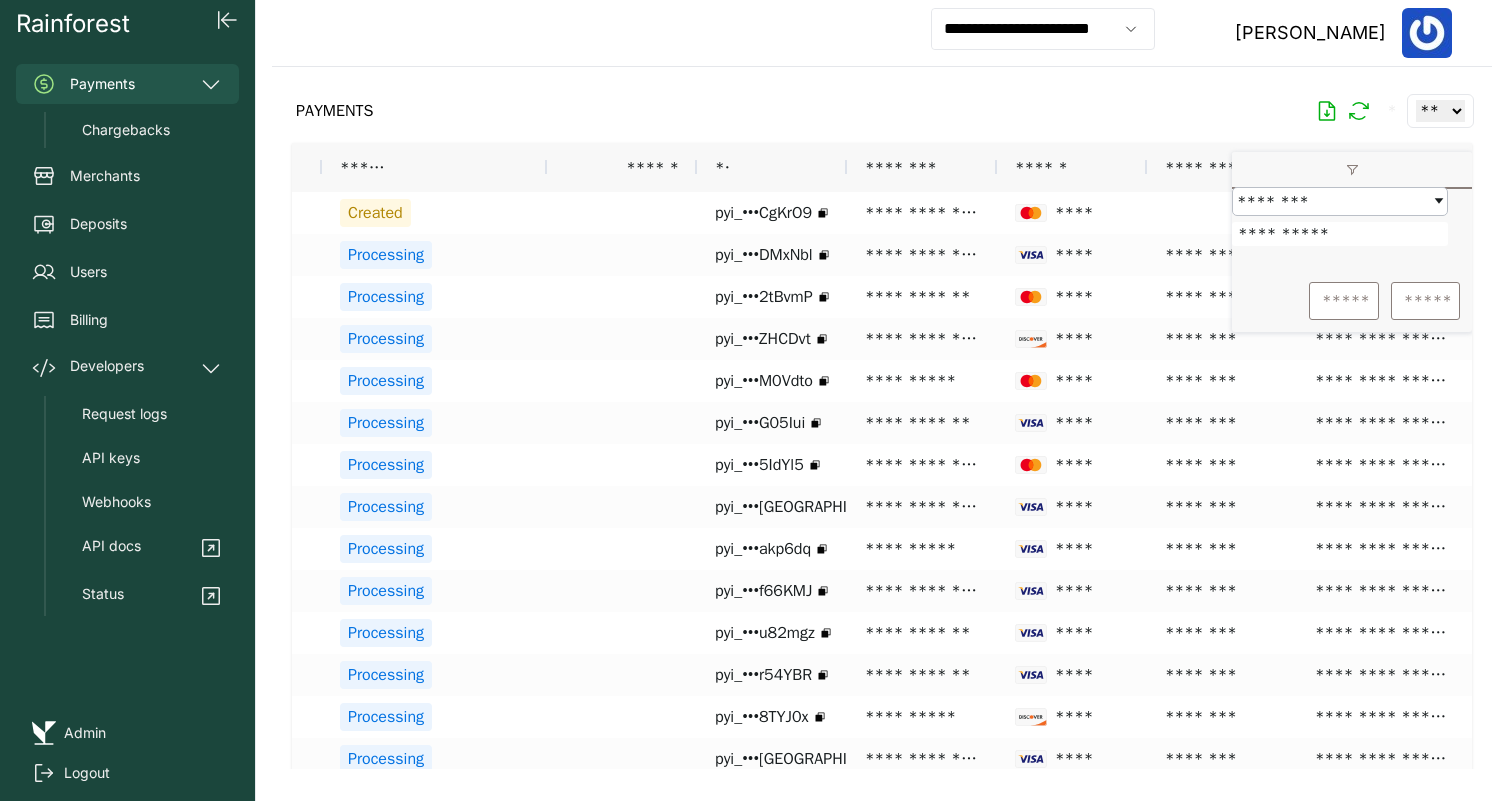 type on "**********" 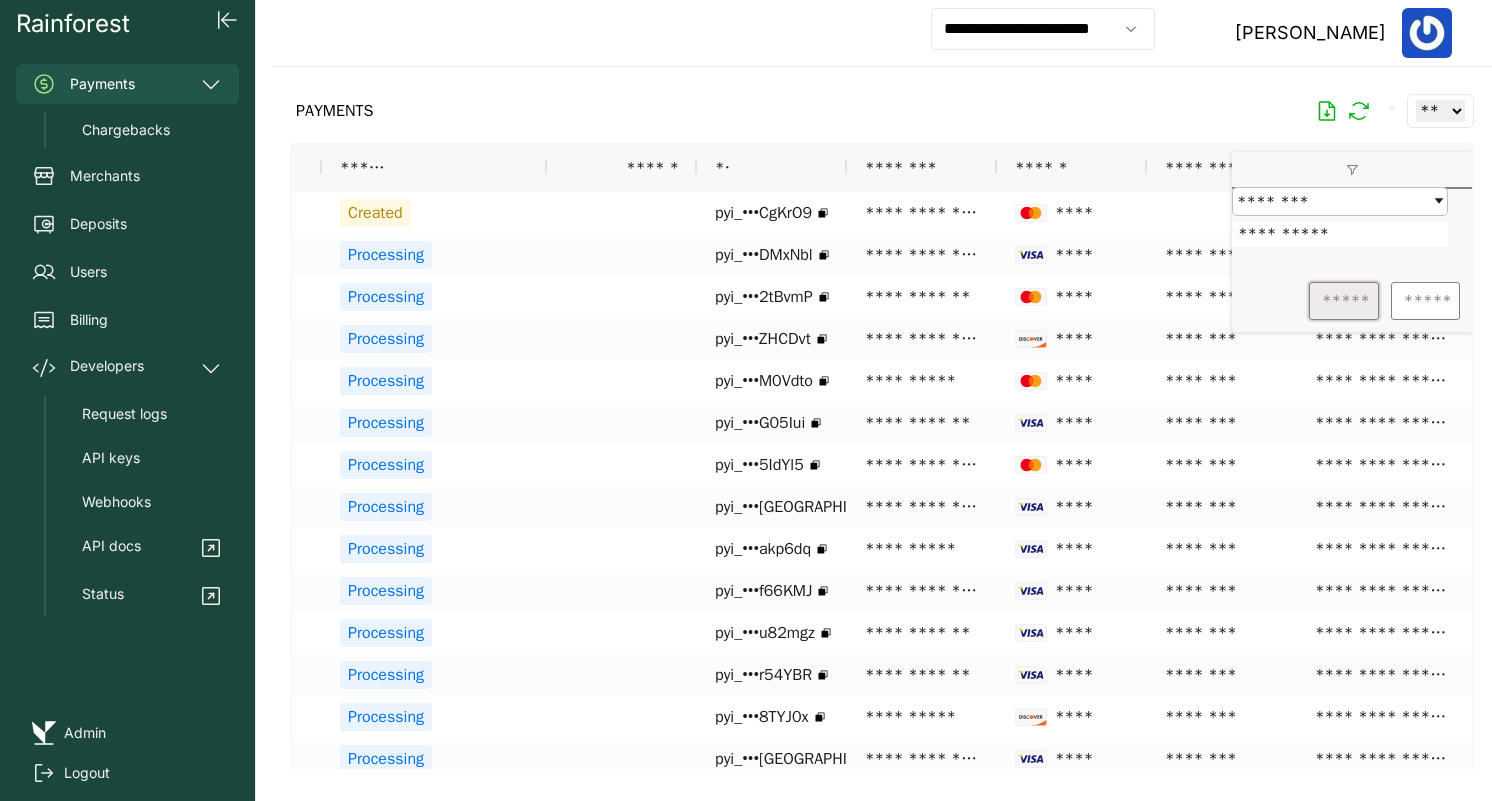 click on "*****" at bounding box center (1344, 301) 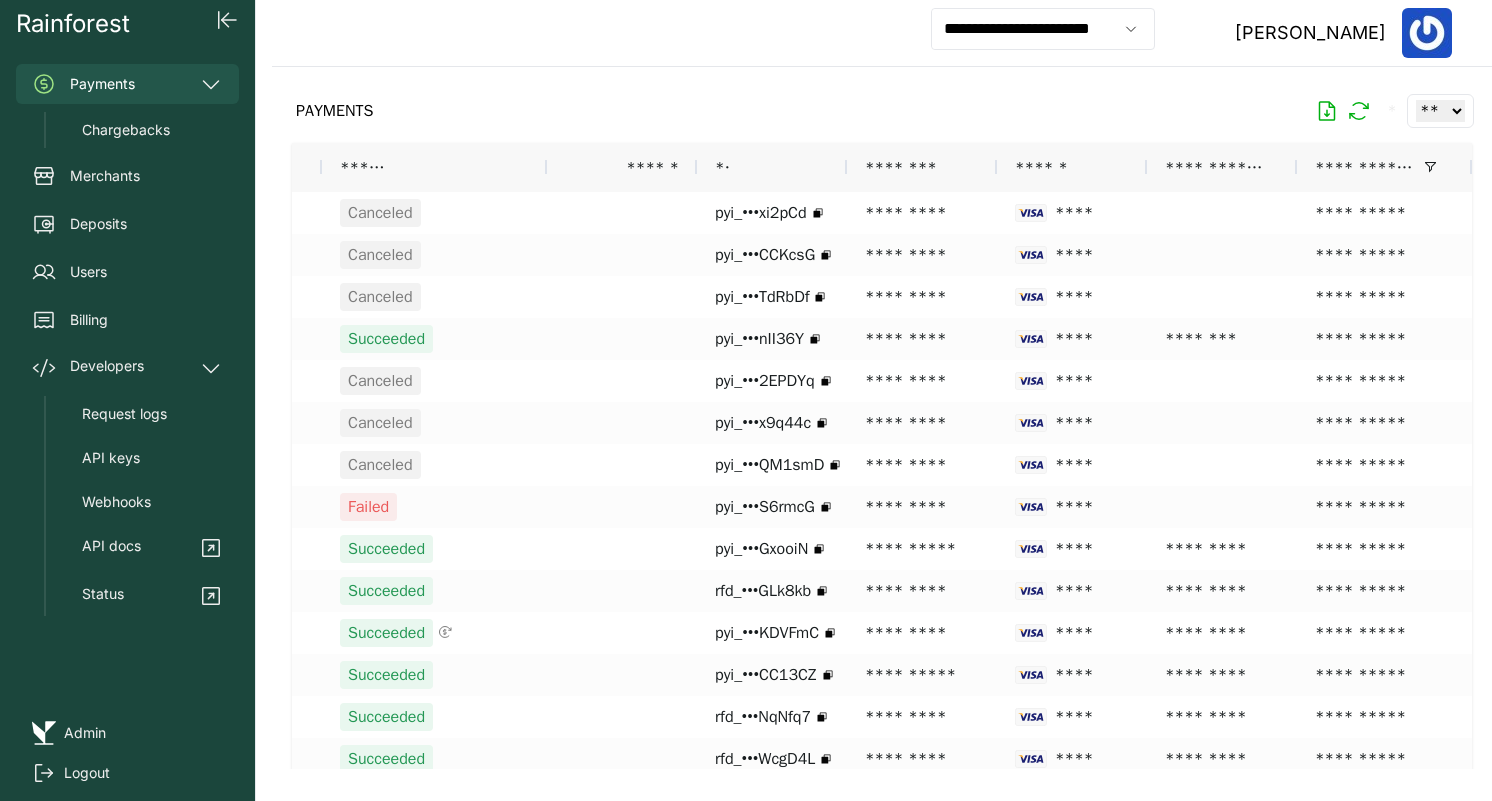 click at bounding box center [882, 418] 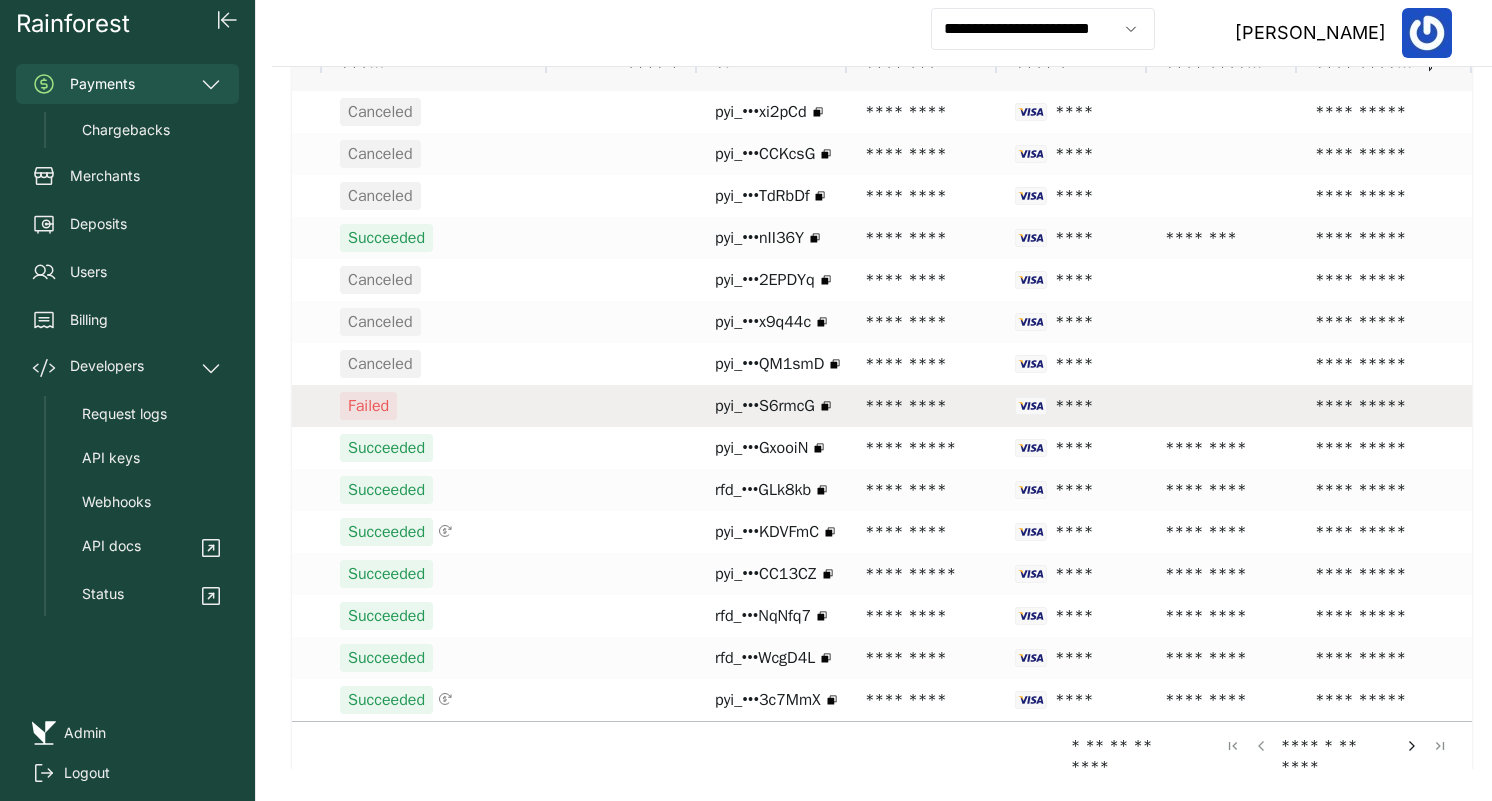 scroll, scrollTop: 0, scrollLeft: 0, axis: both 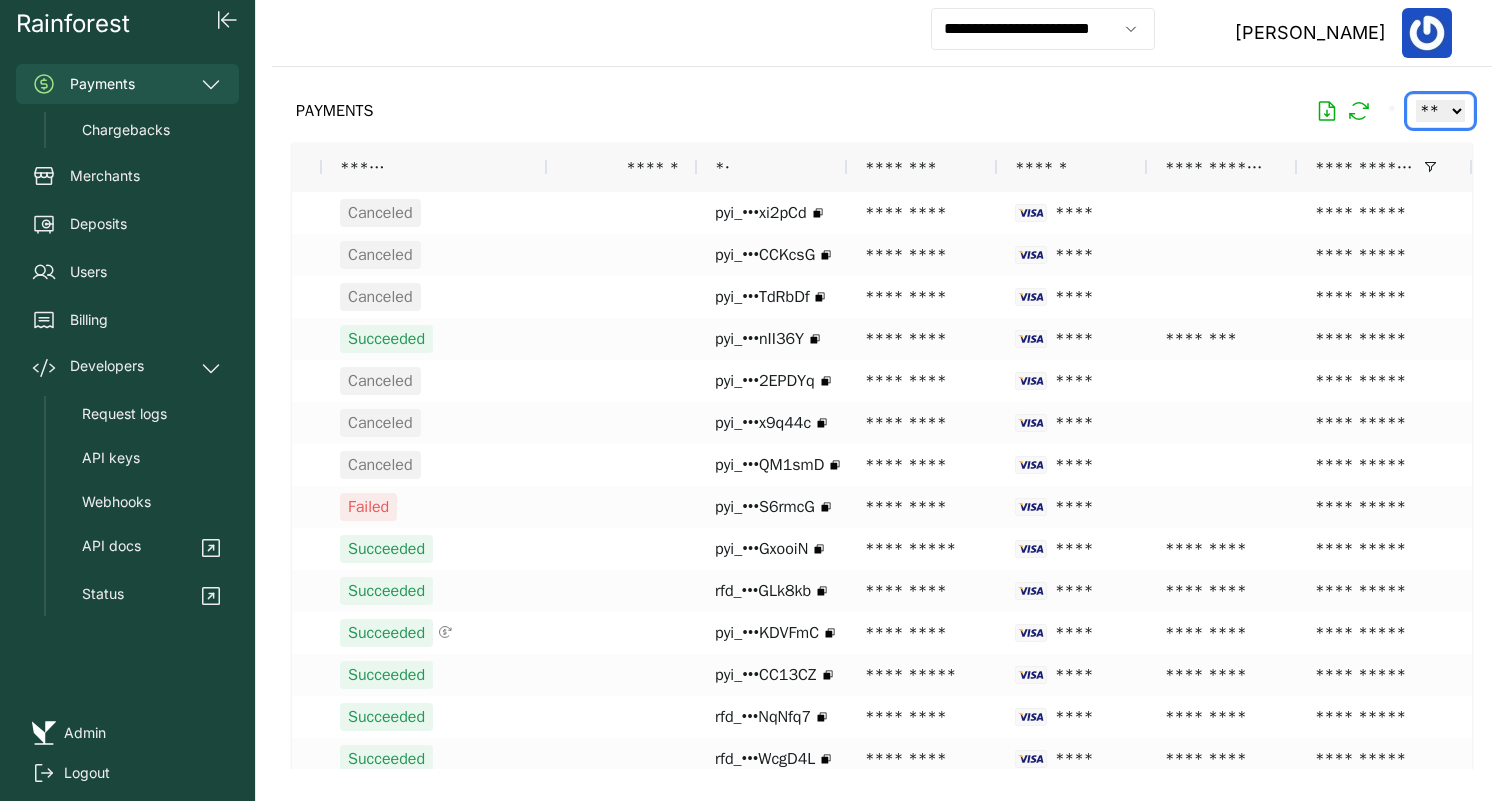 click on "** ** ** ***" at bounding box center (1440, 111) 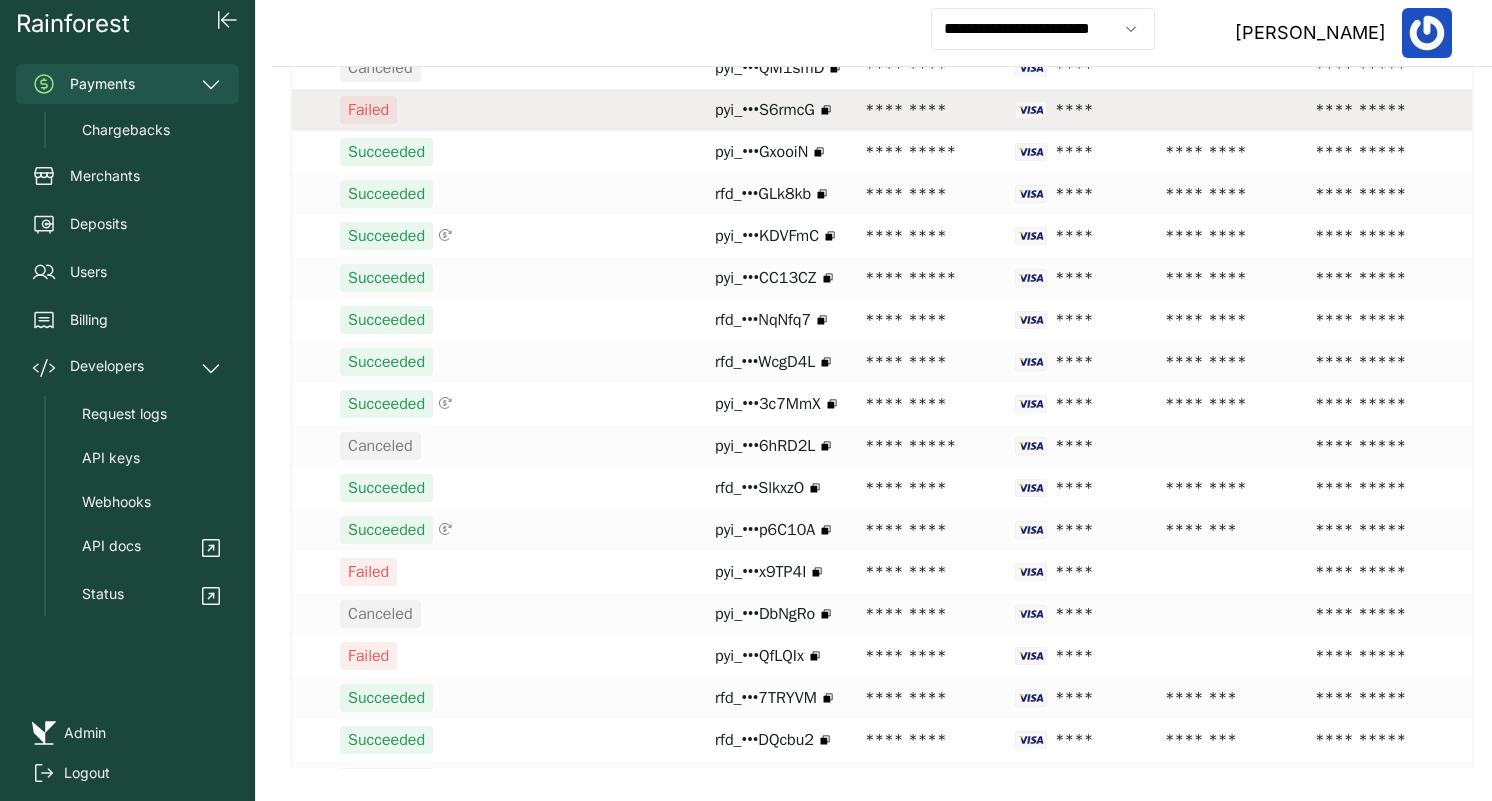 scroll, scrollTop: 689, scrollLeft: 0, axis: vertical 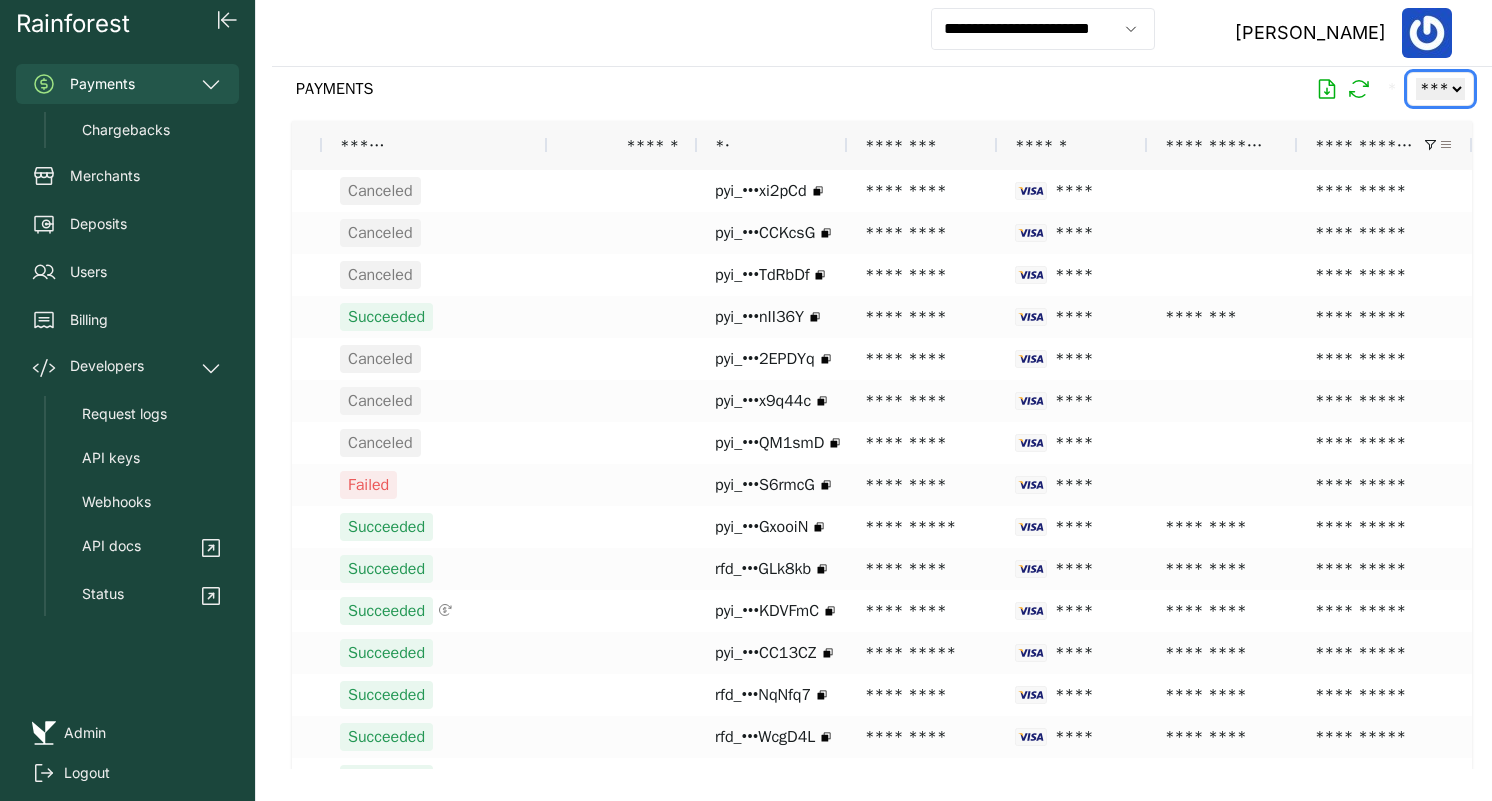 click at bounding box center (1446, 145) 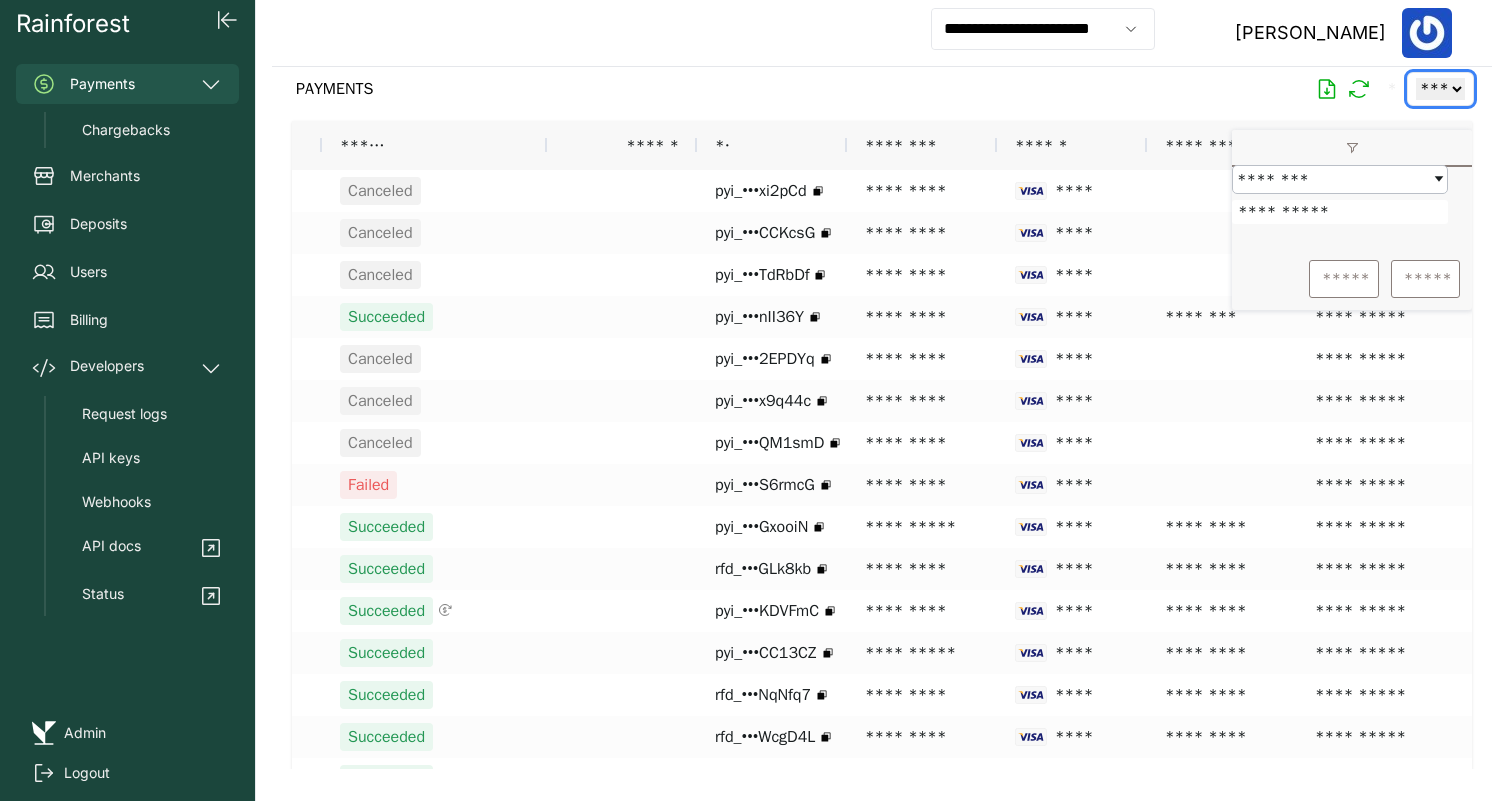 drag, startPoint x: 1338, startPoint y: 226, endPoint x: 1166, endPoint y: 225, distance: 172.00291 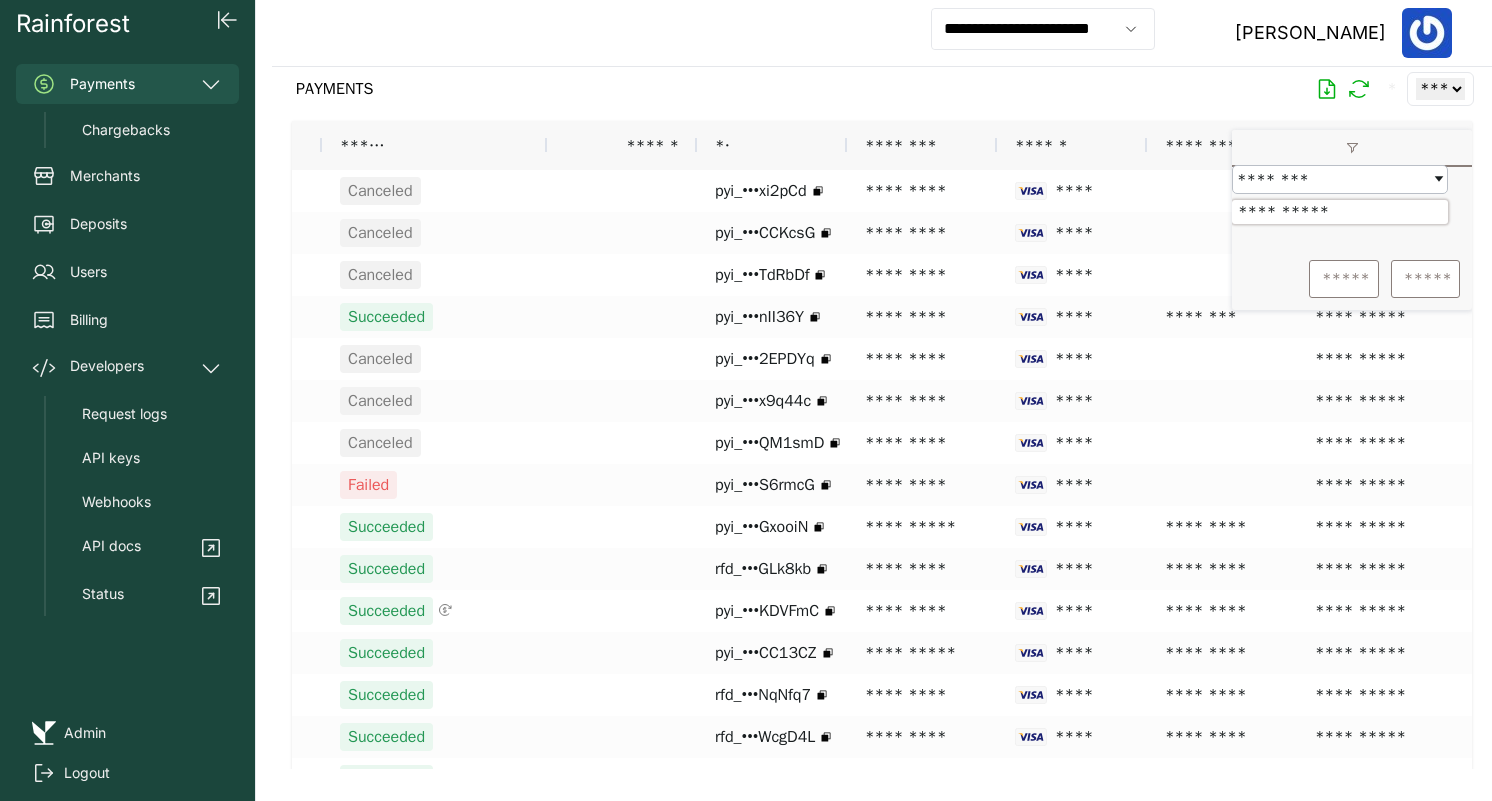 paste on "**" 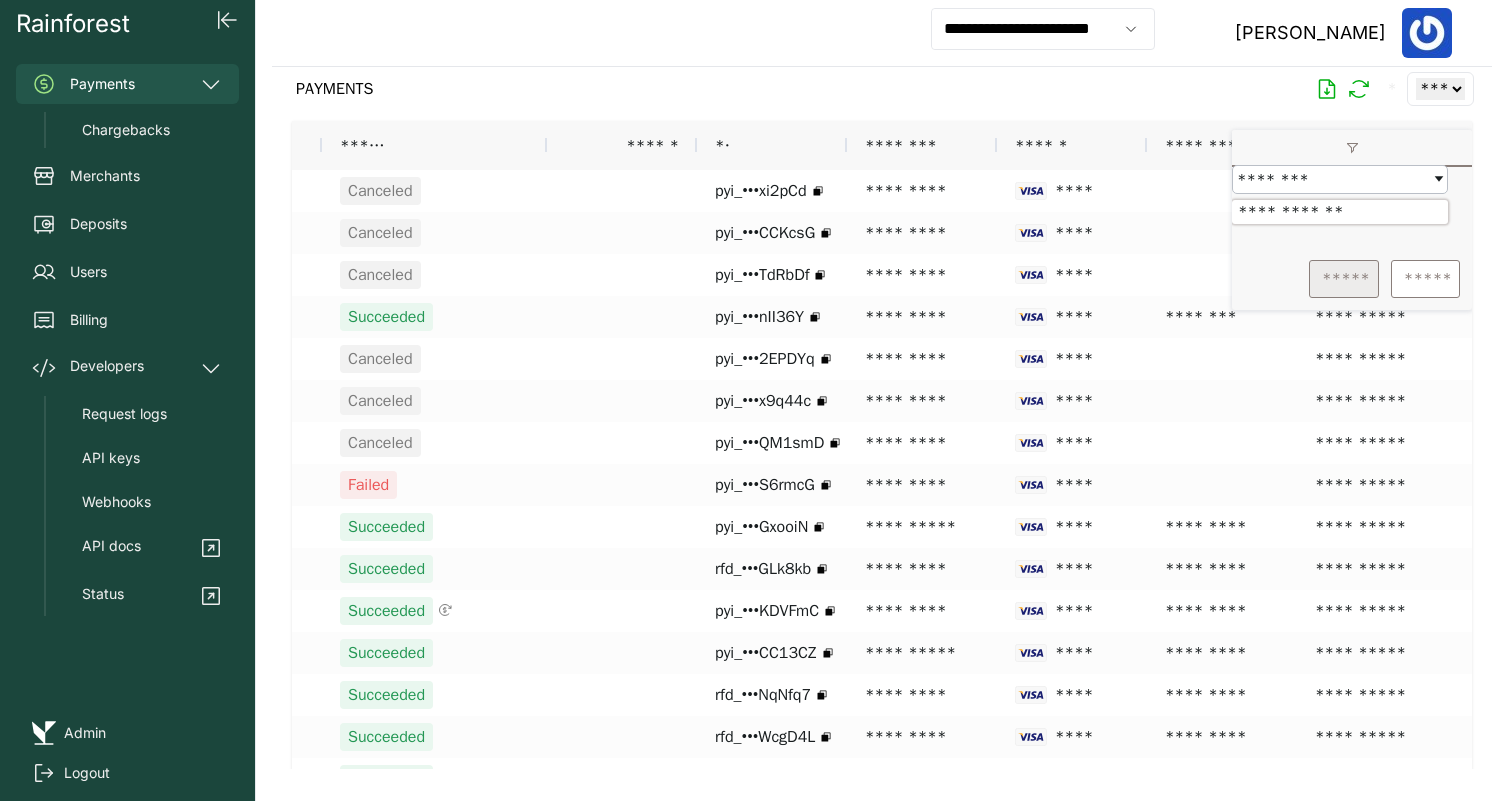 type on "**********" 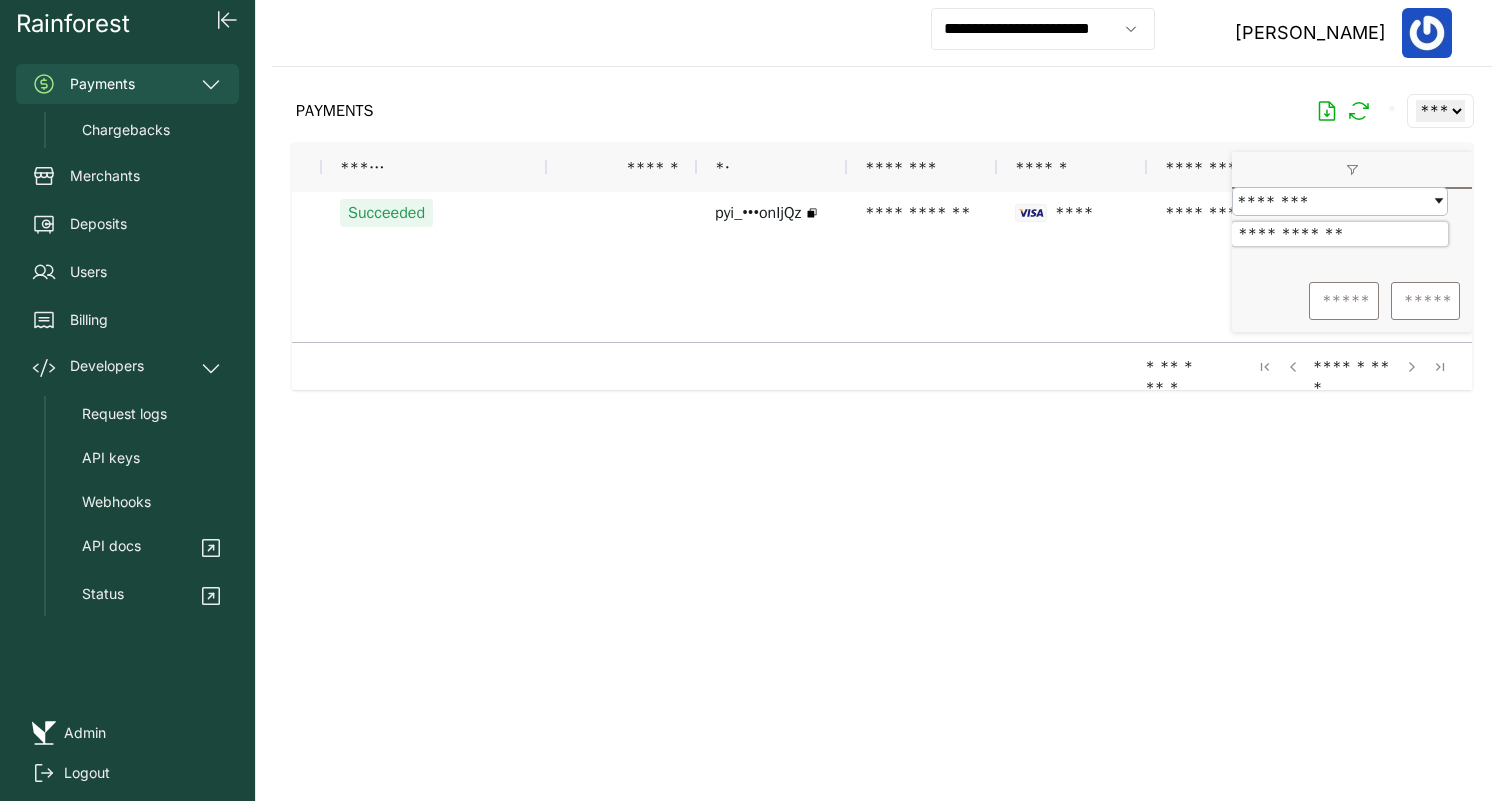scroll, scrollTop: 0, scrollLeft: 0, axis: both 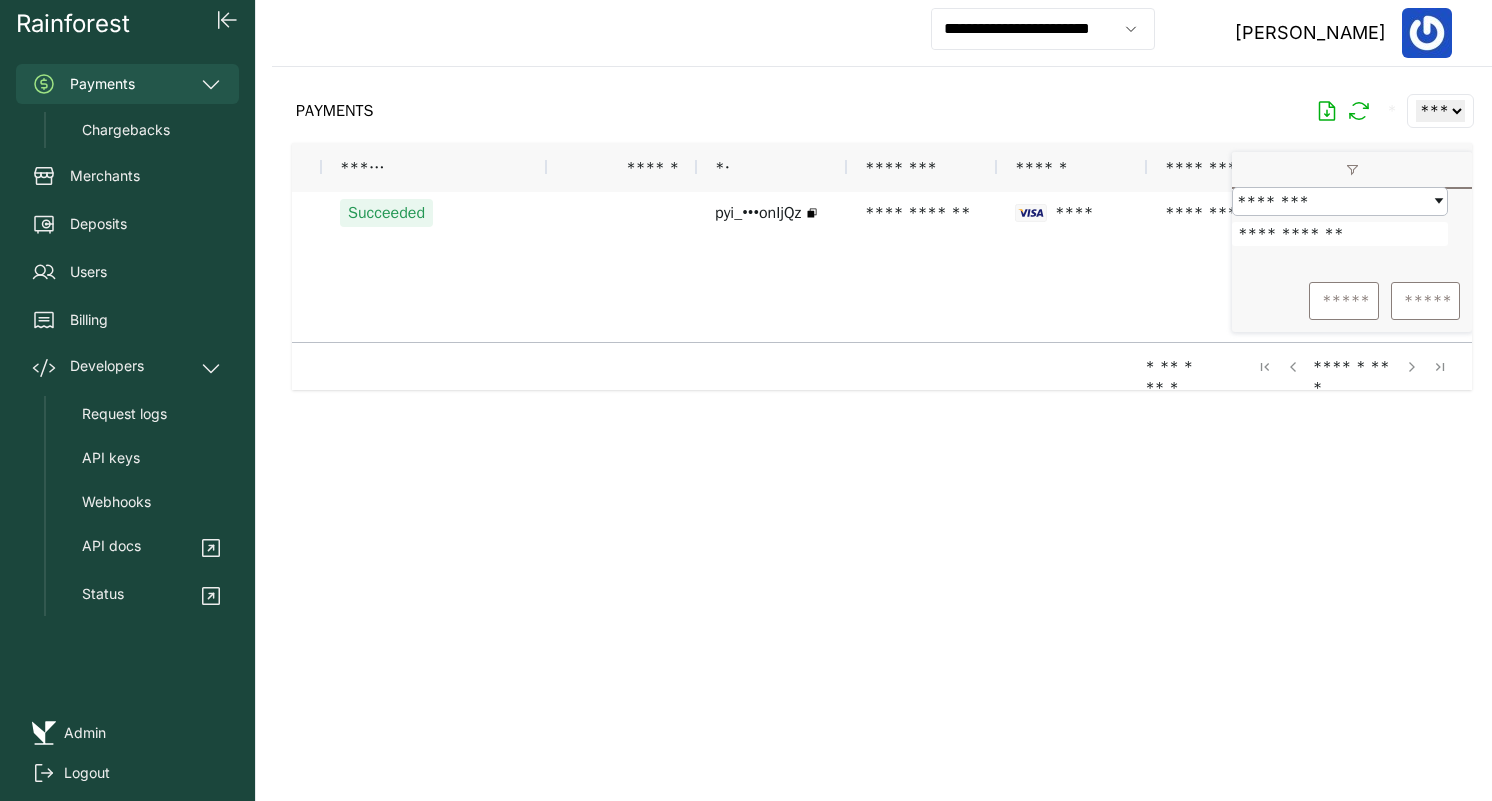 click on "PAYMENTS * ** ** ** ***" at bounding box center [882, 111] 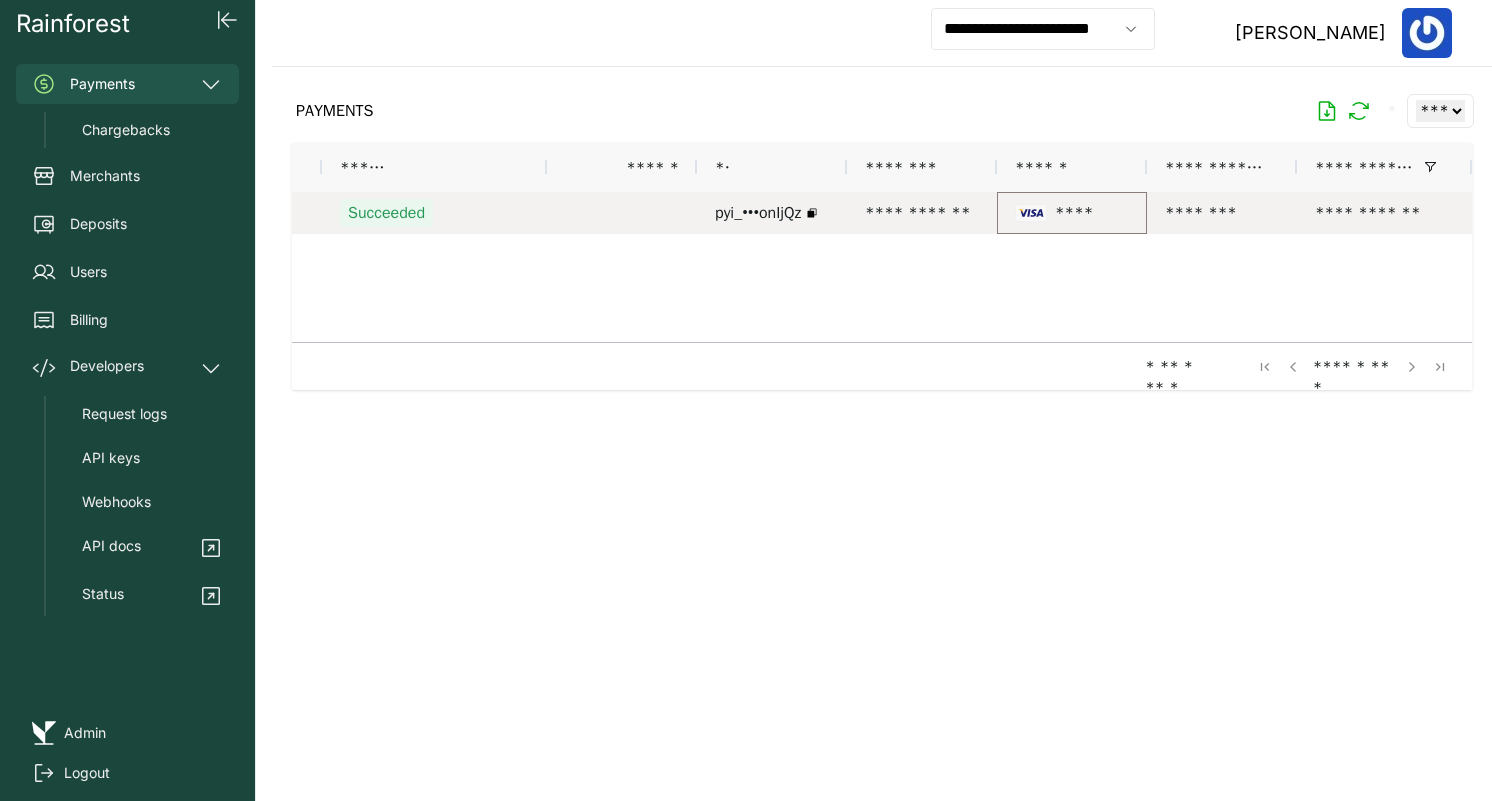 click on "****" at bounding box center (1072, 213) 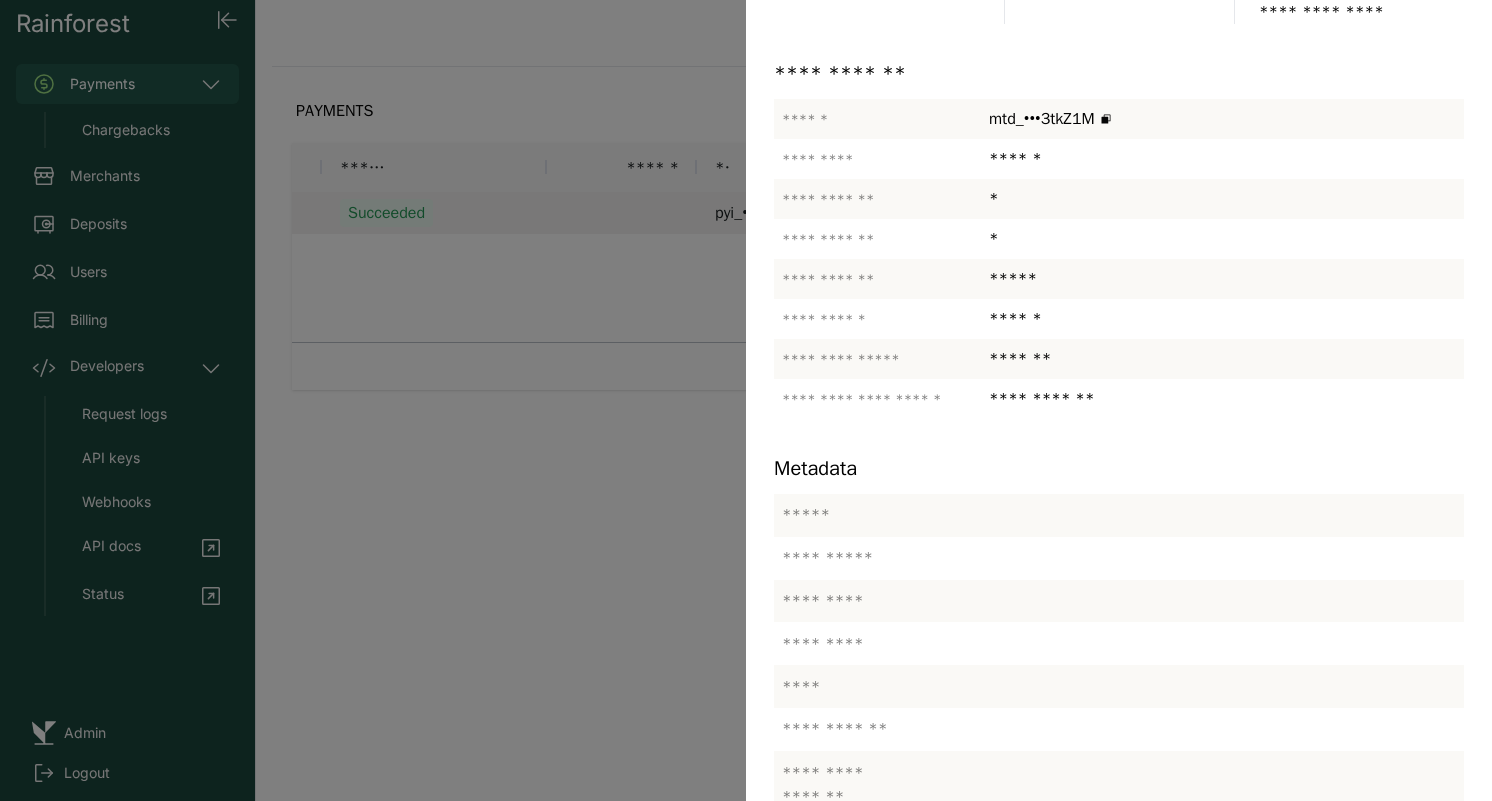 scroll, scrollTop: 389, scrollLeft: 0, axis: vertical 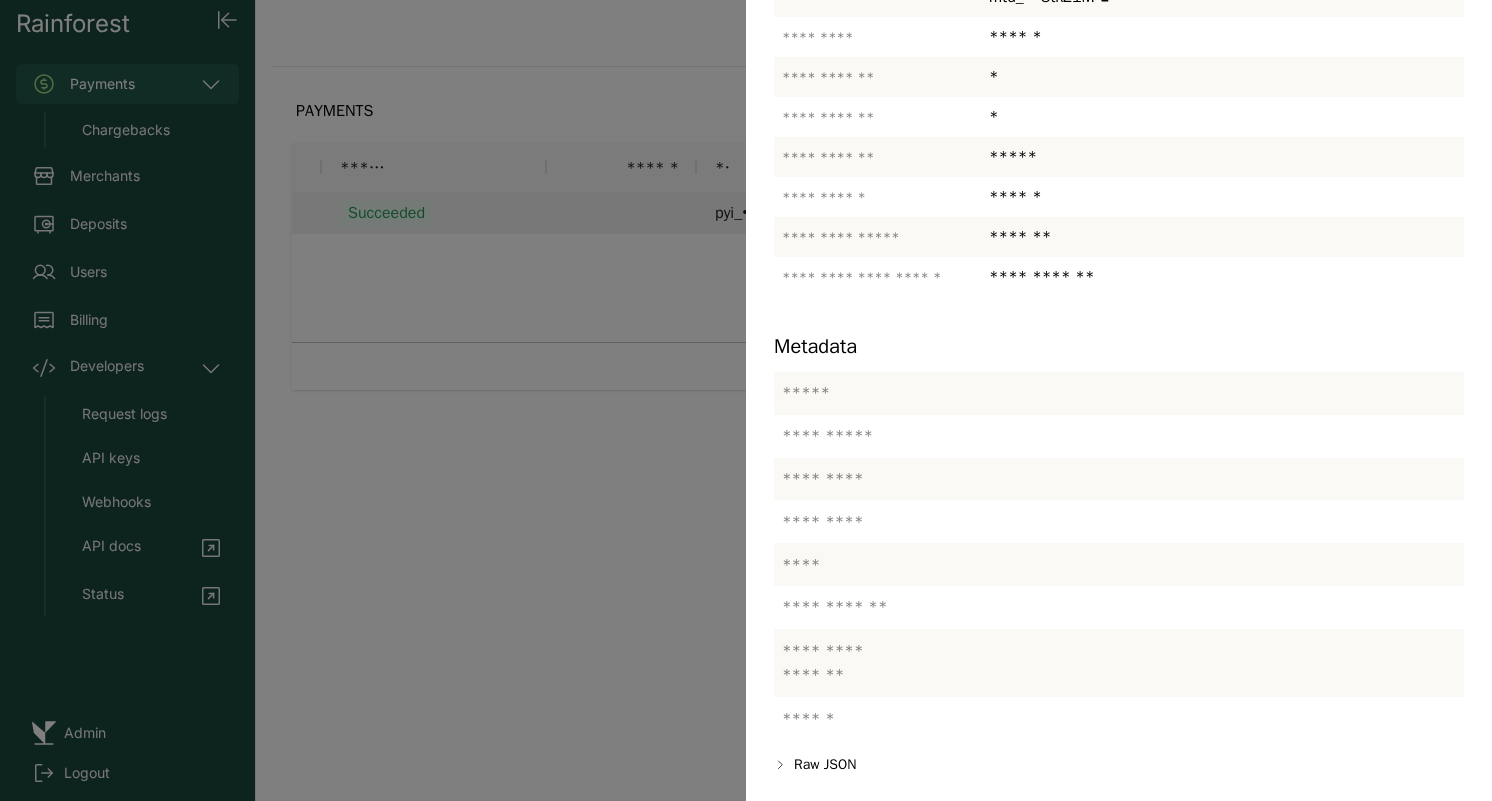 click at bounding box center [746, 400] 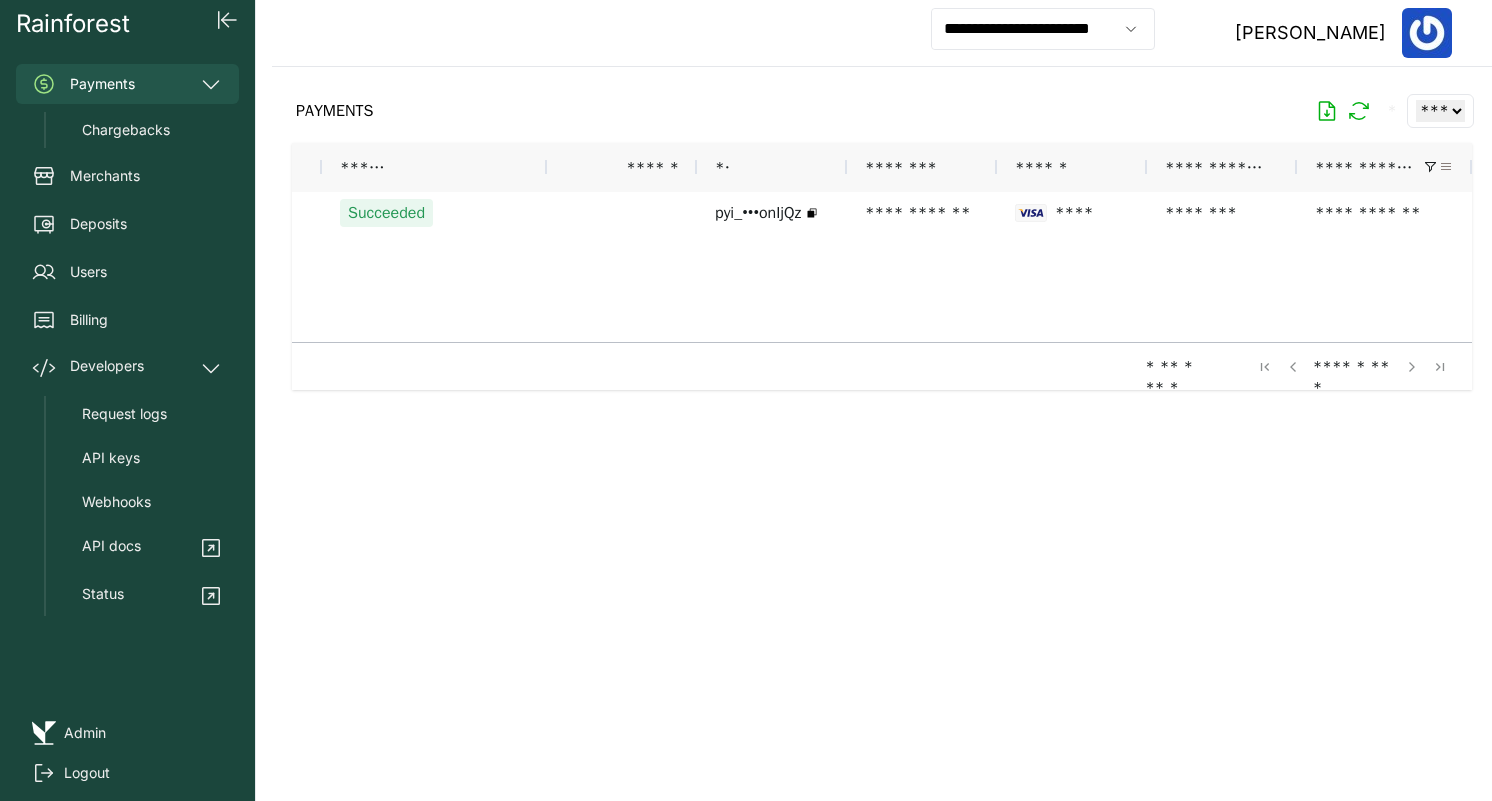 click at bounding box center (1446, 167) 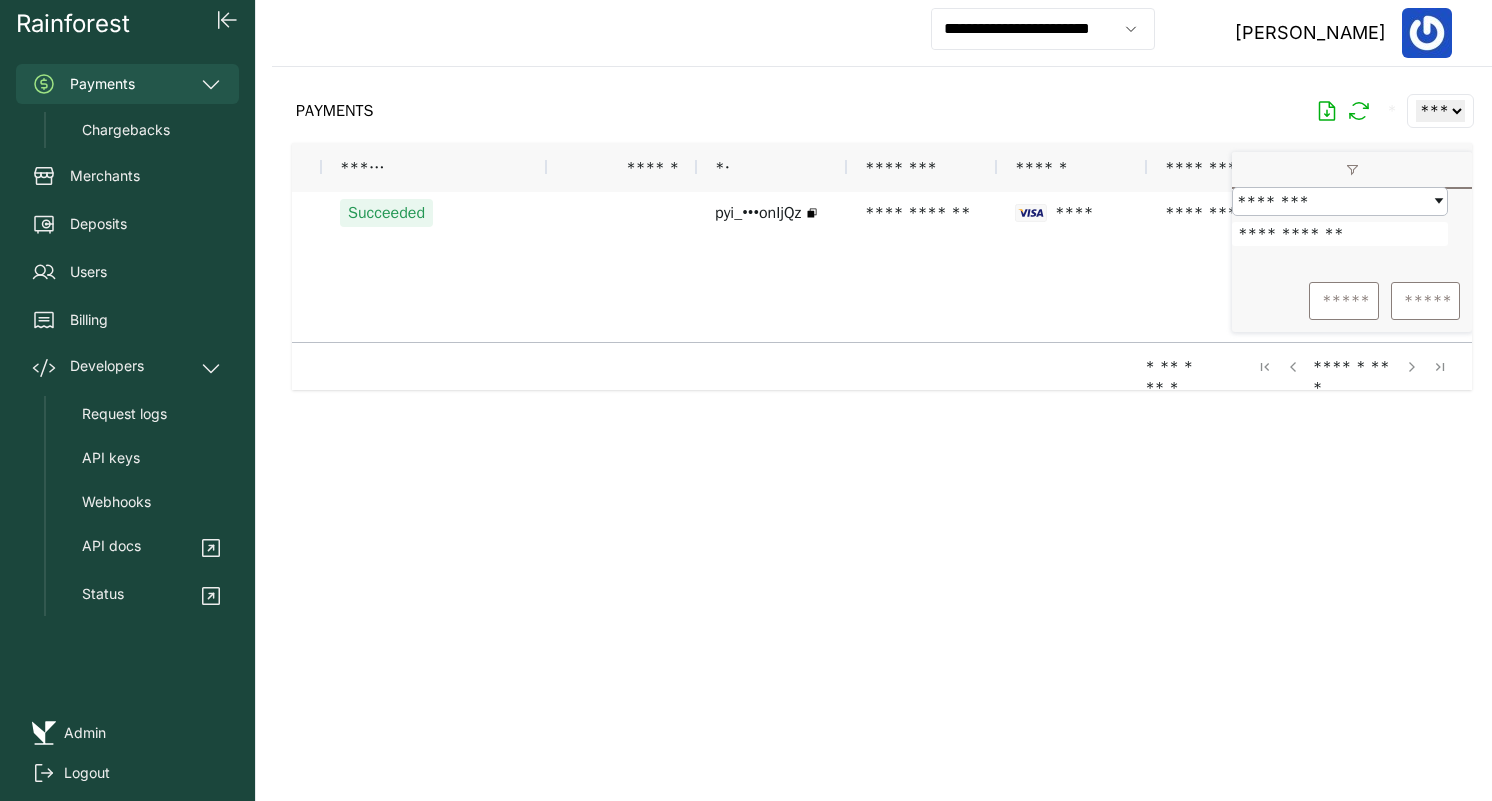 drag, startPoint x: 1367, startPoint y: 248, endPoint x: 1199, endPoint y: 248, distance: 168 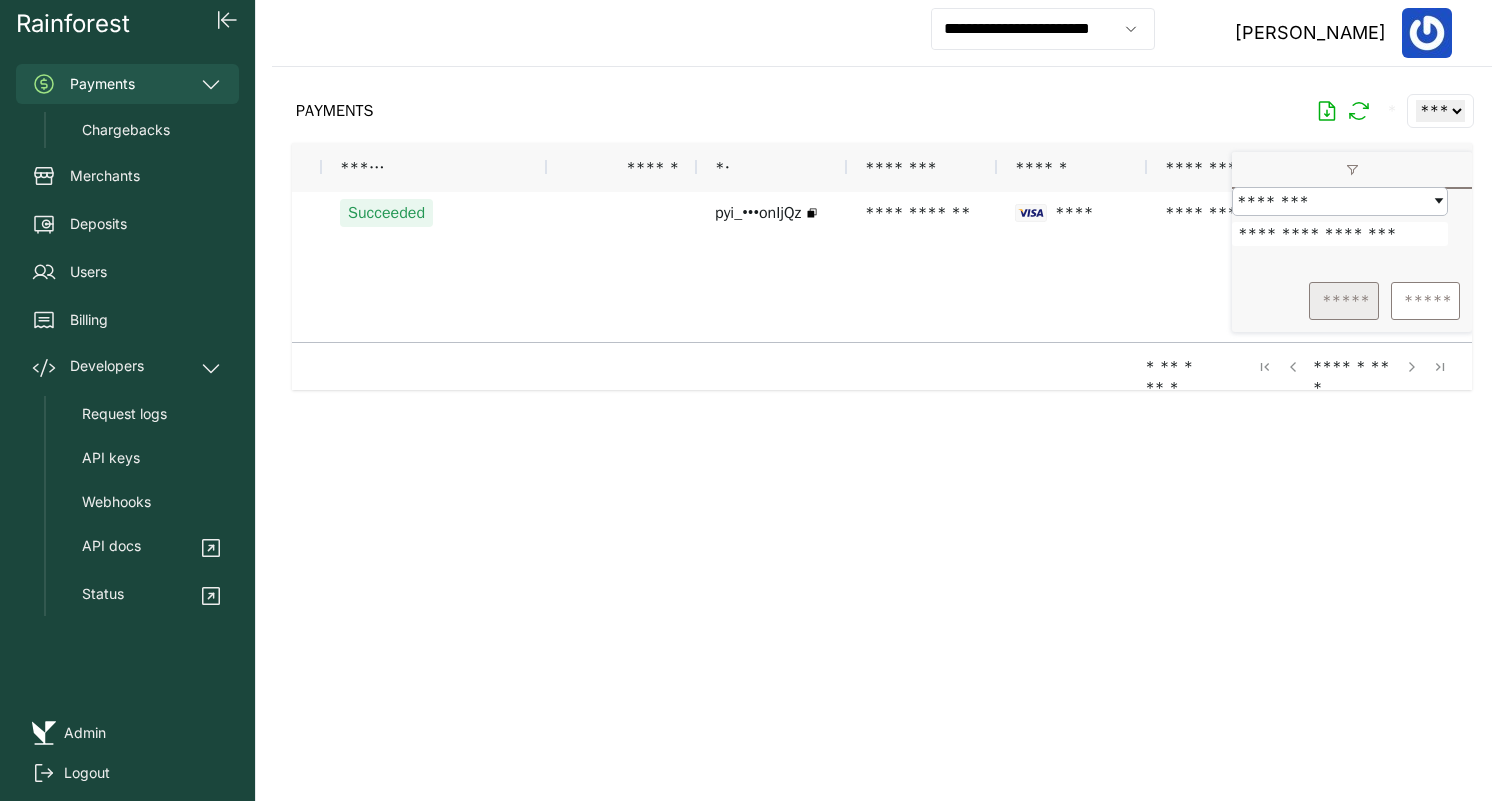 click on "*****" at bounding box center (1344, 301) 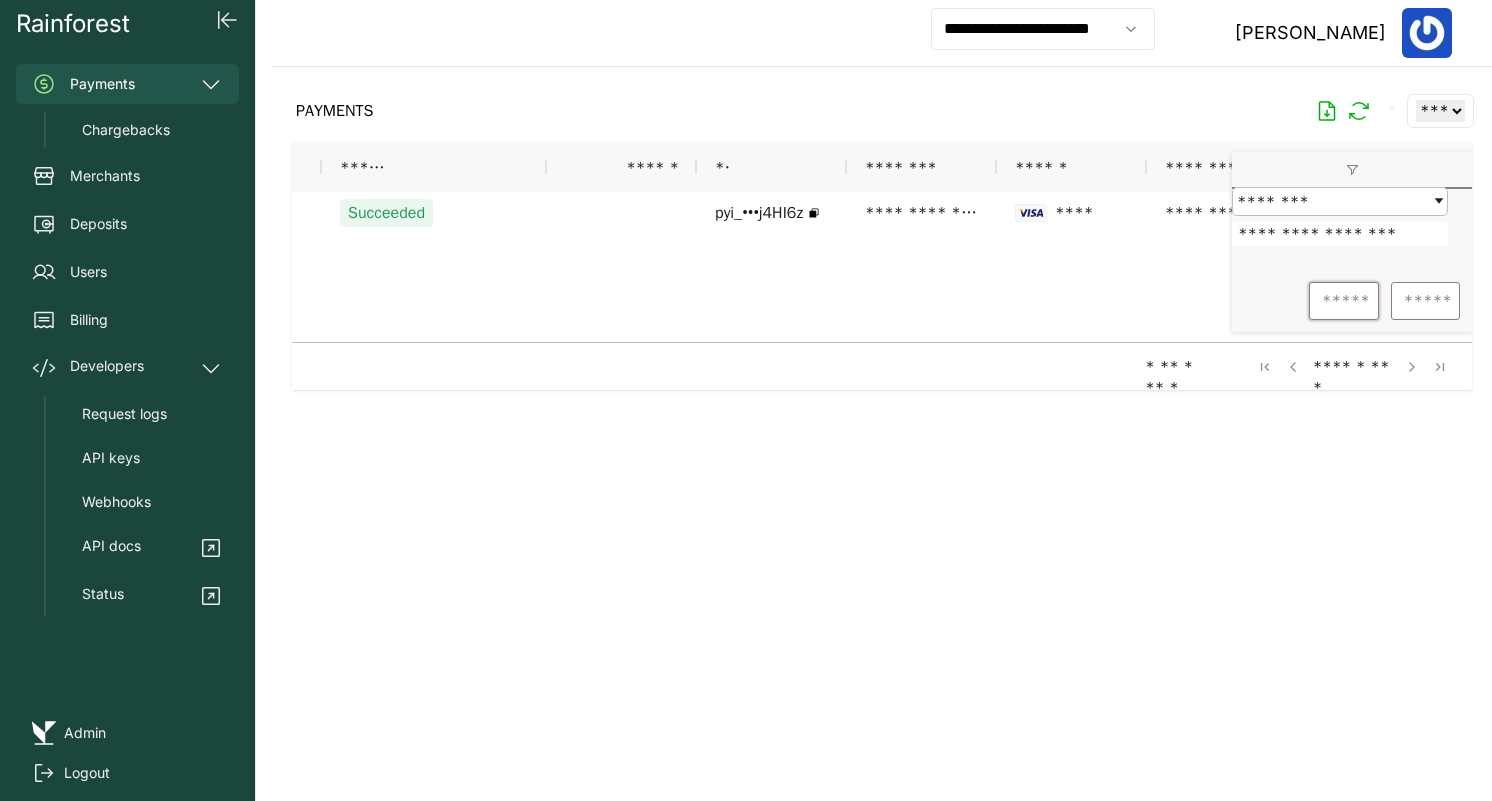 drag, startPoint x: 1413, startPoint y: 252, endPoint x: 1182, endPoint y: 252, distance: 231 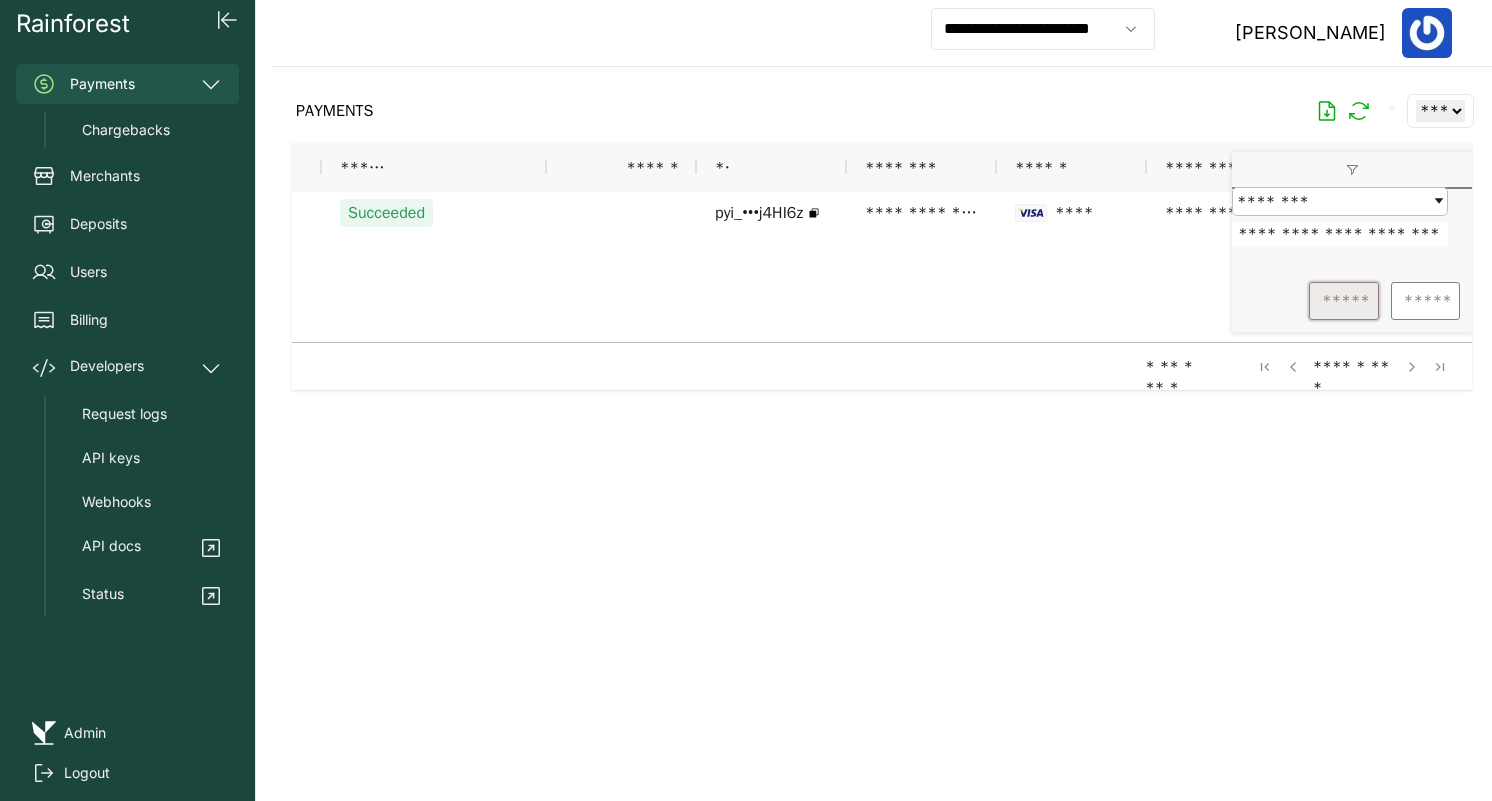 type on "**********" 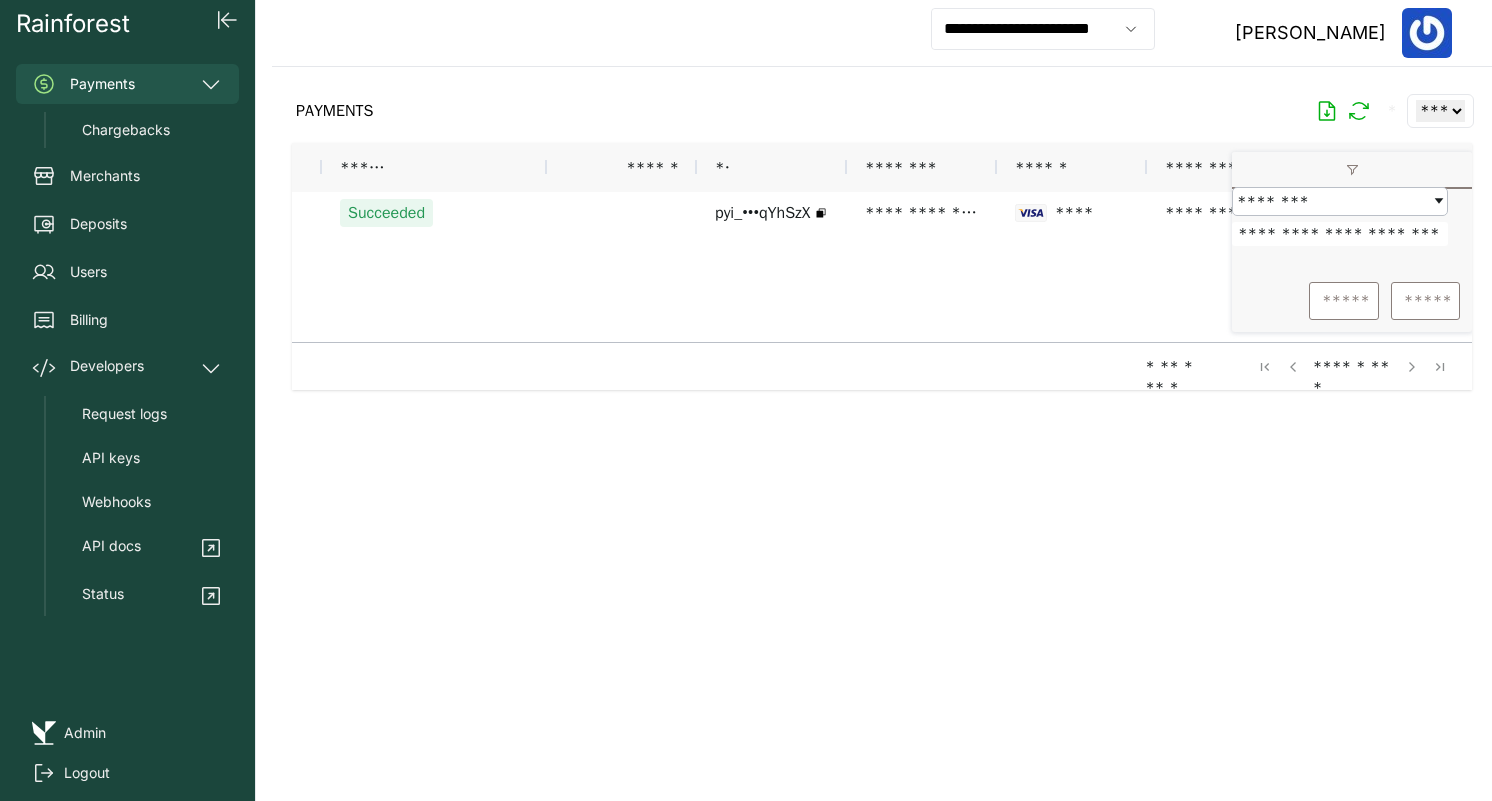 click on "PAYMENTS * ** ** ** ***" at bounding box center (882, 111) 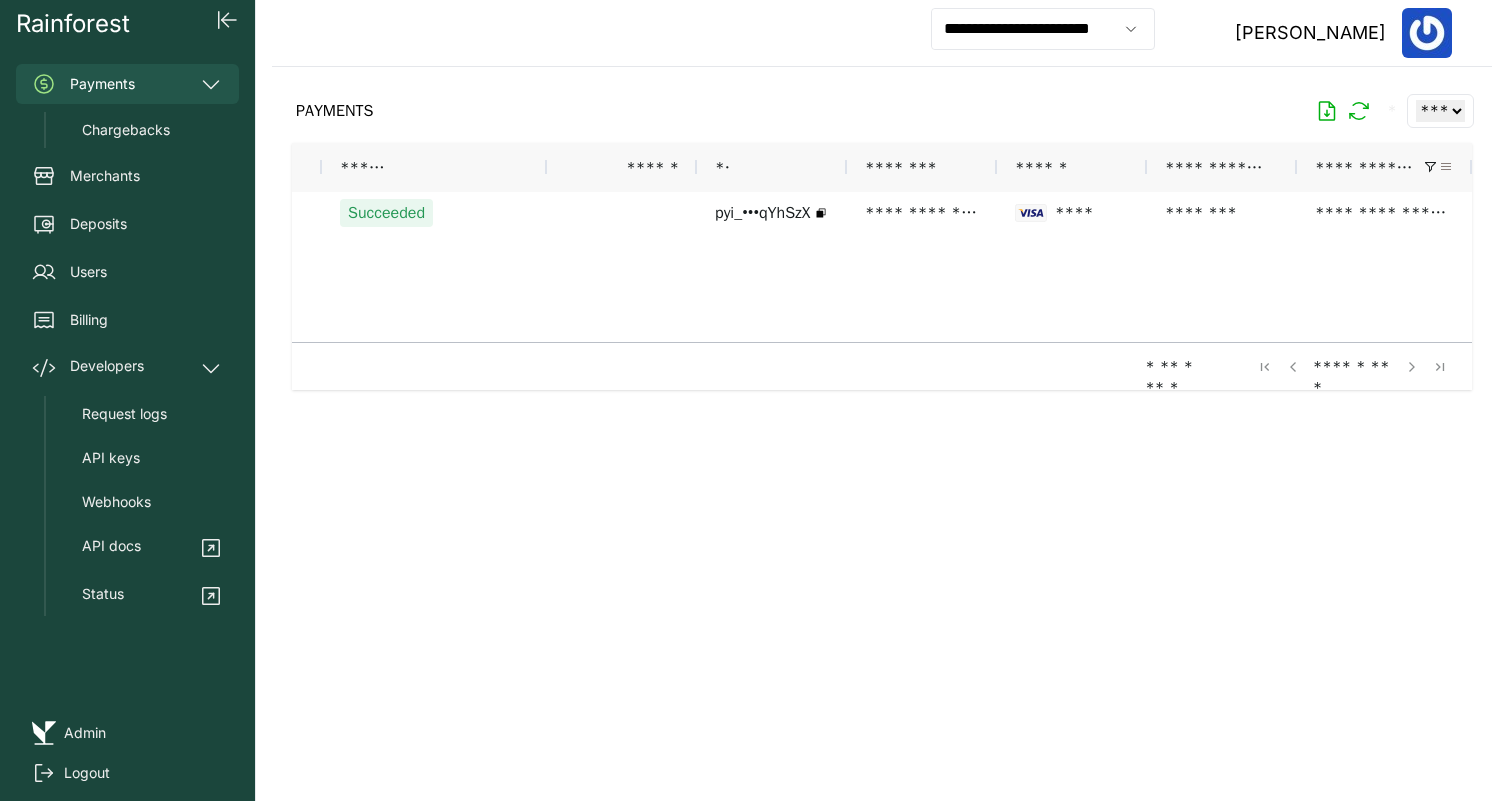 click at bounding box center [1446, 167] 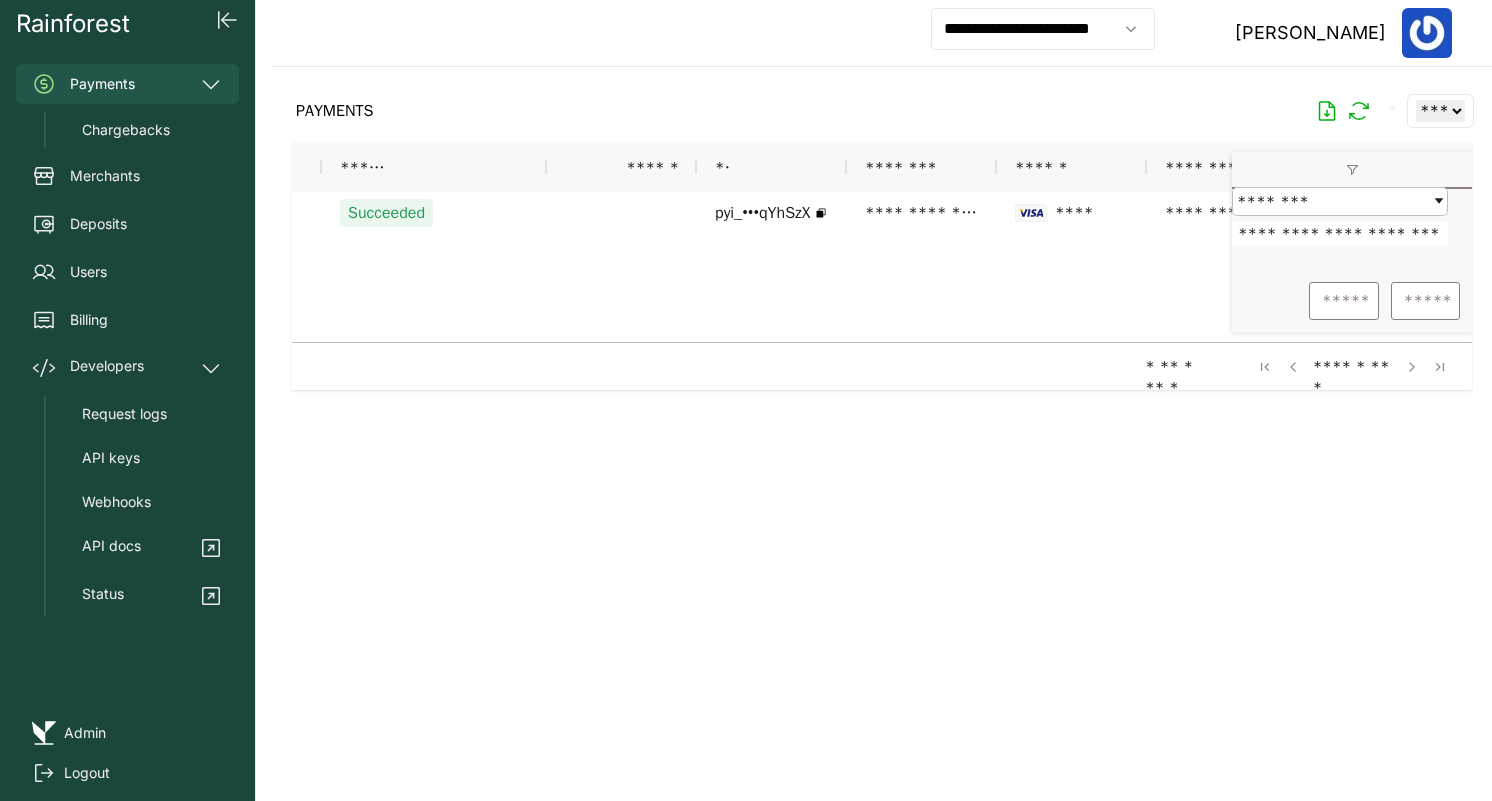 click on "**********" at bounding box center (1340, 234) 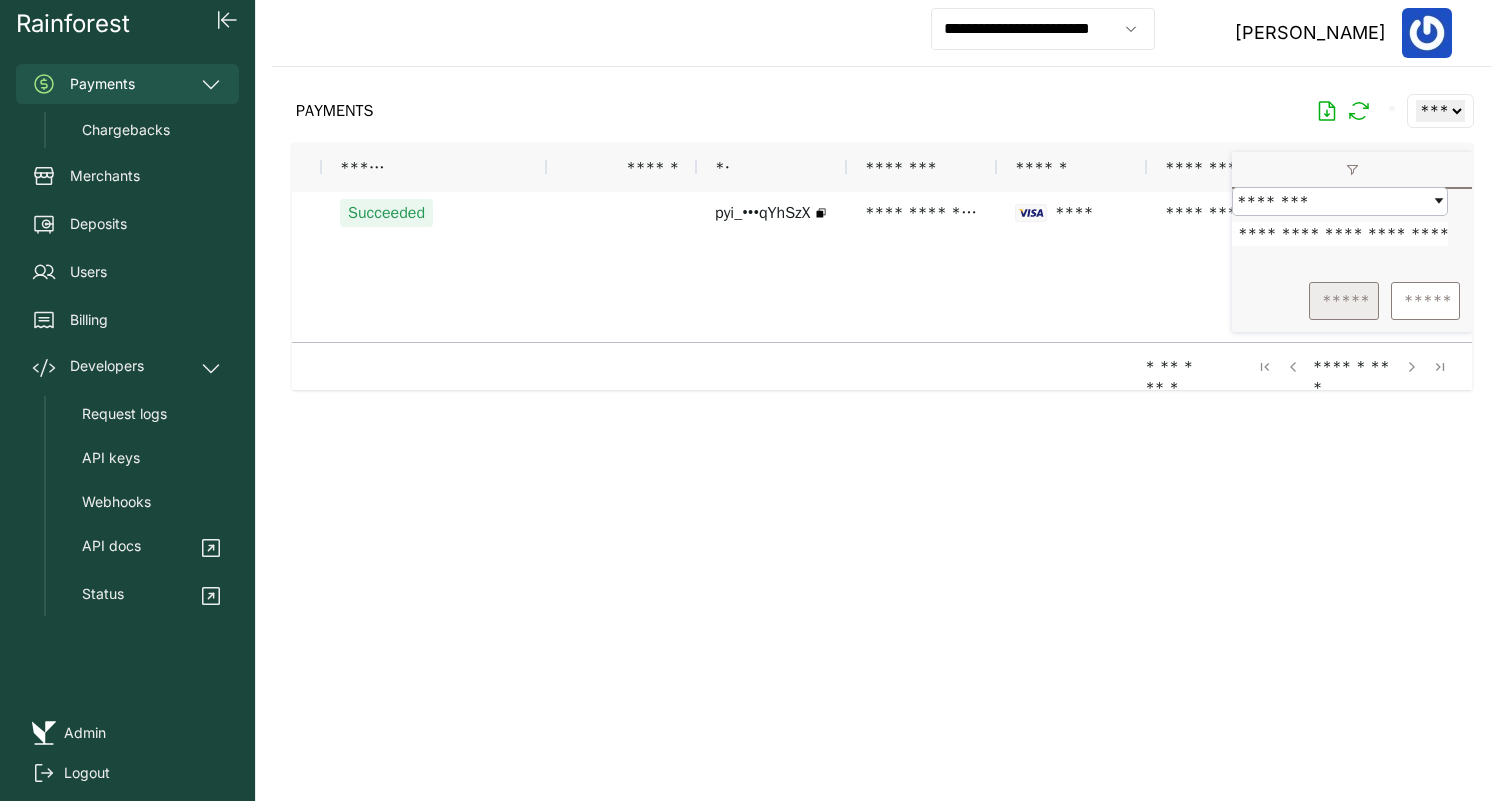 type on "**********" 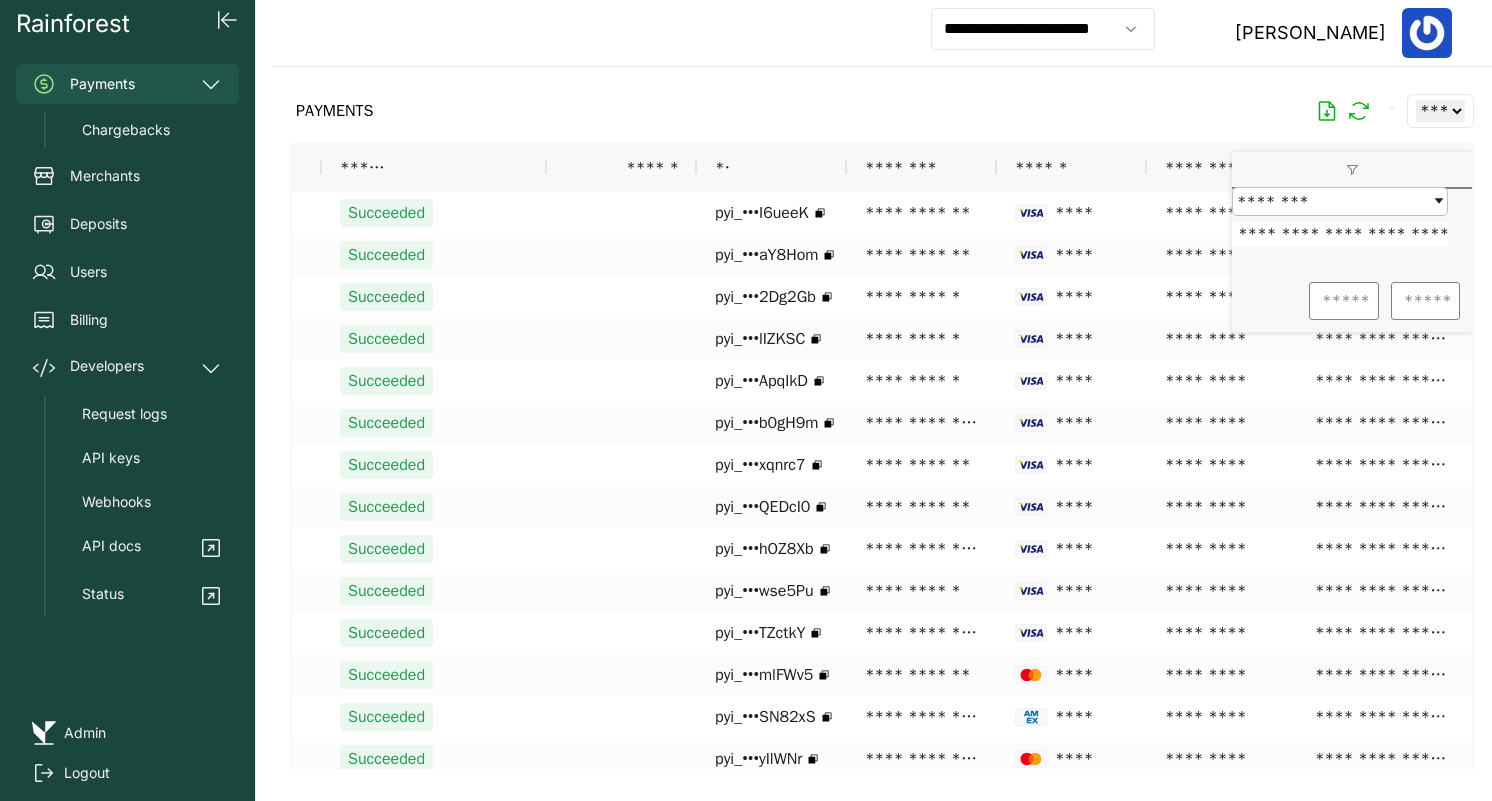 click on "PAYMENTS * ** ** ** ***" at bounding box center (882, 111) 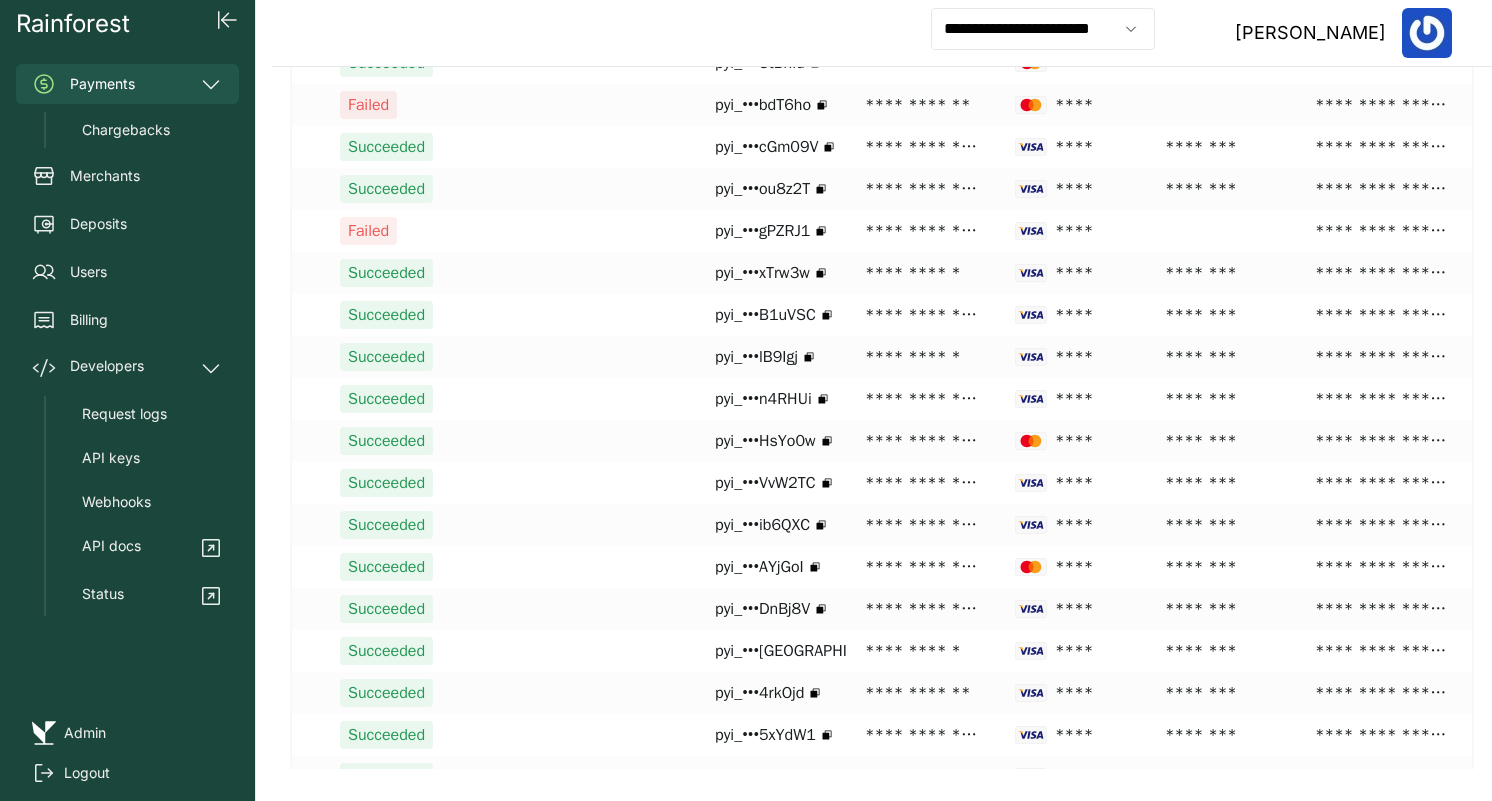 scroll, scrollTop: 2509, scrollLeft: 0, axis: vertical 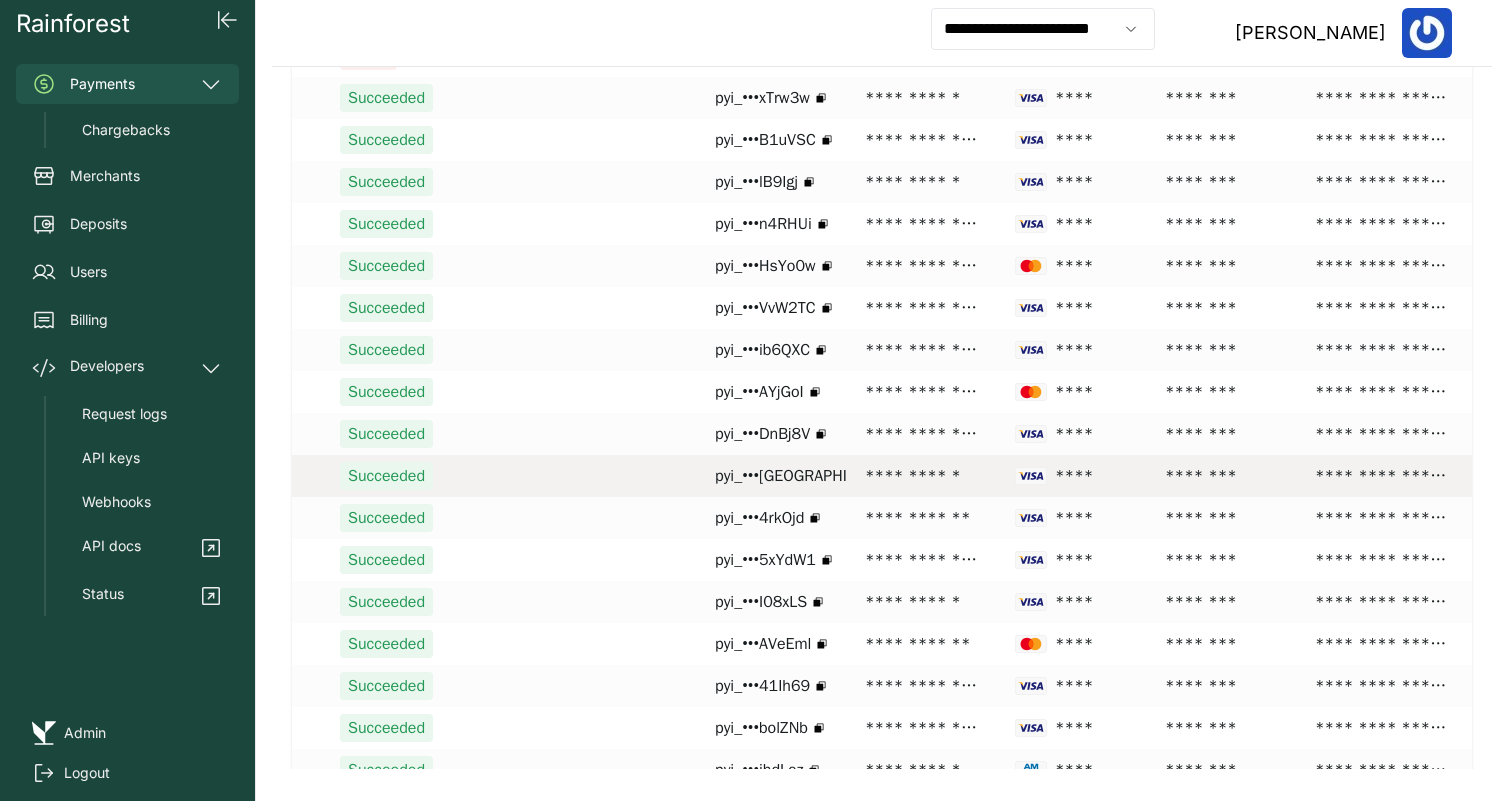 click on "**********" at bounding box center [922, 476] 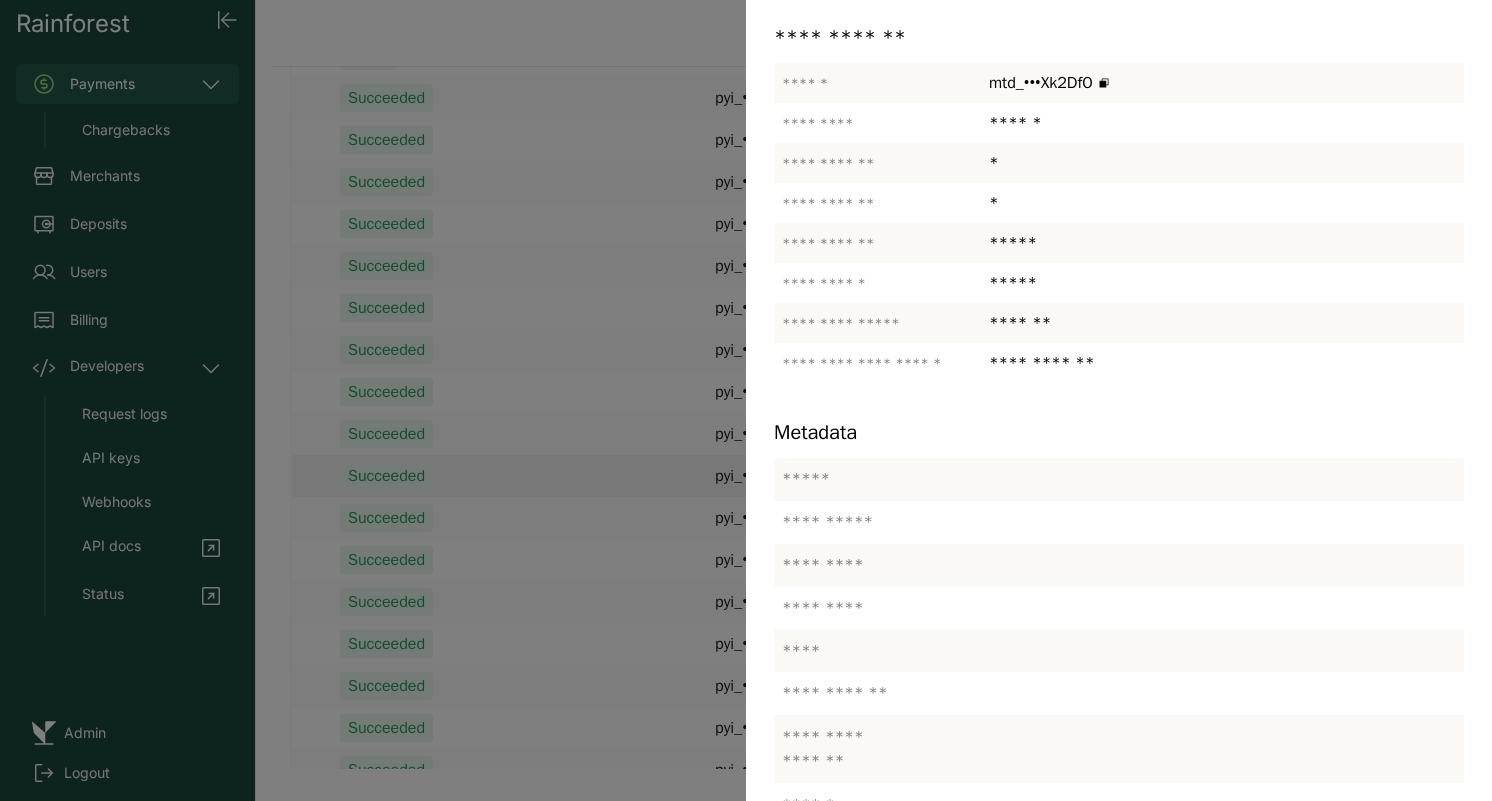 scroll, scrollTop: 311, scrollLeft: 0, axis: vertical 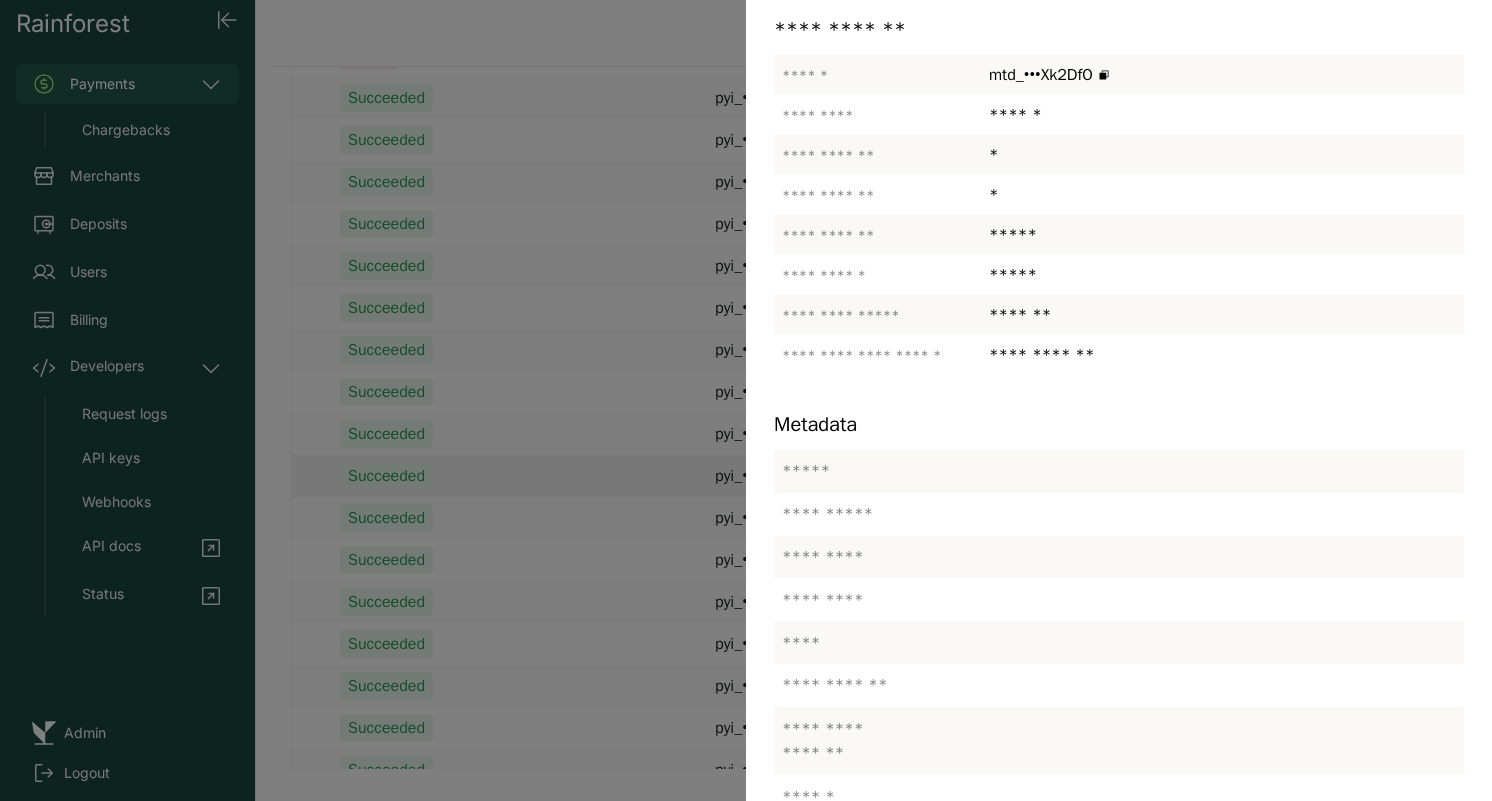 click at bounding box center (746, 400) 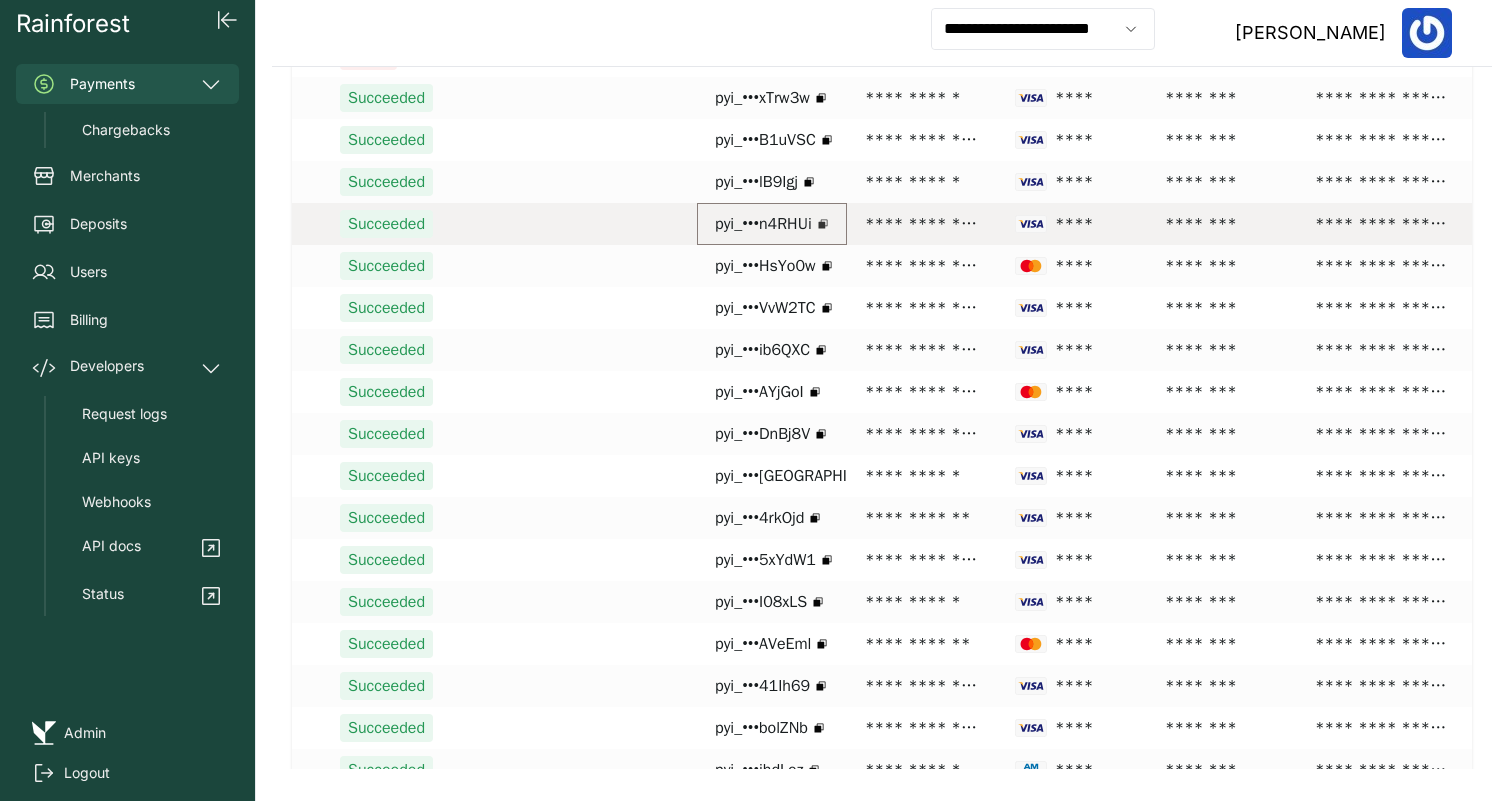 click 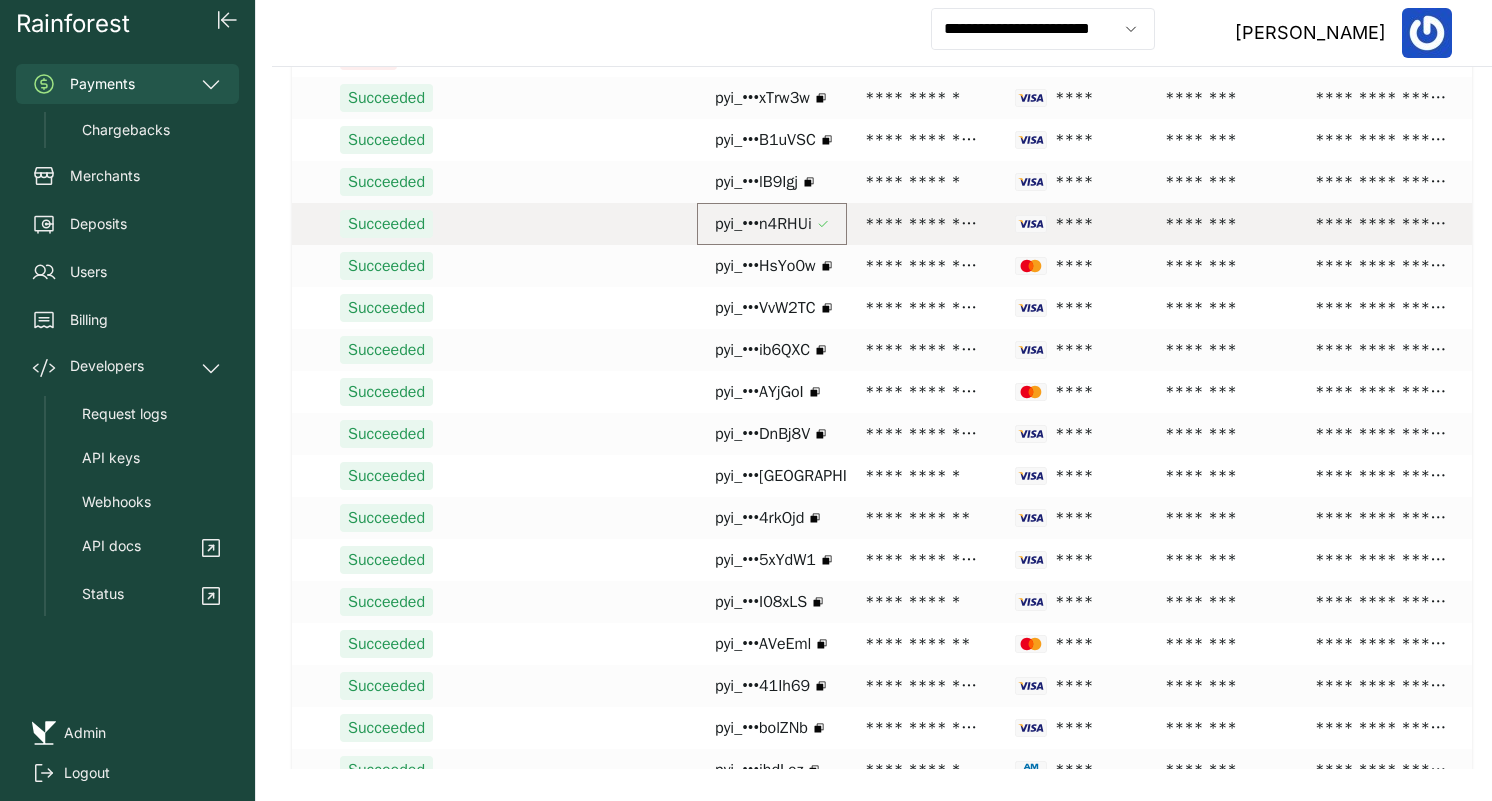 click on "**********" at bounding box center [922, 224] 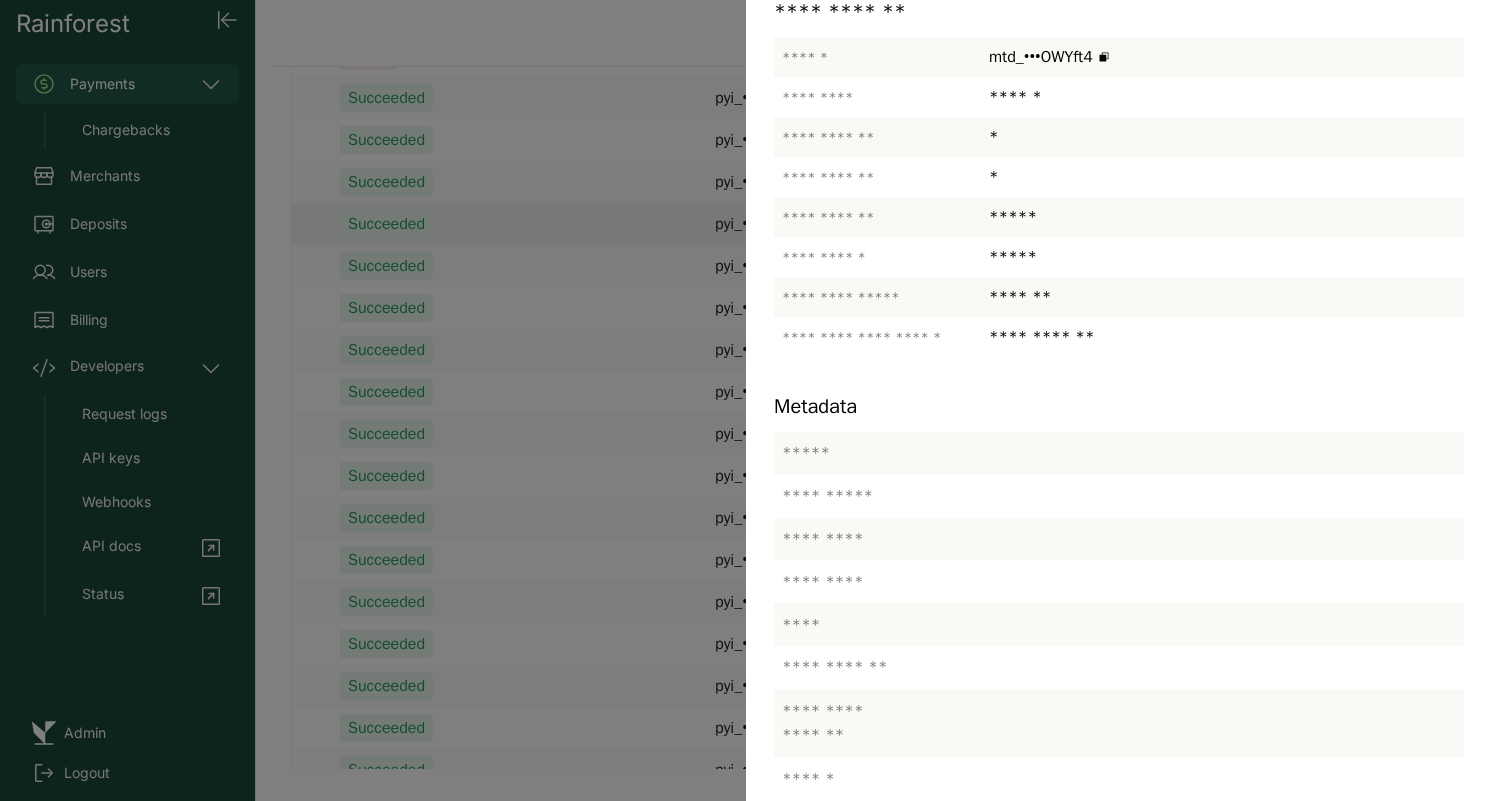 scroll, scrollTop: 352, scrollLeft: 0, axis: vertical 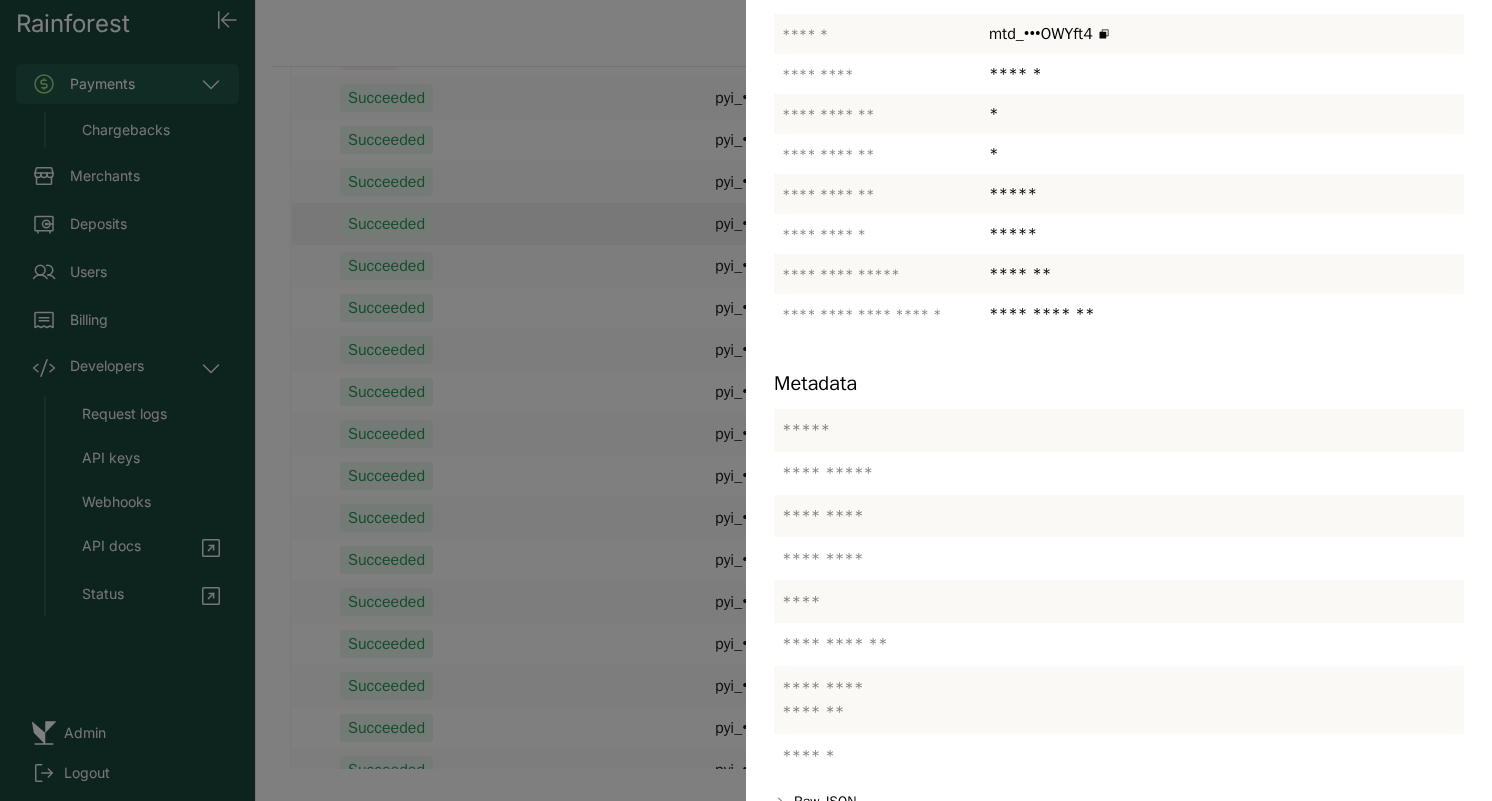 click at bounding box center [746, 400] 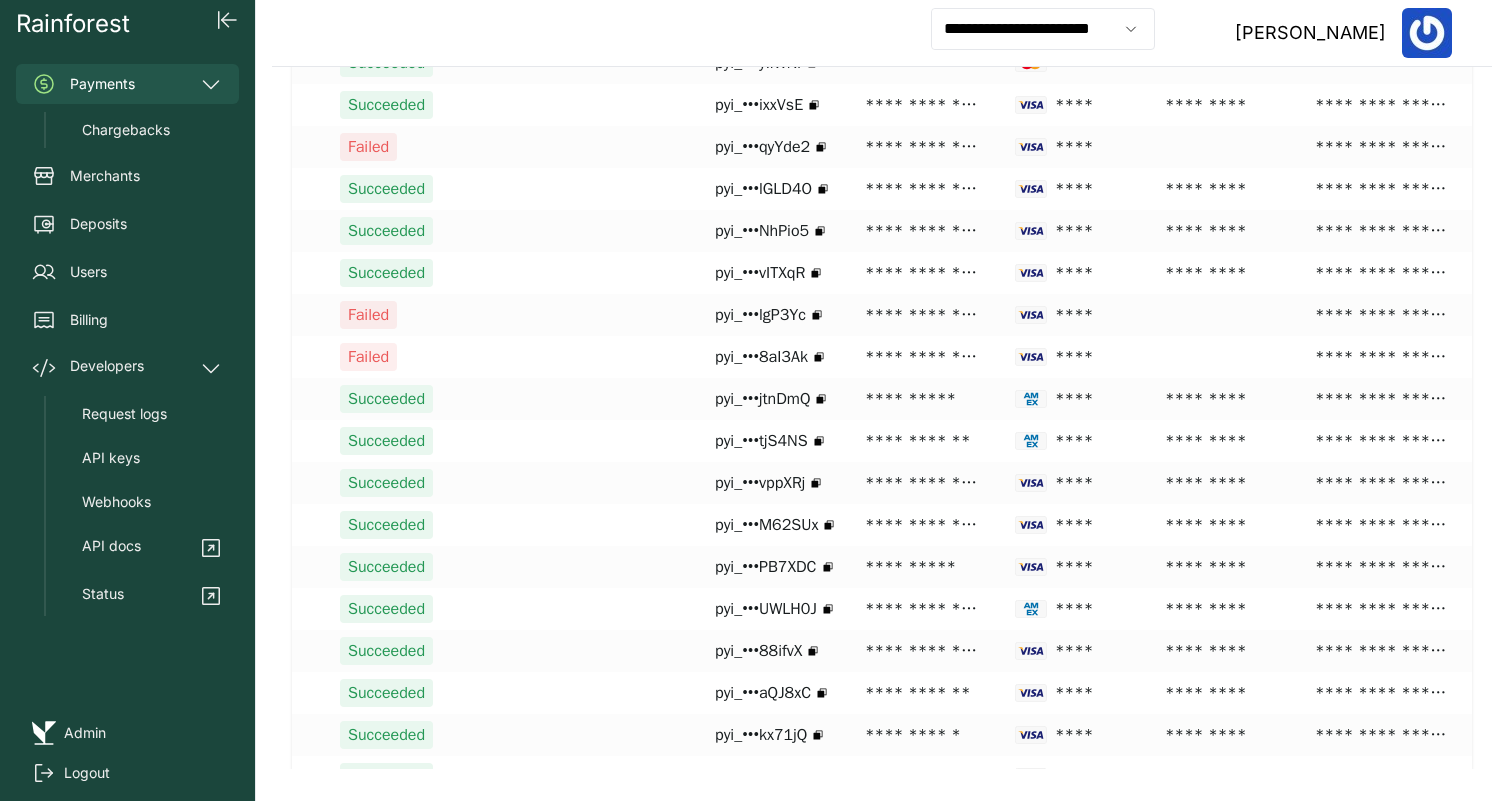 scroll, scrollTop: 0, scrollLeft: 0, axis: both 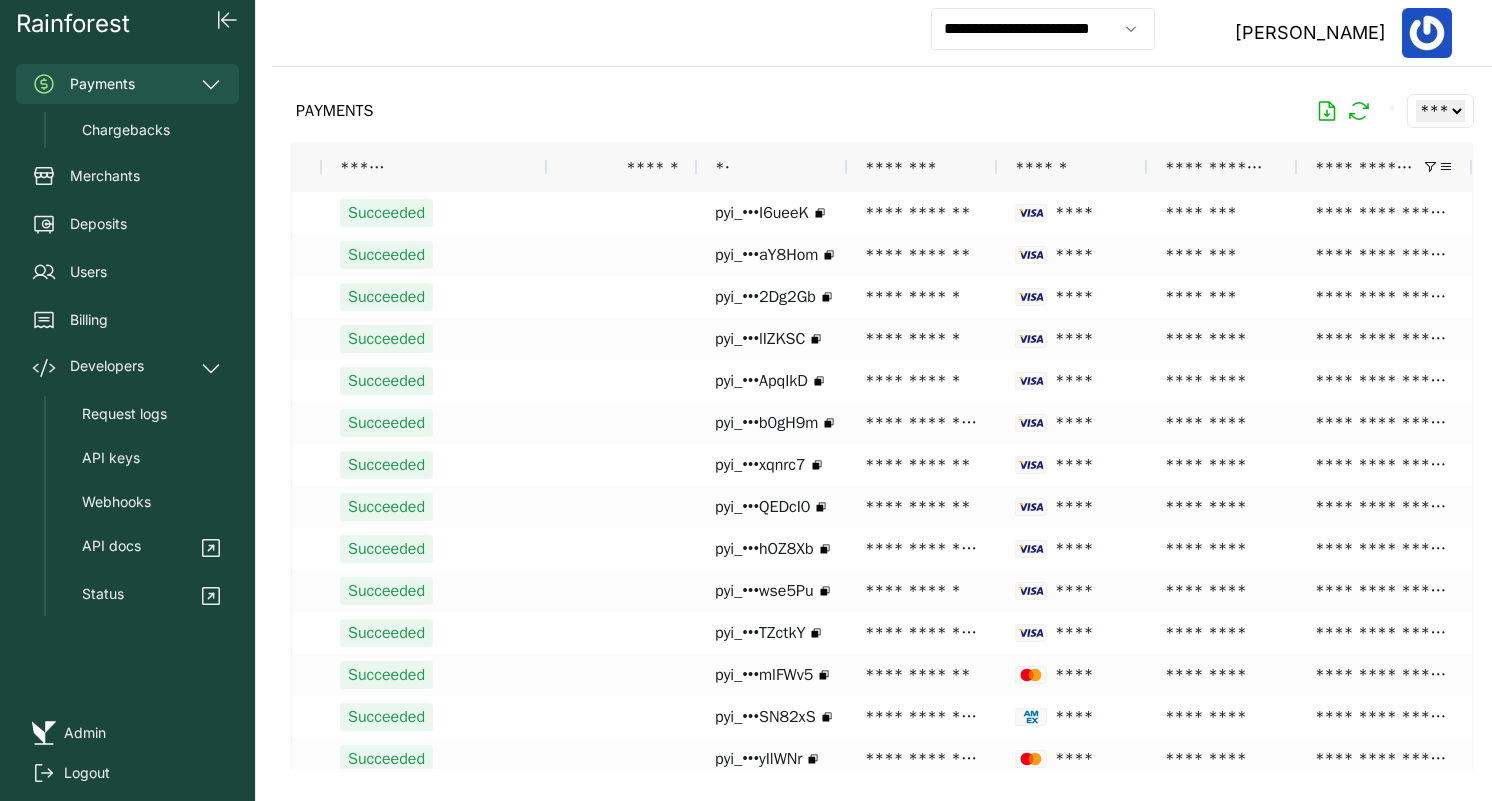 click on "**********" at bounding box center (1384, 167) 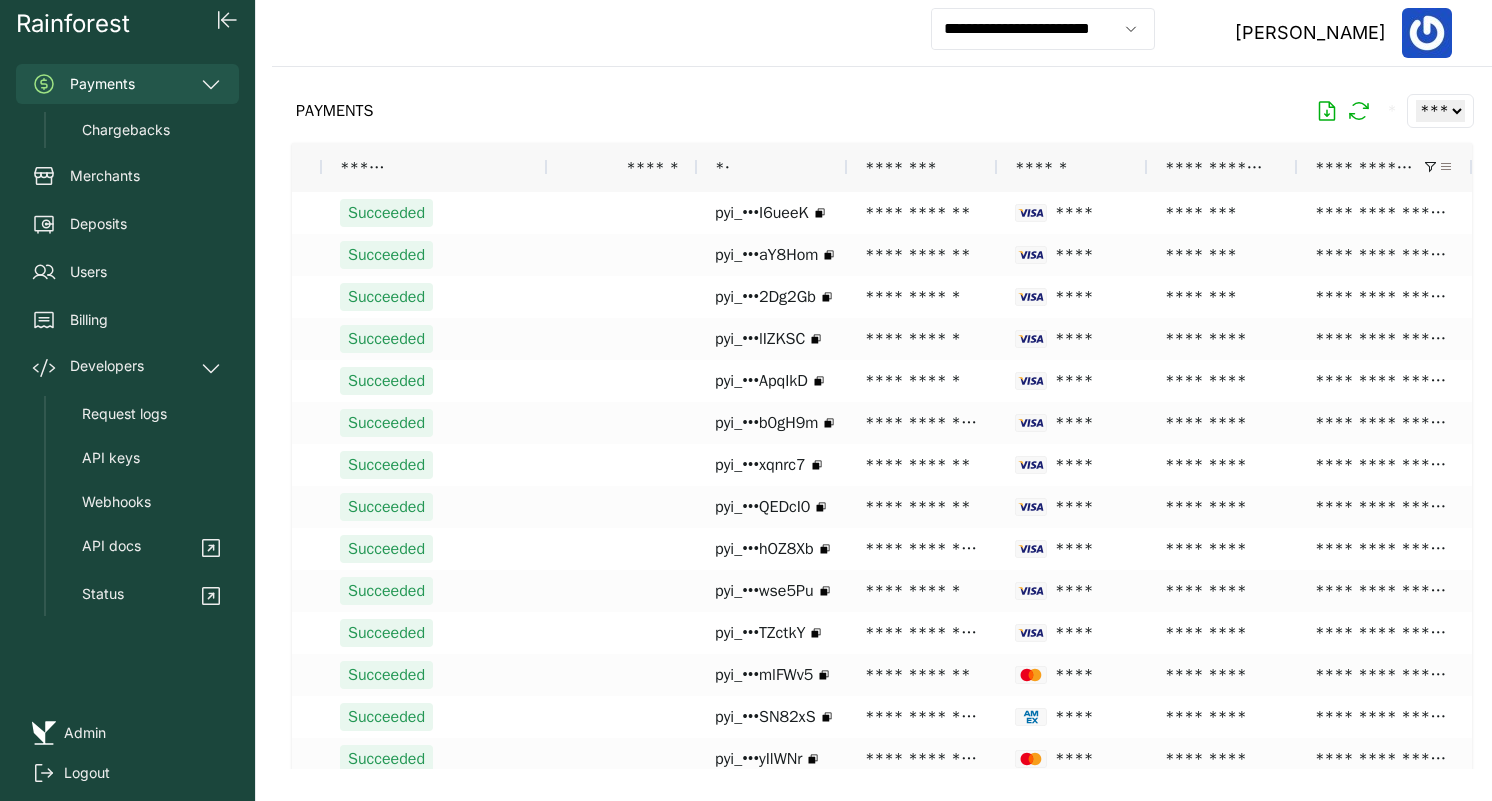 click at bounding box center (1446, 167) 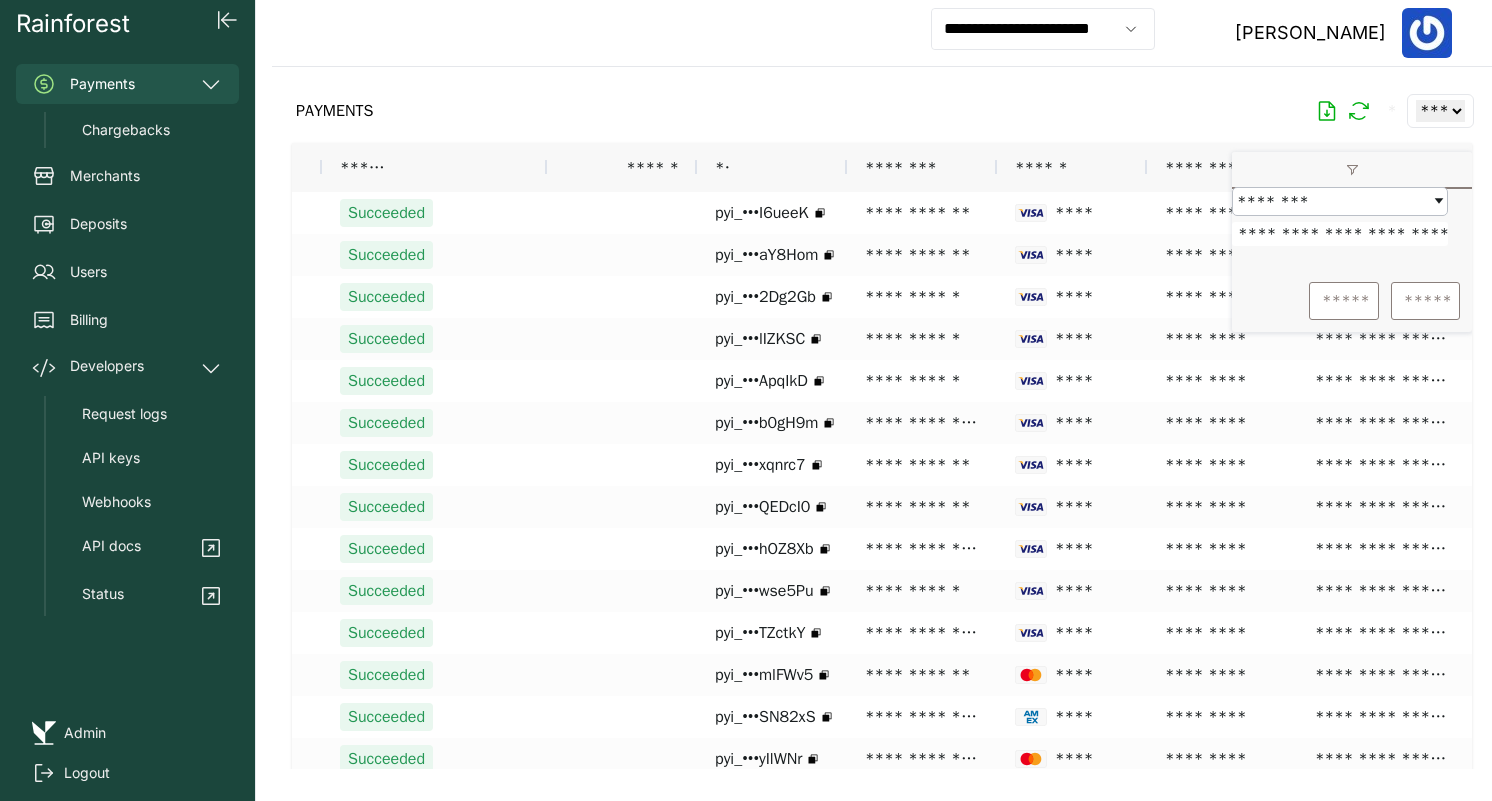 click on "**********" at bounding box center (1340, 234) 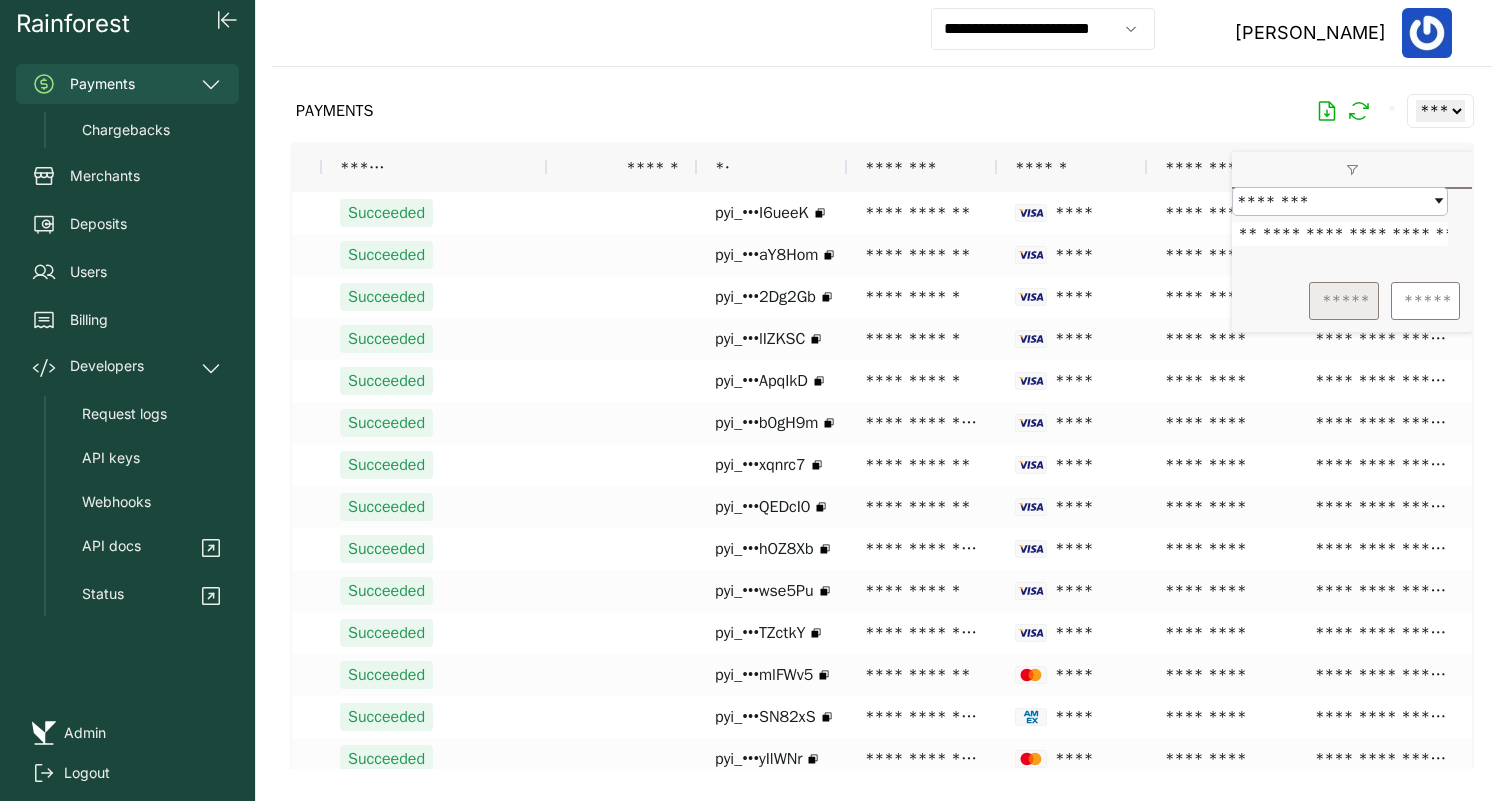 type on "**********" 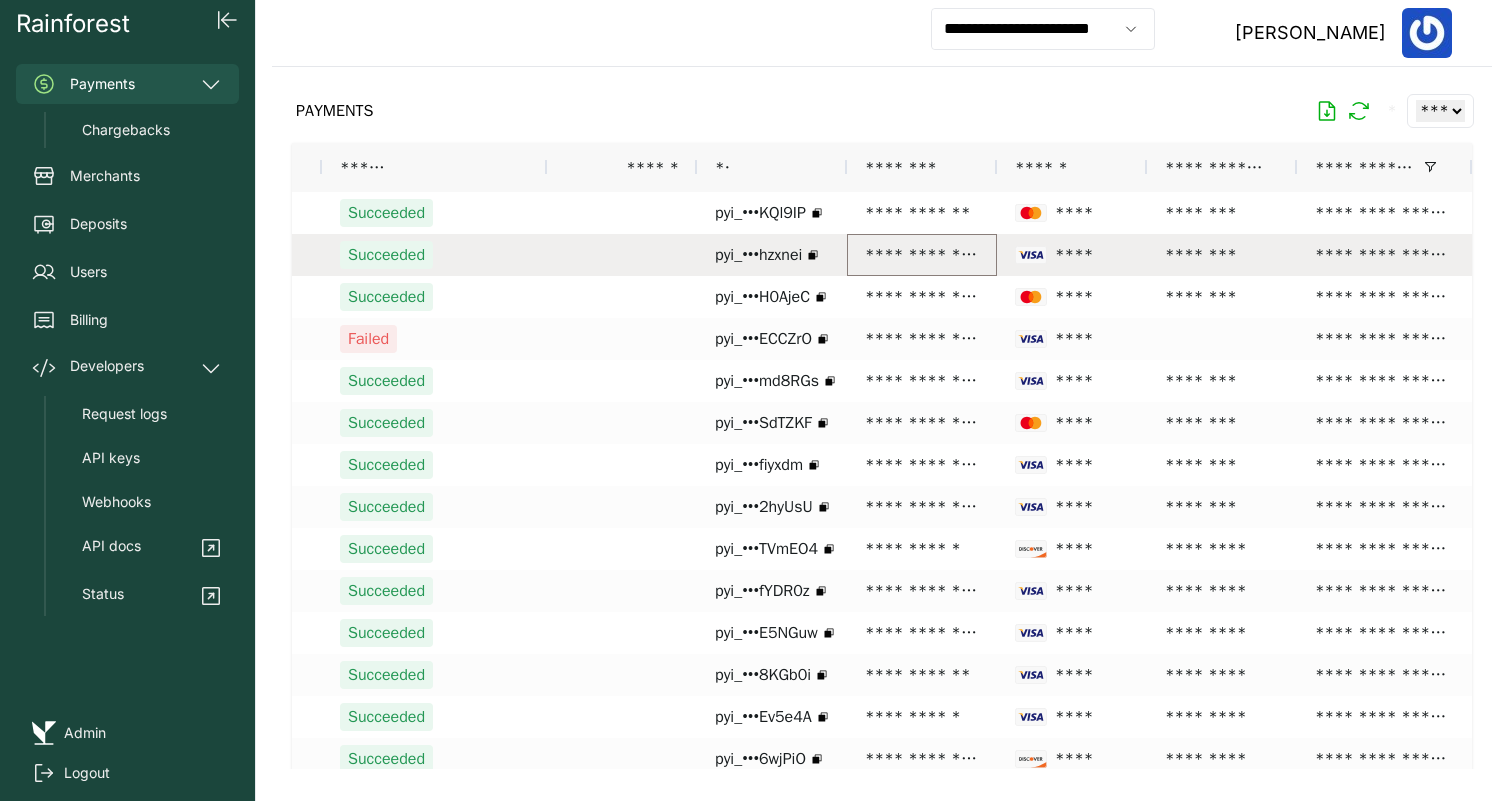 click on "**********" at bounding box center [922, 255] 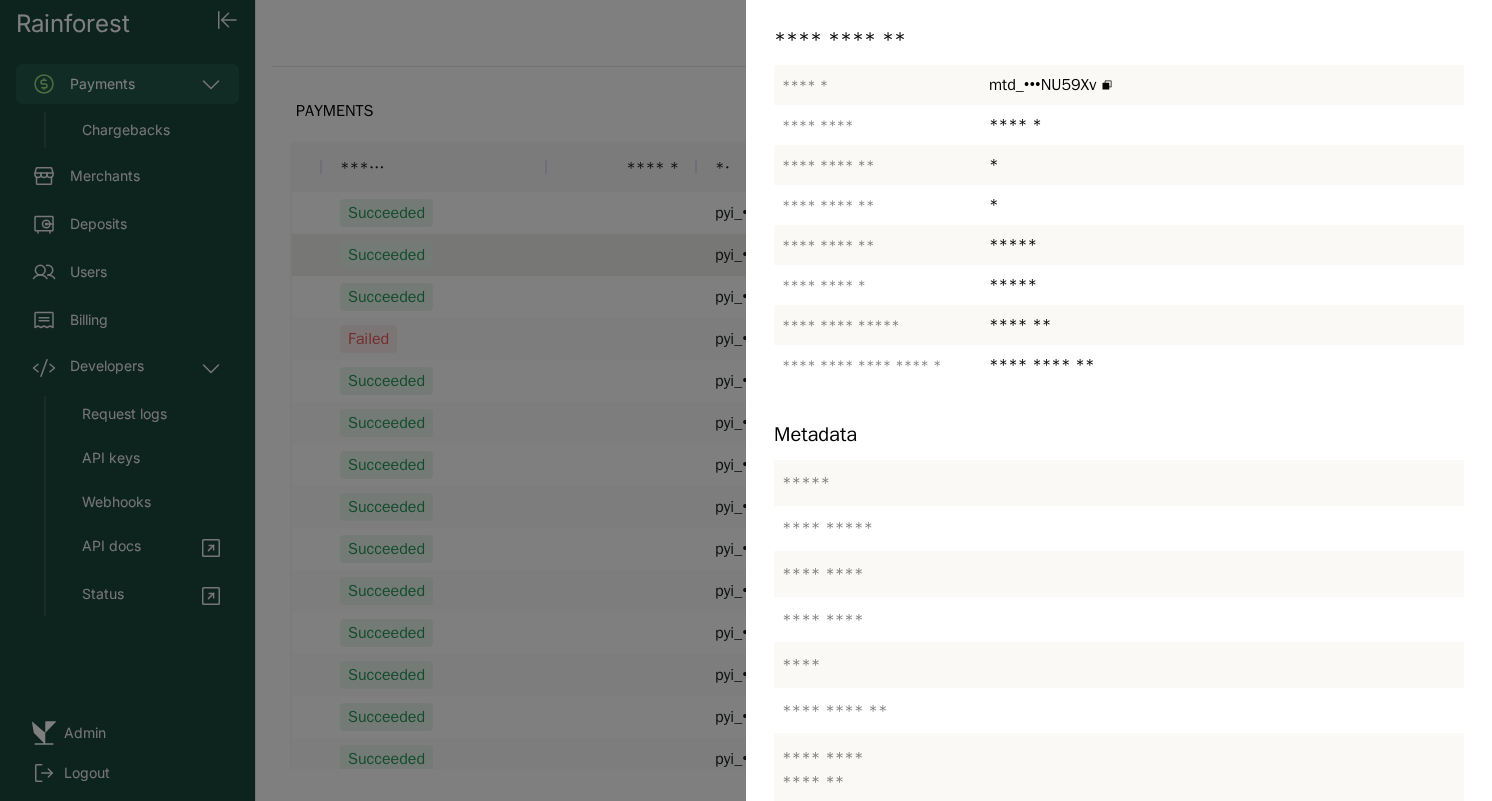 scroll, scrollTop: 413, scrollLeft: 0, axis: vertical 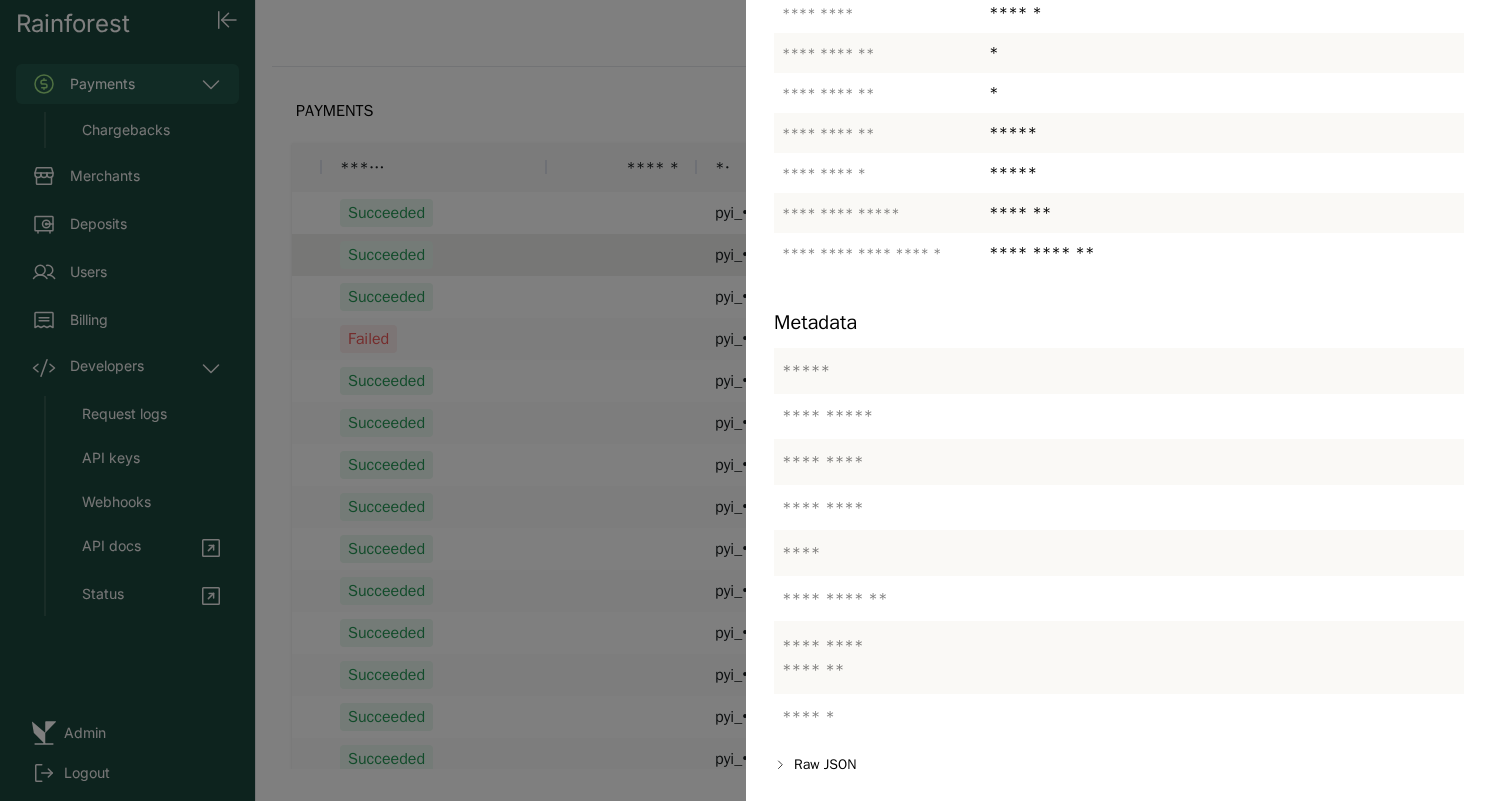 click at bounding box center [746, 400] 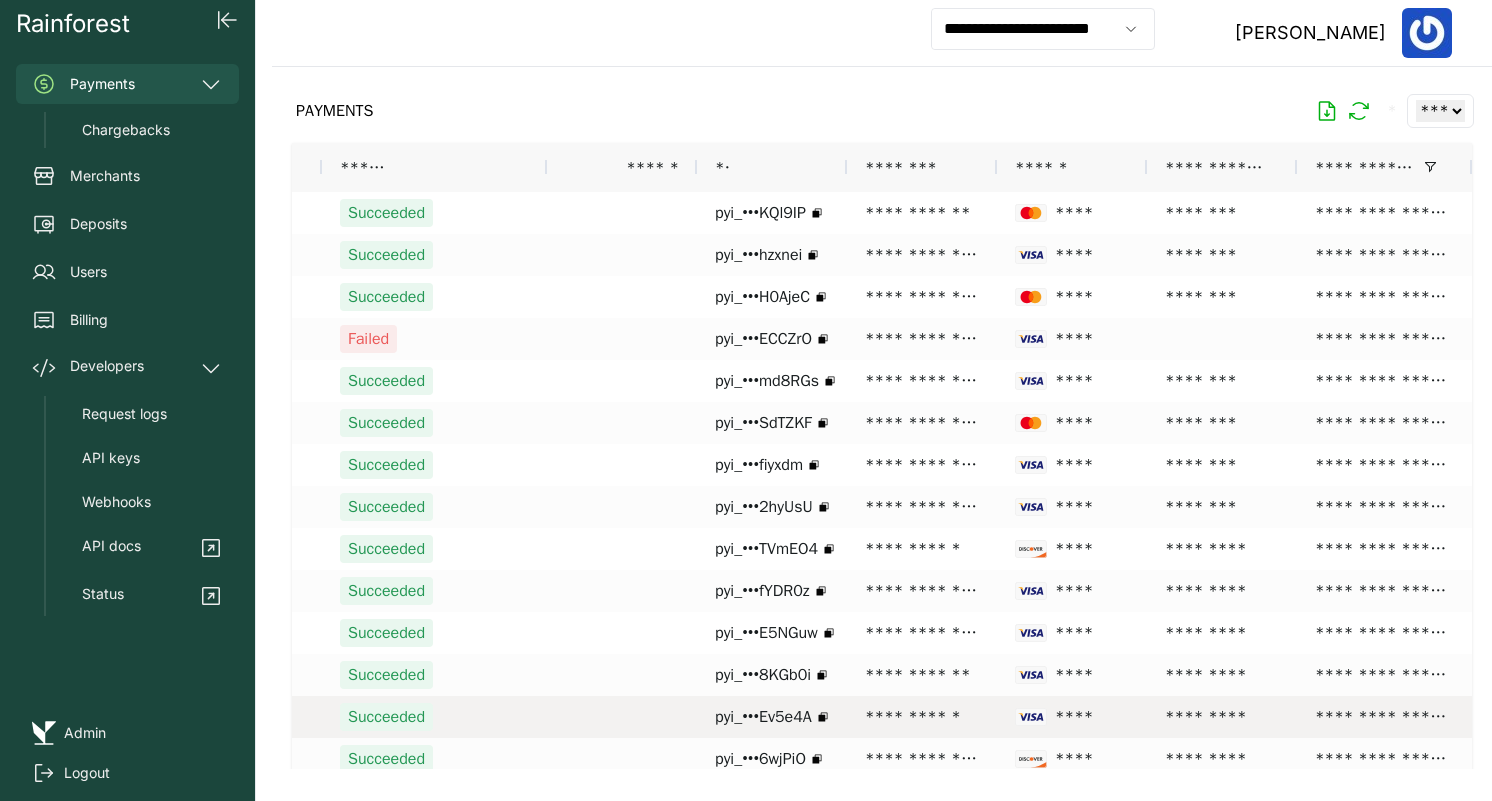 click on "**********" at bounding box center (922, 717) 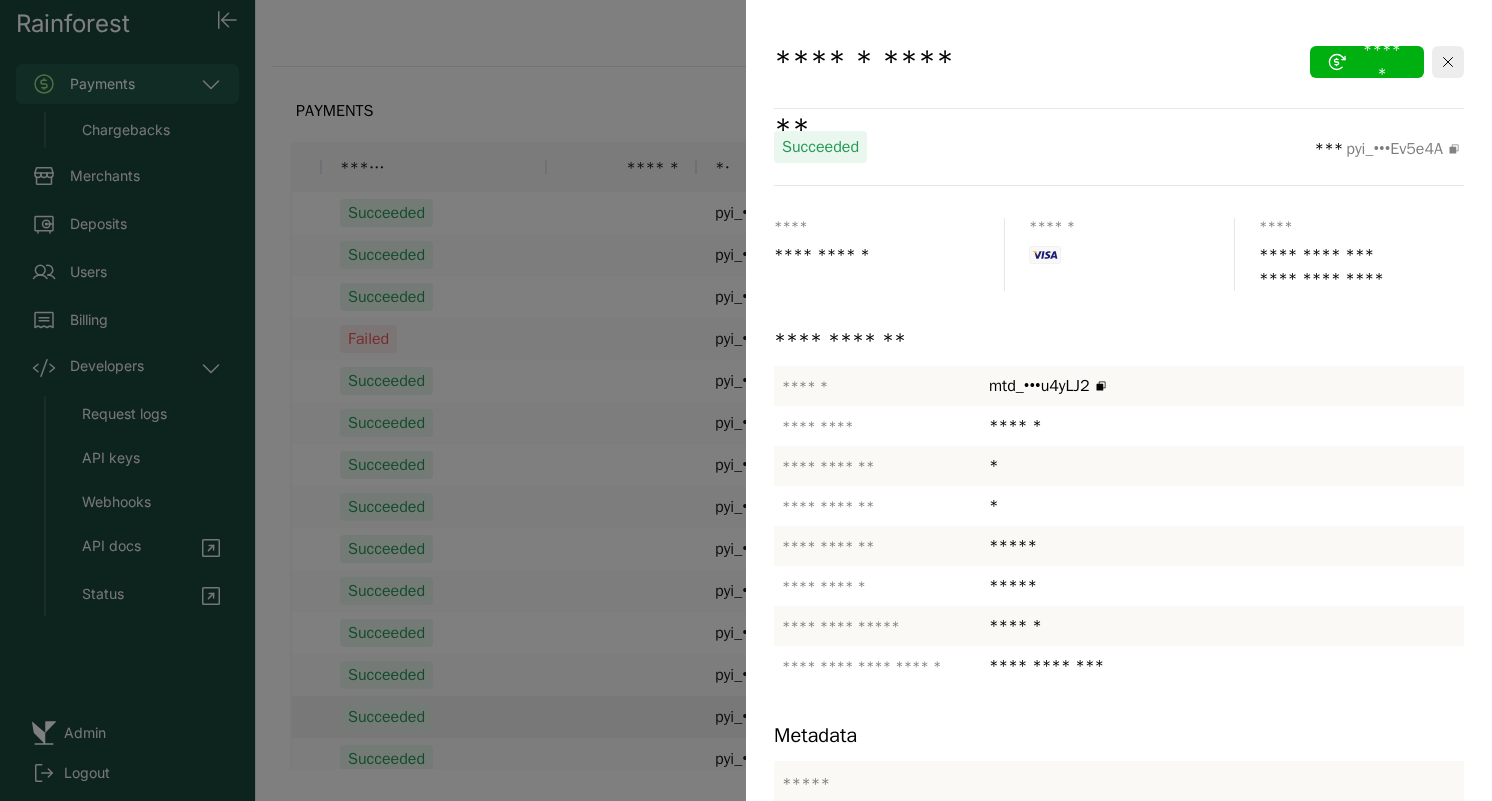 scroll, scrollTop: 413, scrollLeft: 0, axis: vertical 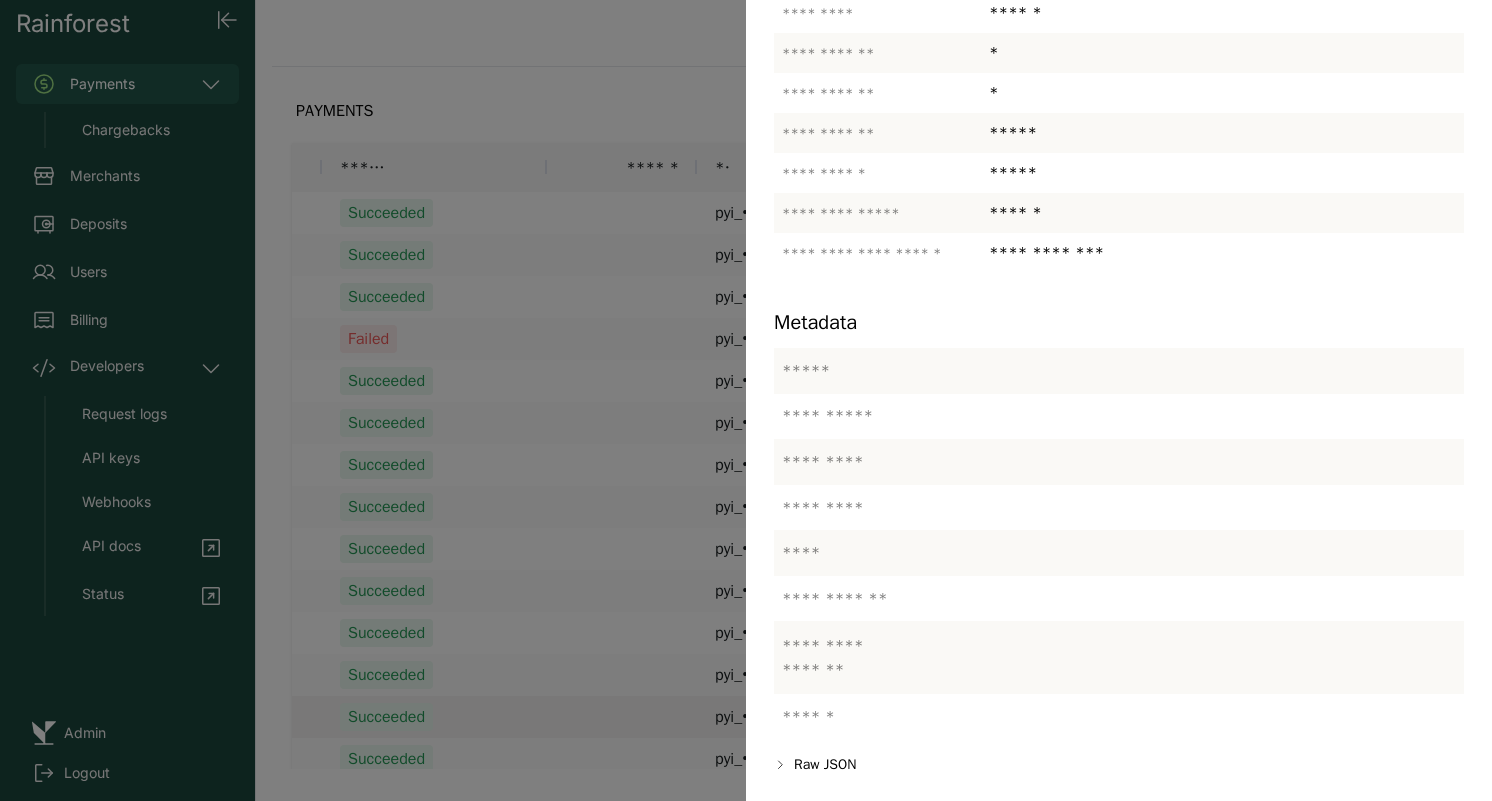 click at bounding box center [746, 400] 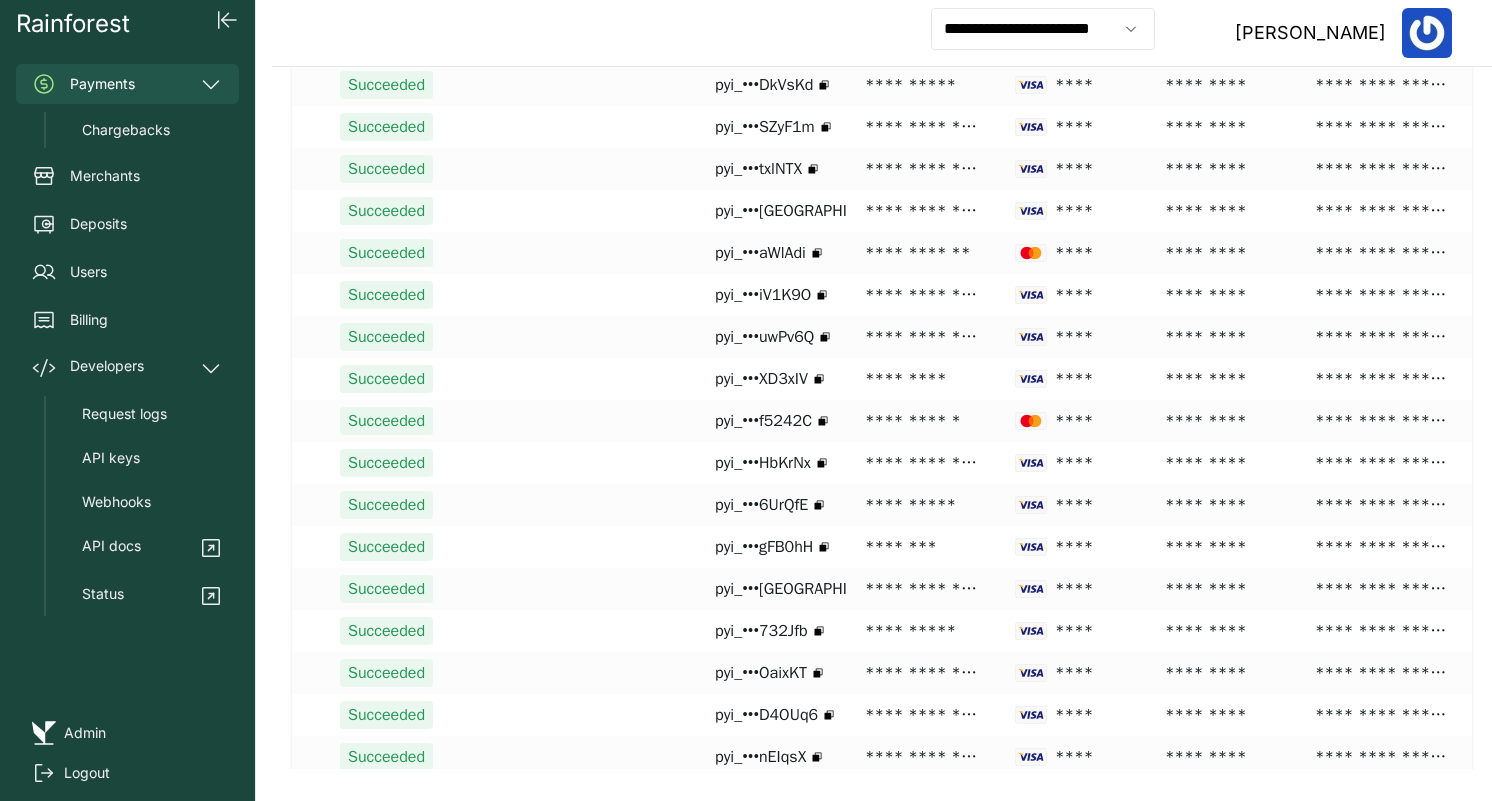 scroll, scrollTop: 1497, scrollLeft: 0, axis: vertical 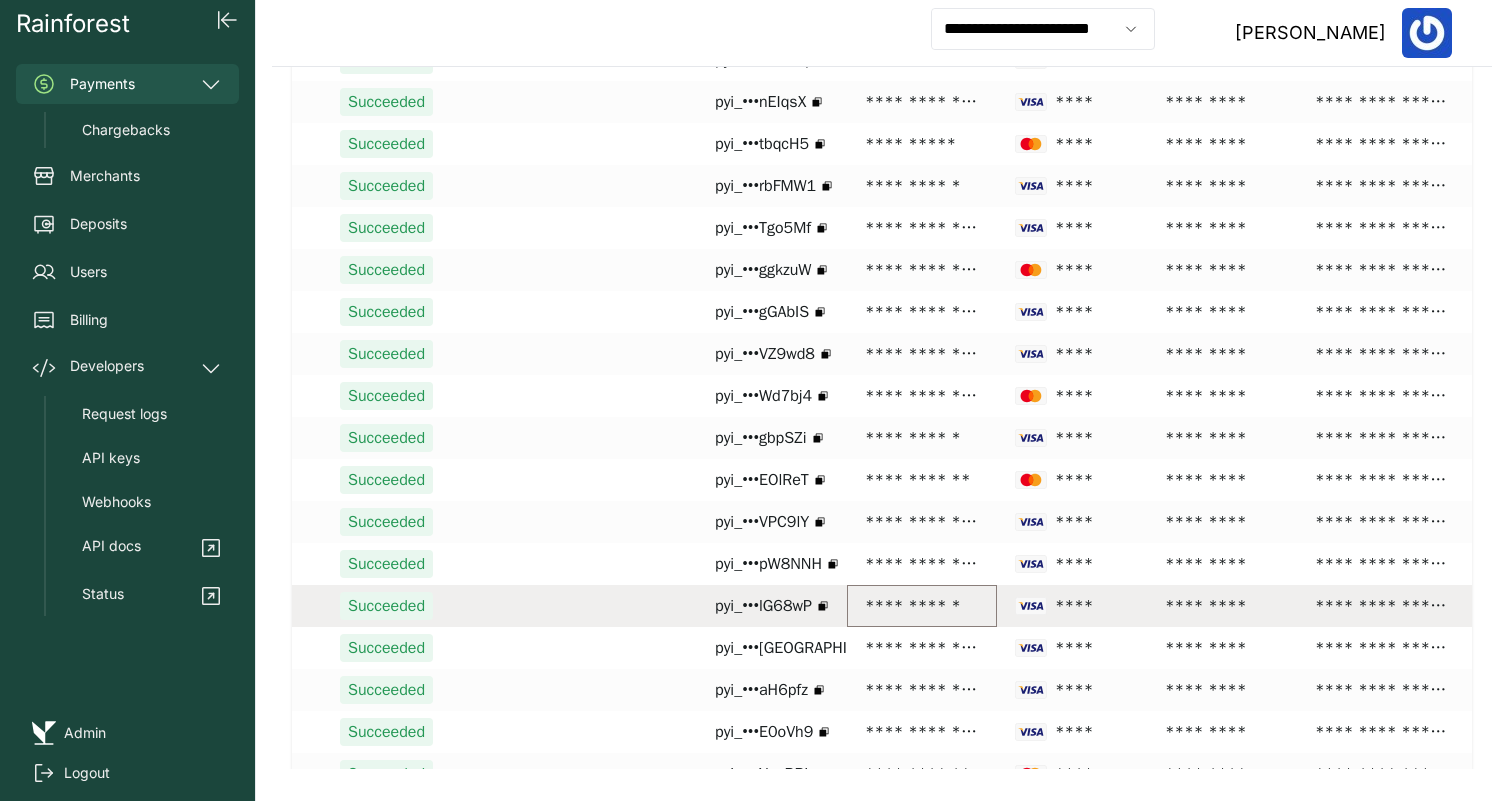 click on "**********" at bounding box center (922, 606) 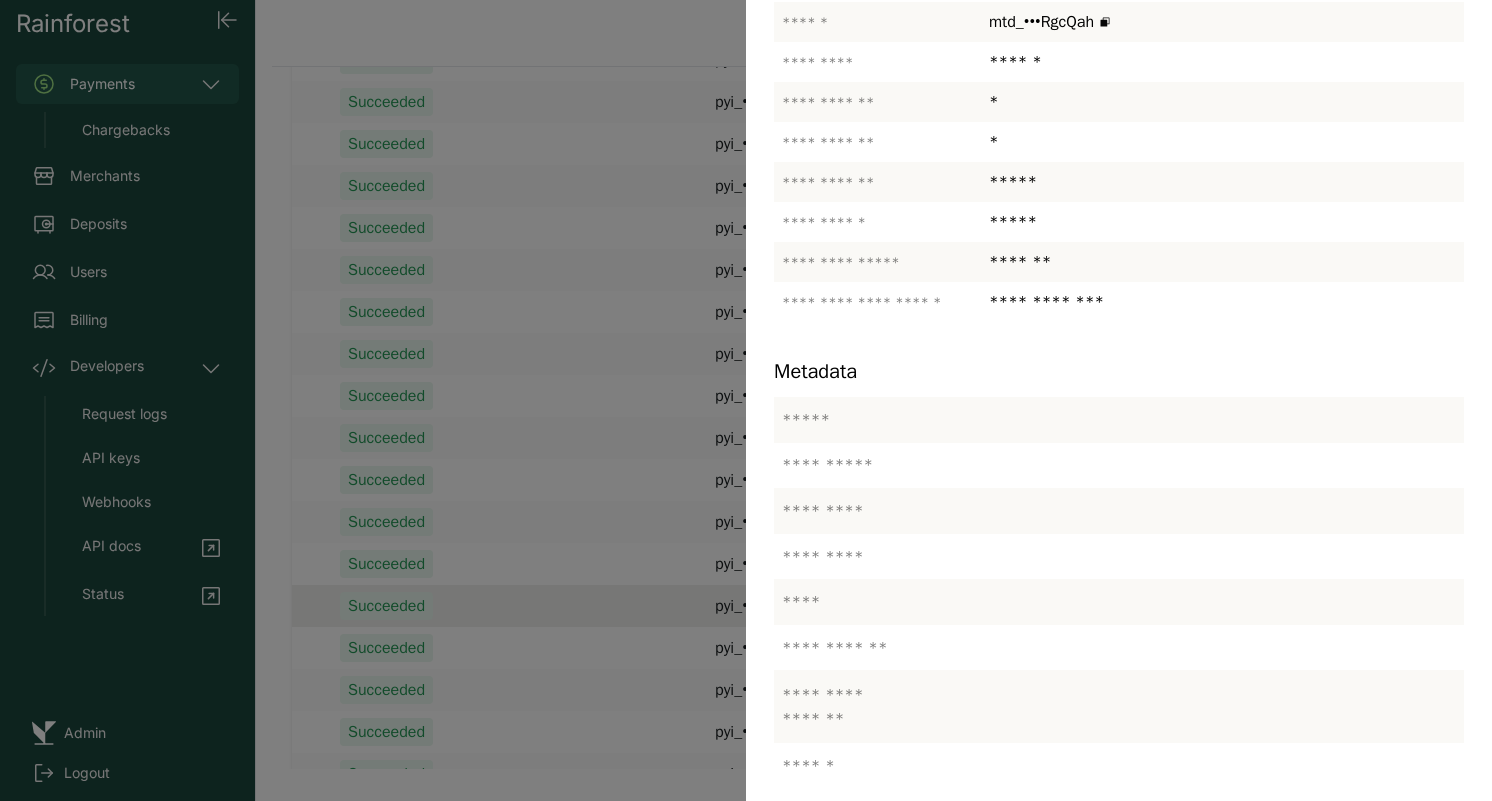 scroll, scrollTop: 413, scrollLeft: 0, axis: vertical 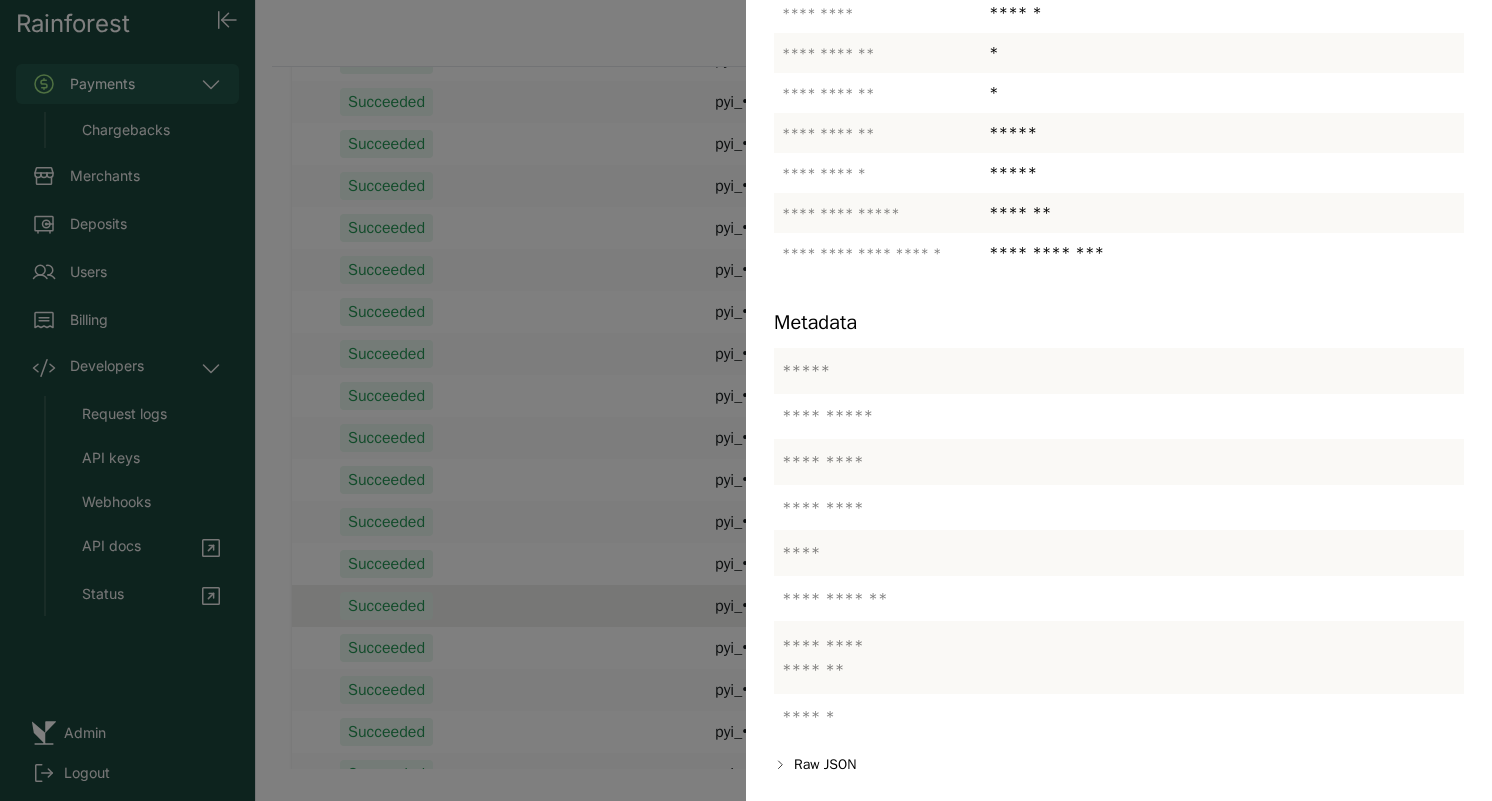 click at bounding box center [746, 400] 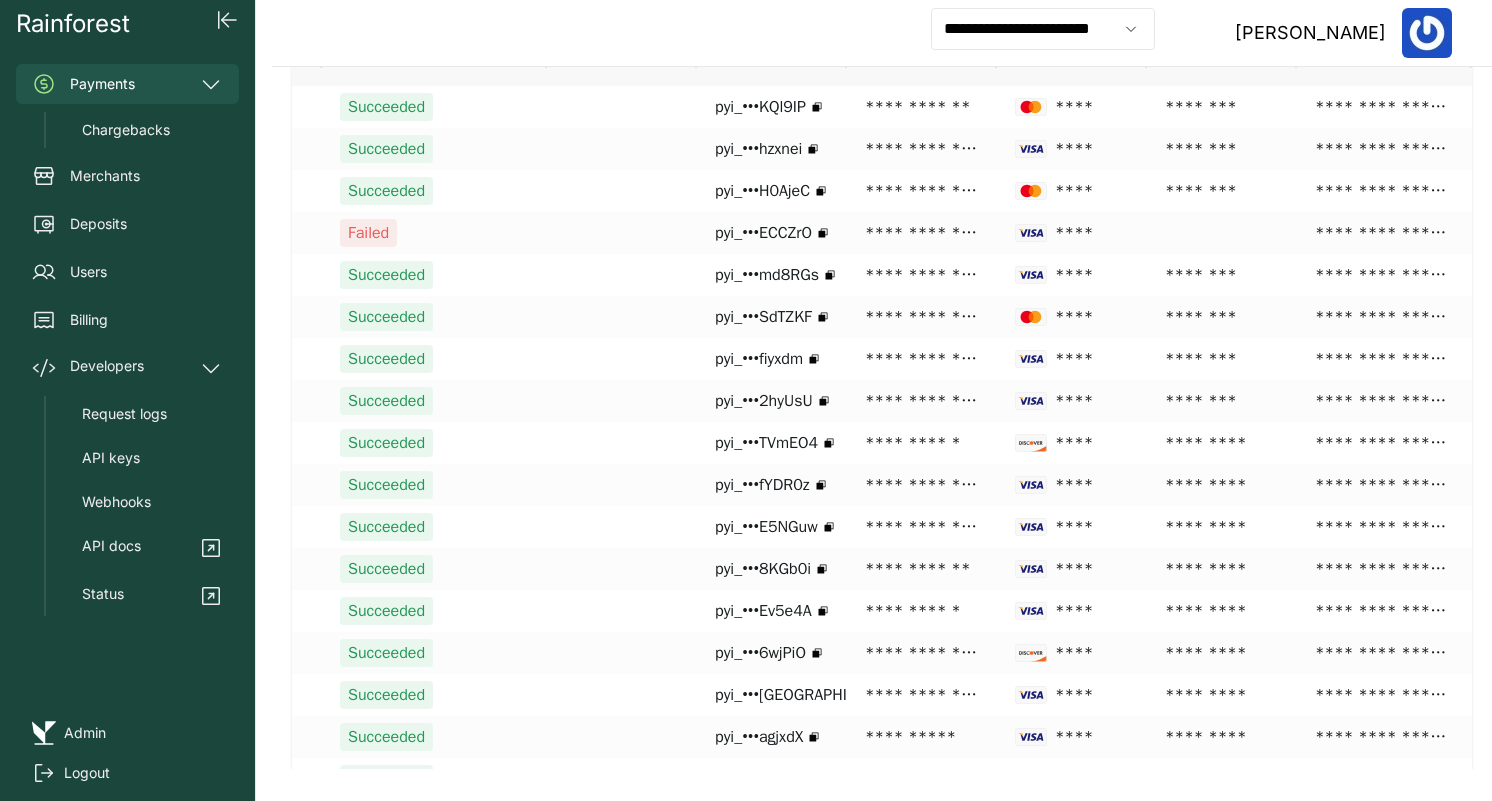 scroll, scrollTop: 0, scrollLeft: 0, axis: both 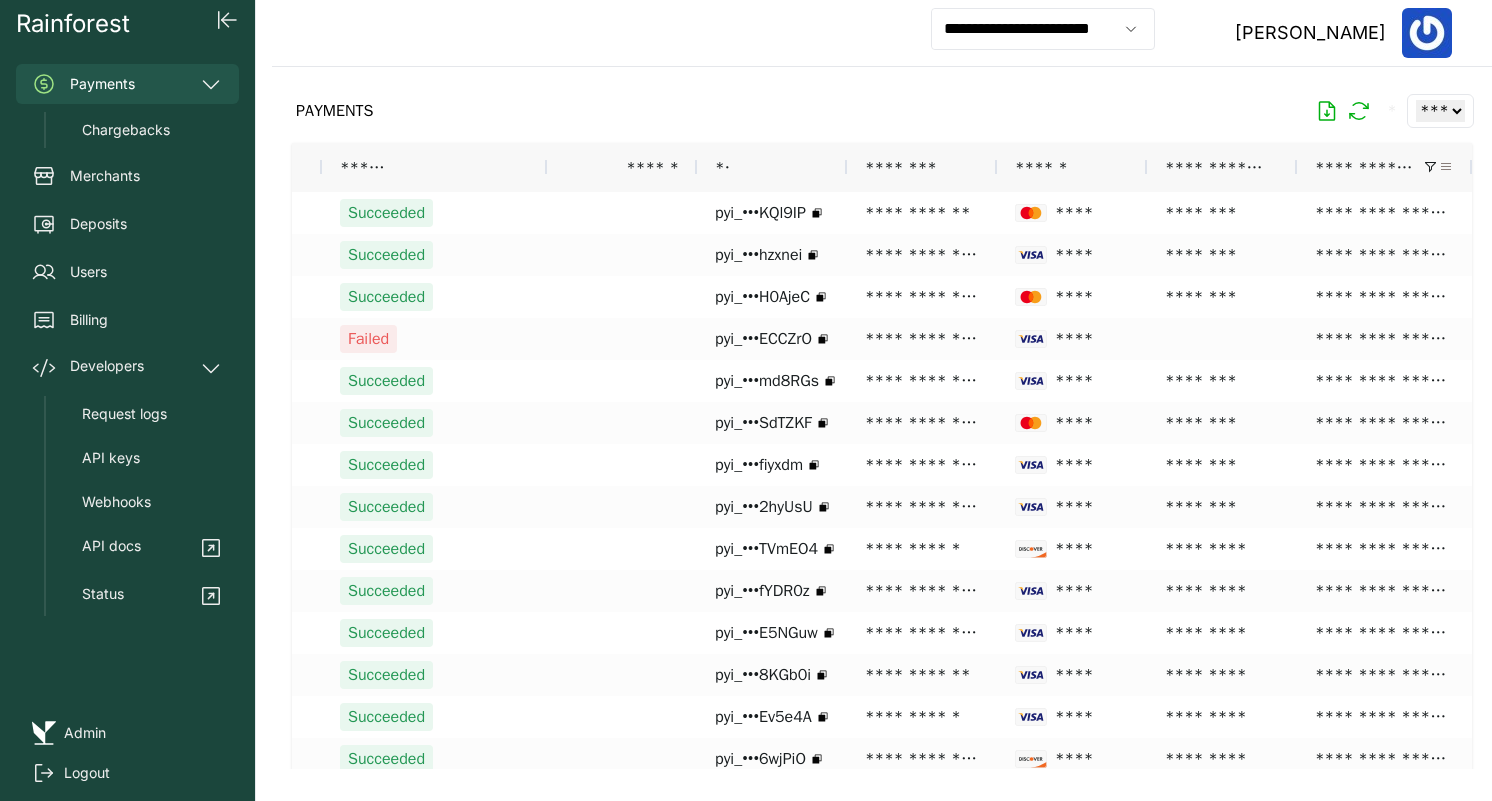 click at bounding box center [1446, 167] 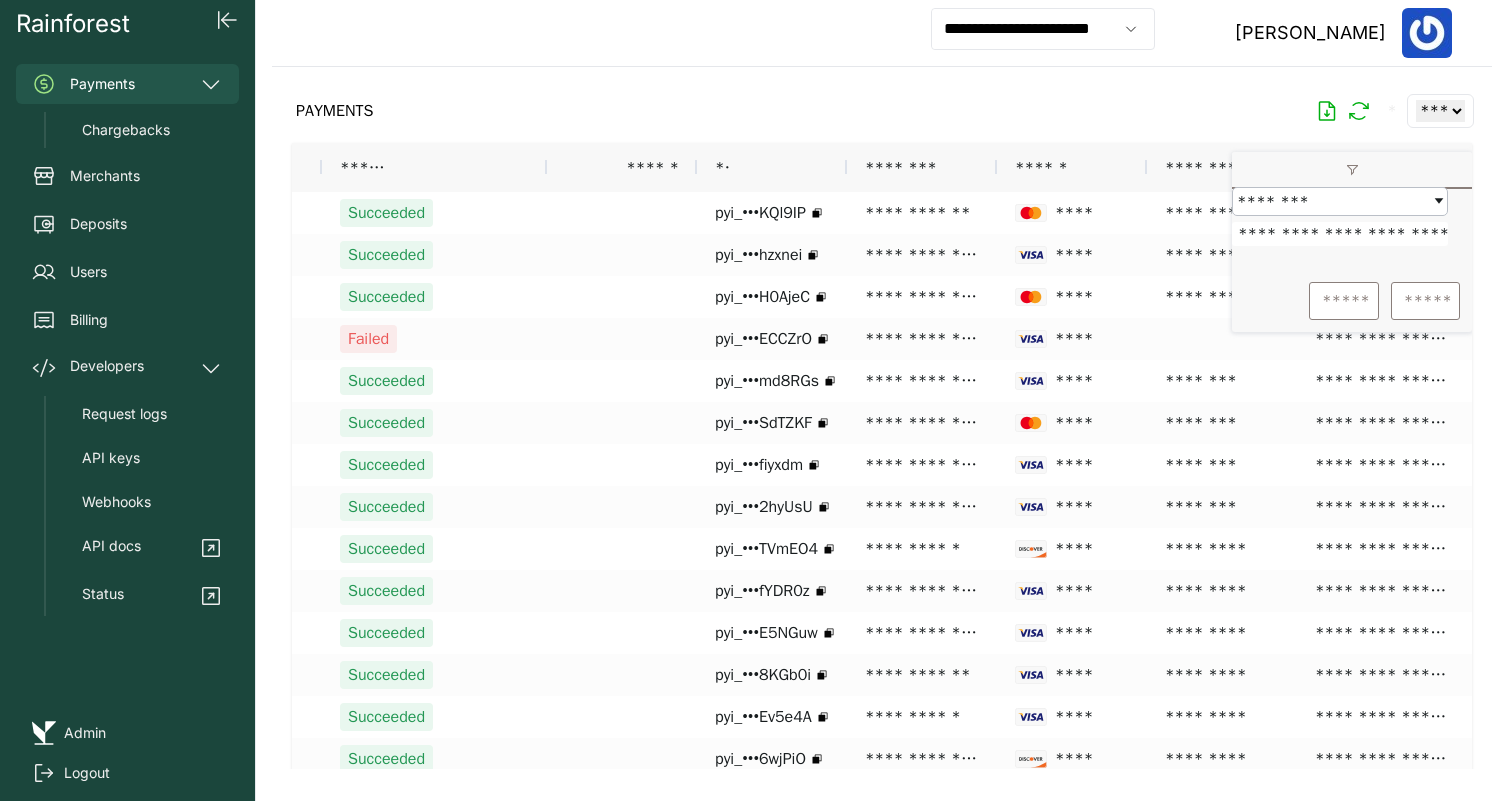 scroll, scrollTop: 0, scrollLeft: 63, axis: horizontal 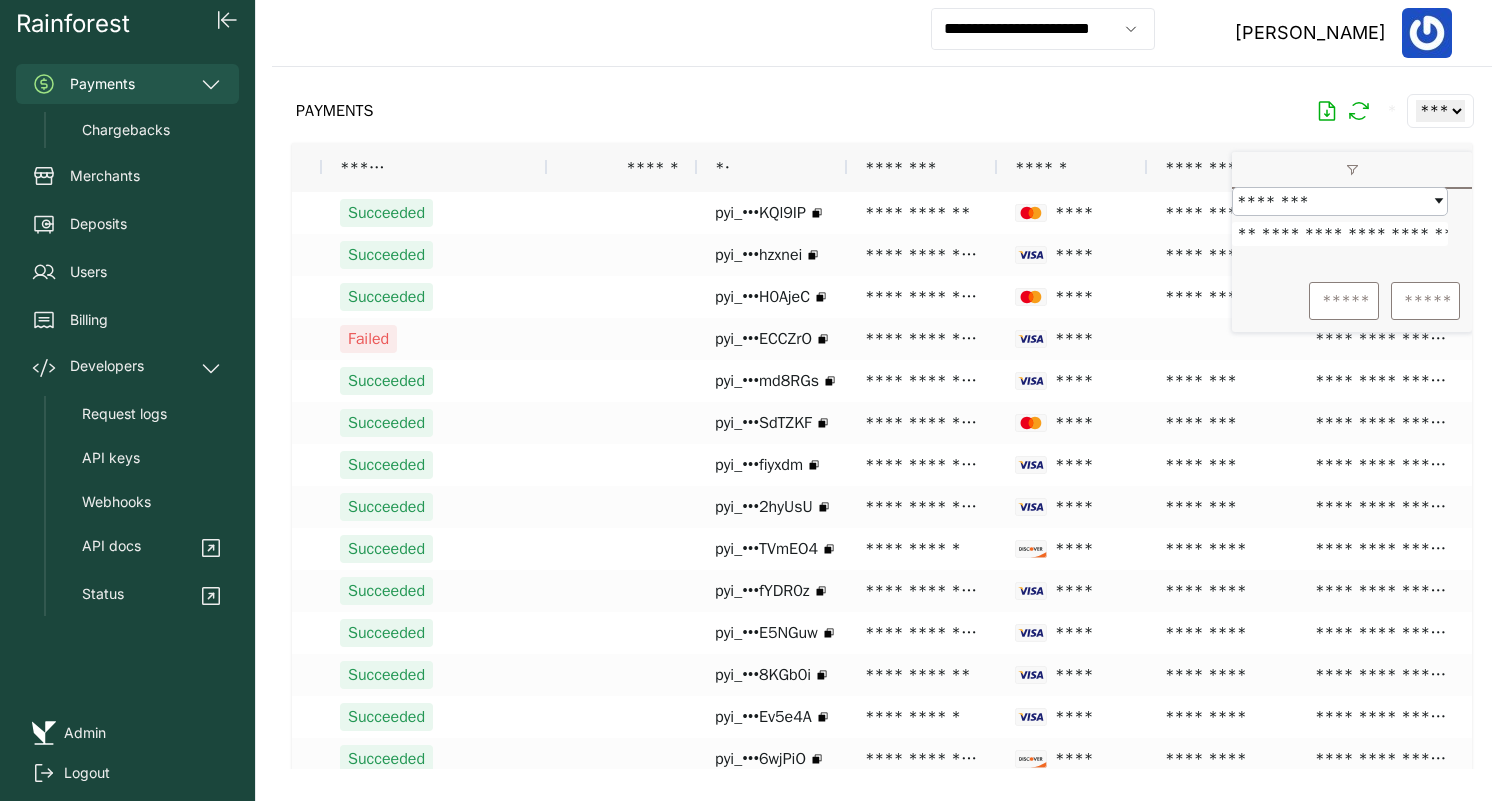 click on "**********" at bounding box center [1340, 234] 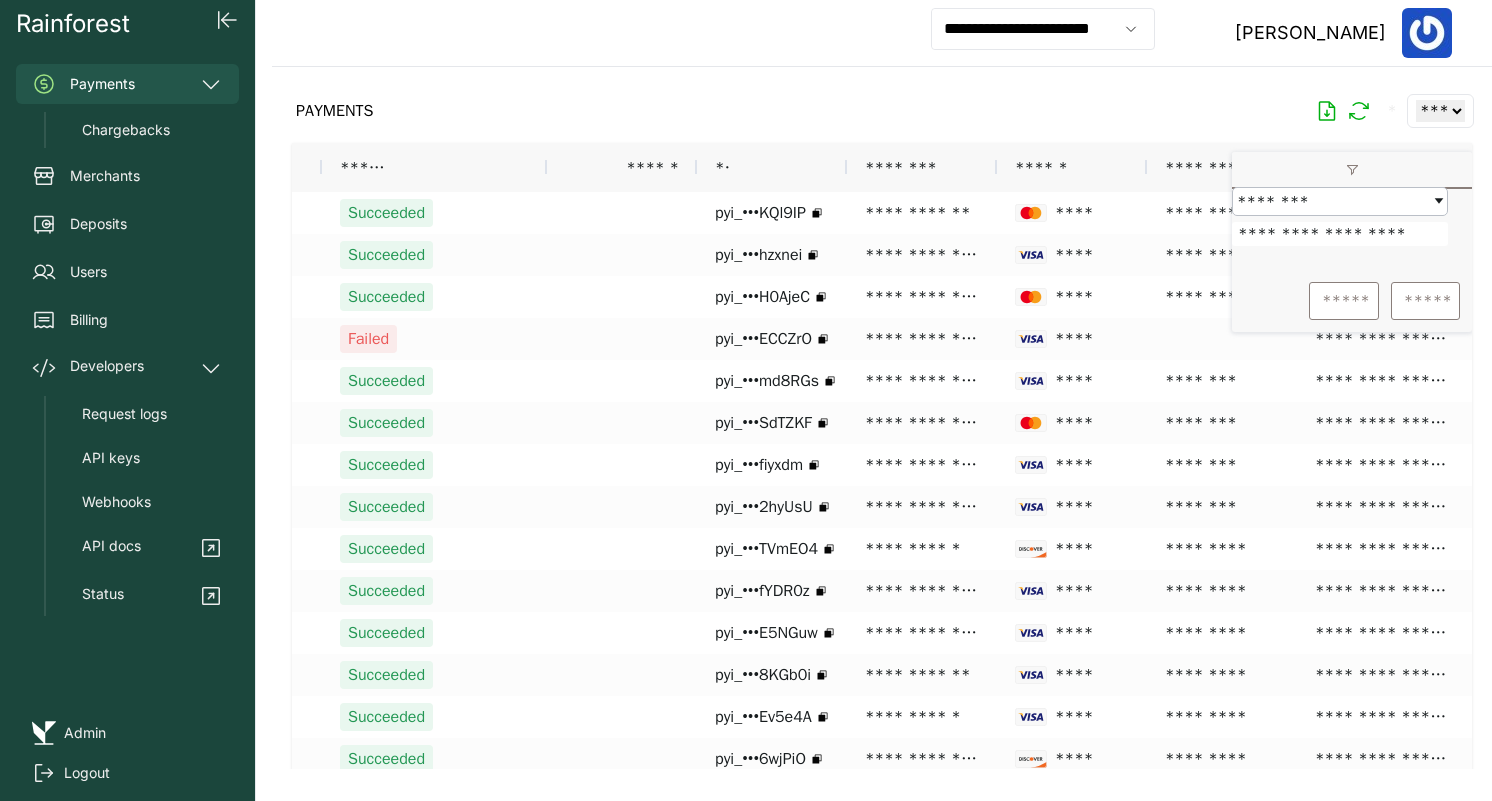 scroll, scrollTop: 0, scrollLeft: 0, axis: both 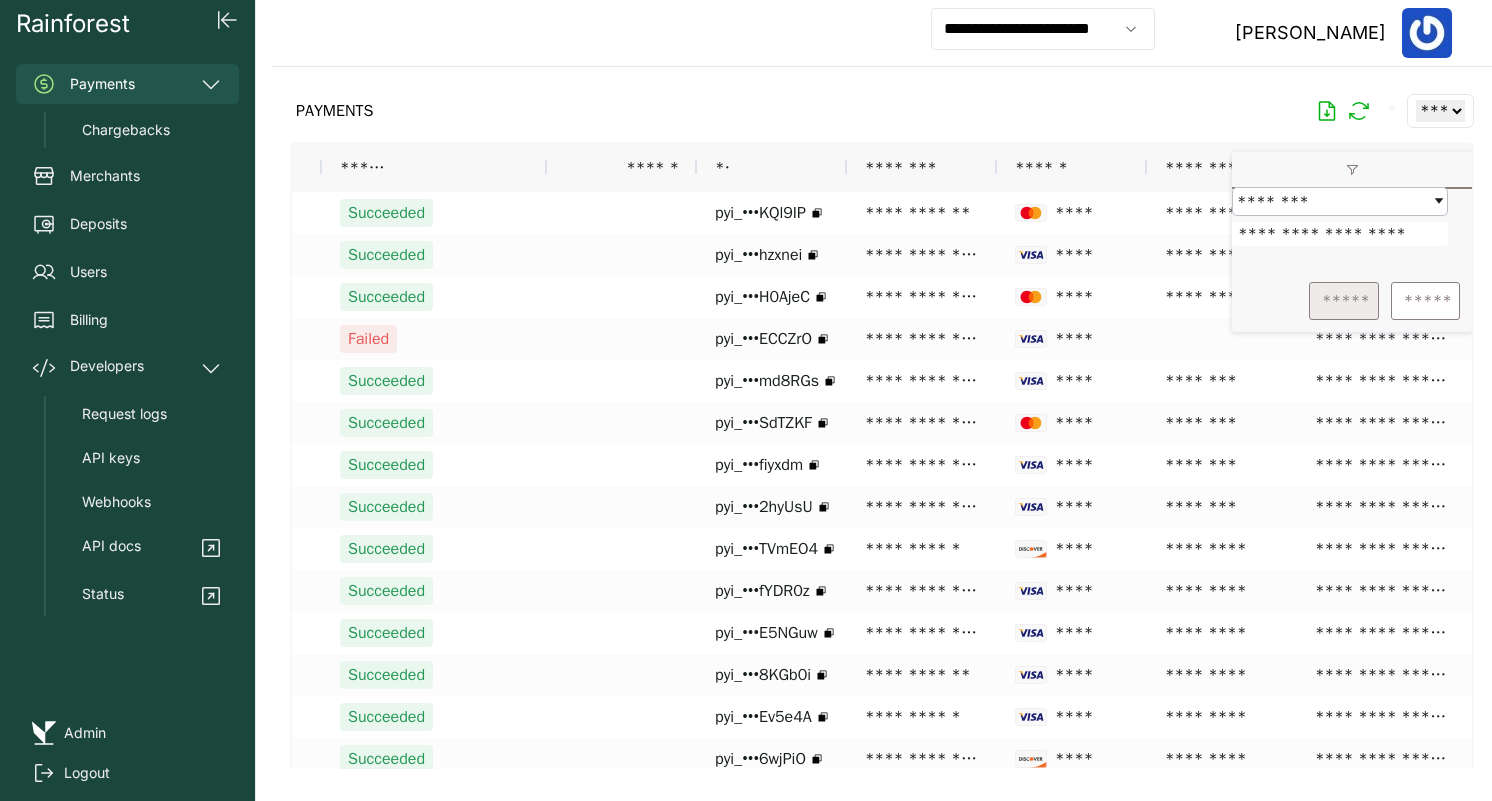 type on "**********" 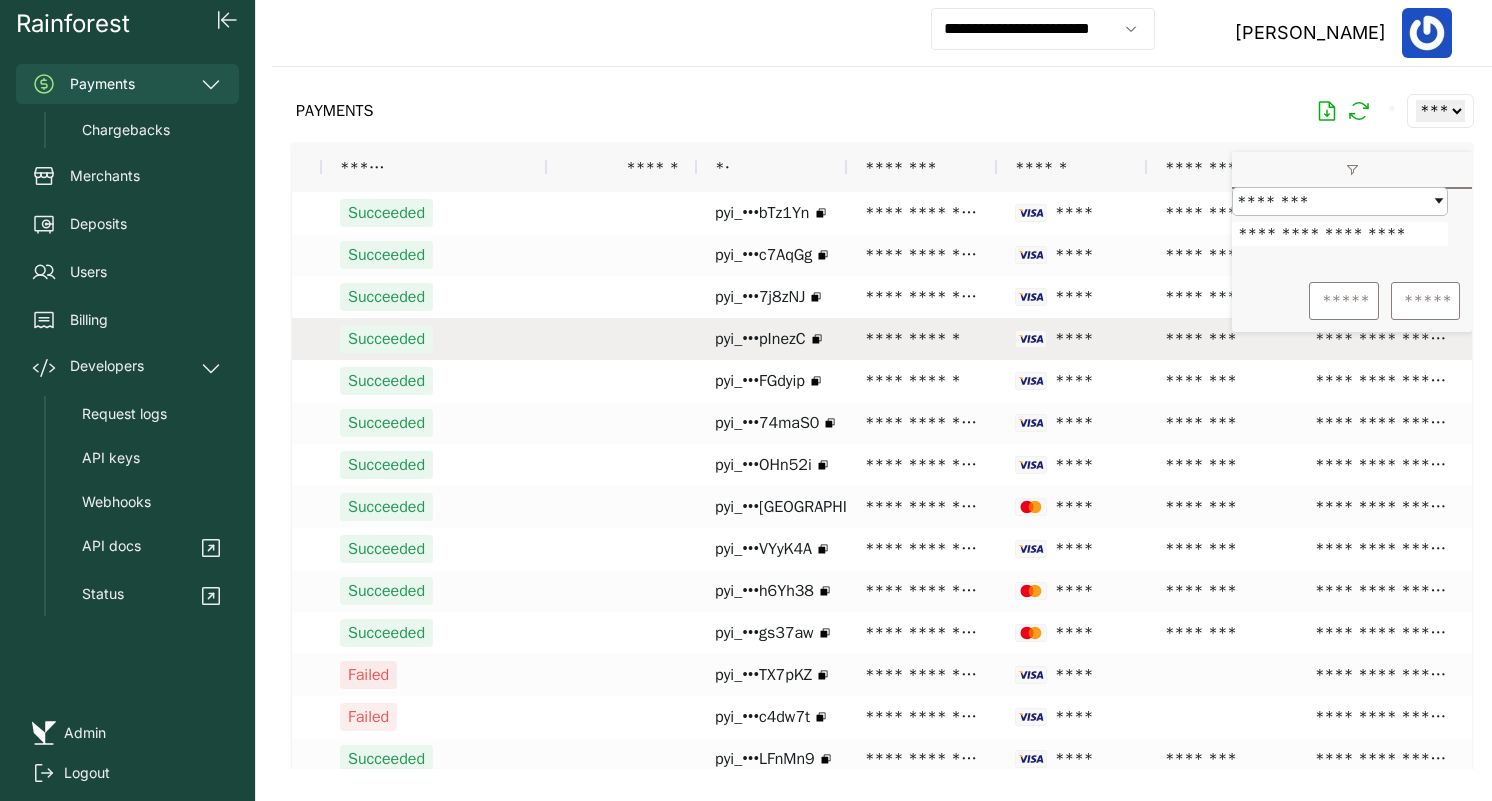 click on "**********" at bounding box center (747, 2250) 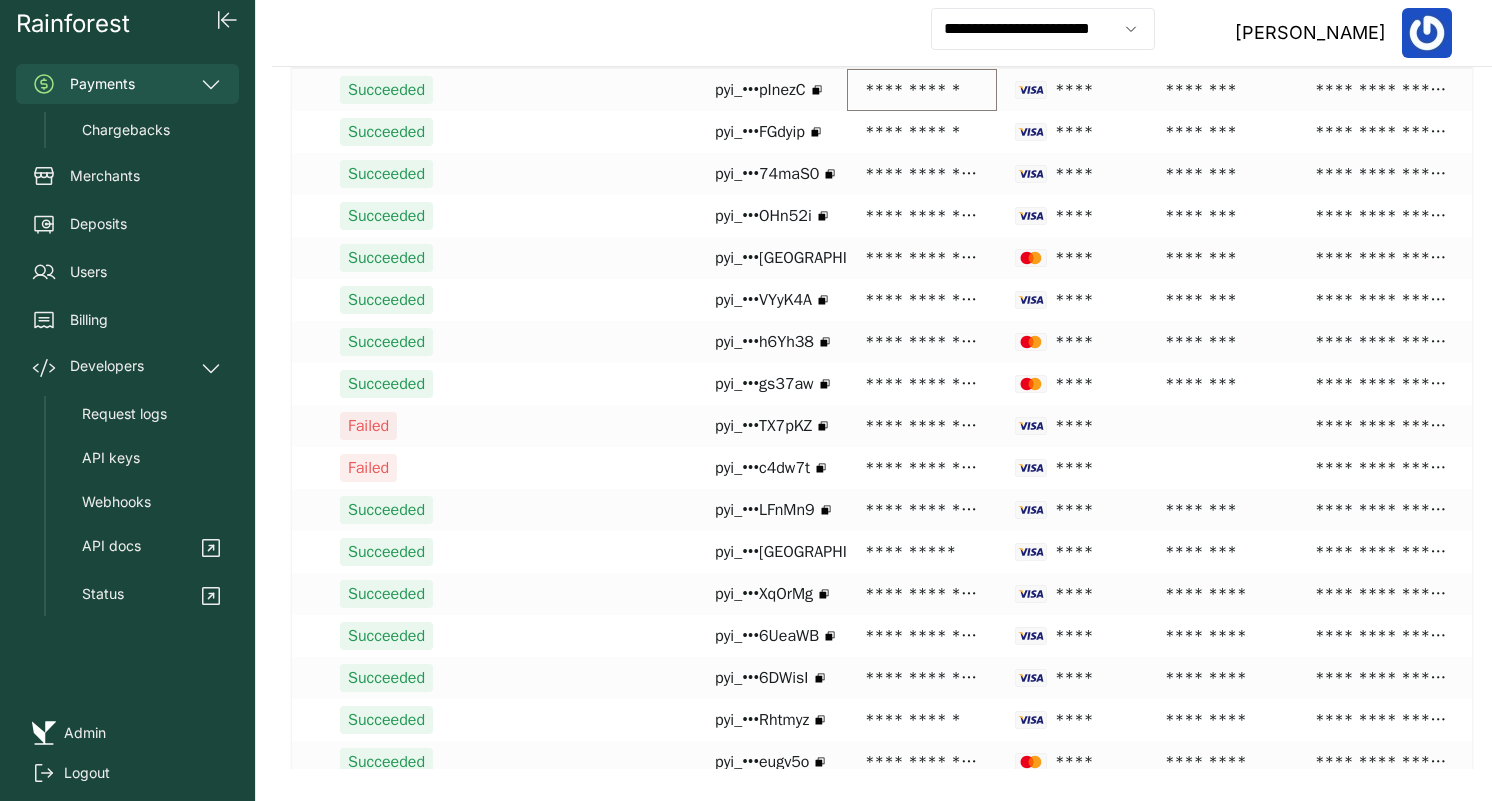scroll, scrollTop: 289, scrollLeft: 0, axis: vertical 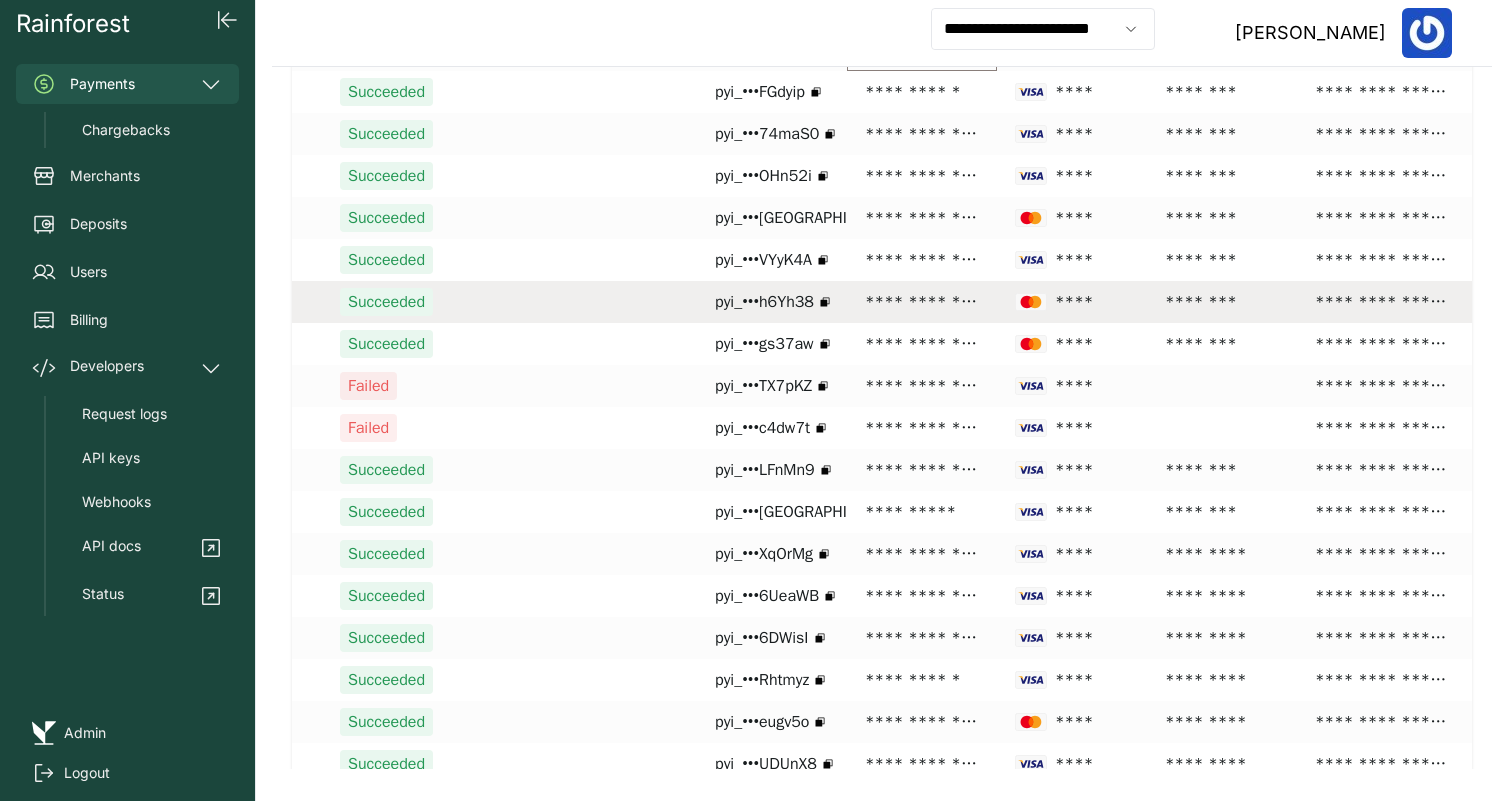 click on "**********" at bounding box center [922, 302] 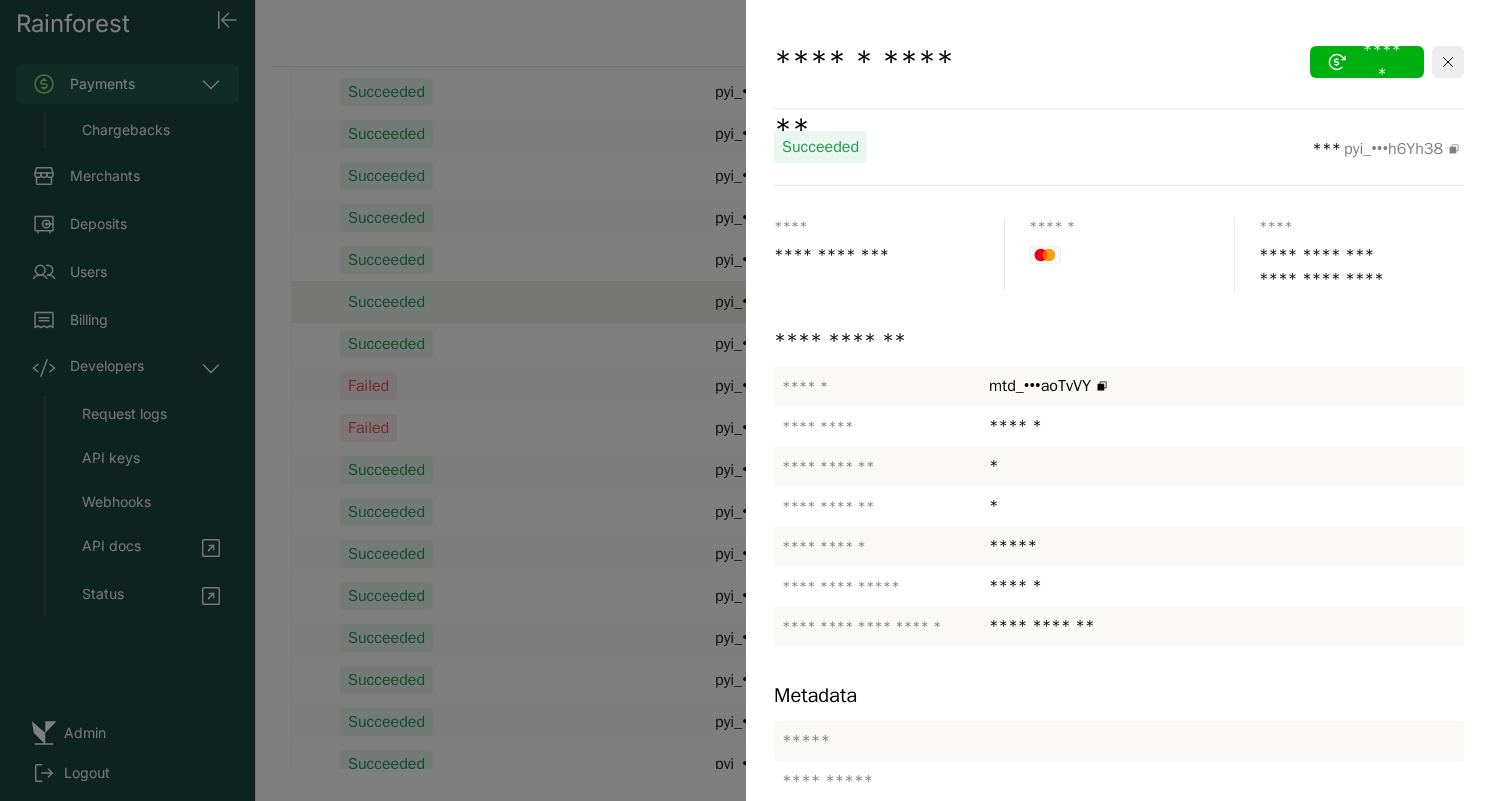 scroll, scrollTop: 325, scrollLeft: 0, axis: vertical 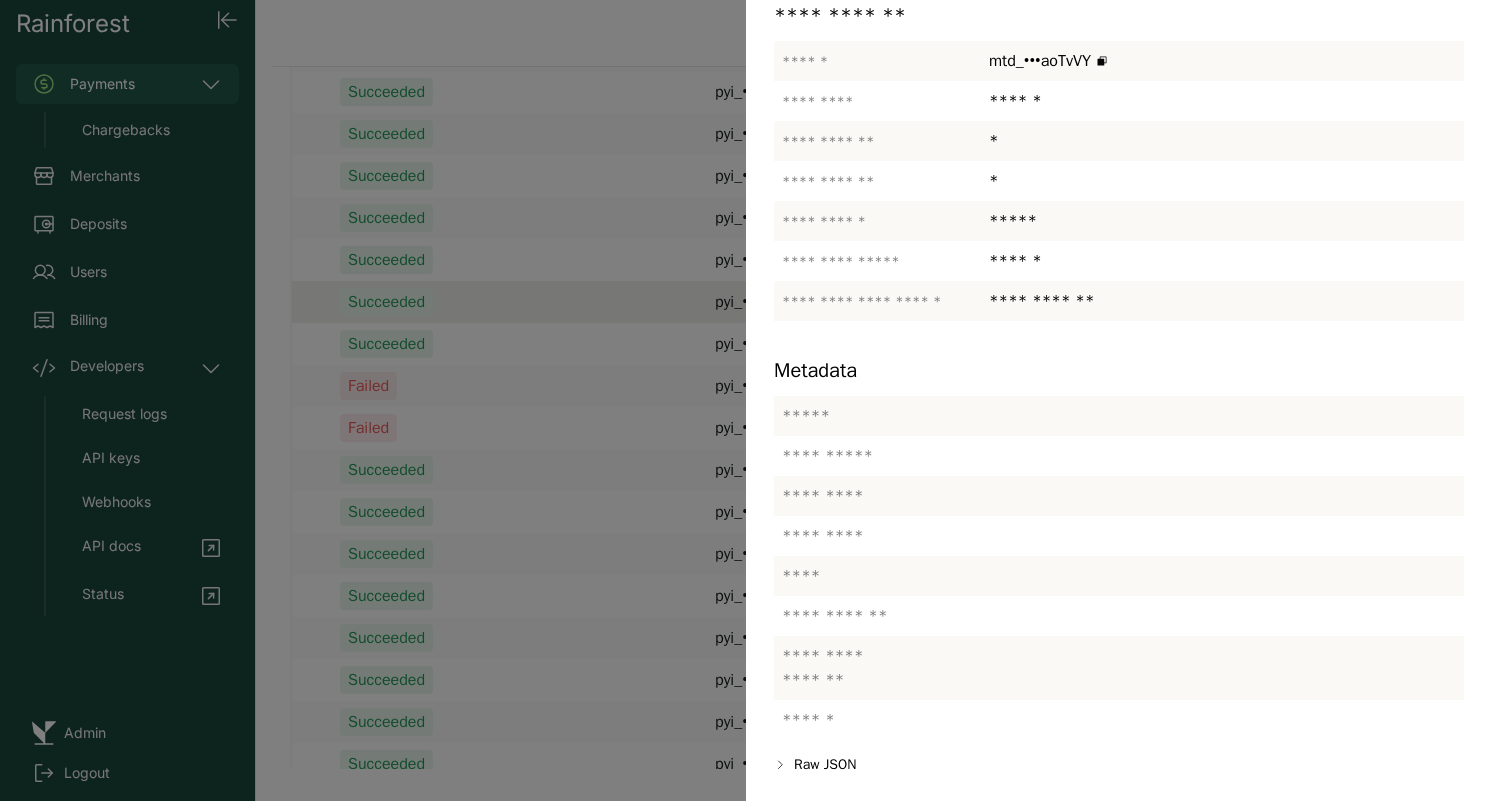 click at bounding box center (746, 400) 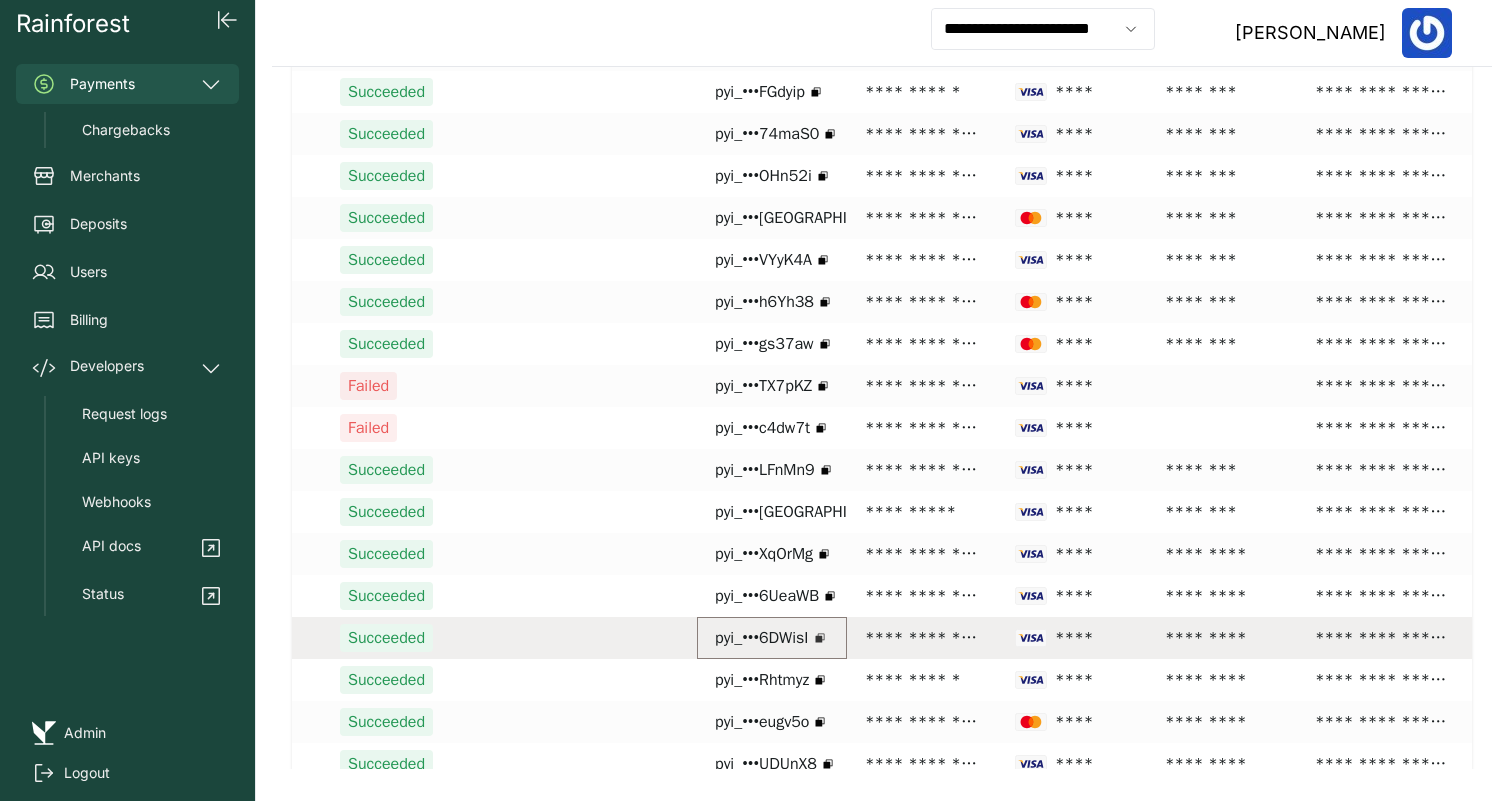 click 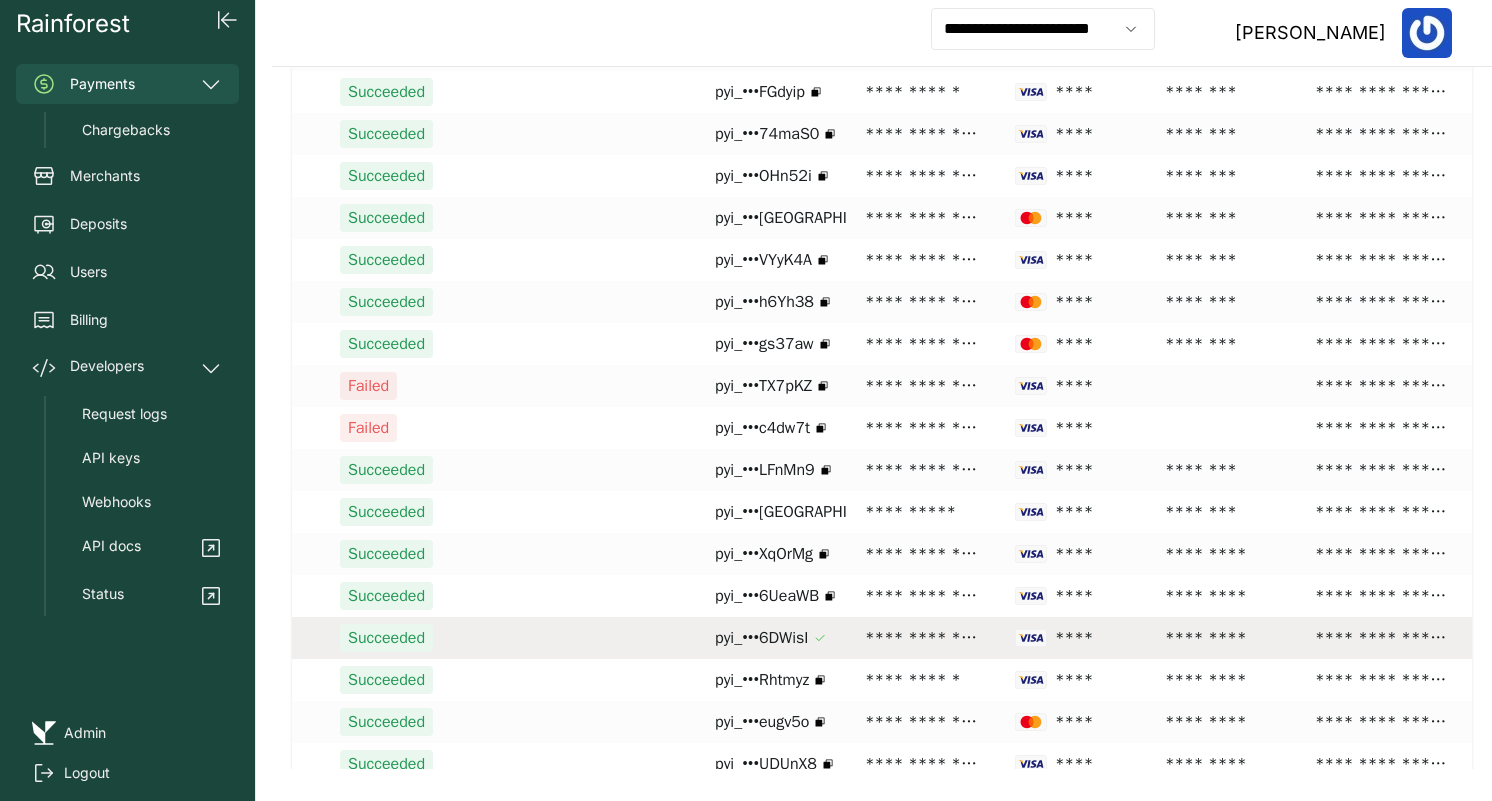 click on "**********" at bounding box center [922, 638] 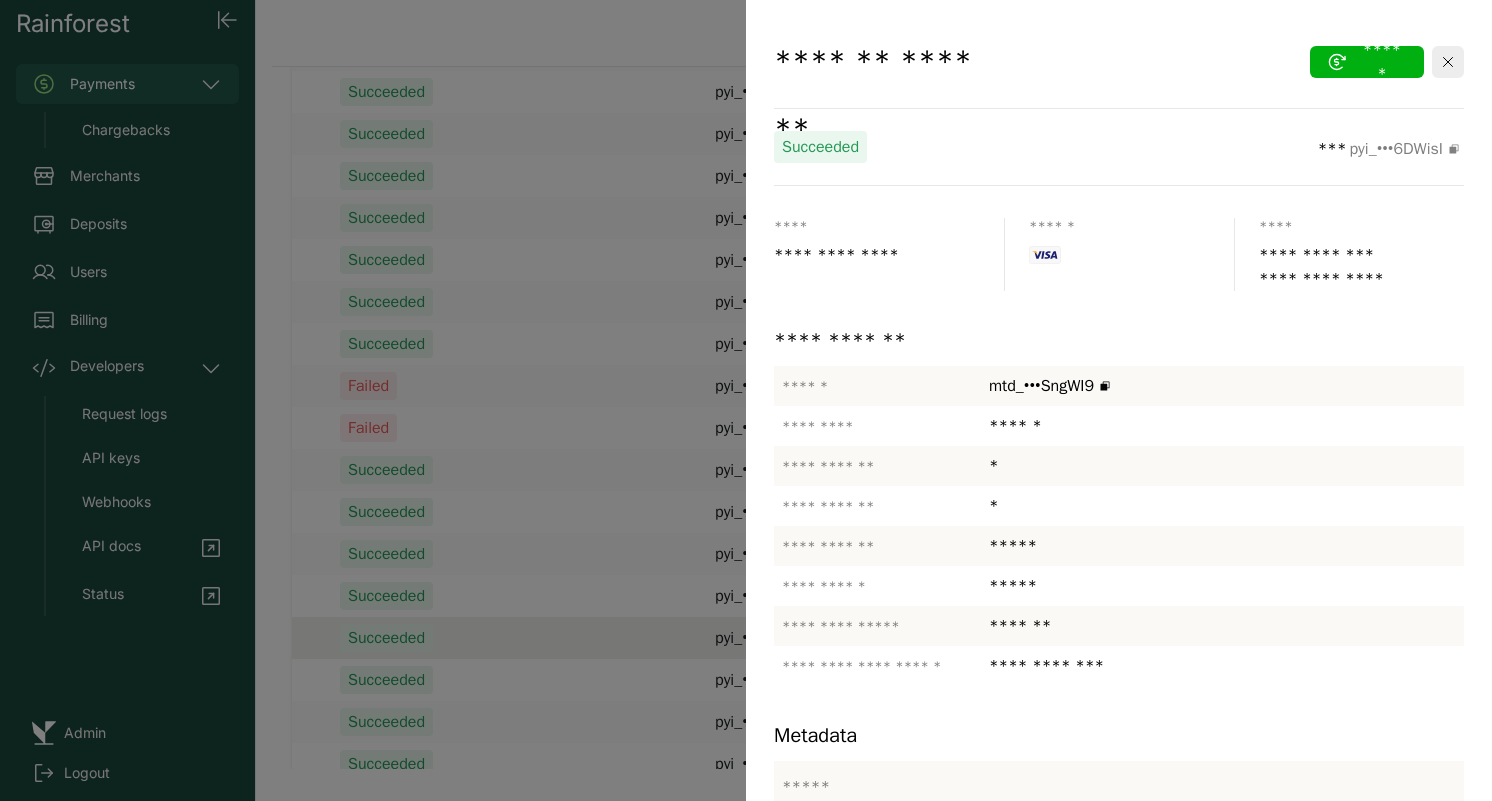 scroll, scrollTop: 461, scrollLeft: 0, axis: vertical 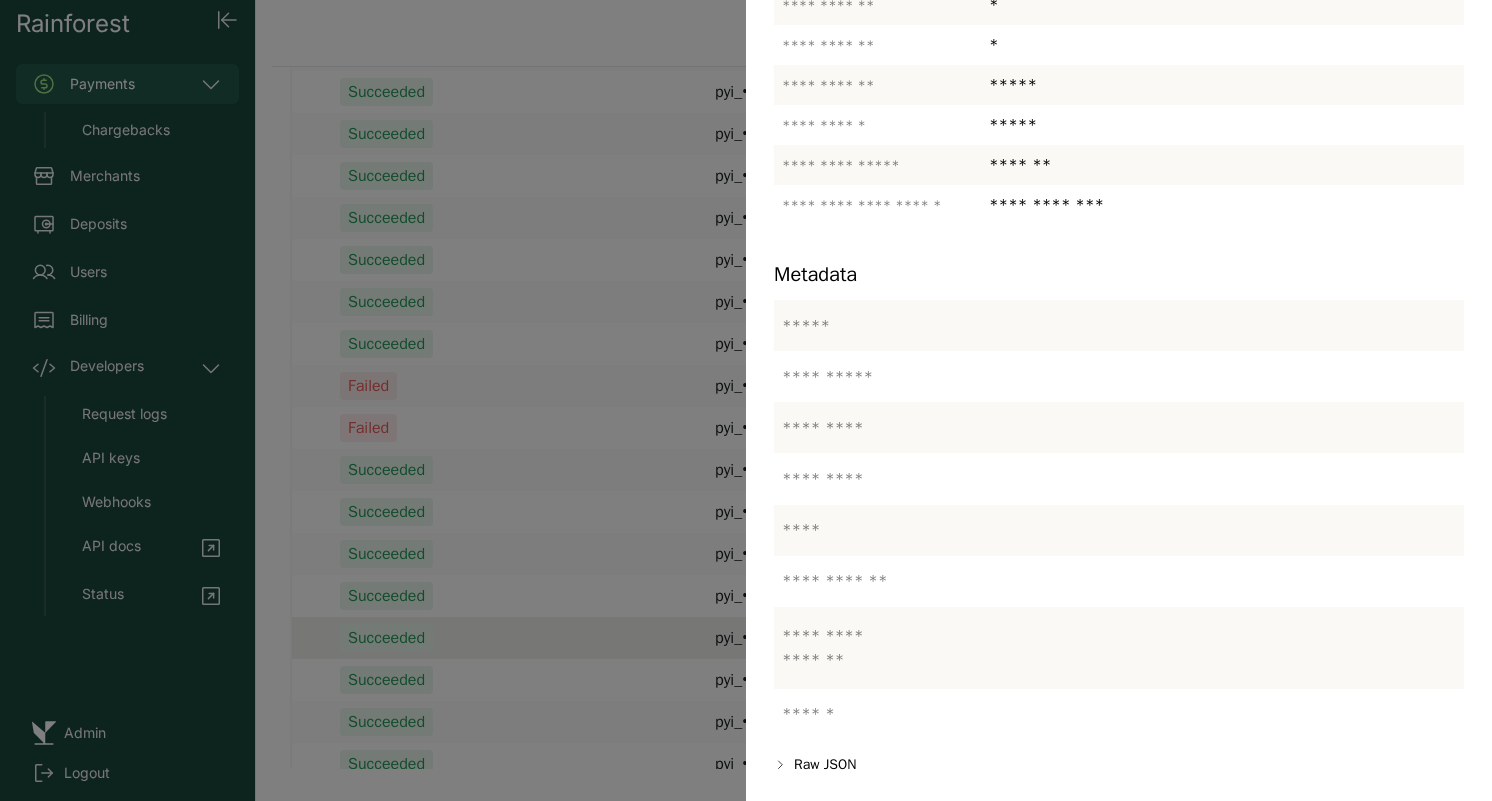 click at bounding box center (746, 400) 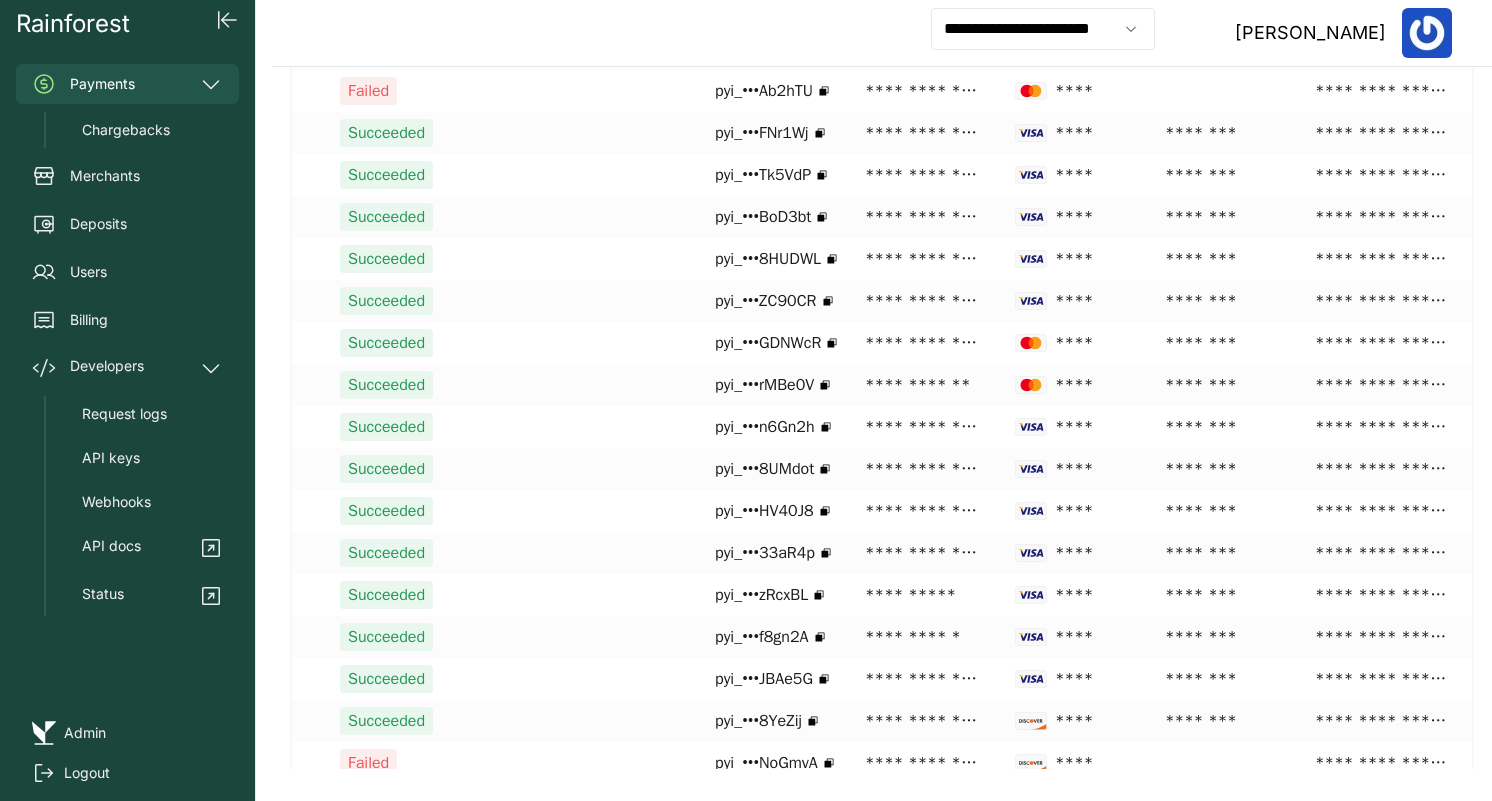 scroll, scrollTop: 2378, scrollLeft: 0, axis: vertical 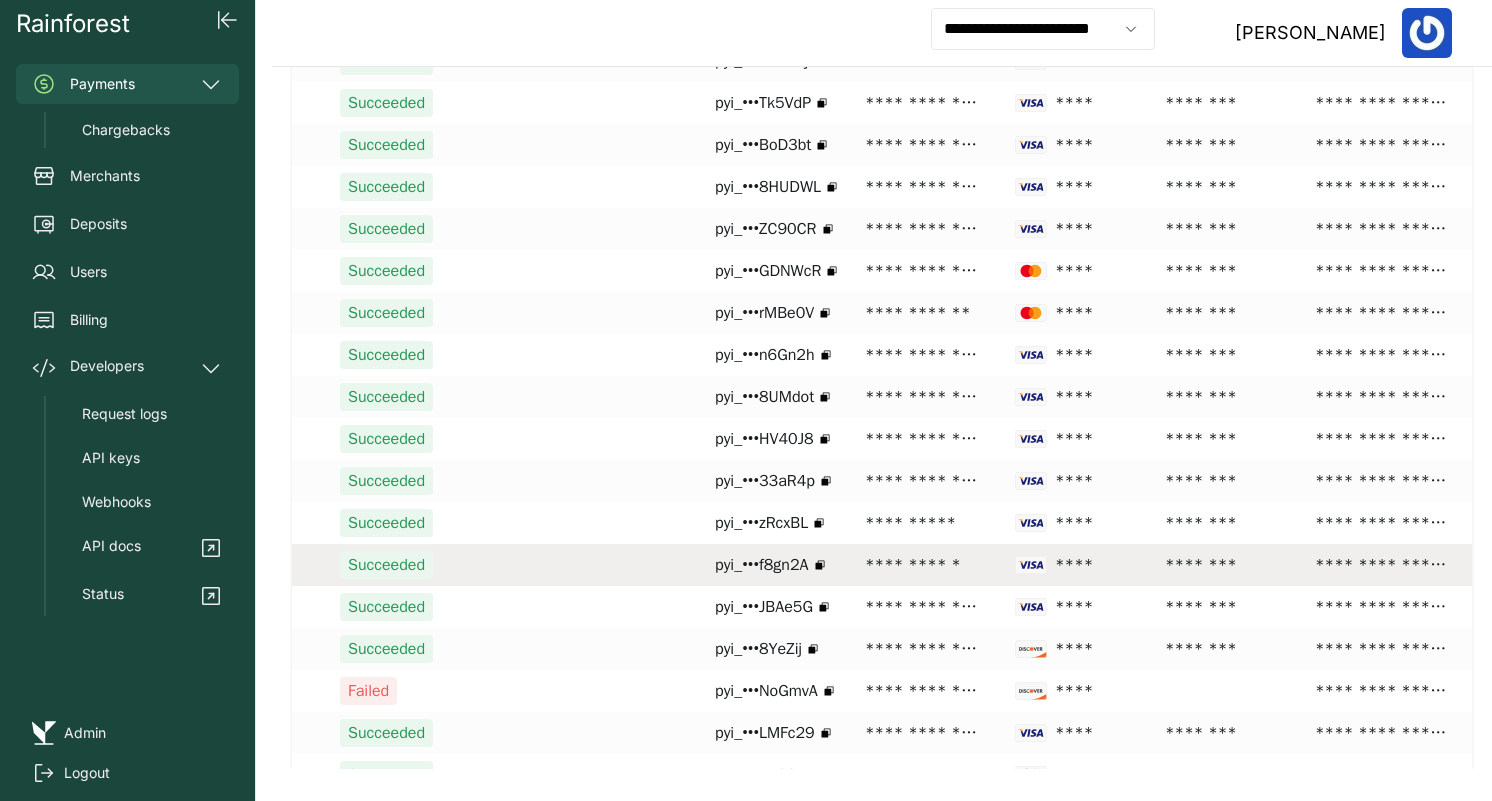 click on "**********" at bounding box center (922, 523) 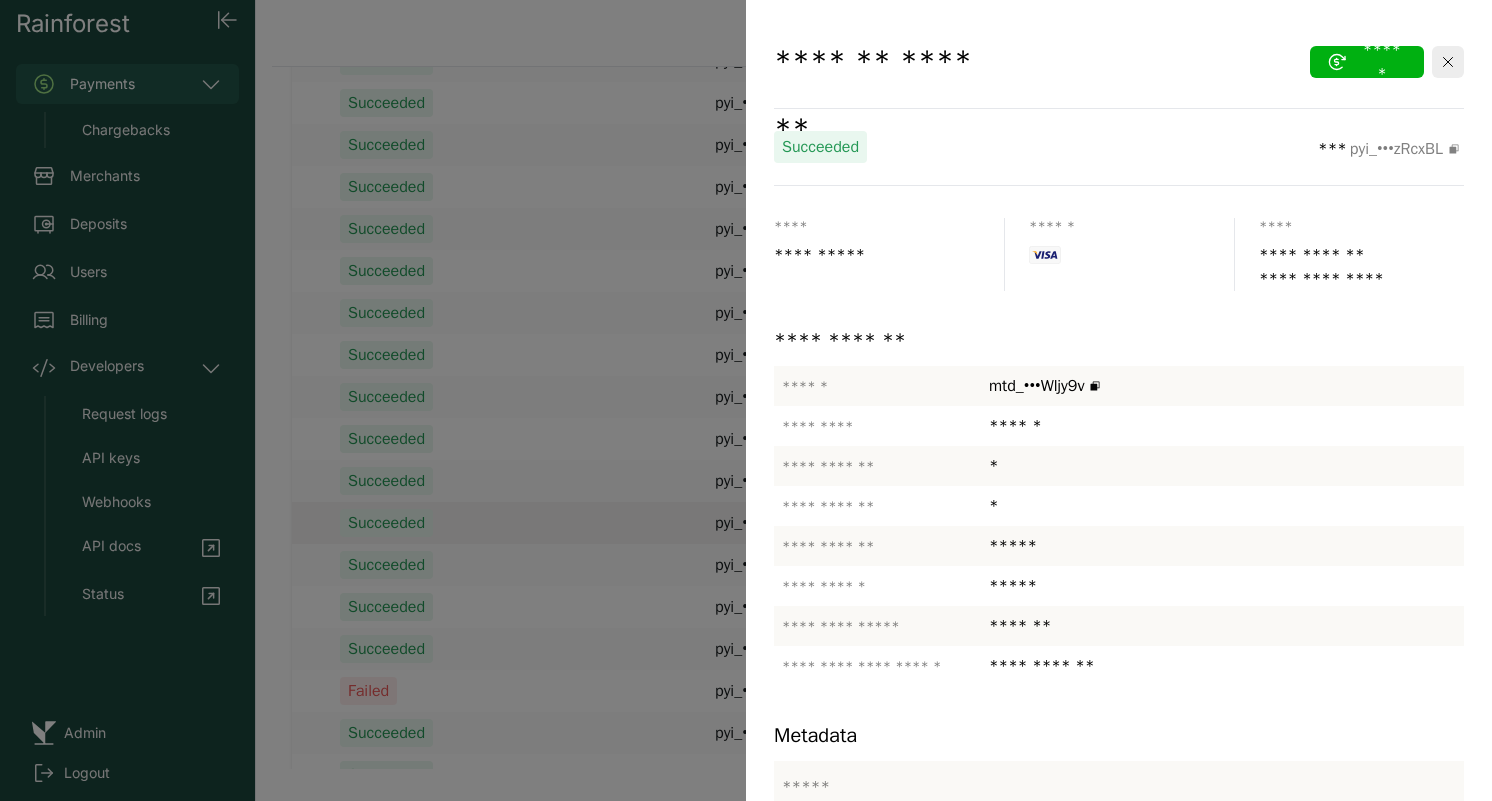 scroll, scrollTop: 461, scrollLeft: 0, axis: vertical 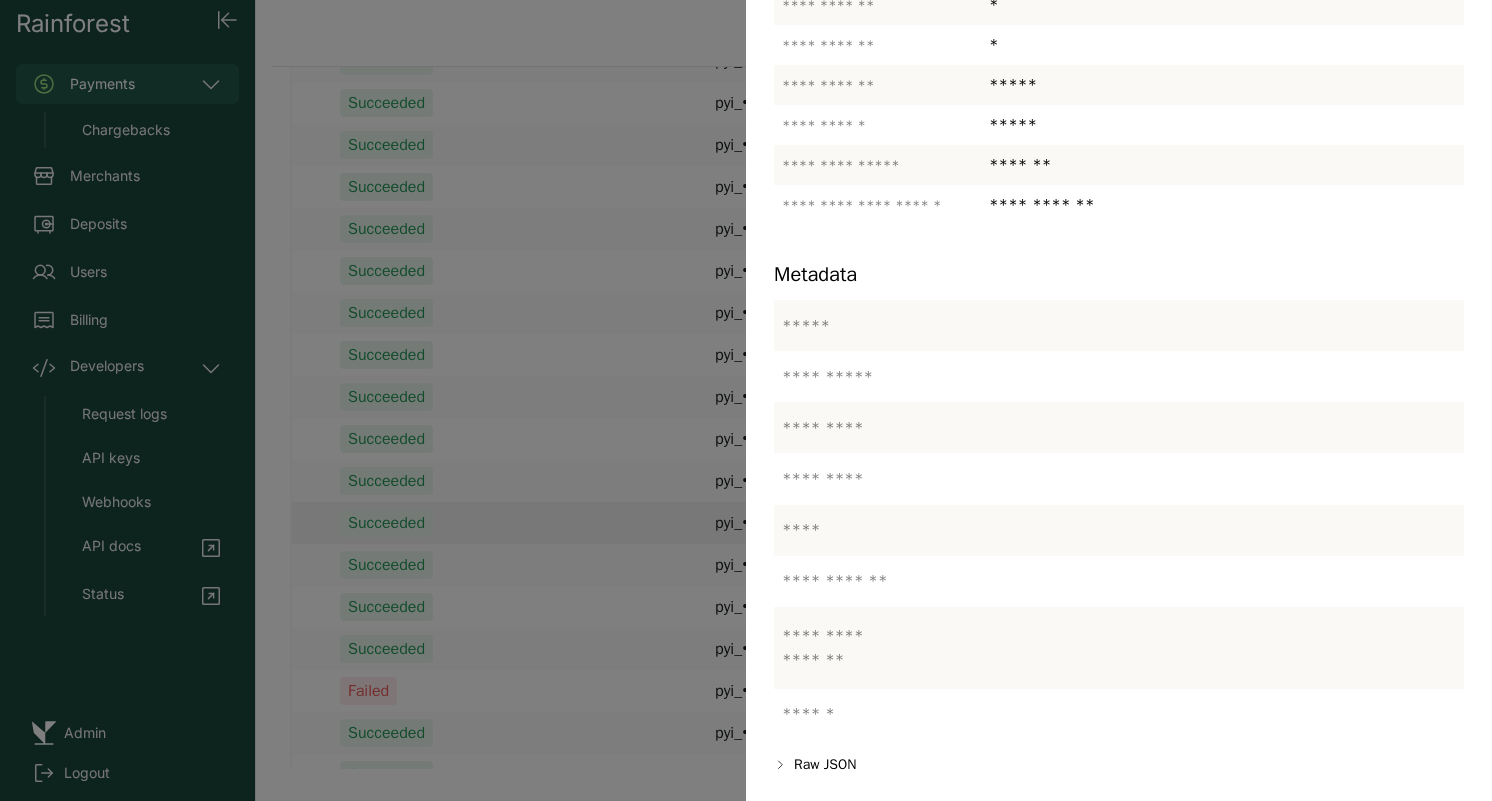click at bounding box center (746, 400) 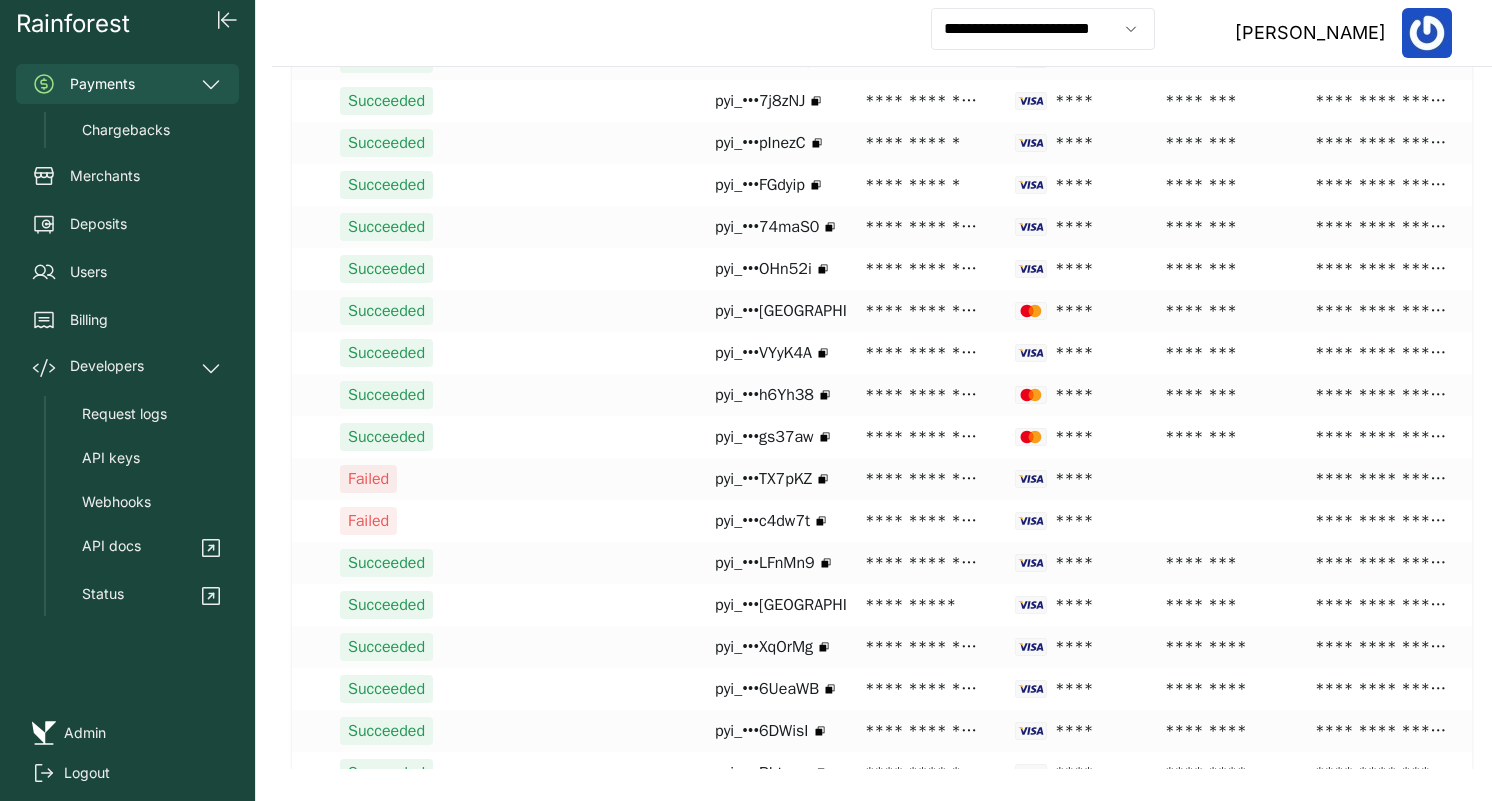 scroll, scrollTop: 0, scrollLeft: 0, axis: both 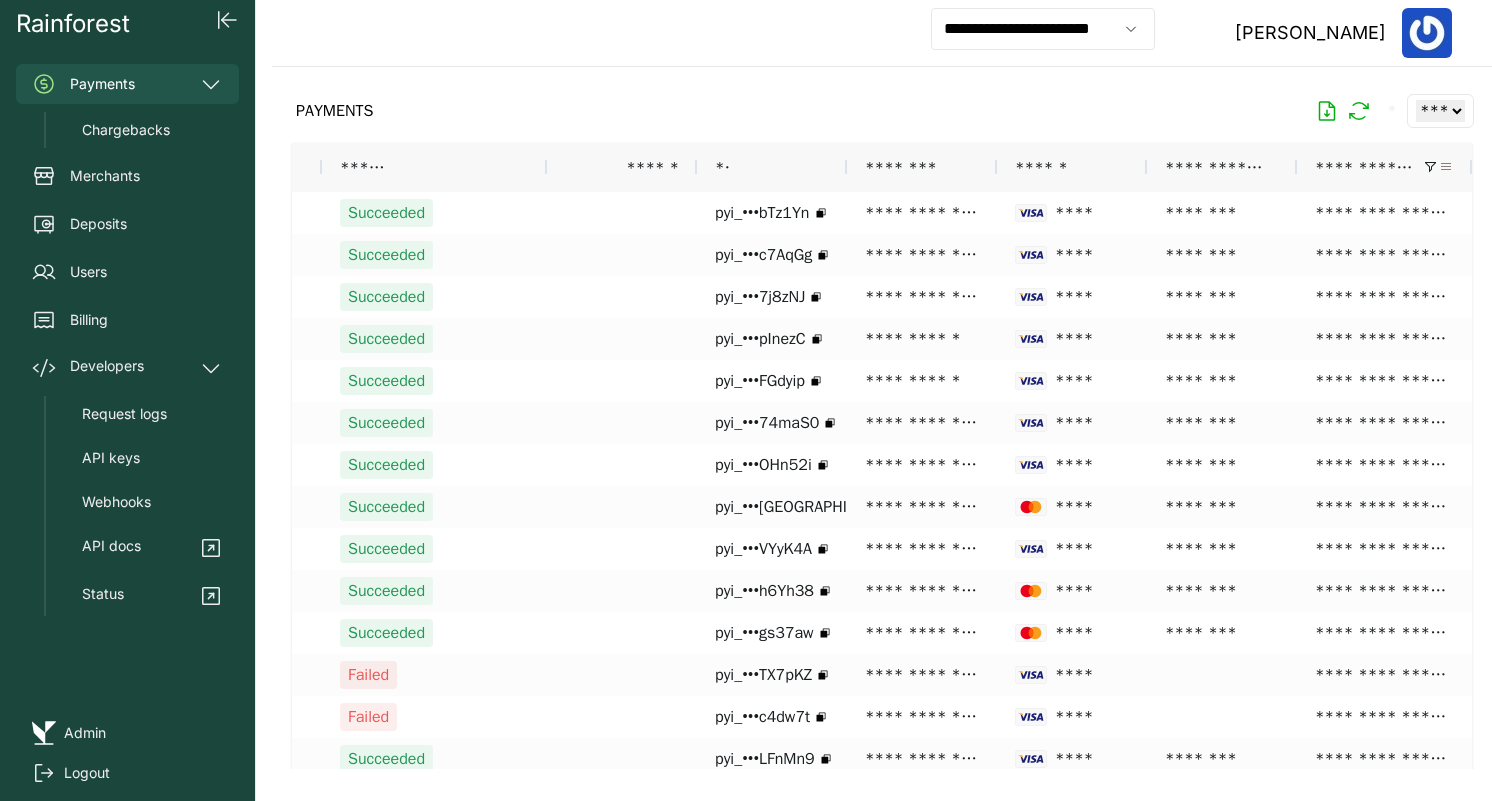click at bounding box center (1446, 167) 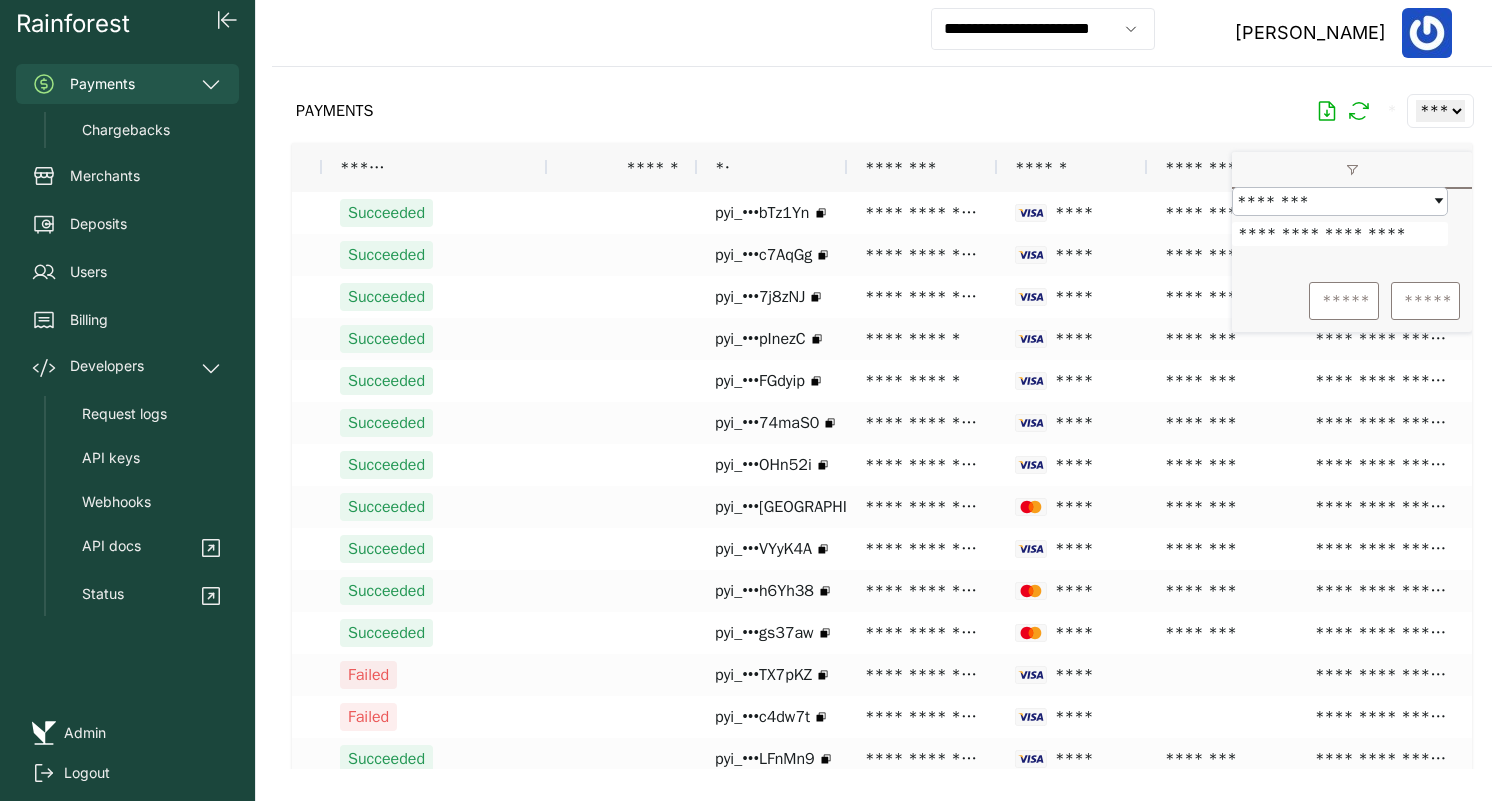 click on "**********" at bounding box center [1340, 234] 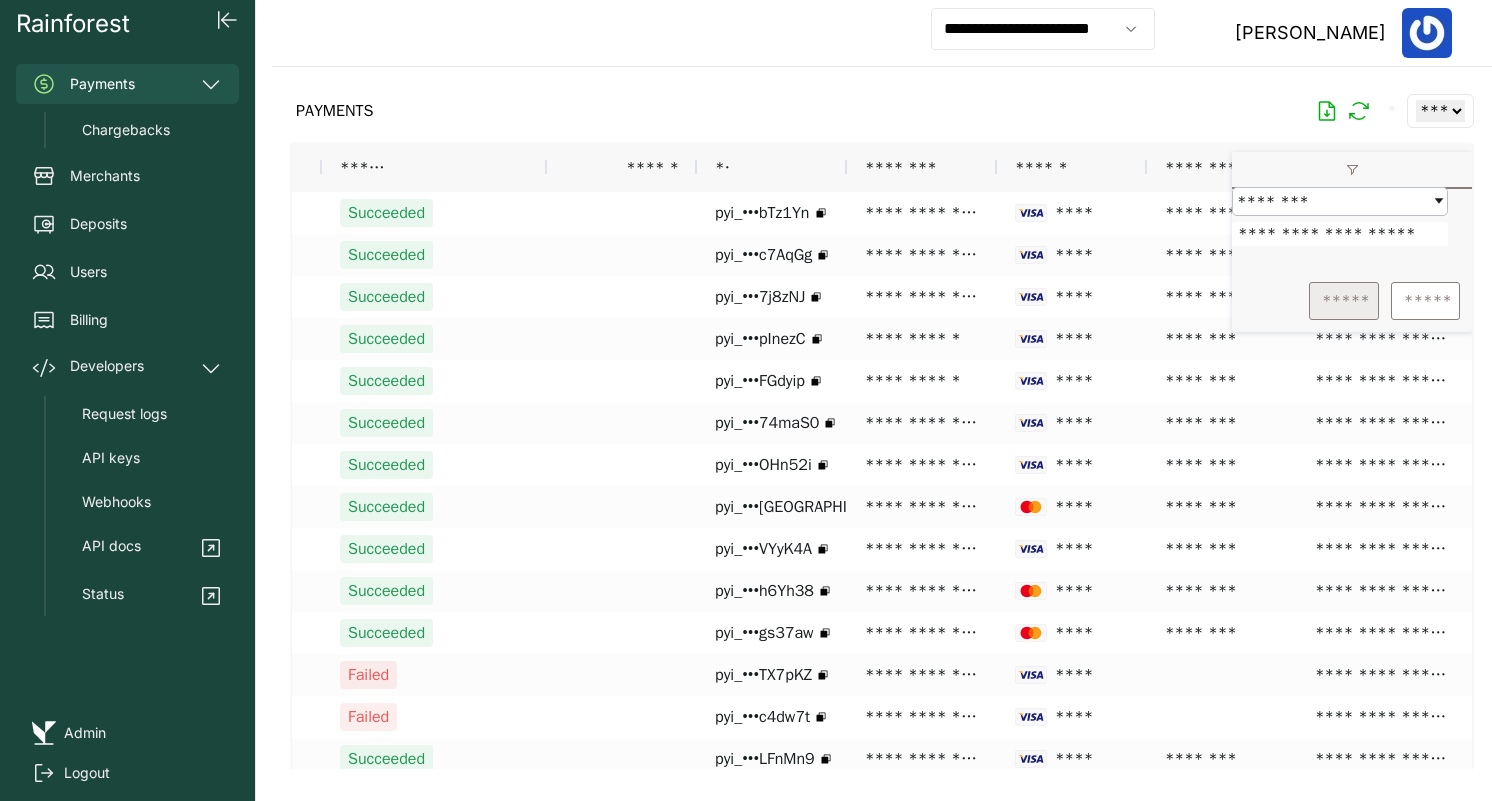 type on "**********" 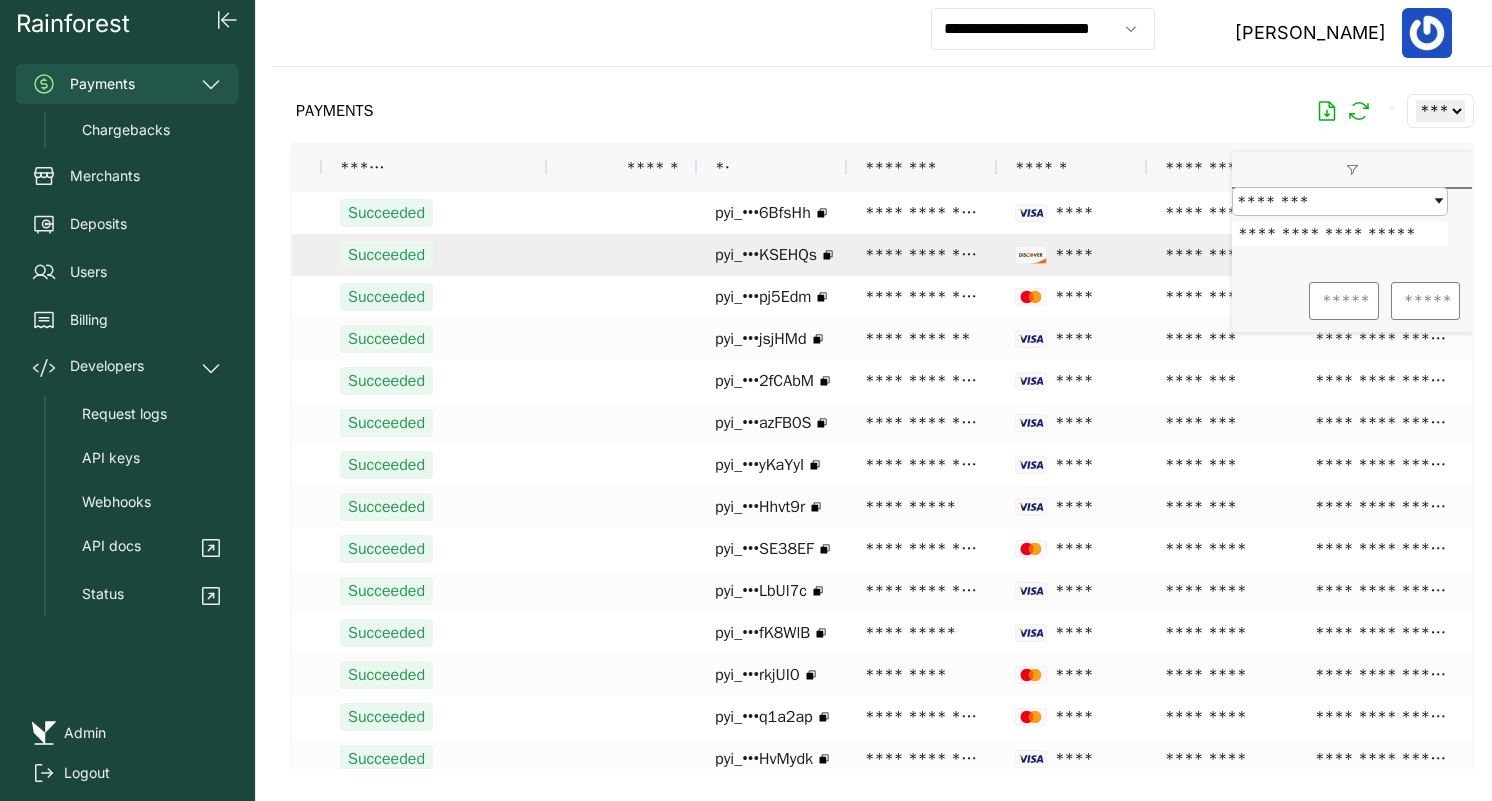 click on "**********" at bounding box center [922, 255] 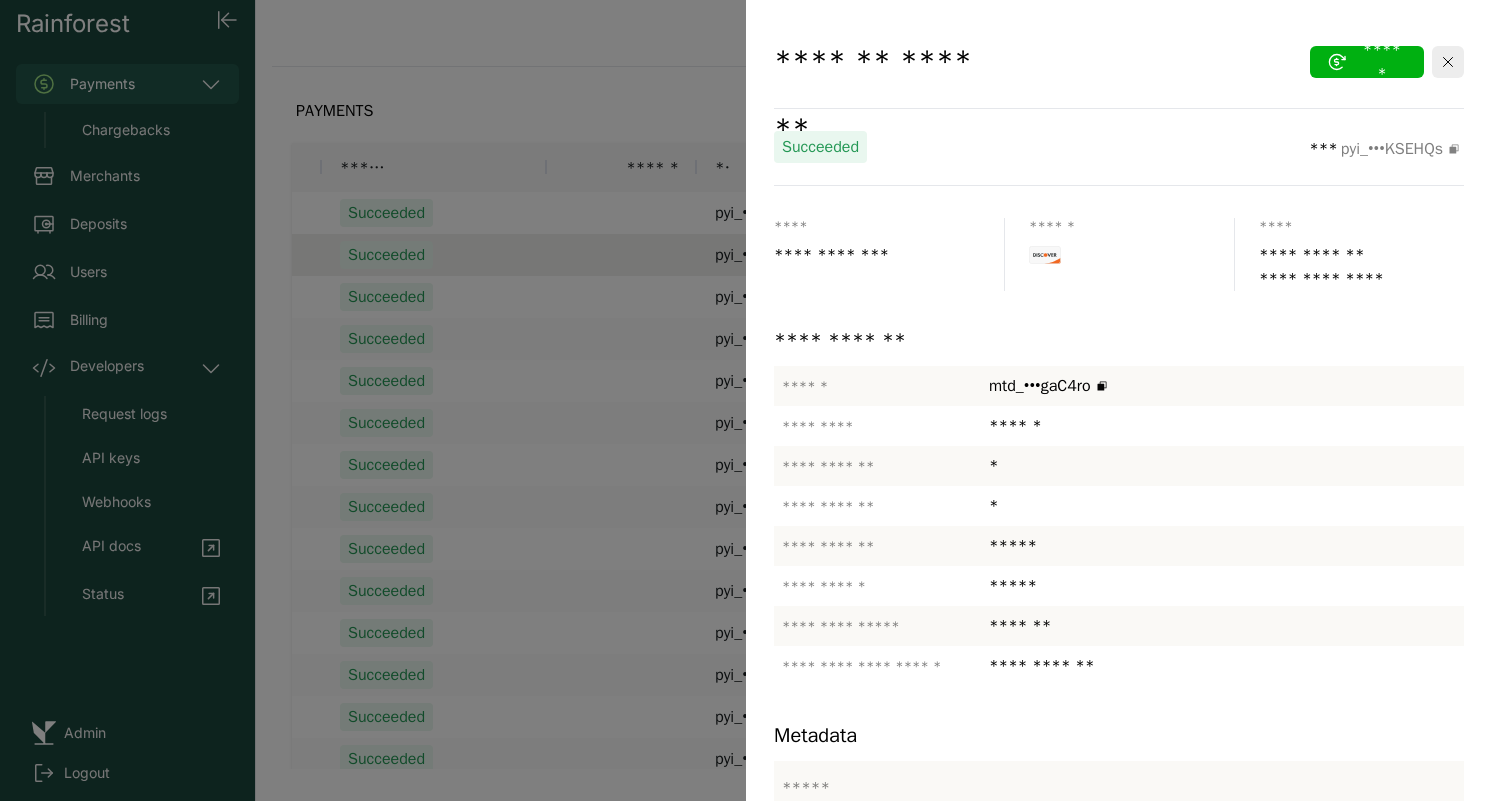 scroll, scrollTop: 485, scrollLeft: 0, axis: vertical 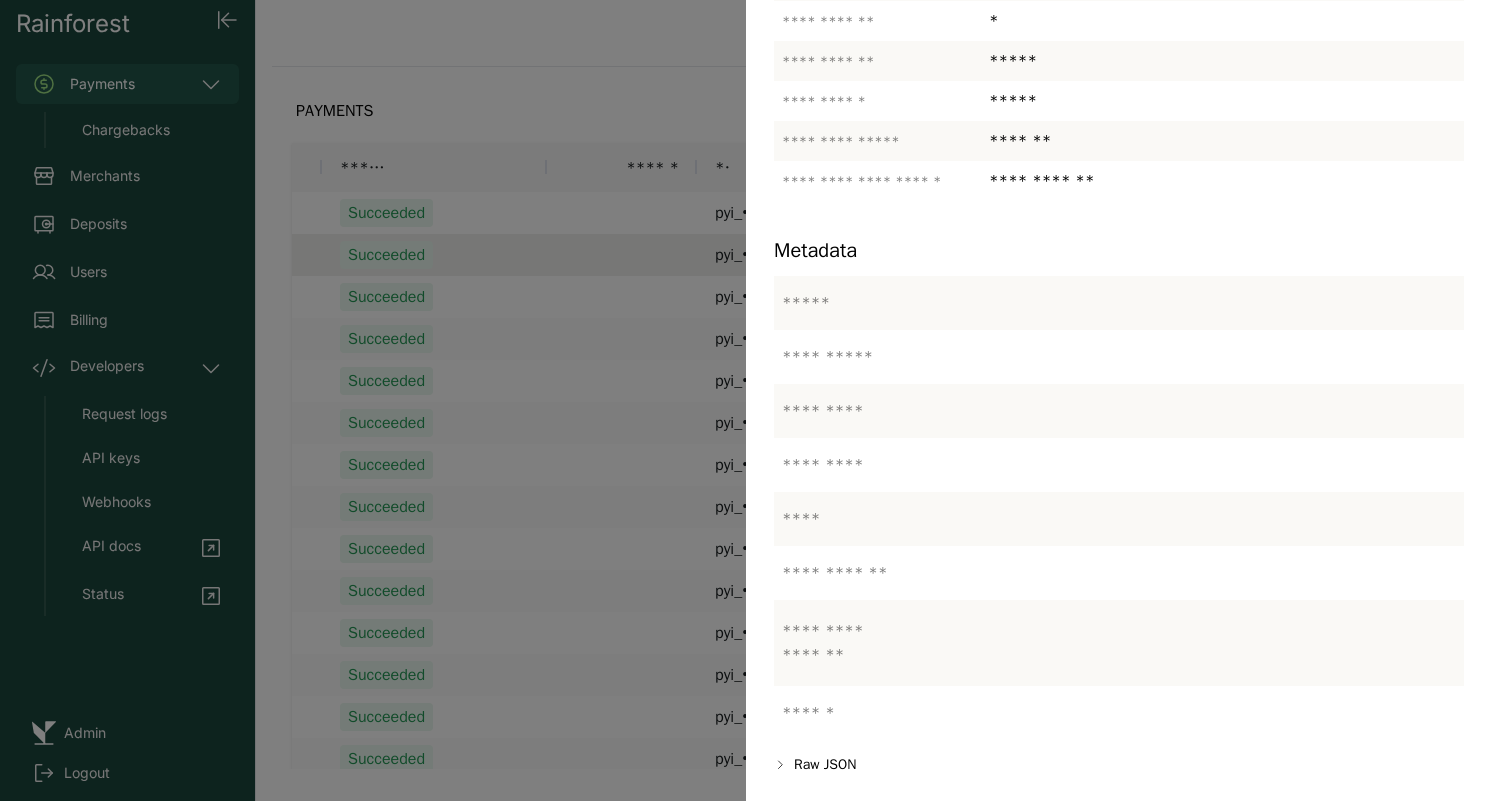 click at bounding box center [746, 400] 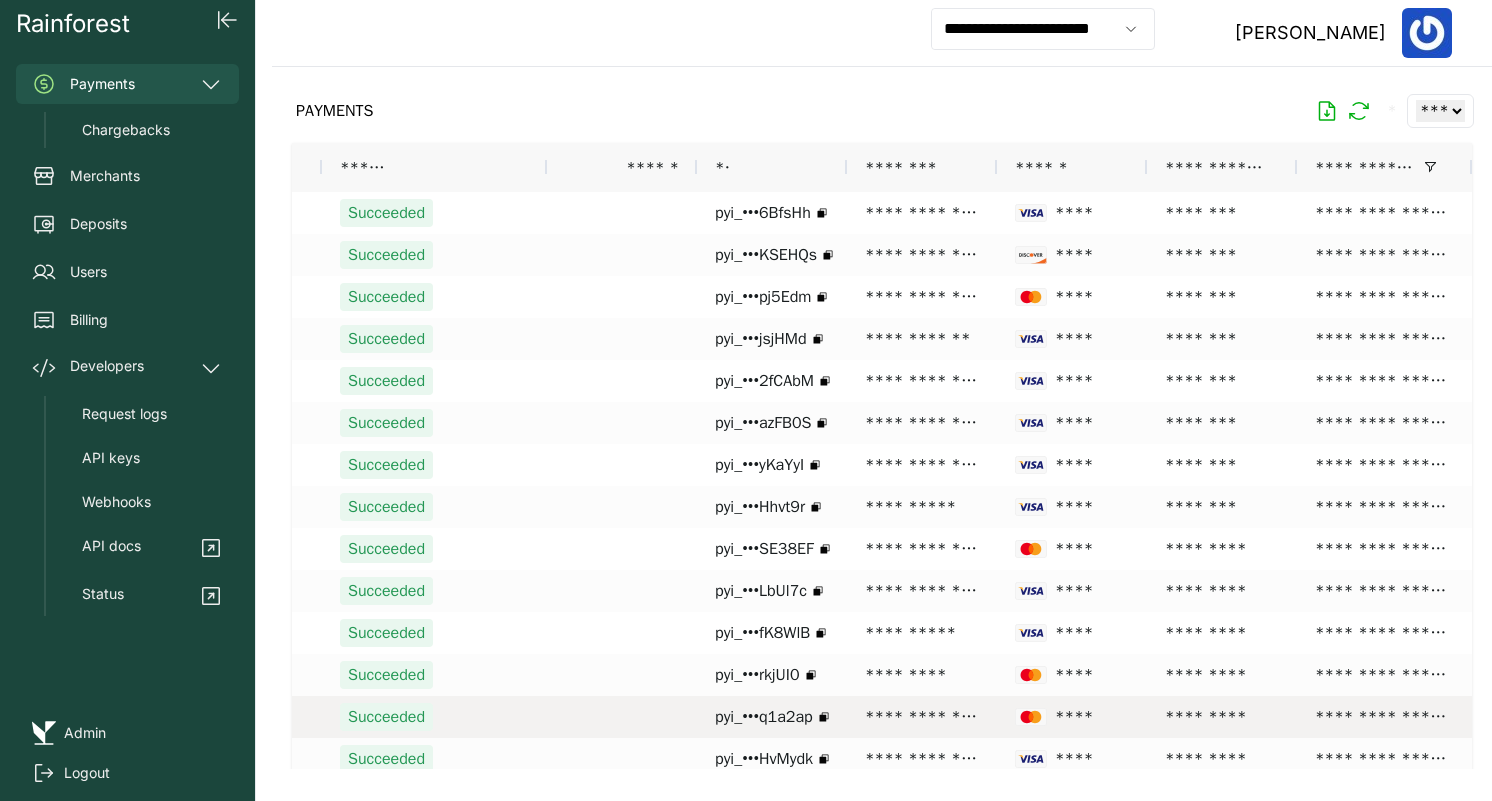 click on "**********" at bounding box center [922, 717] 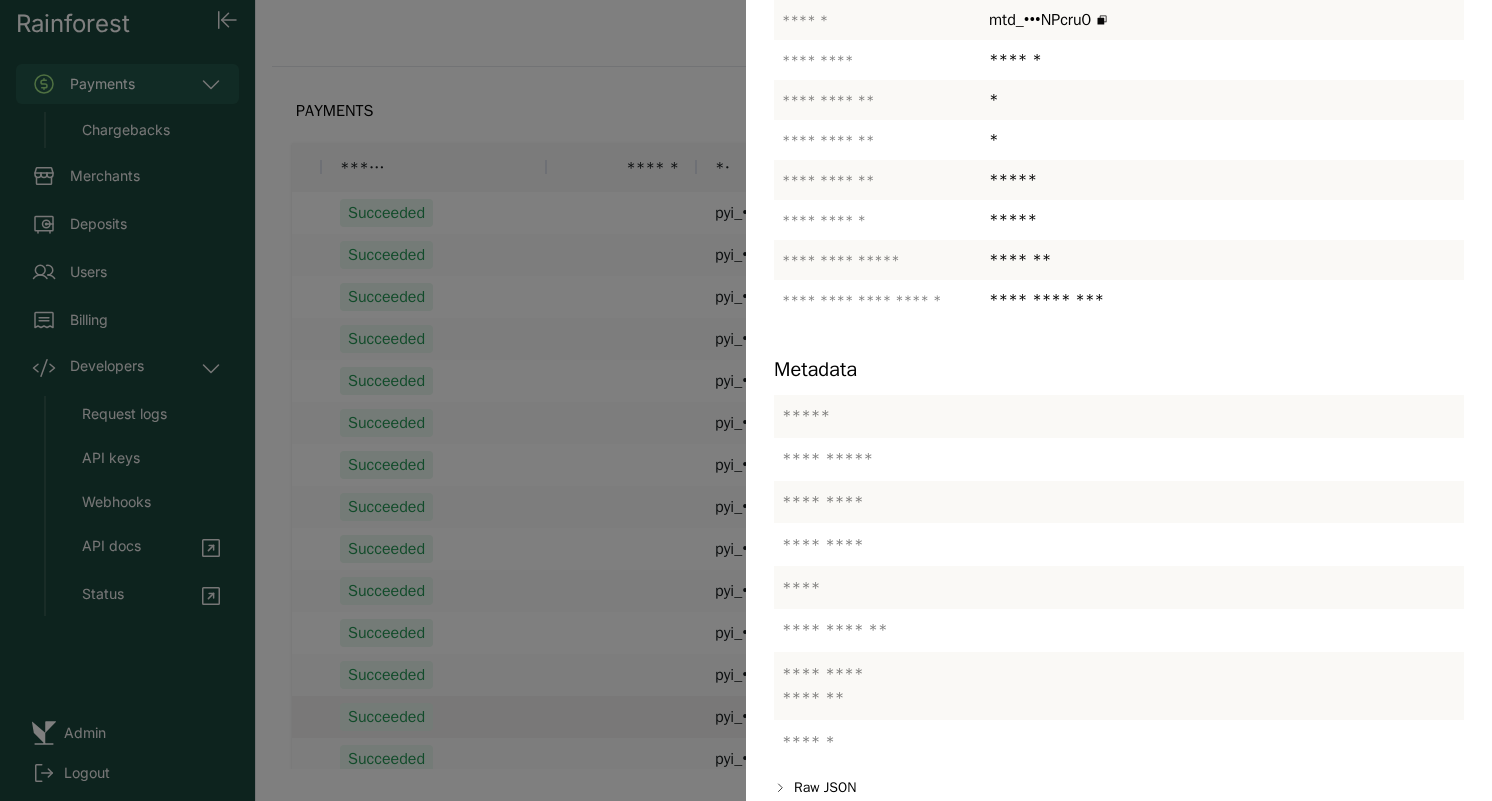 scroll, scrollTop: 389, scrollLeft: 0, axis: vertical 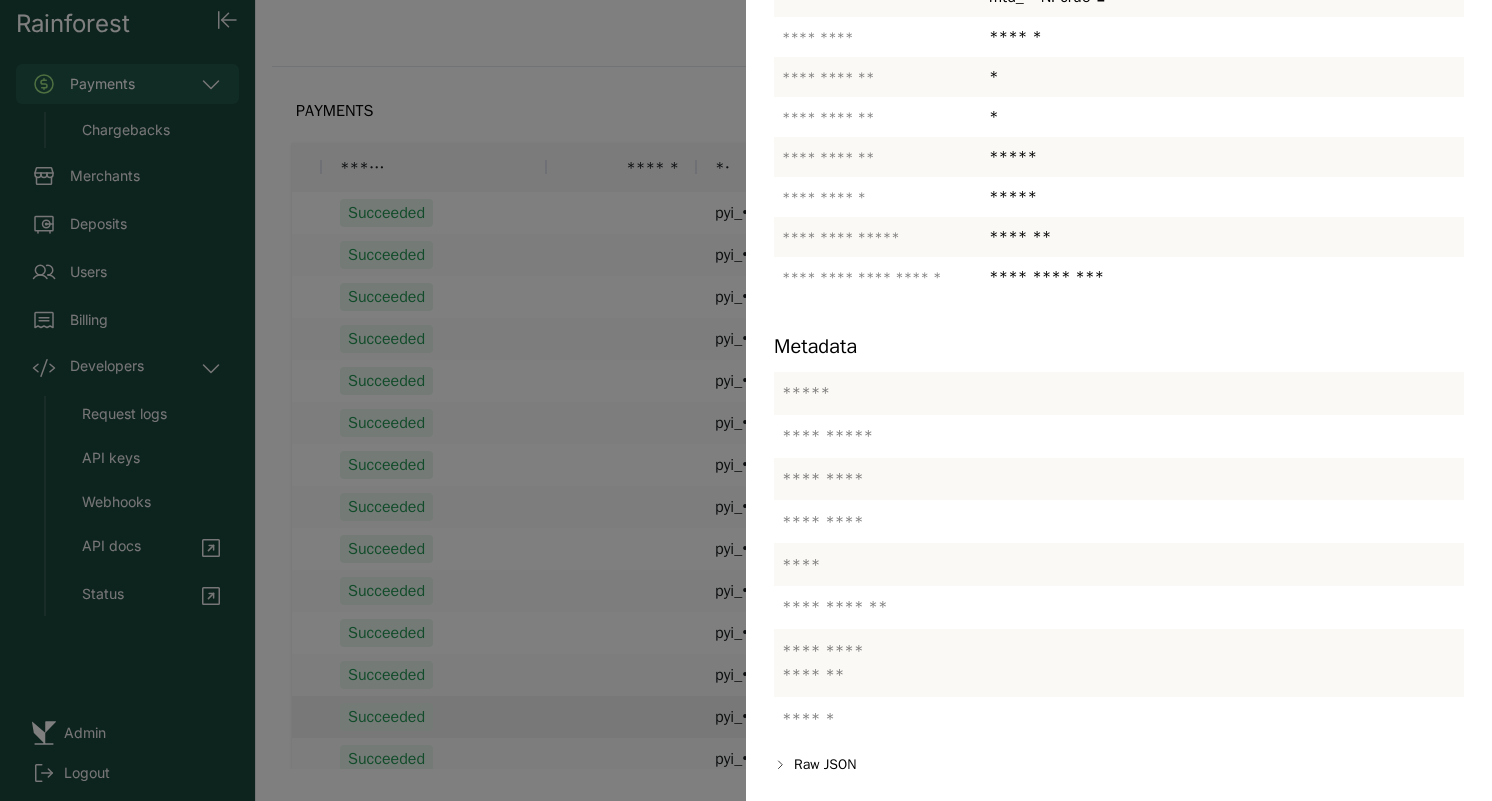 click at bounding box center [746, 400] 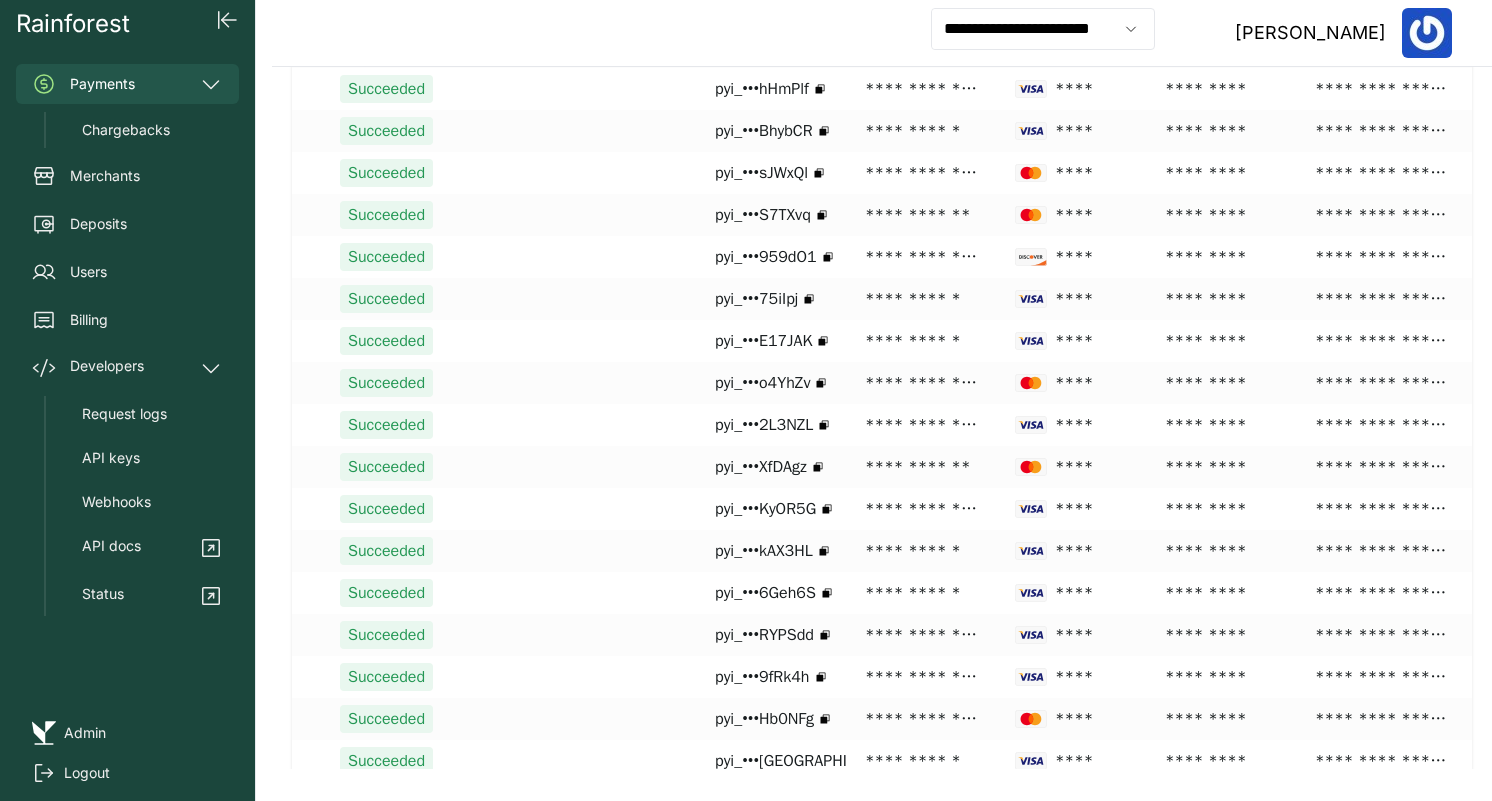 scroll, scrollTop: 1985, scrollLeft: 0, axis: vertical 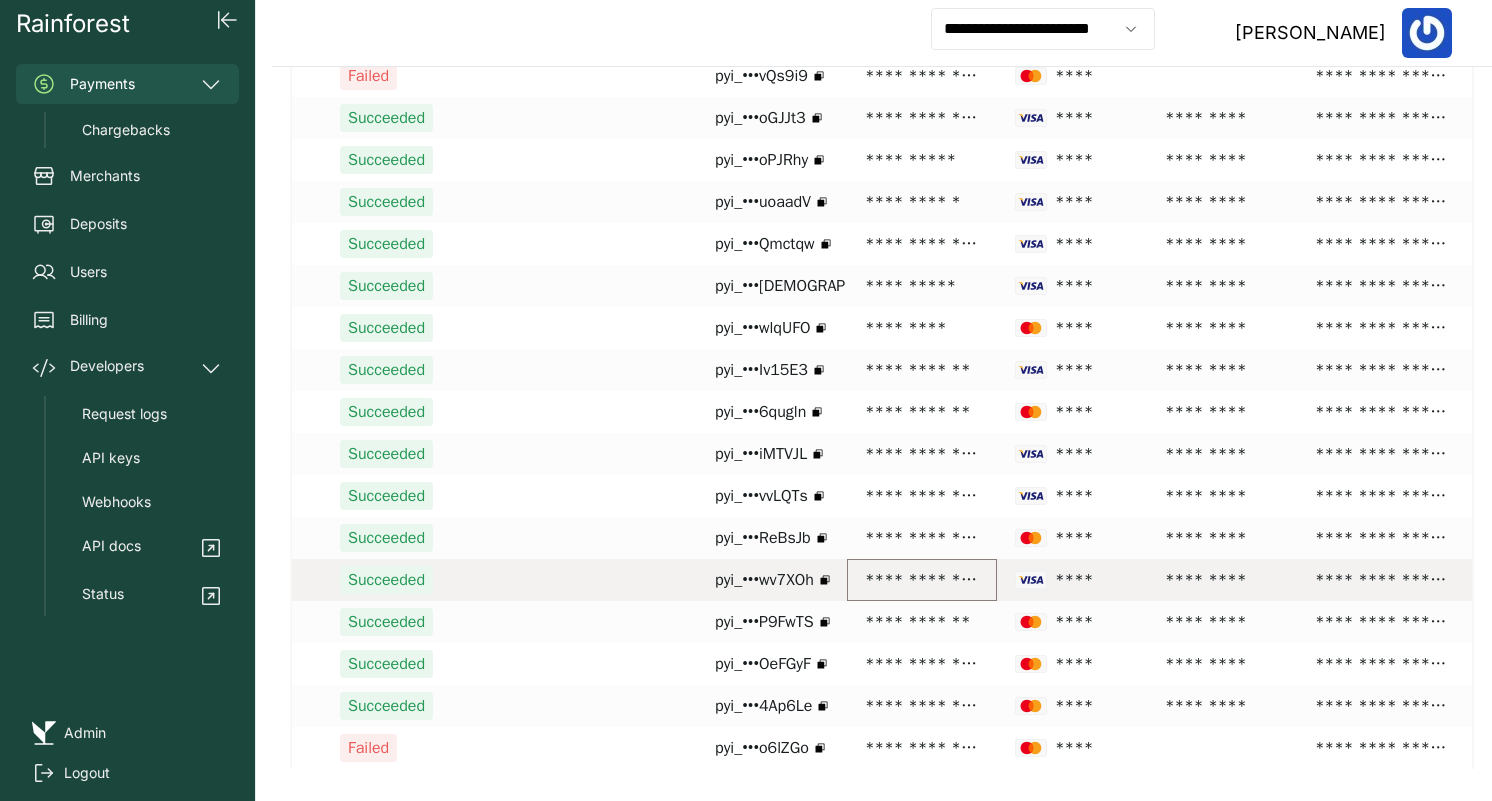 click on "**********" at bounding box center (922, 580) 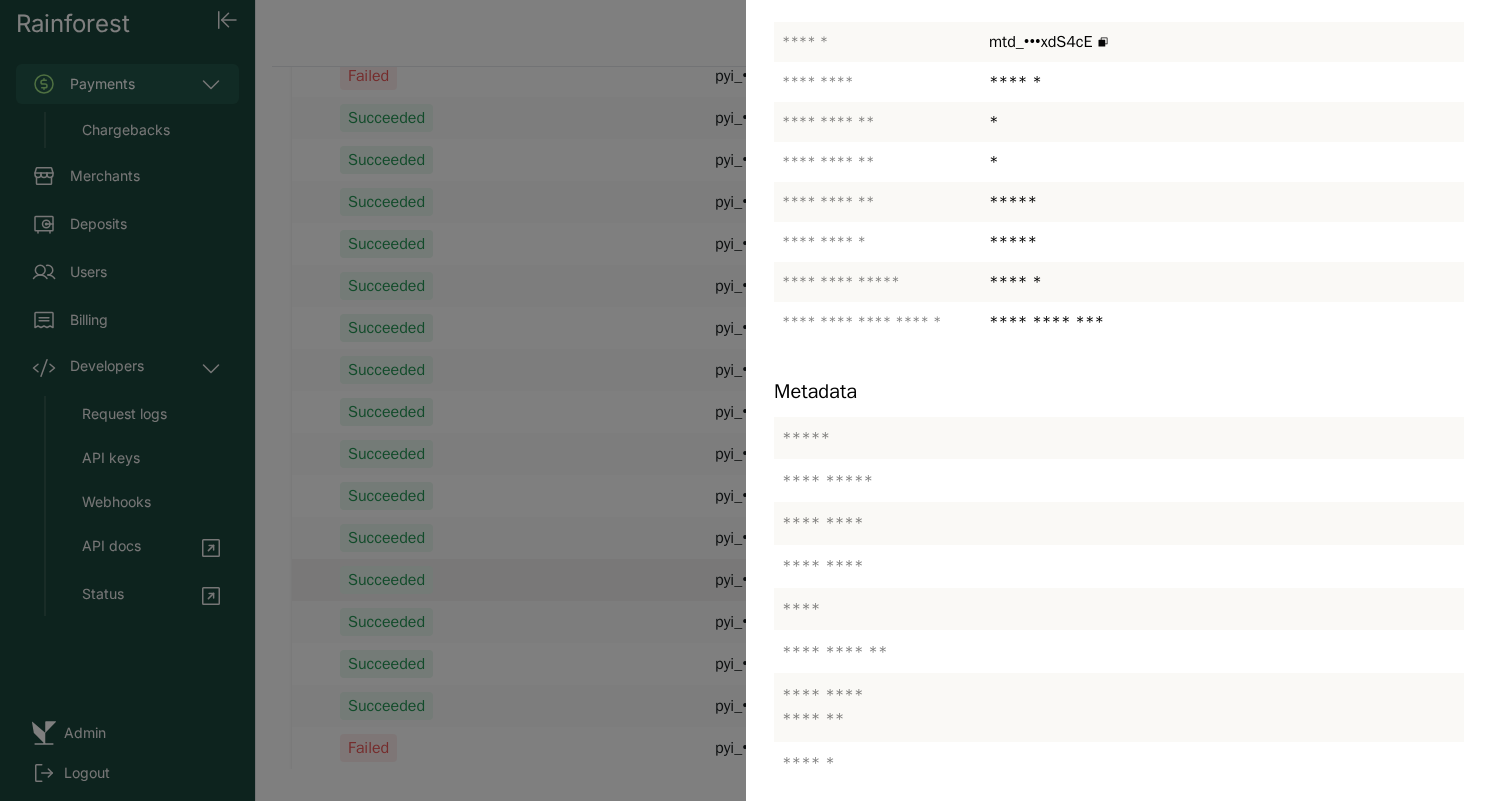 scroll, scrollTop: 438, scrollLeft: 0, axis: vertical 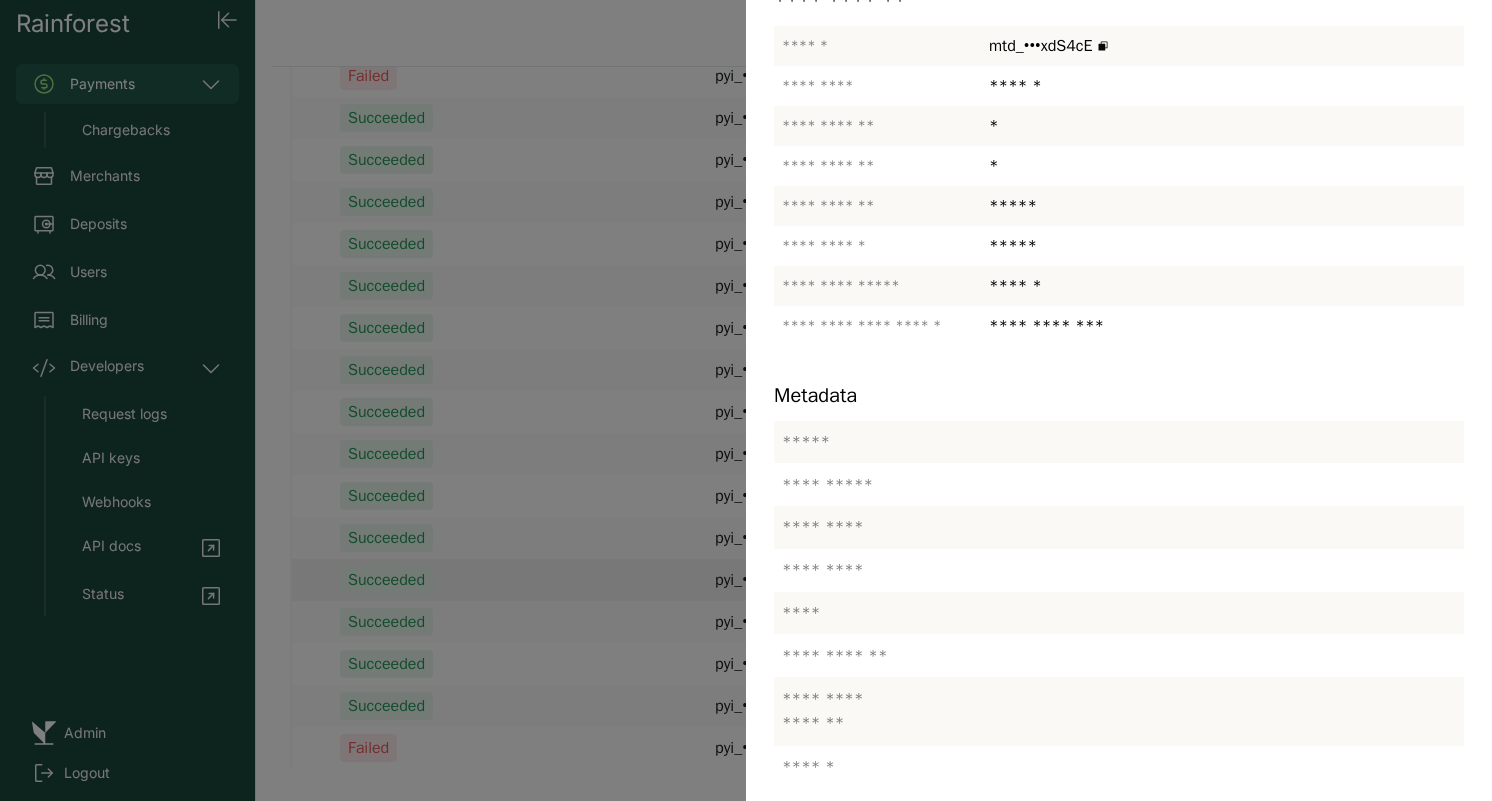 click at bounding box center (746, 400) 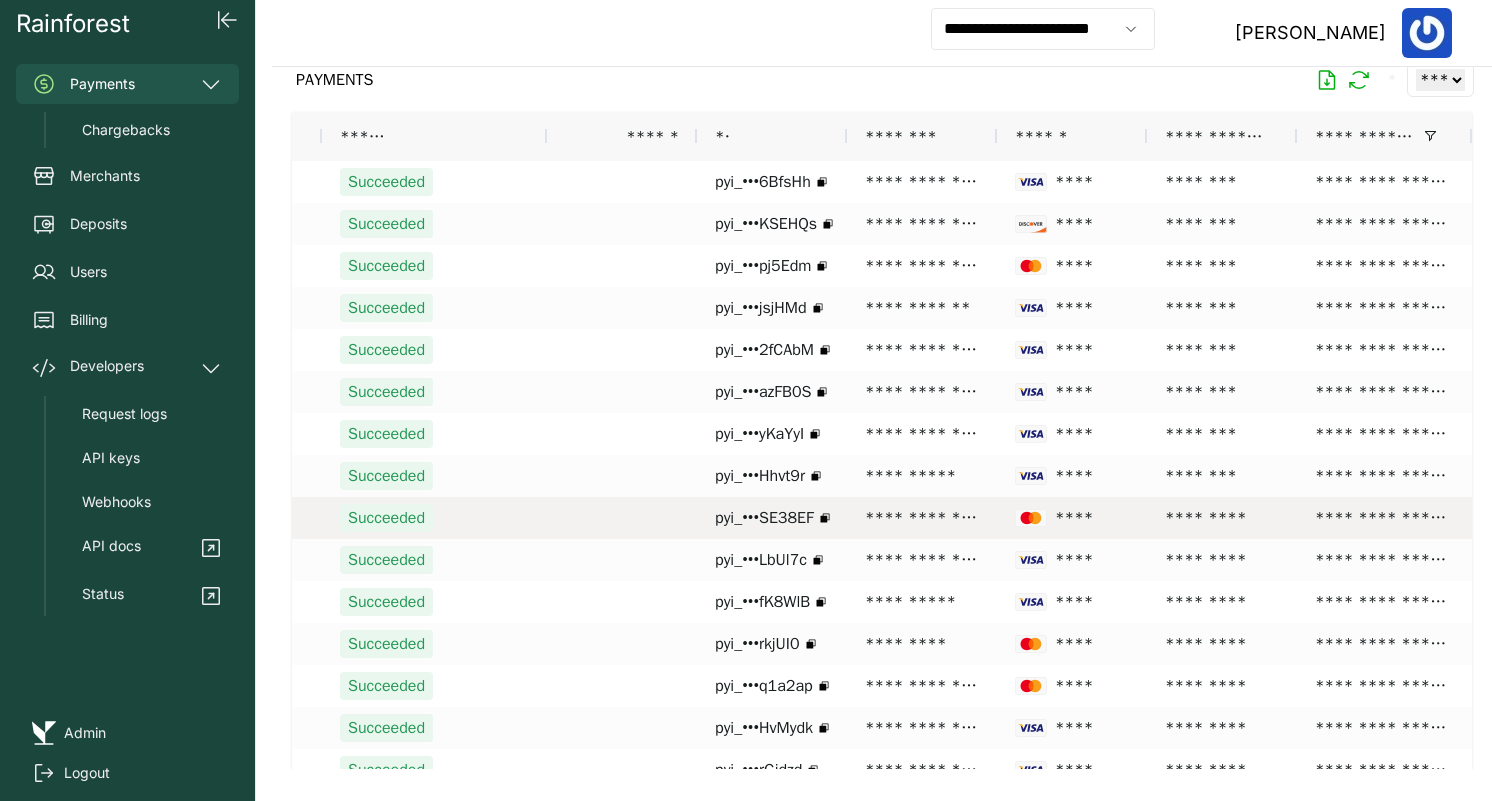 scroll, scrollTop: 0, scrollLeft: 0, axis: both 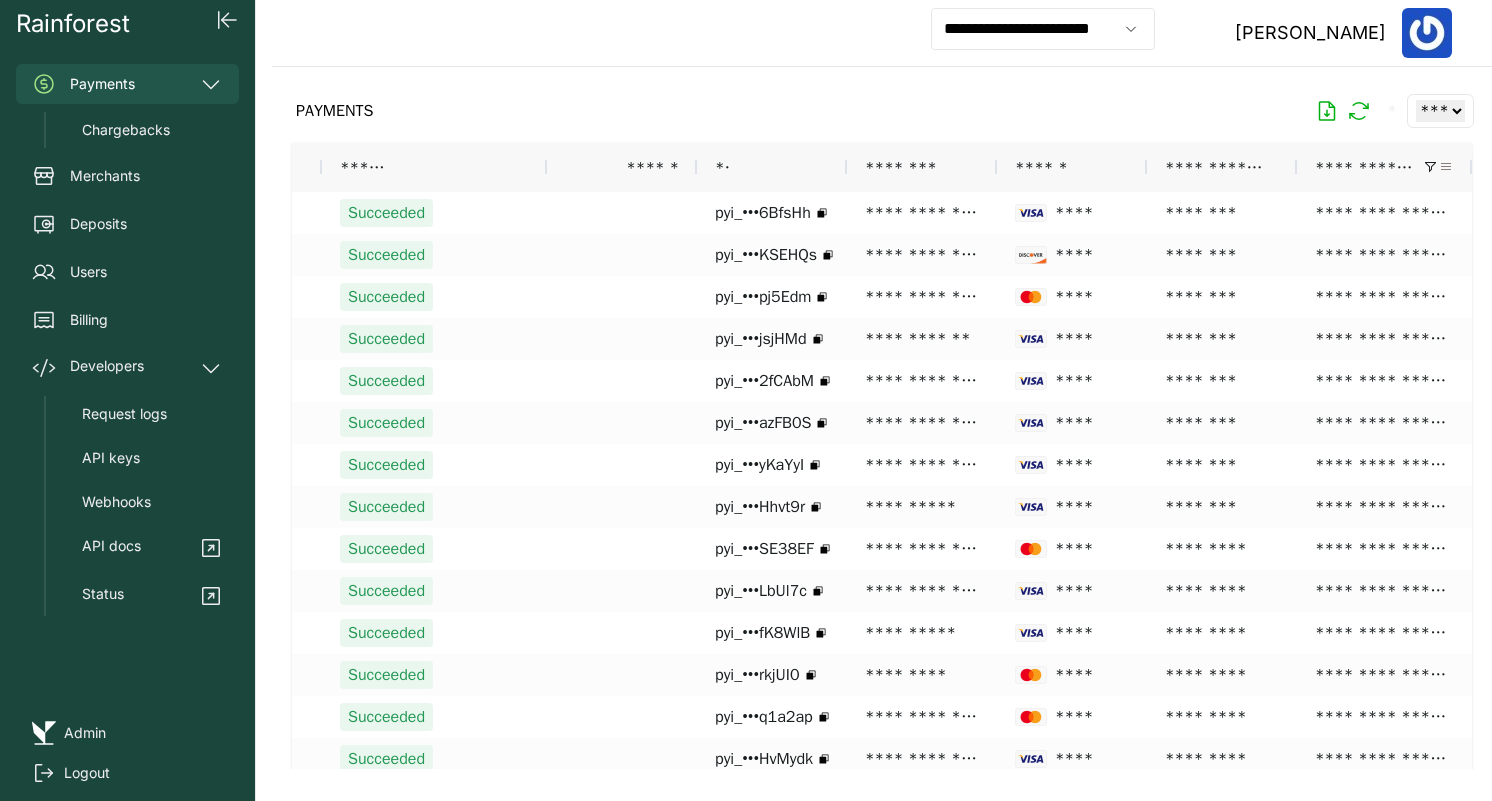 click at bounding box center [1446, 167] 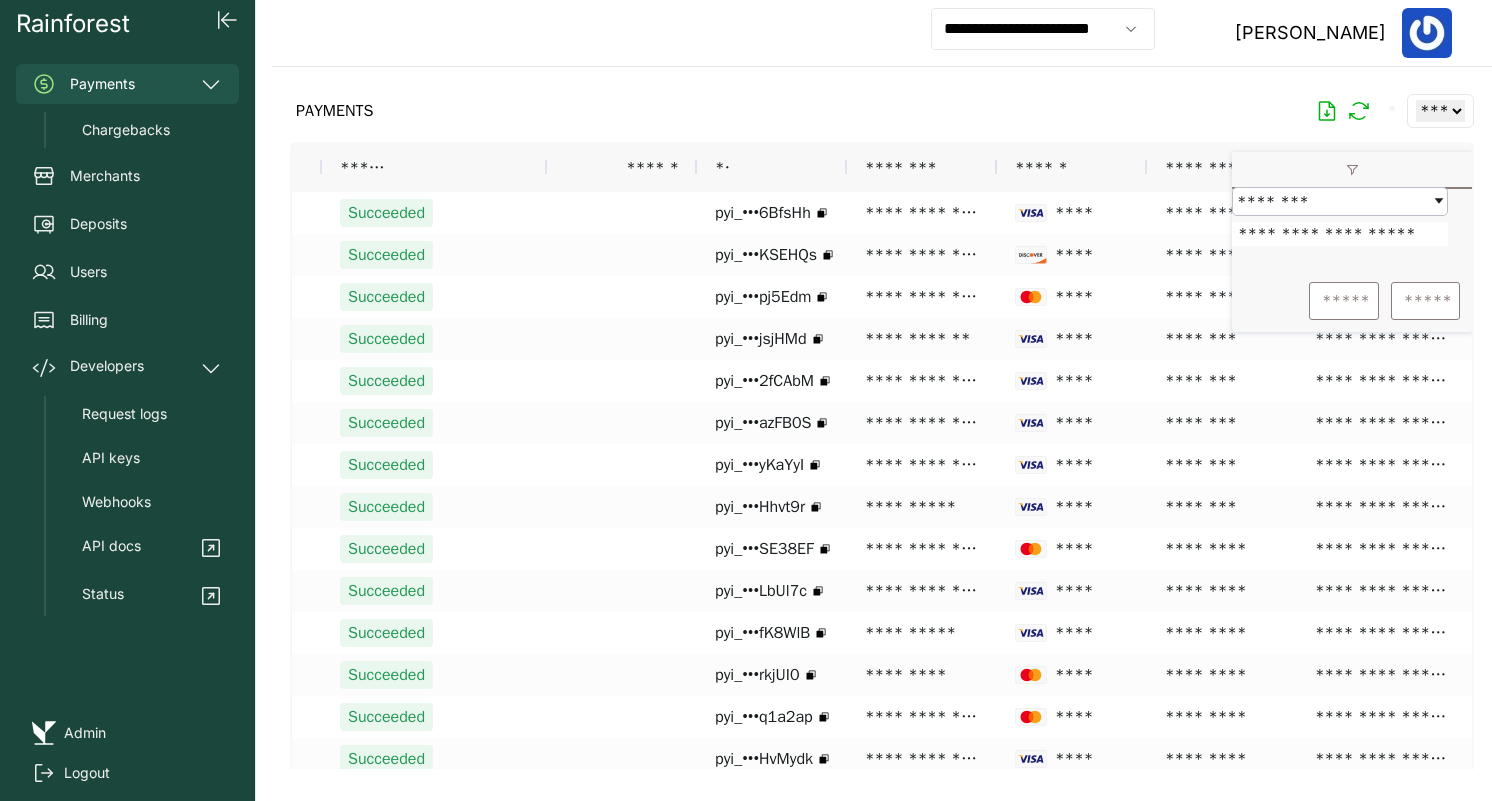 click on "**********" at bounding box center [1340, 234] 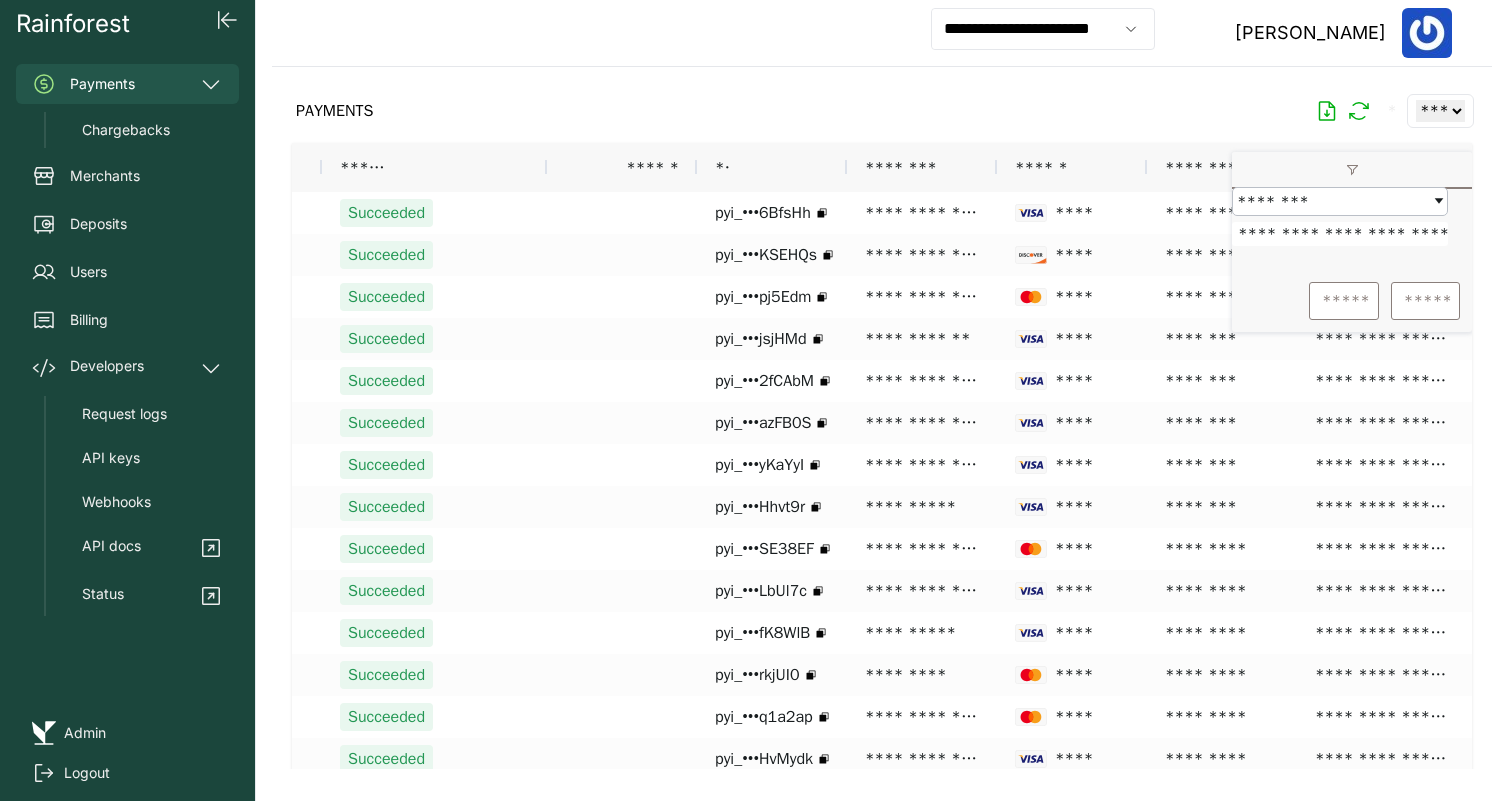 scroll, scrollTop: 0, scrollLeft: 39, axis: horizontal 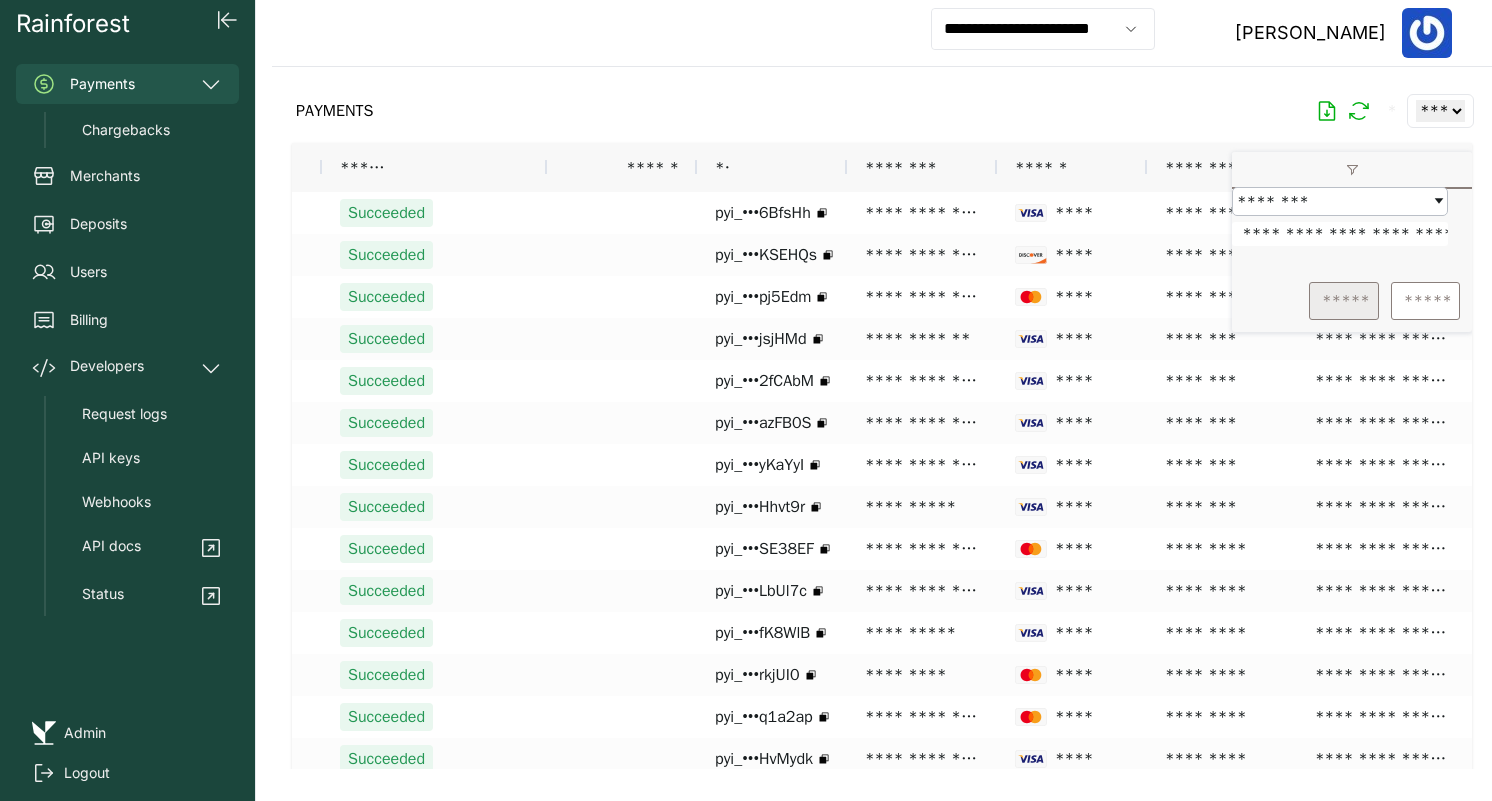 type on "**********" 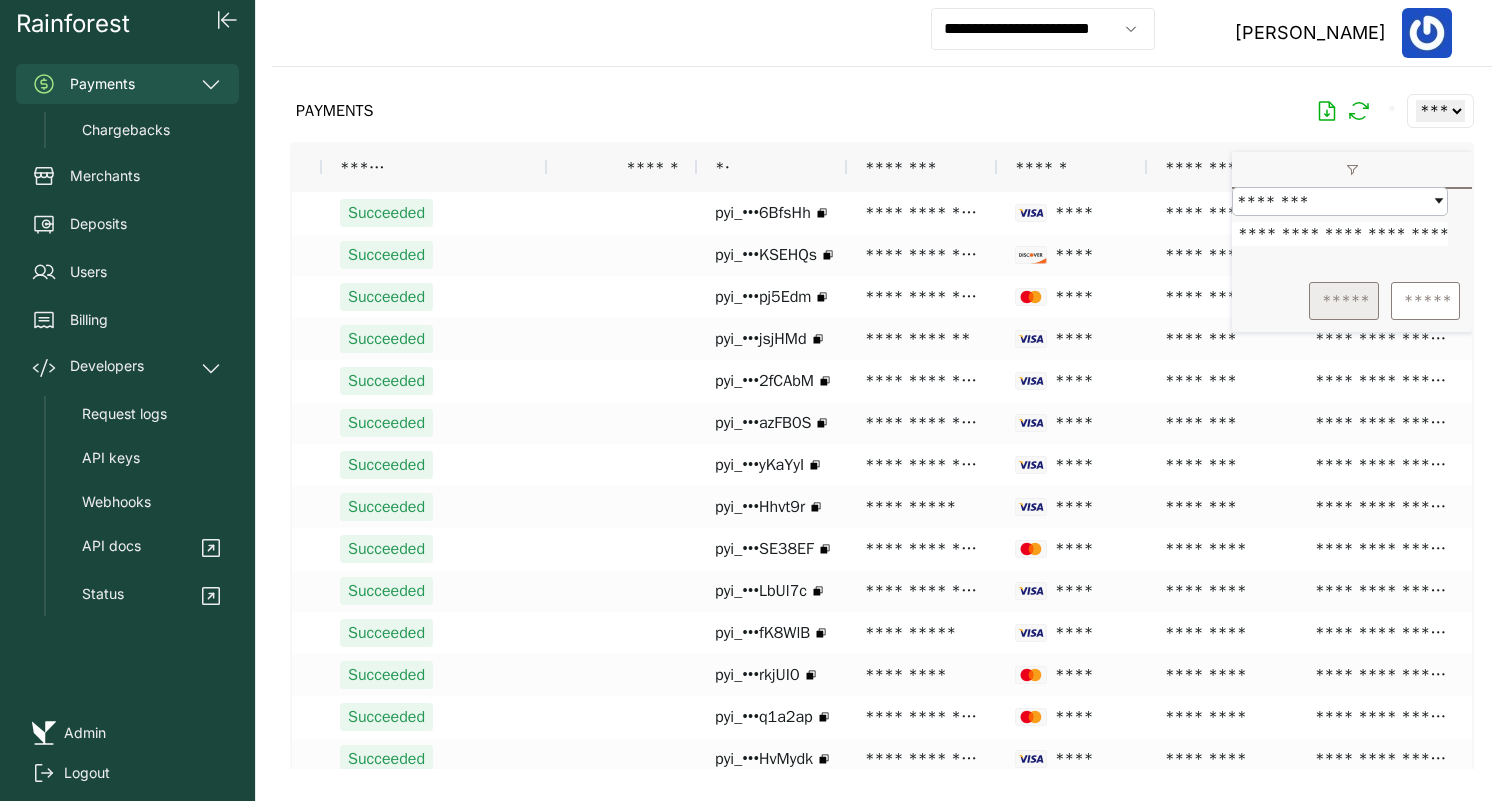click on "*****" at bounding box center [1344, 301] 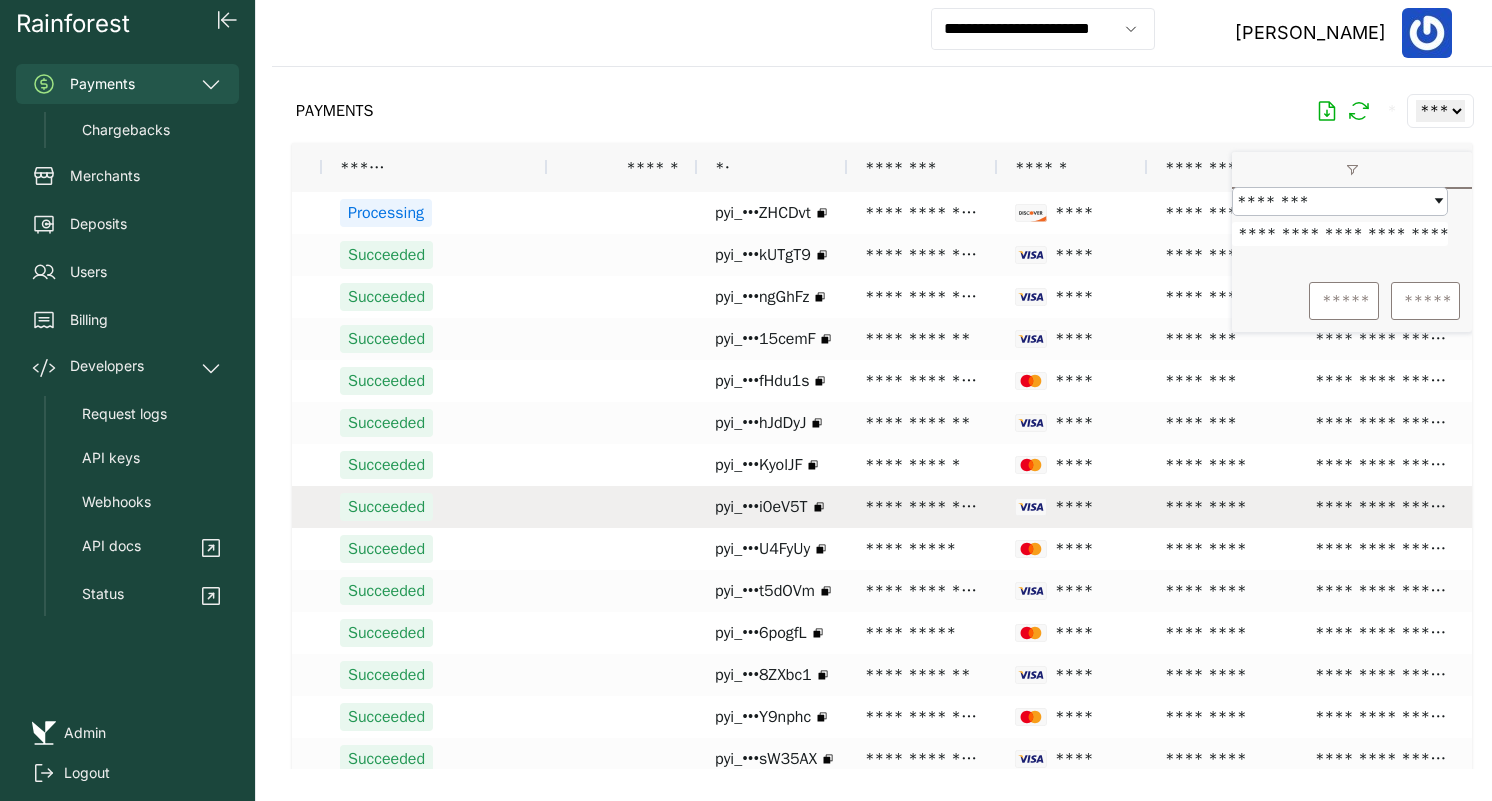click on "**********" at bounding box center [922, 507] 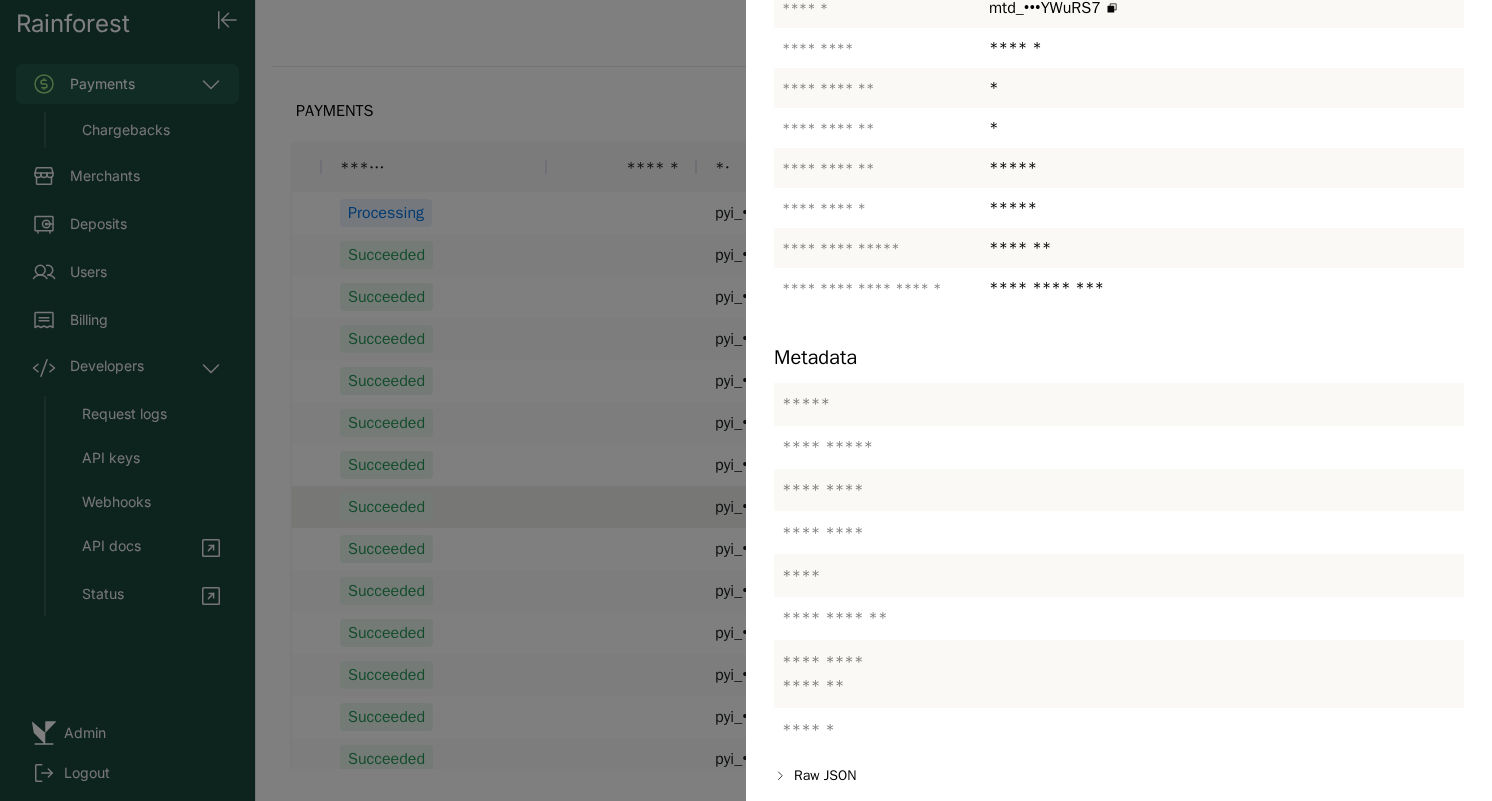 scroll, scrollTop: 389, scrollLeft: 0, axis: vertical 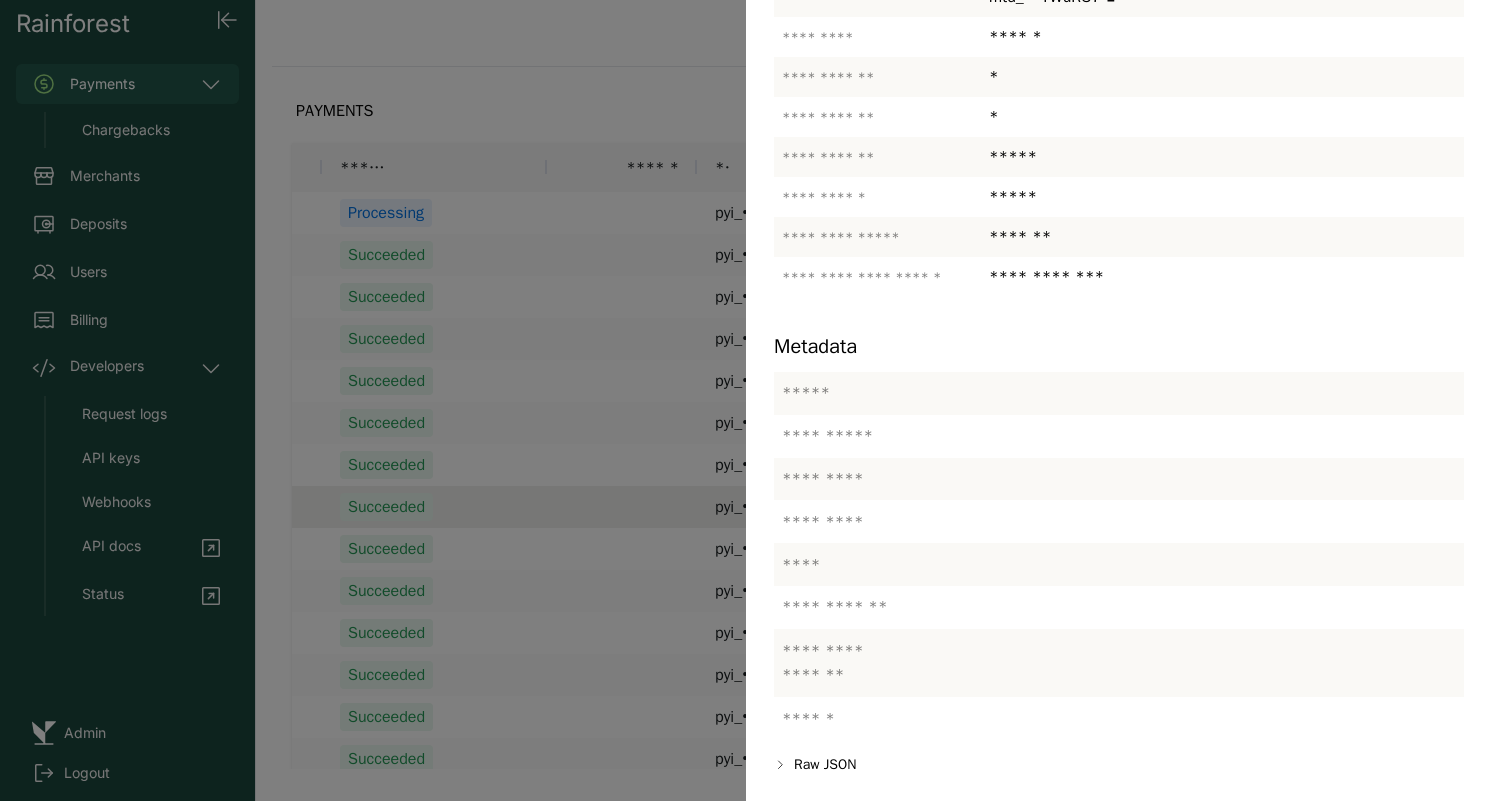 click at bounding box center [746, 400] 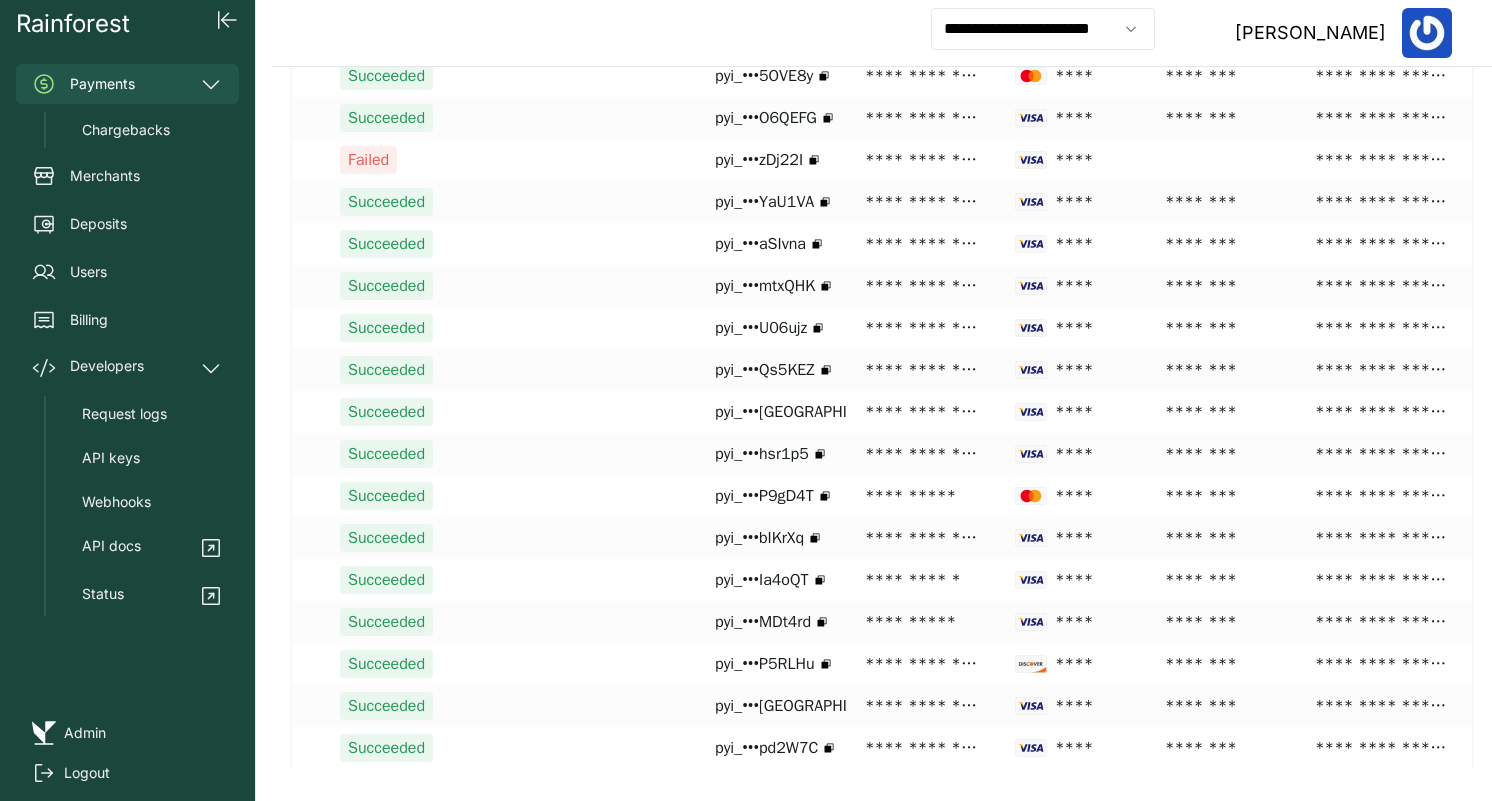 scroll, scrollTop: 2534, scrollLeft: 0, axis: vertical 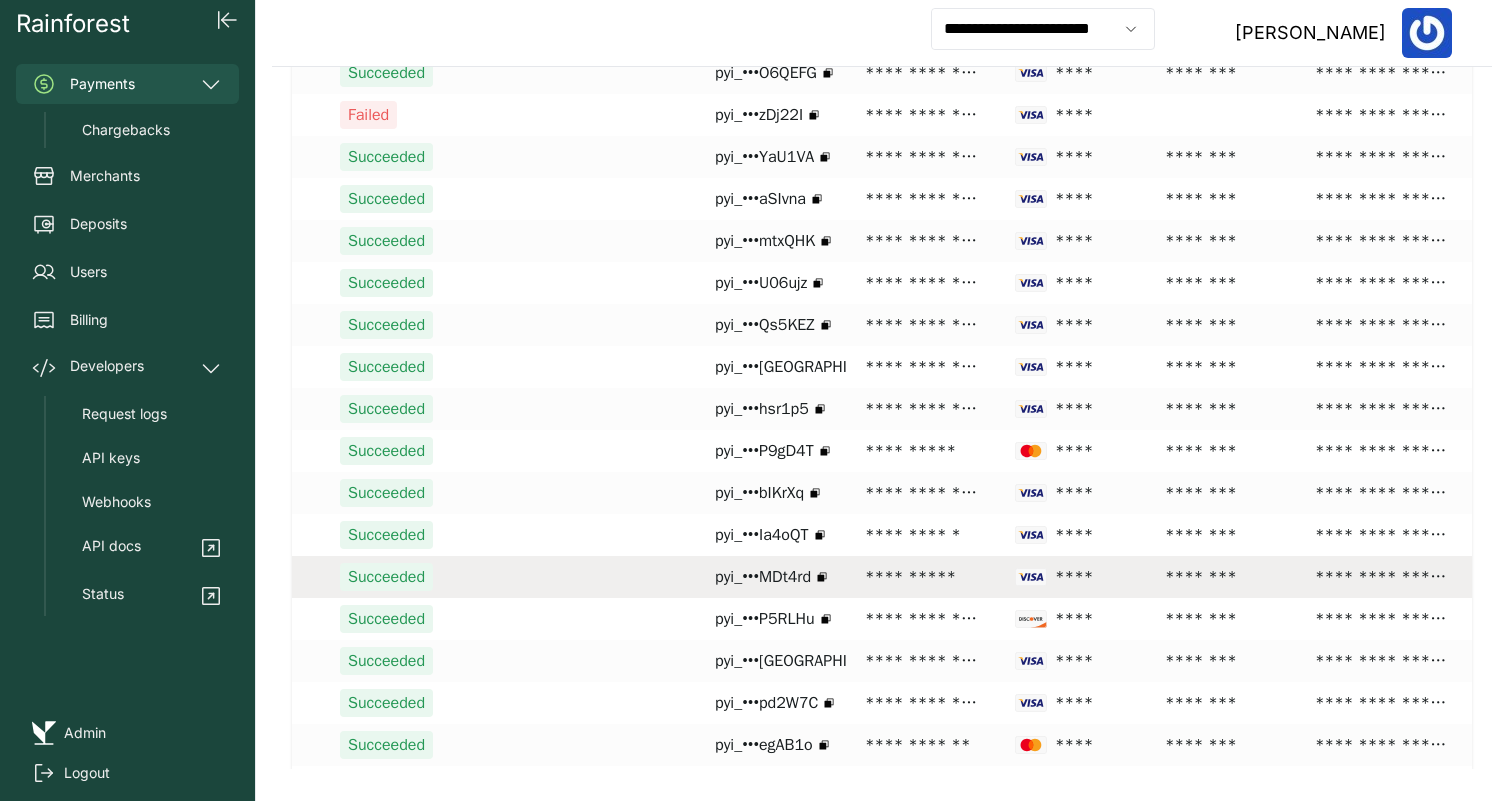 click on "pyi_•••MDt4rd" at bounding box center (763, 577) 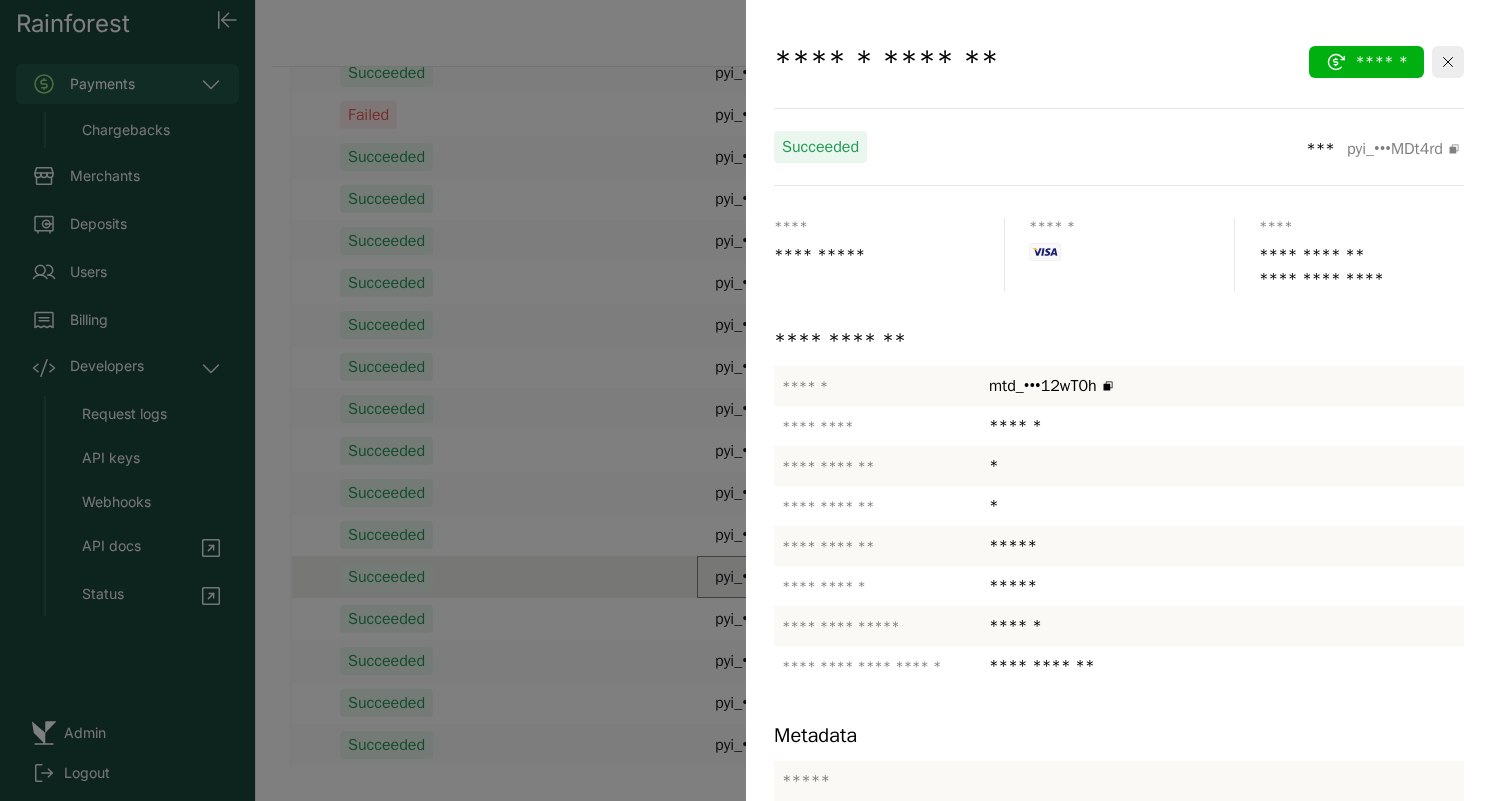 scroll, scrollTop: 413, scrollLeft: 0, axis: vertical 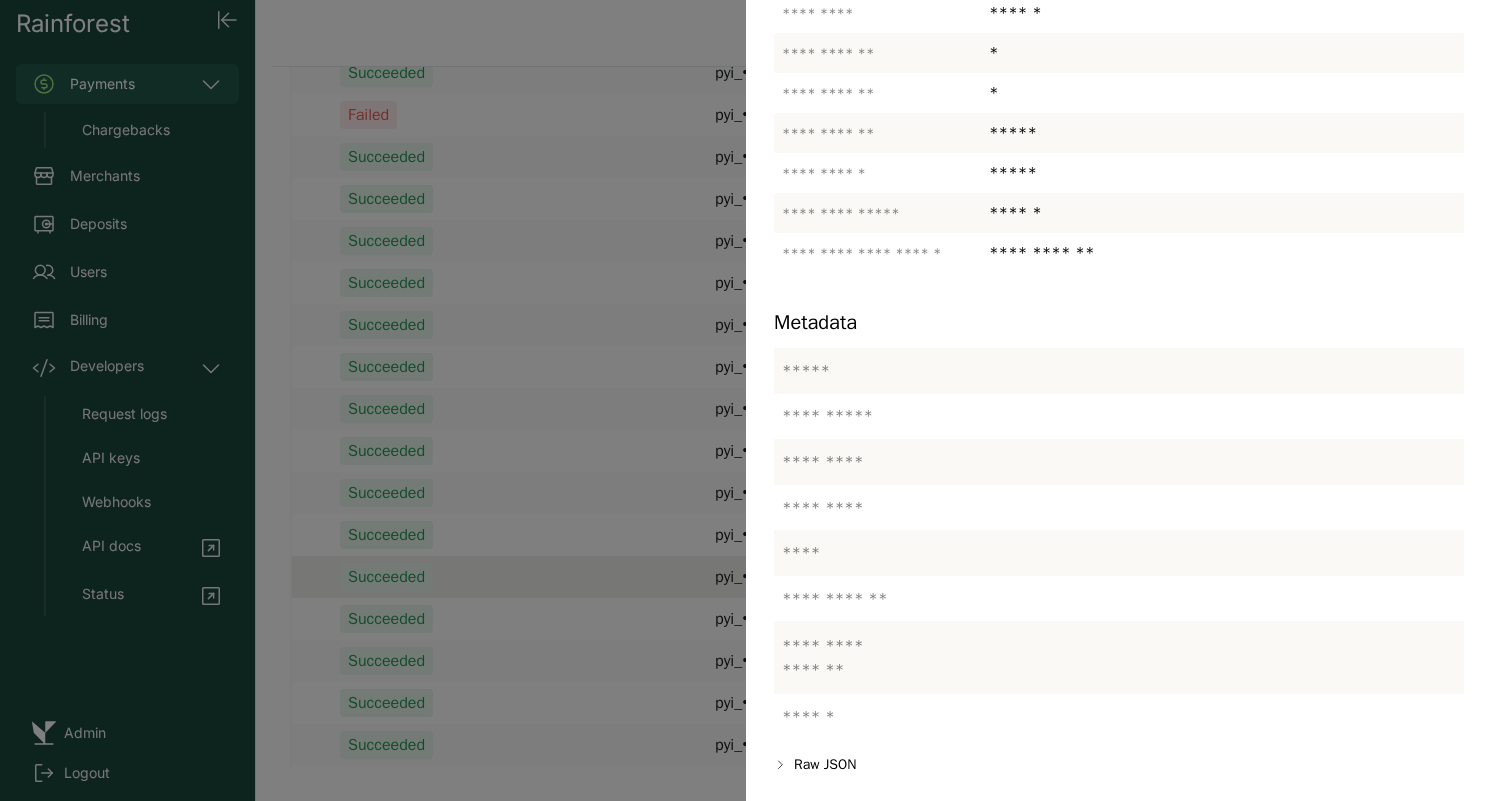 click at bounding box center (746, 400) 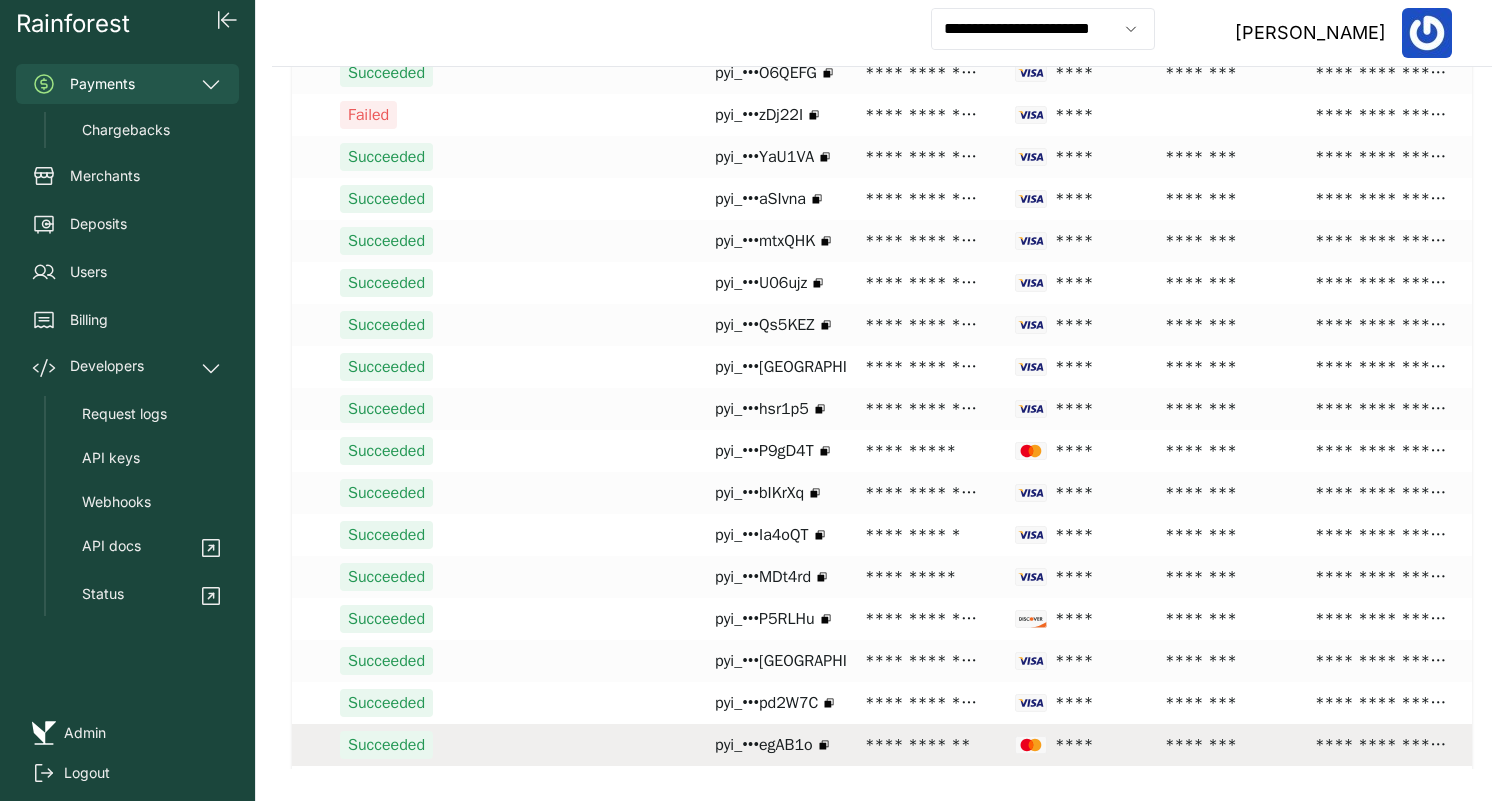 click on "**********" at bounding box center (922, 745) 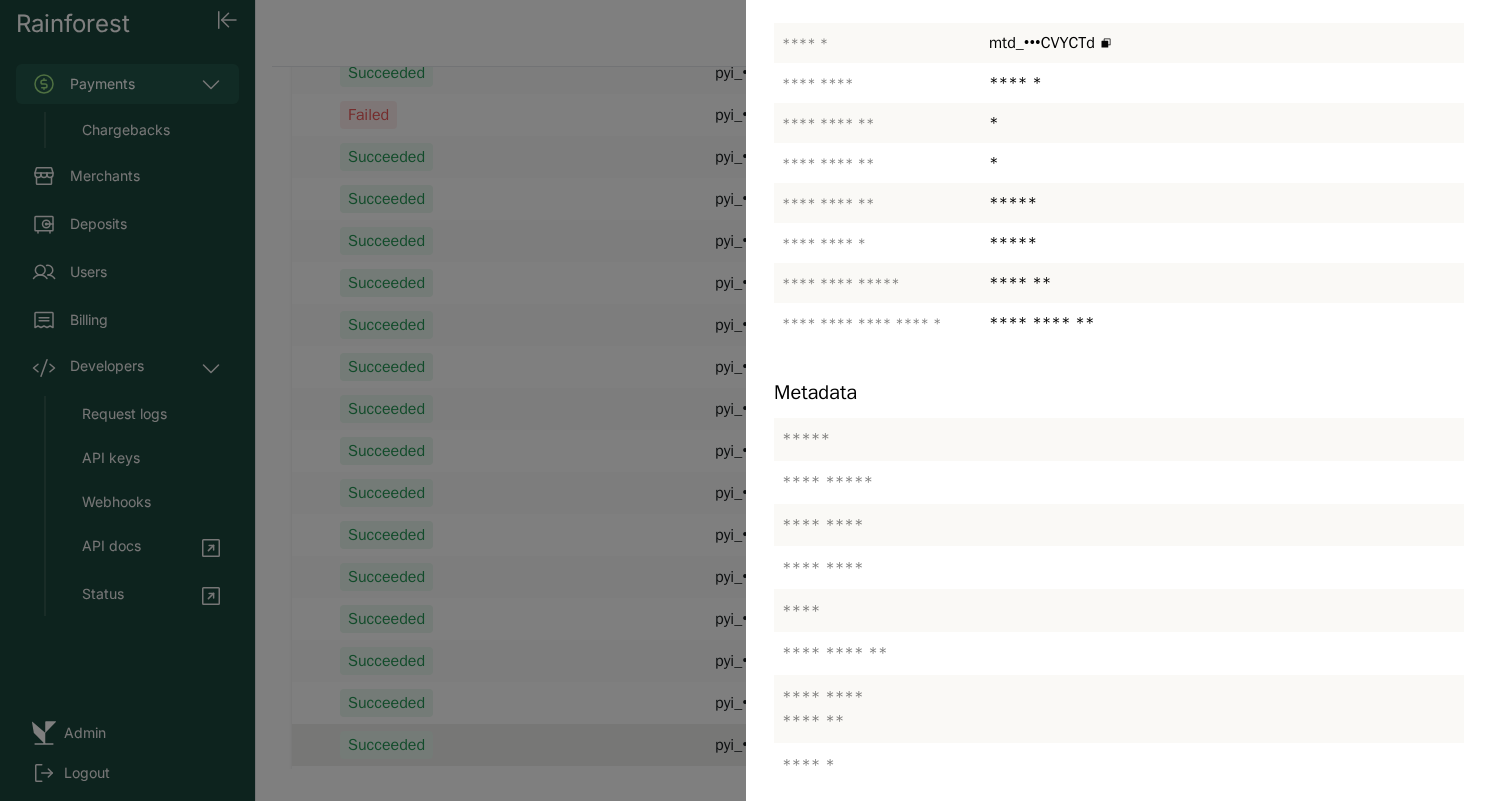 scroll, scrollTop: 353, scrollLeft: 0, axis: vertical 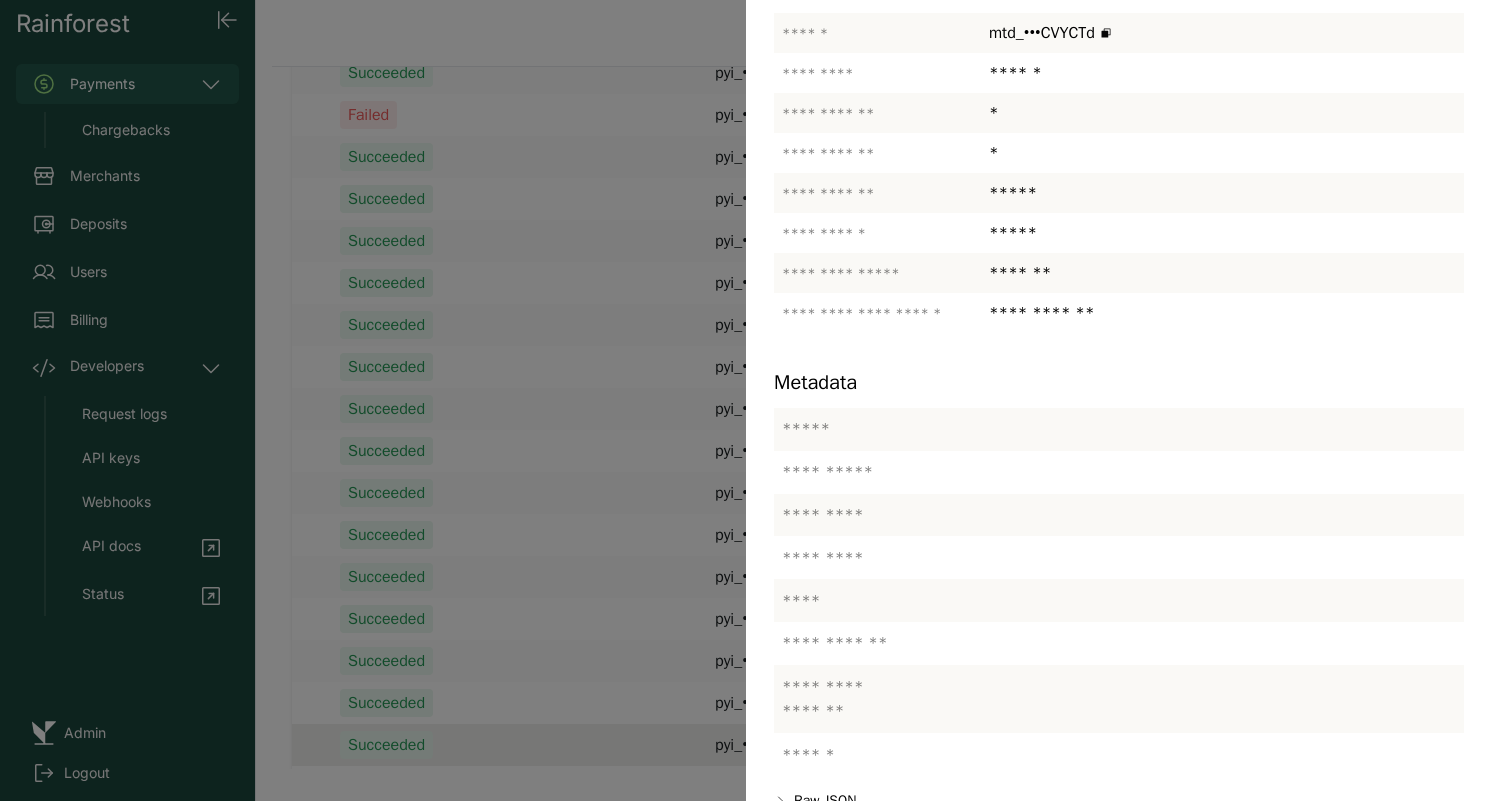 click at bounding box center (746, 400) 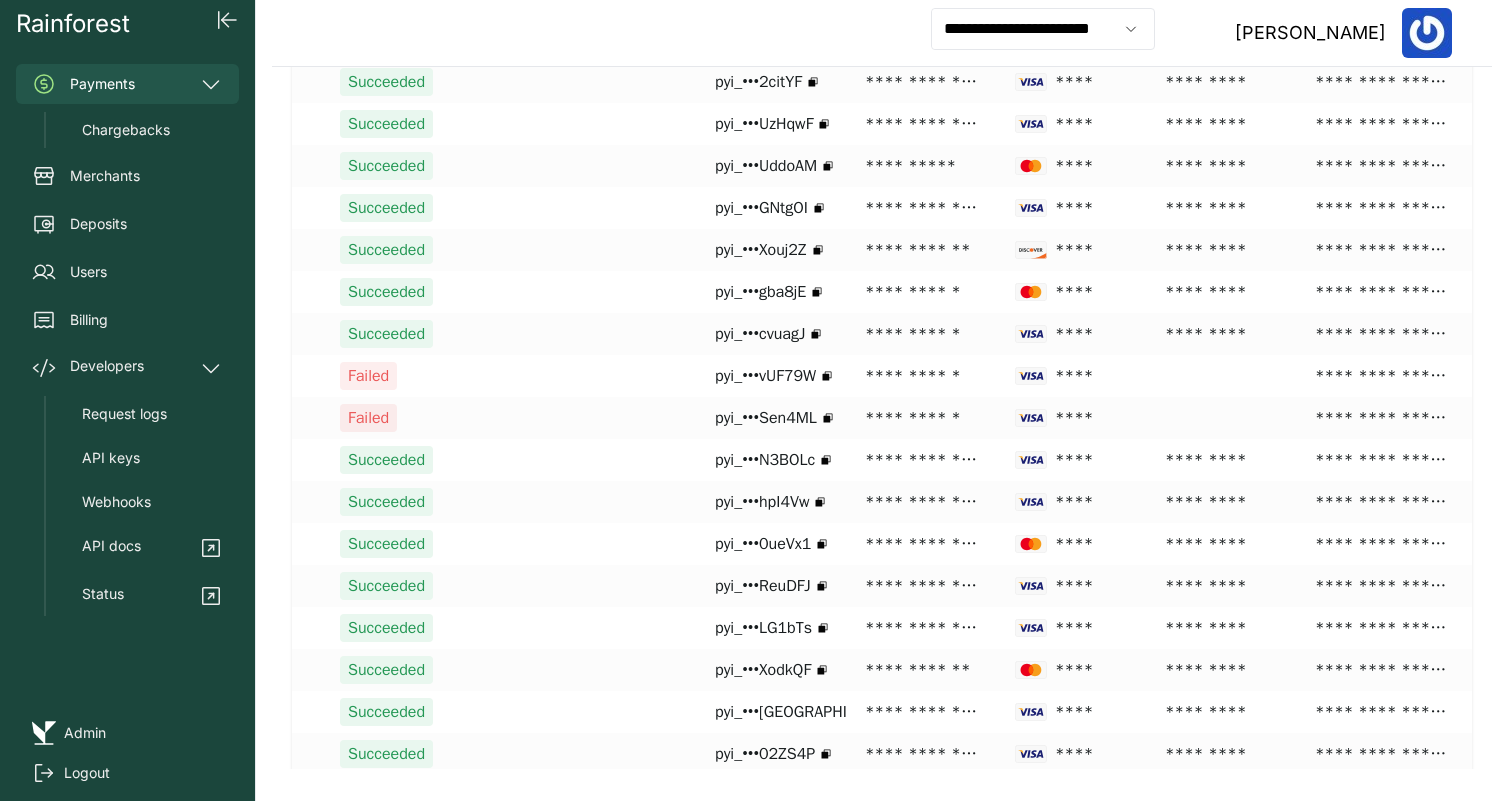 scroll, scrollTop: 0, scrollLeft: 0, axis: both 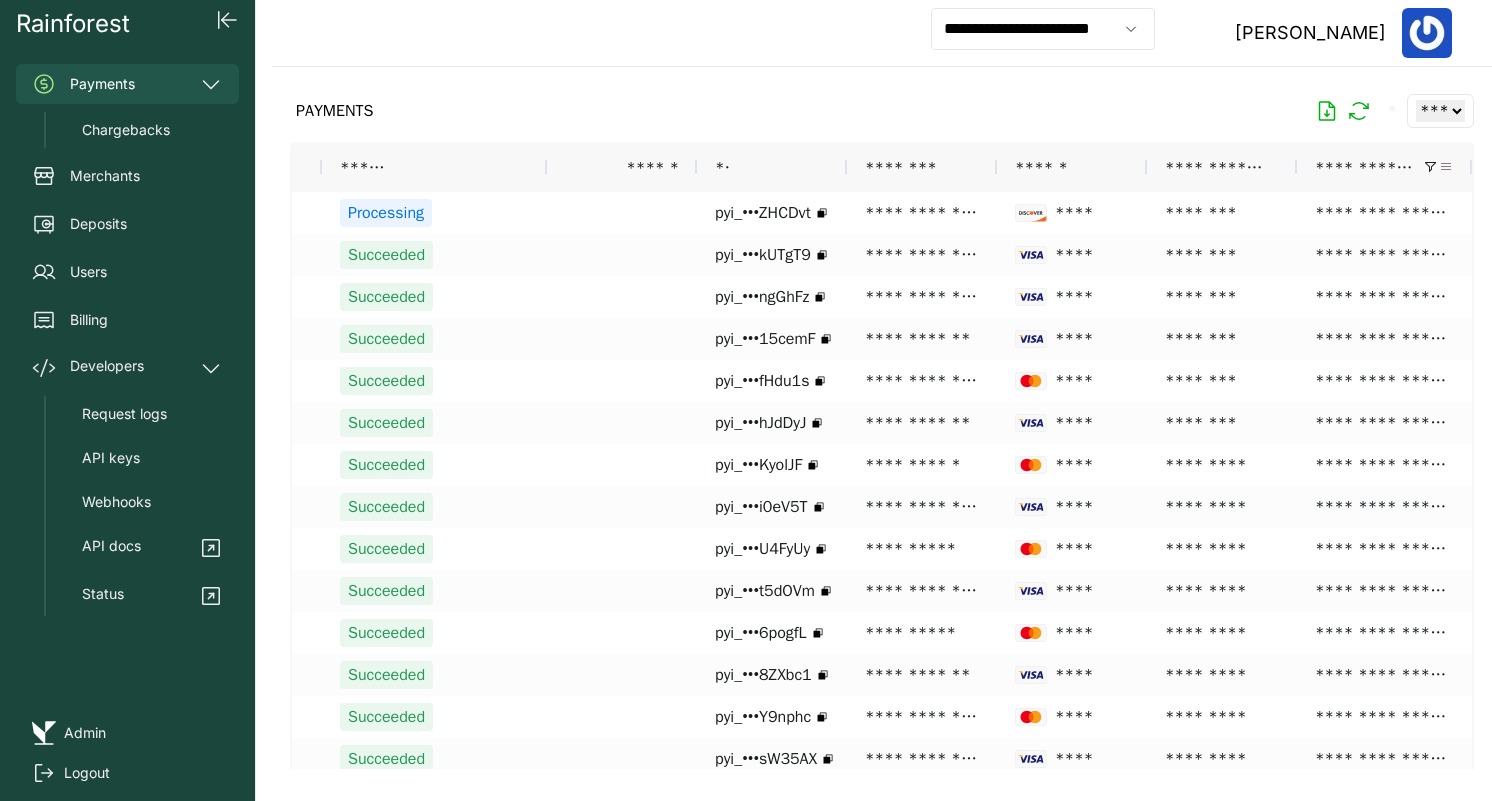 click at bounding box center [1446, 167] 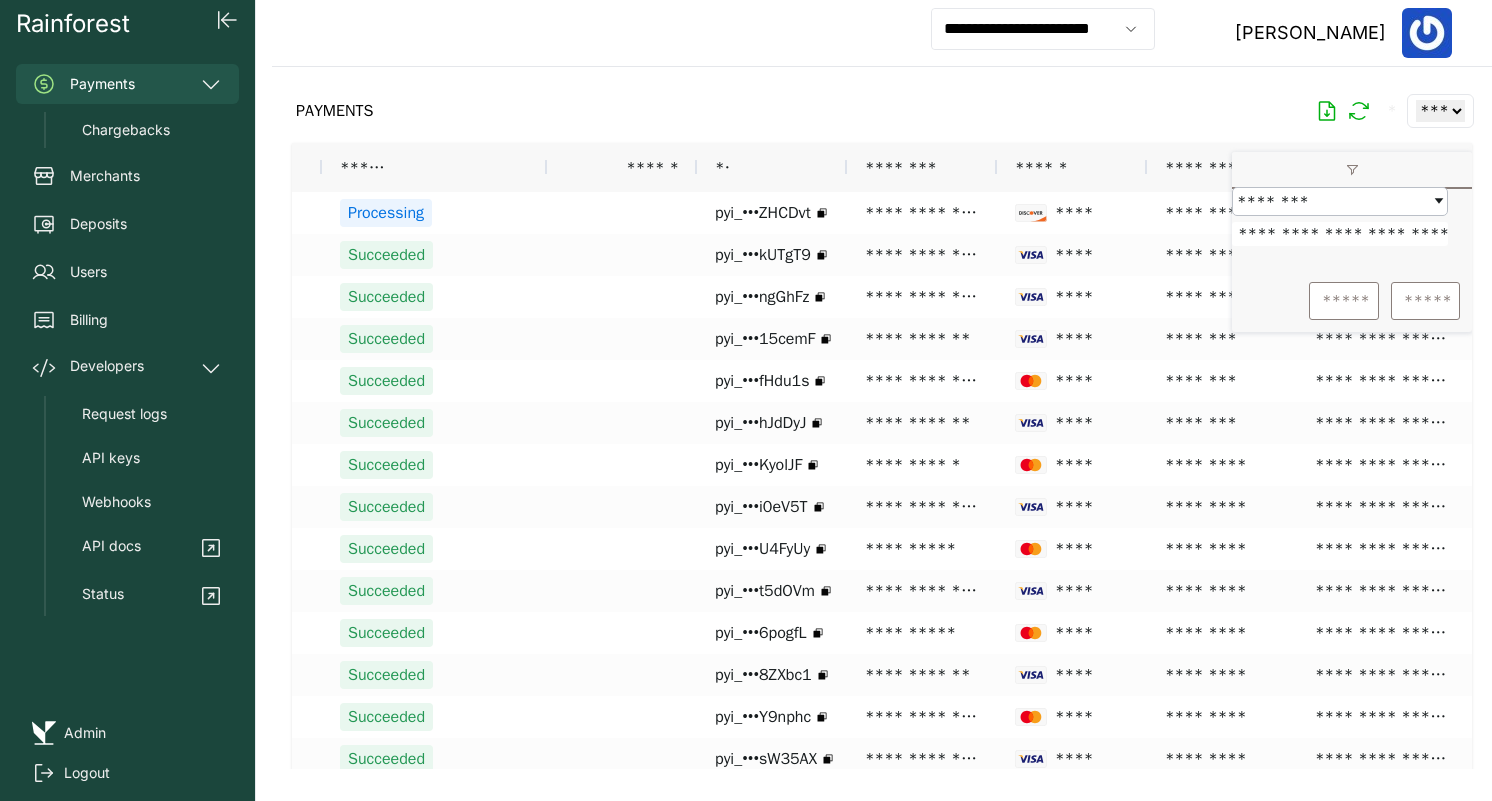 scroll, scrollTop: 0, scrollLeft: 39, axis: horizontal 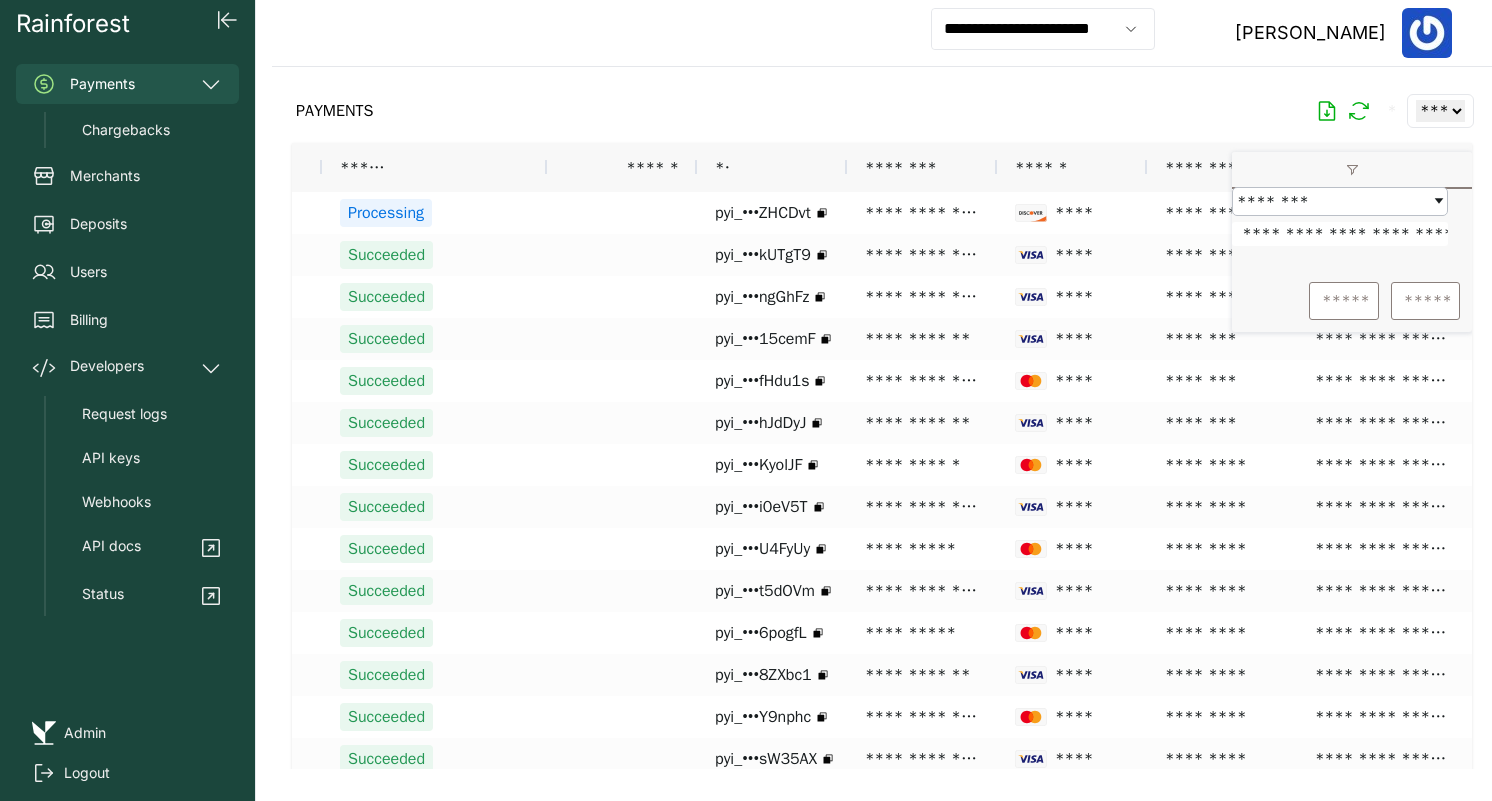 click on "**********" at bounding box center (1340, 234) 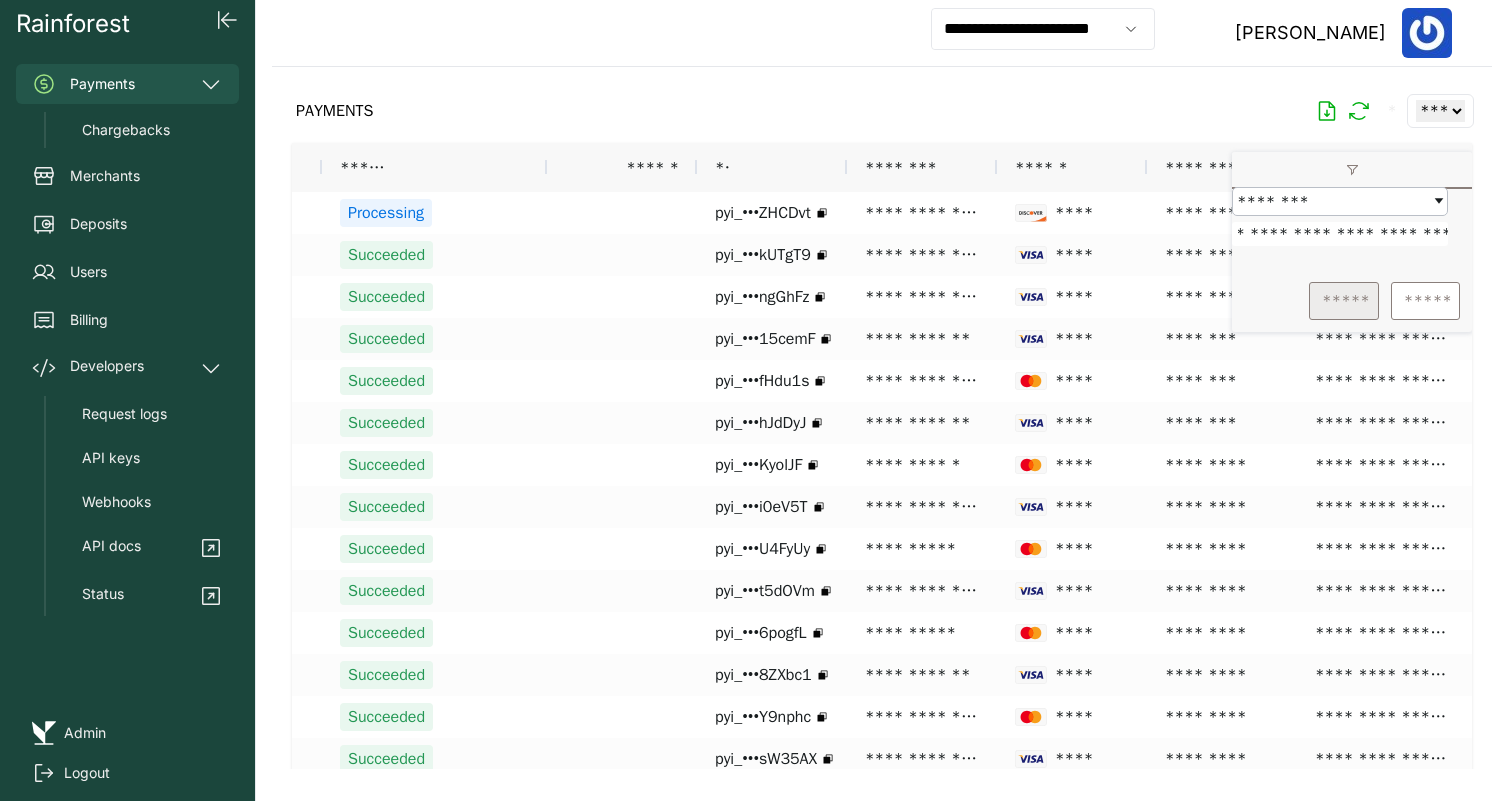 type on "**********" 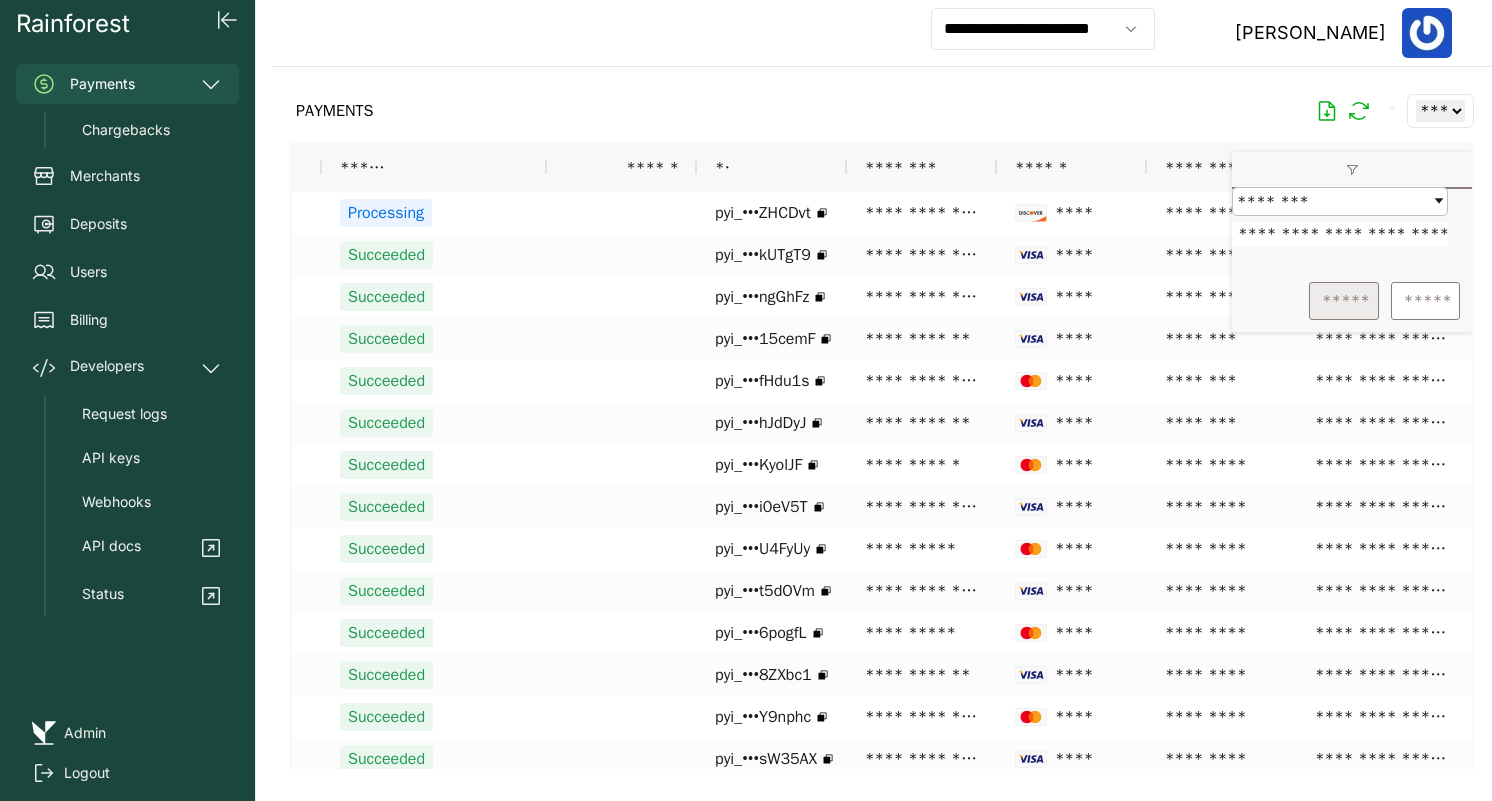 click on "*****" at bounding box center (1344, 301) 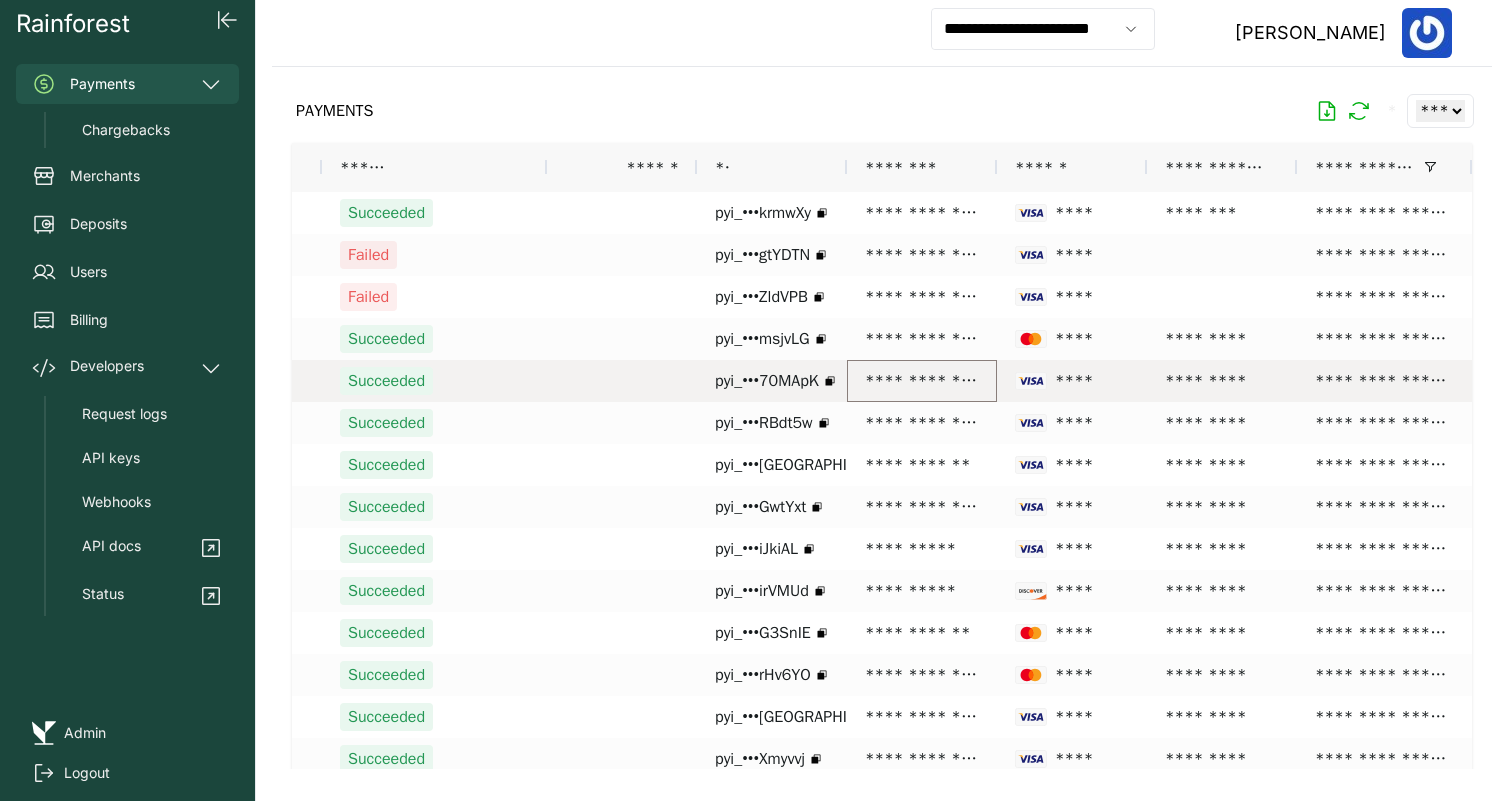 click on "**********" at bounding box center [922, 381] 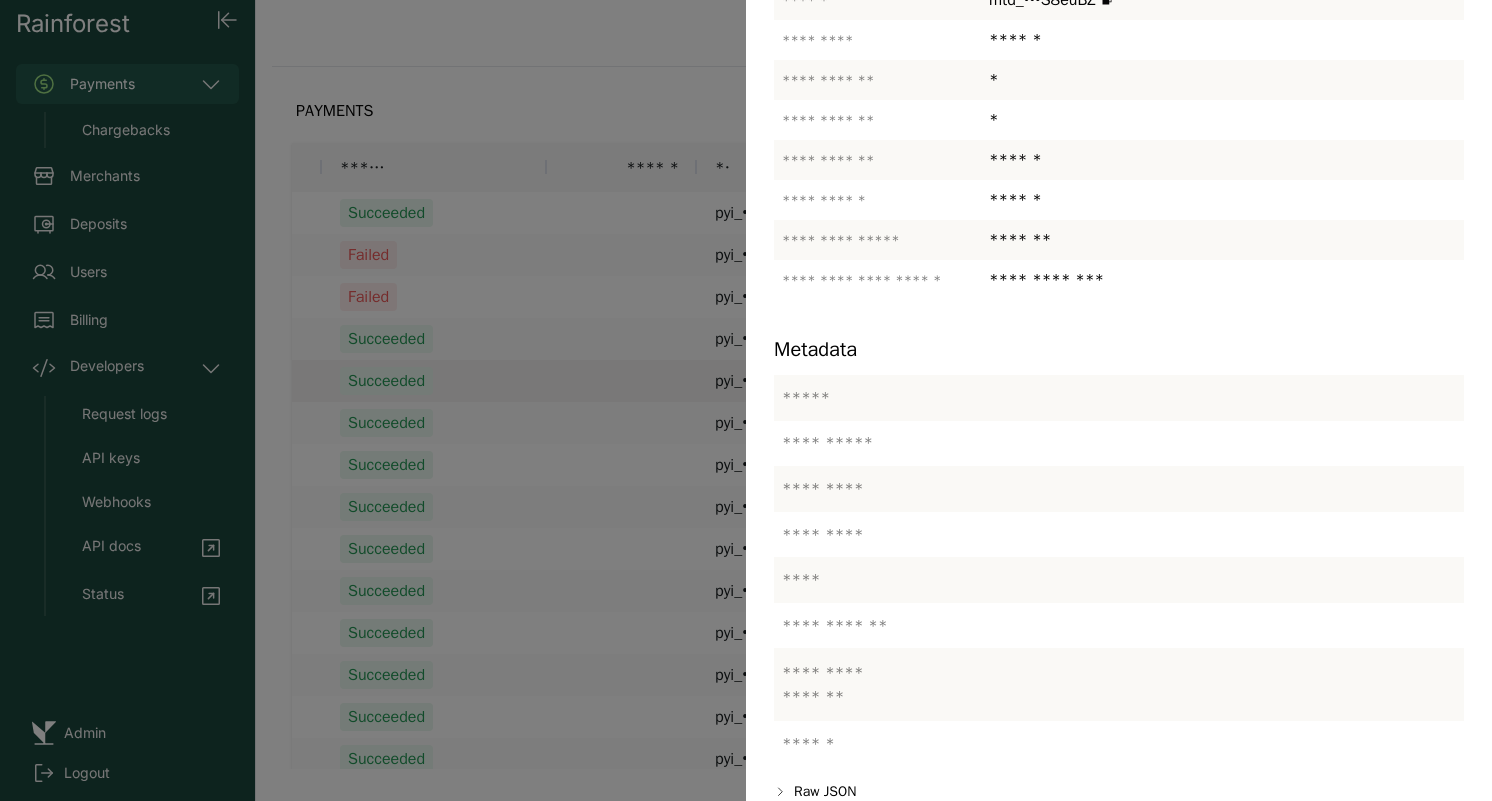 scroll, scrollTop: 413, scrollLeft: 0, axis: vertical 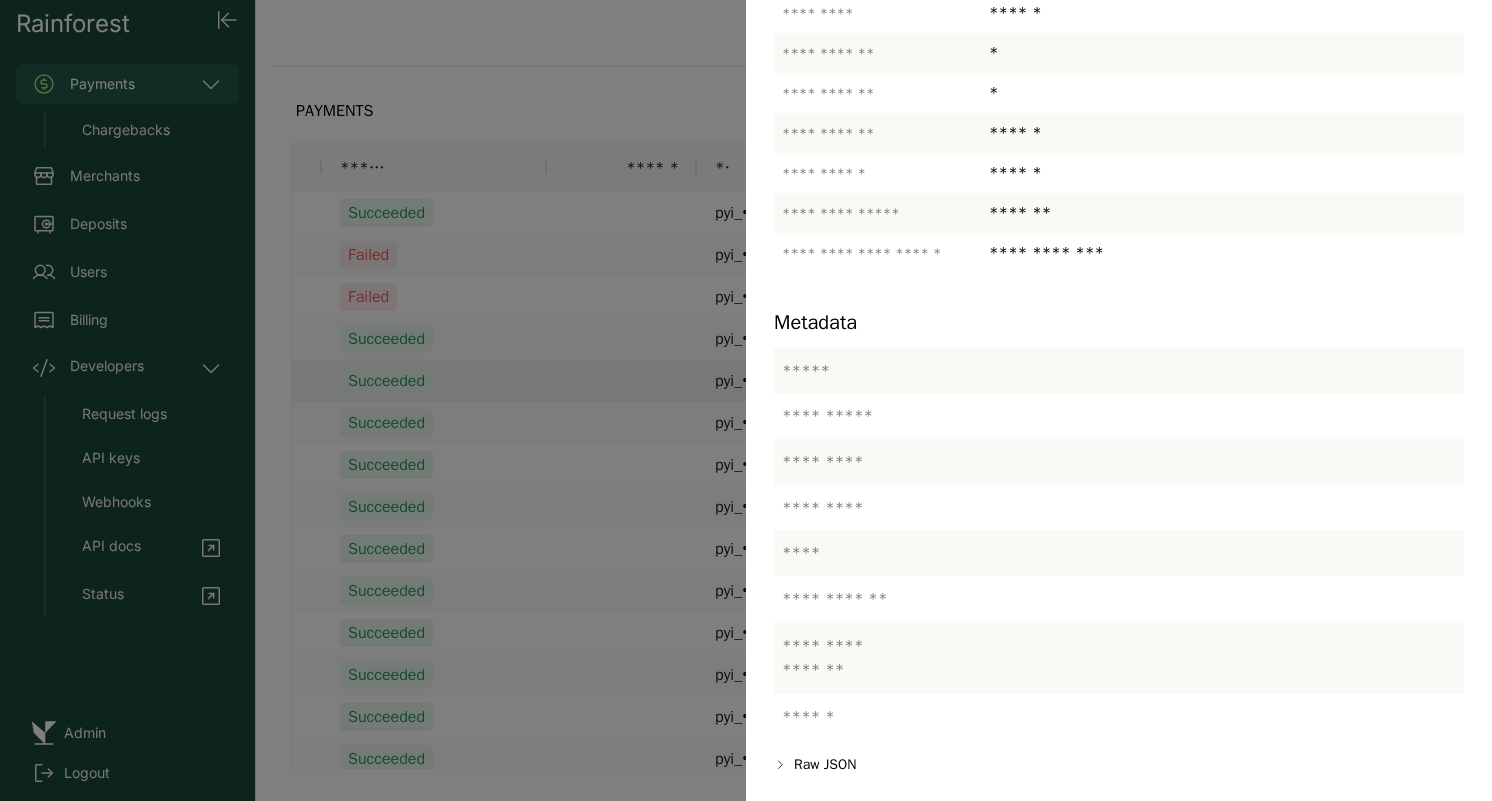 click at bounding box center (746, 400) 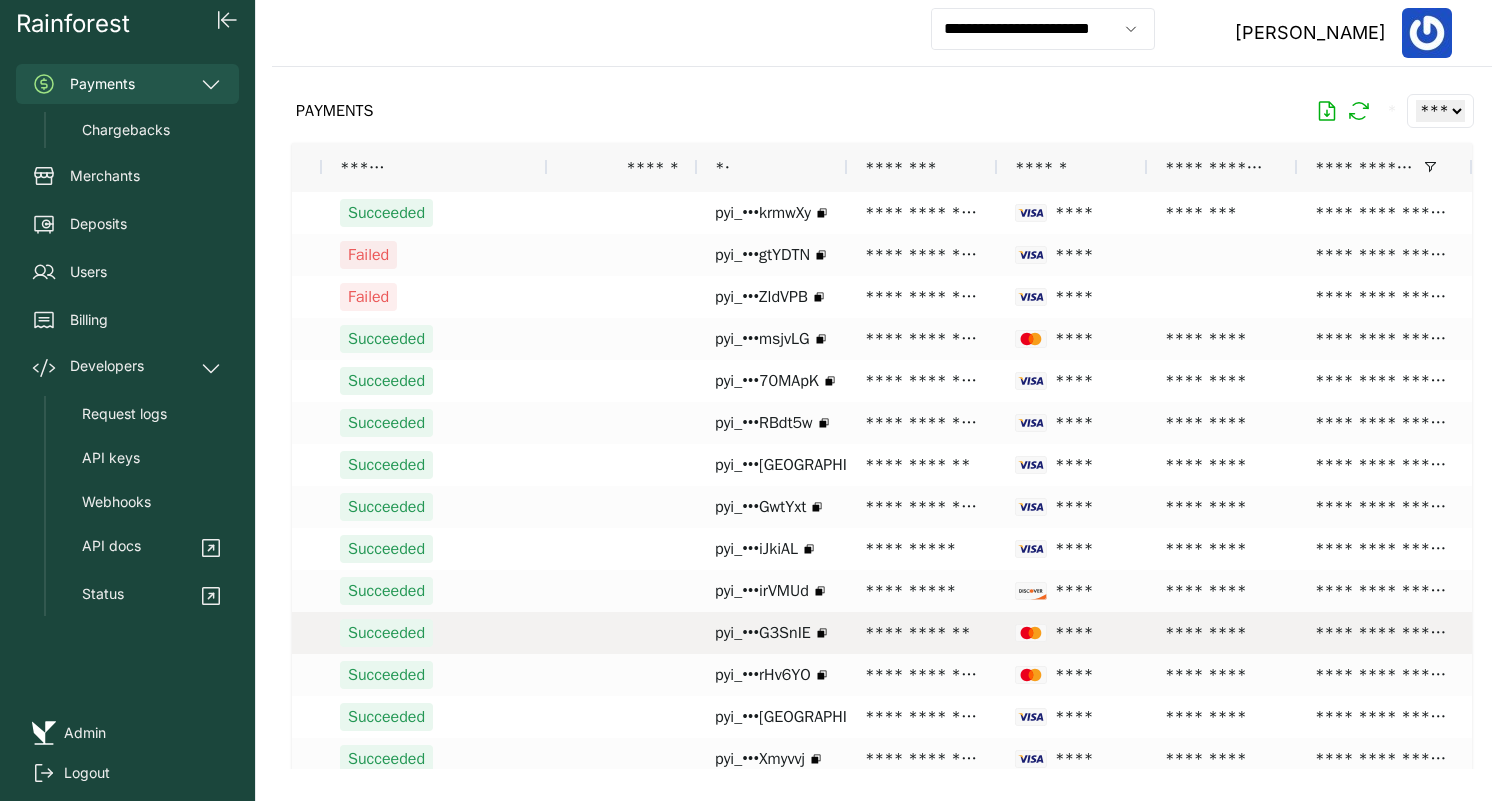 scroll, scrollTop: 0, scrollLeft: 266, axis: horizontal 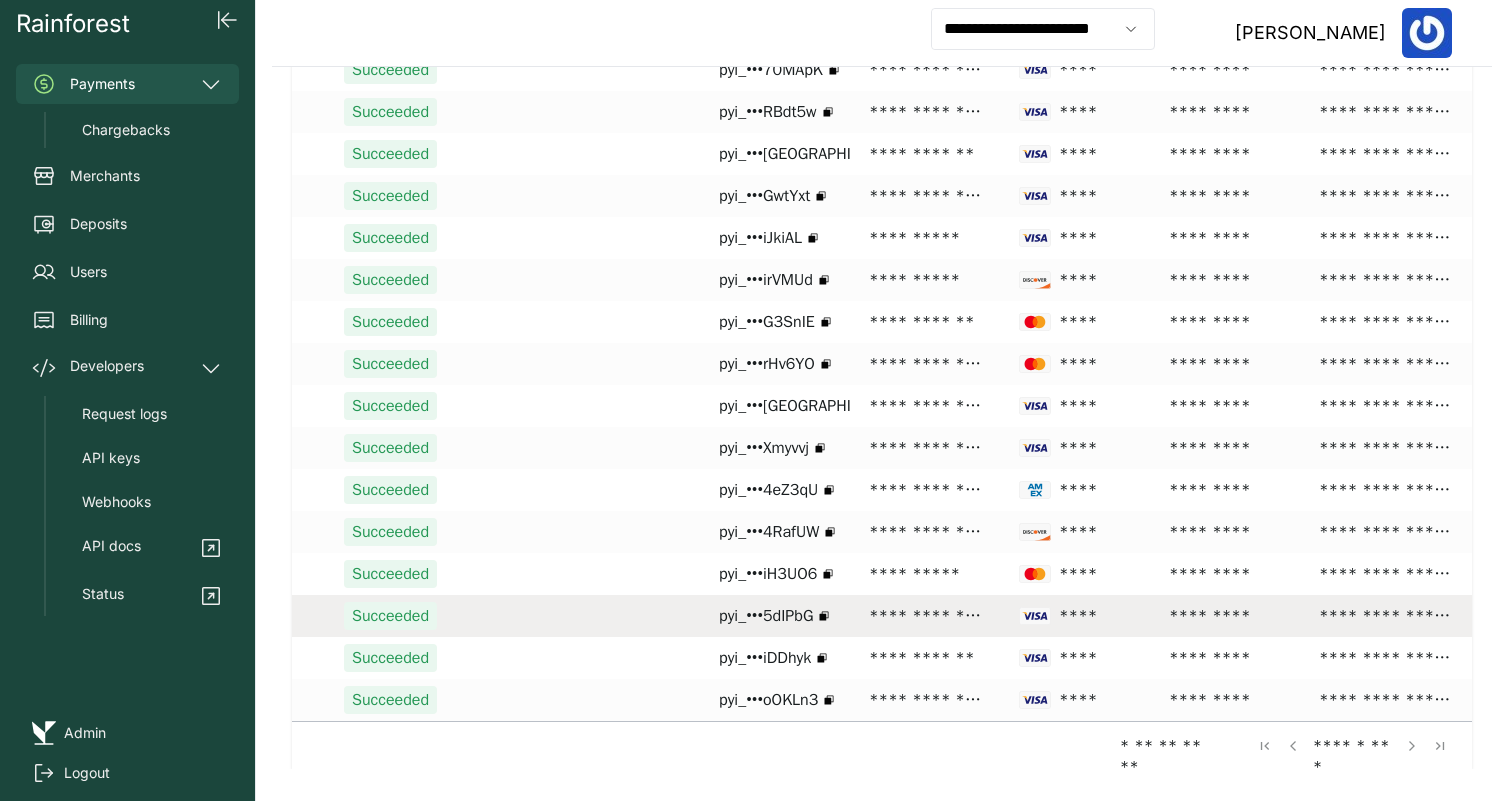 click on "**********" at bounding box center (926, 616) 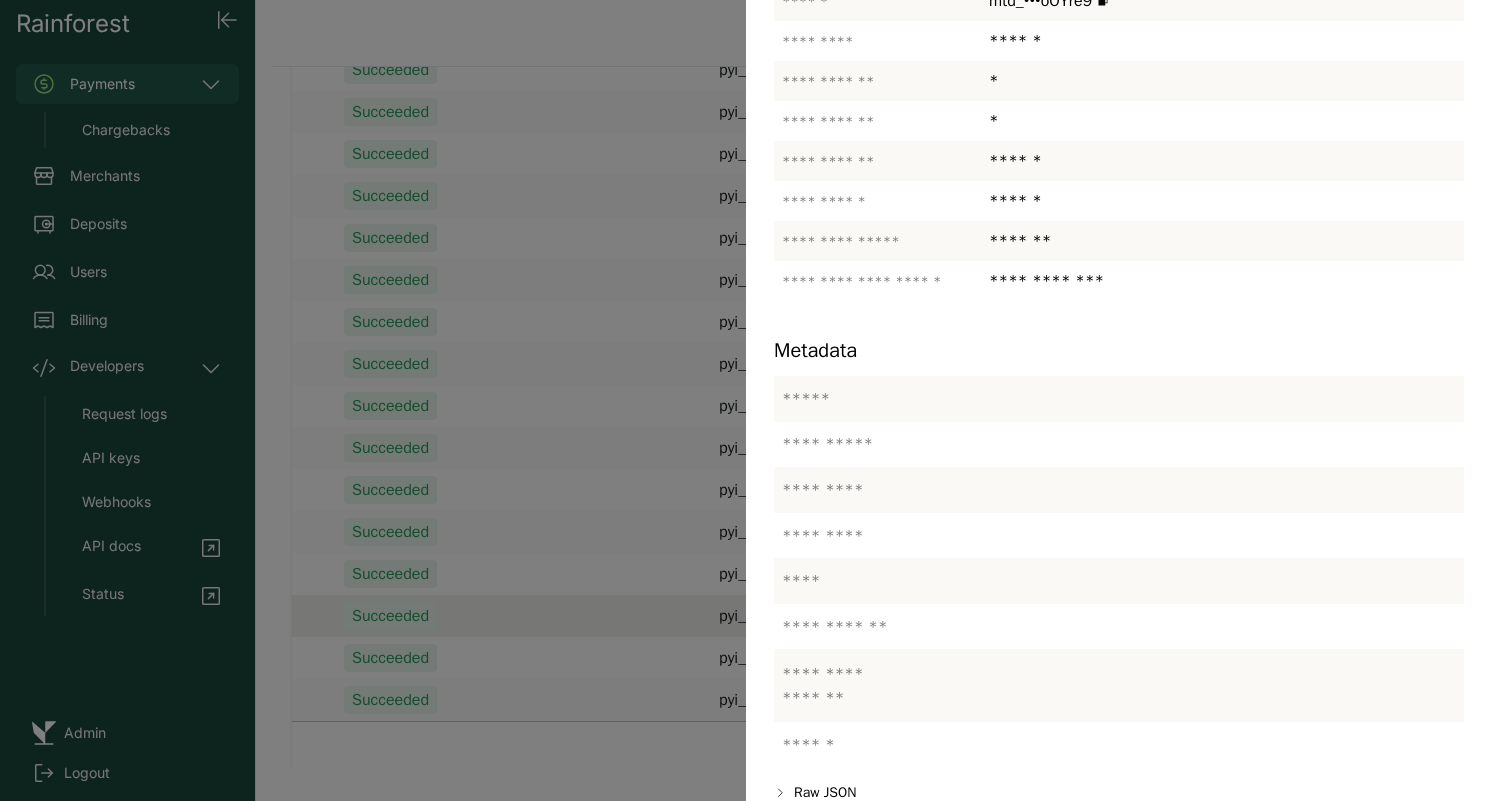 scroll, scrollTop: 413, scrollLeft: 0, axis: vertical 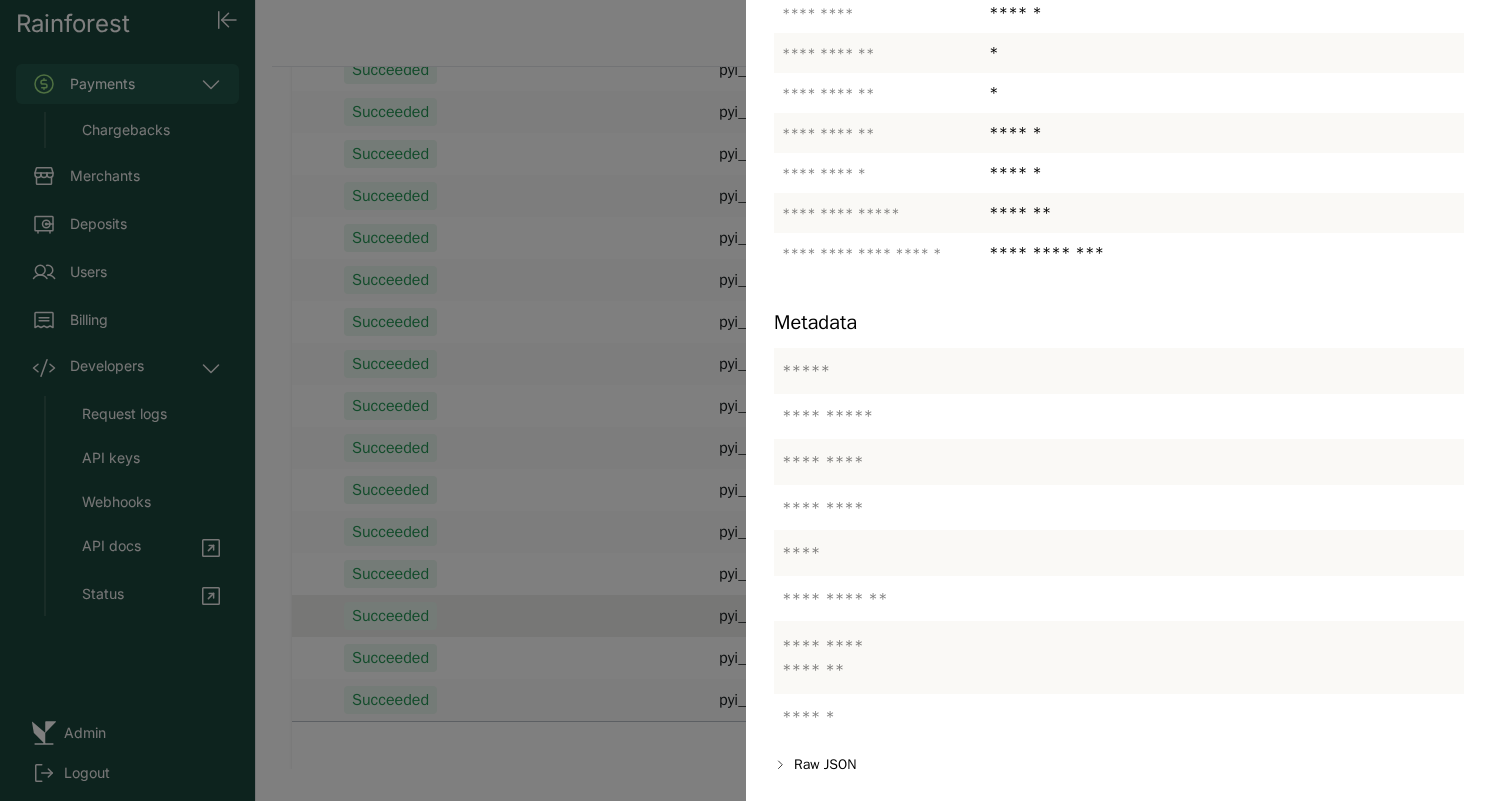 click at bounding box center (746, 400) 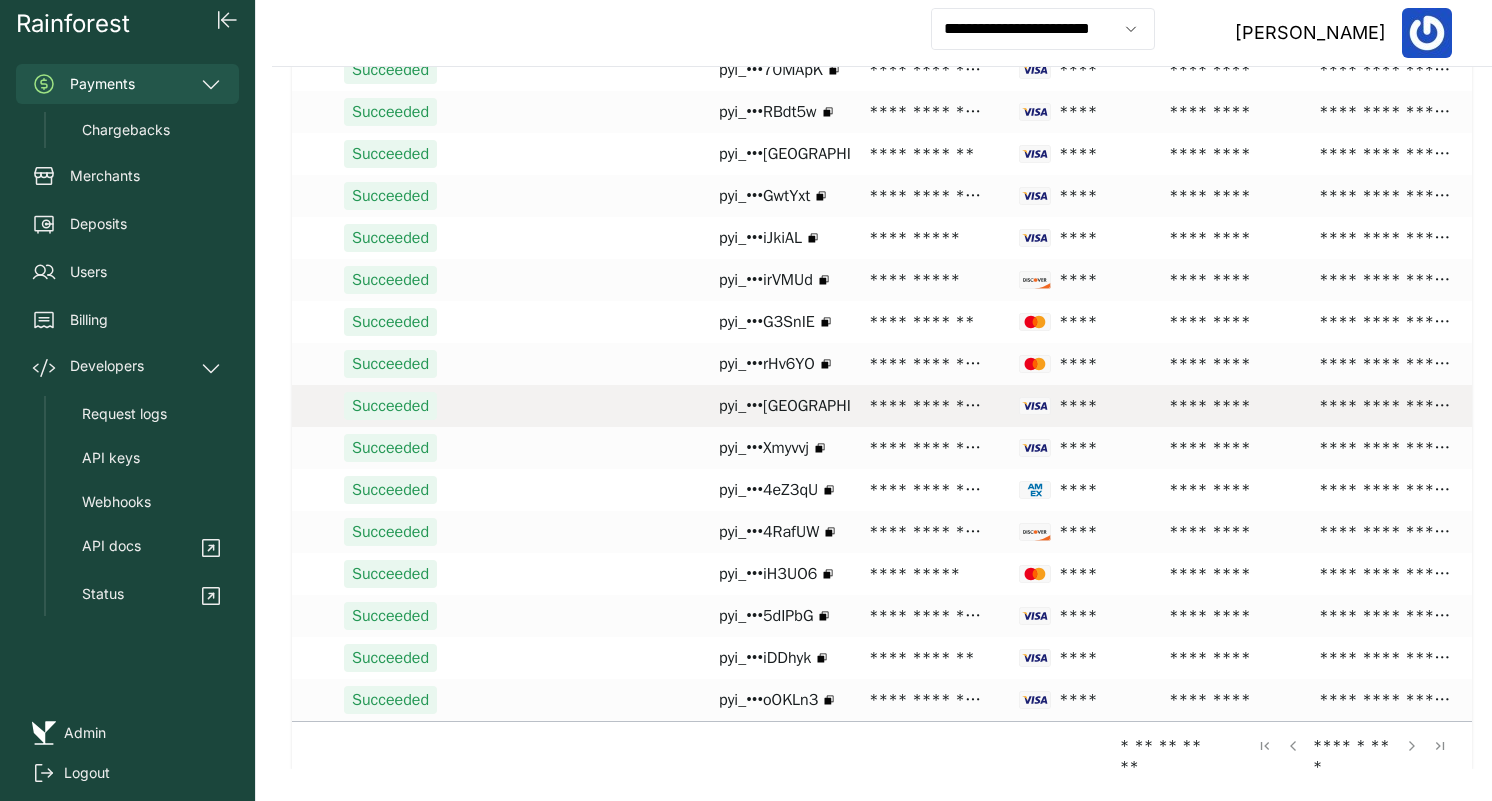 click on "**********" at bounding box center (926, 406) 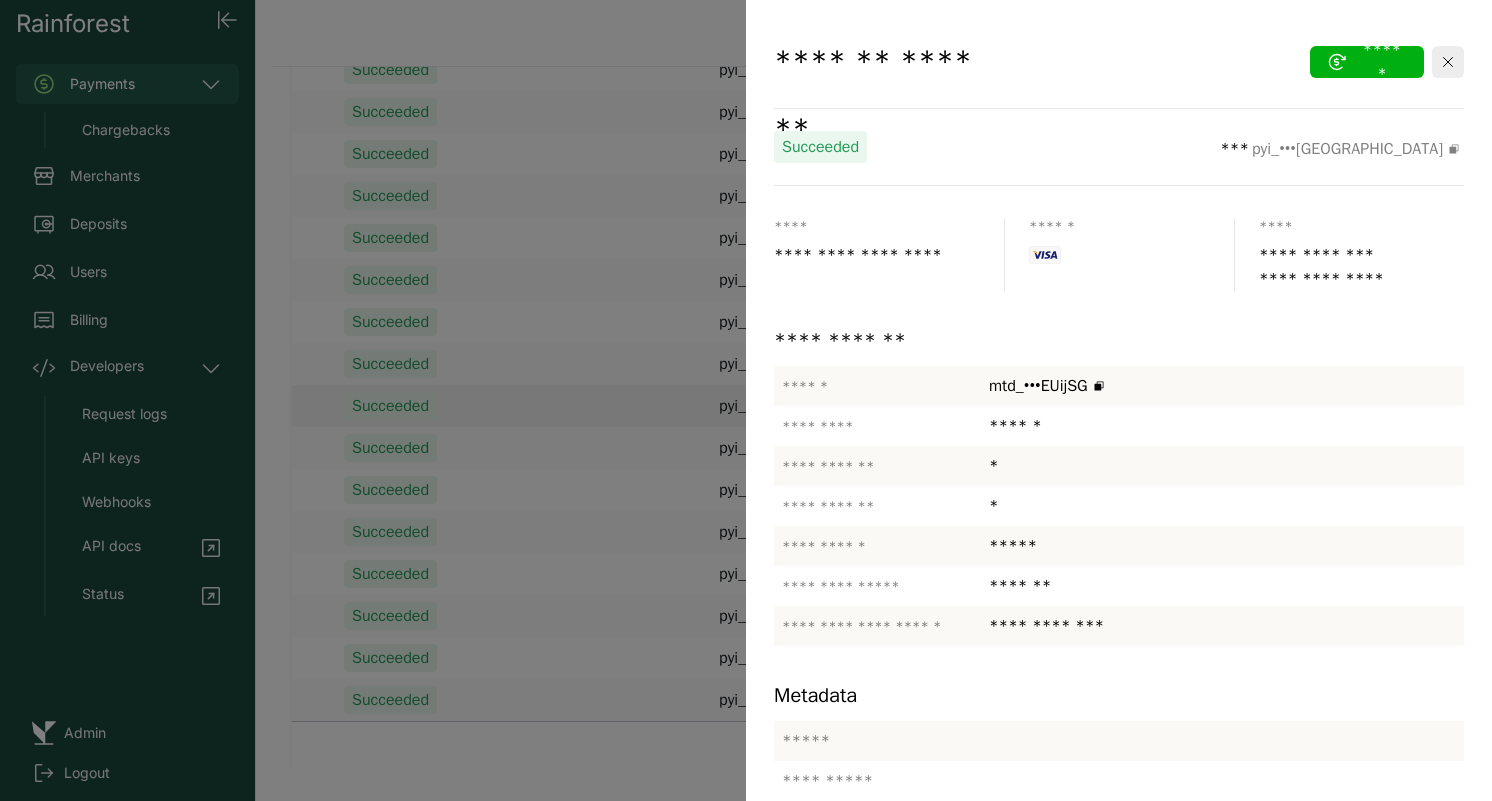 scroll, scrollTop: 325, scrollLeft: 0, axis: vertical 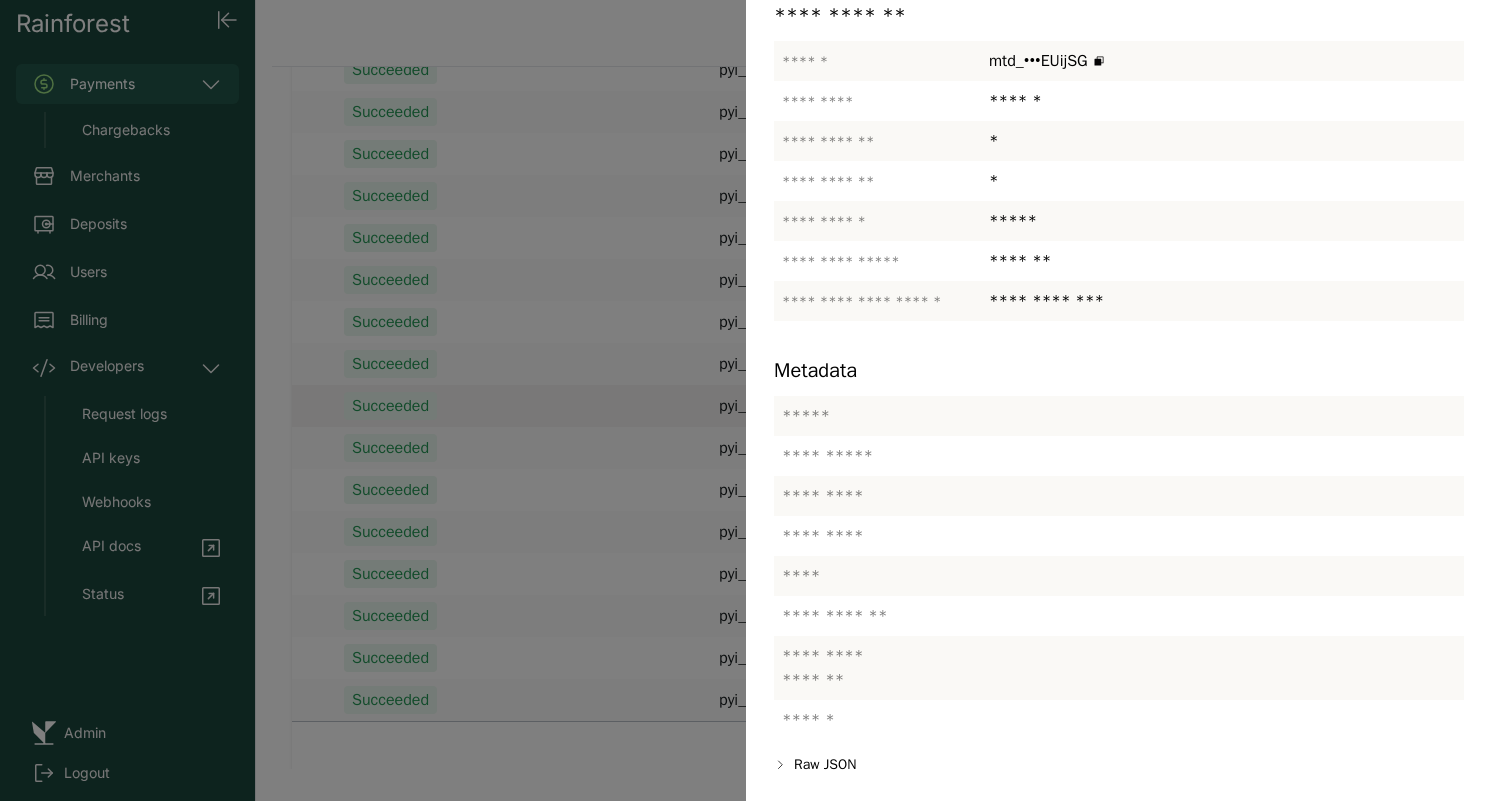 click at bounding box center [746, 400] 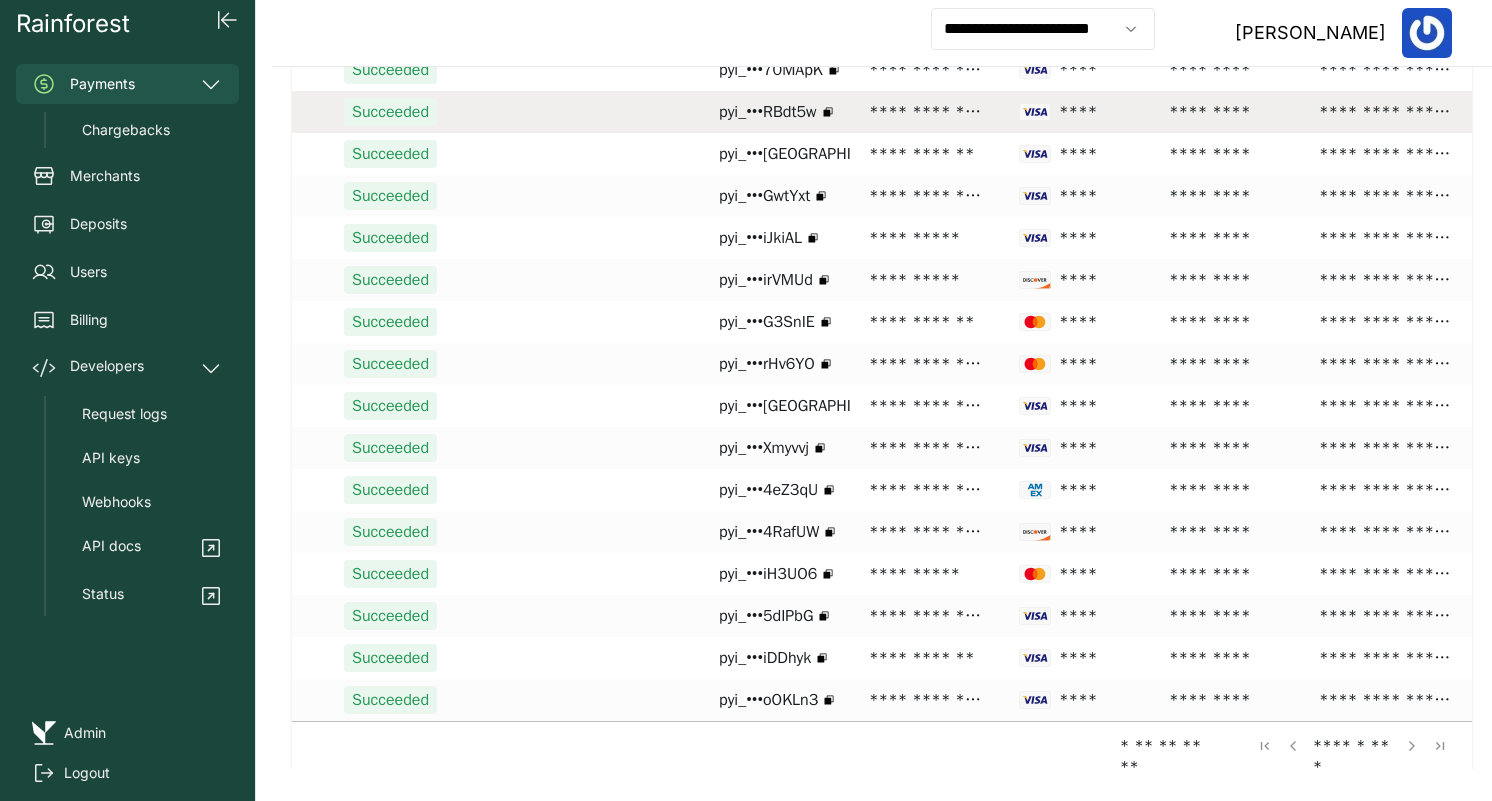 scroll, scrollTop: 0, scrollLeft: 0, axis: both 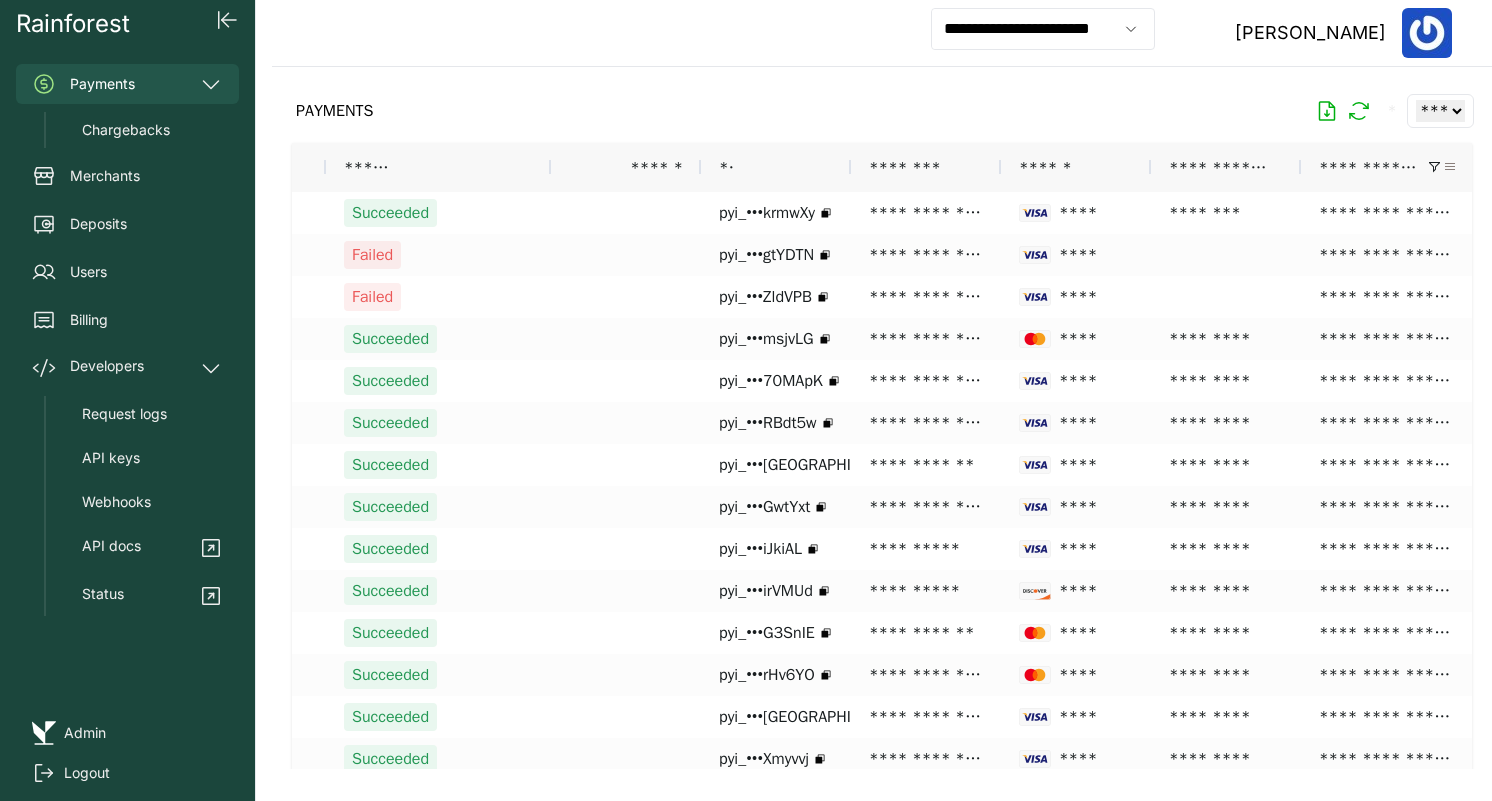 click on "**********" at bounding box center [1388, 167] 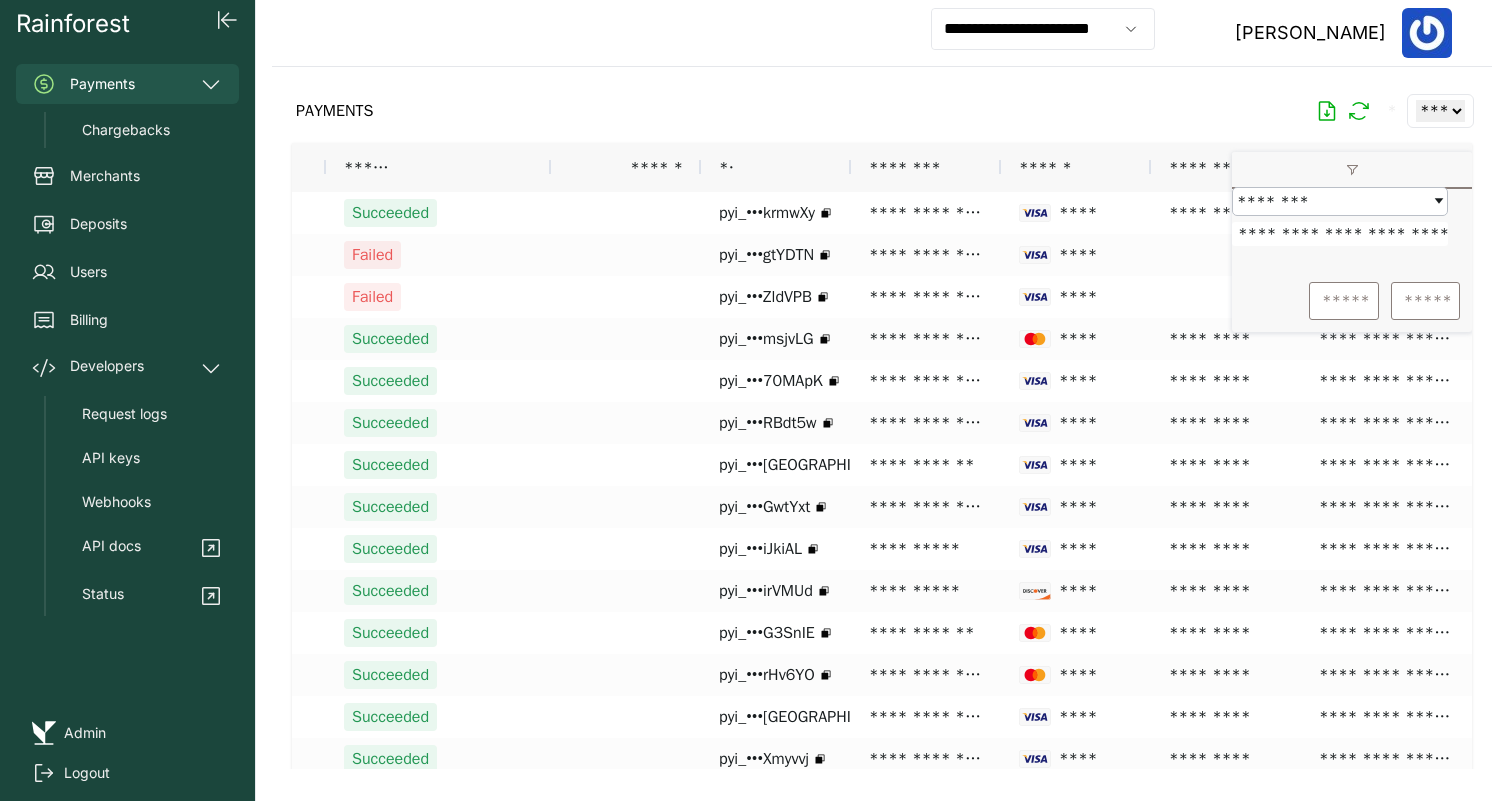 scroll, scrollTop: 0, scrollLeft: 204, axis: horizontal 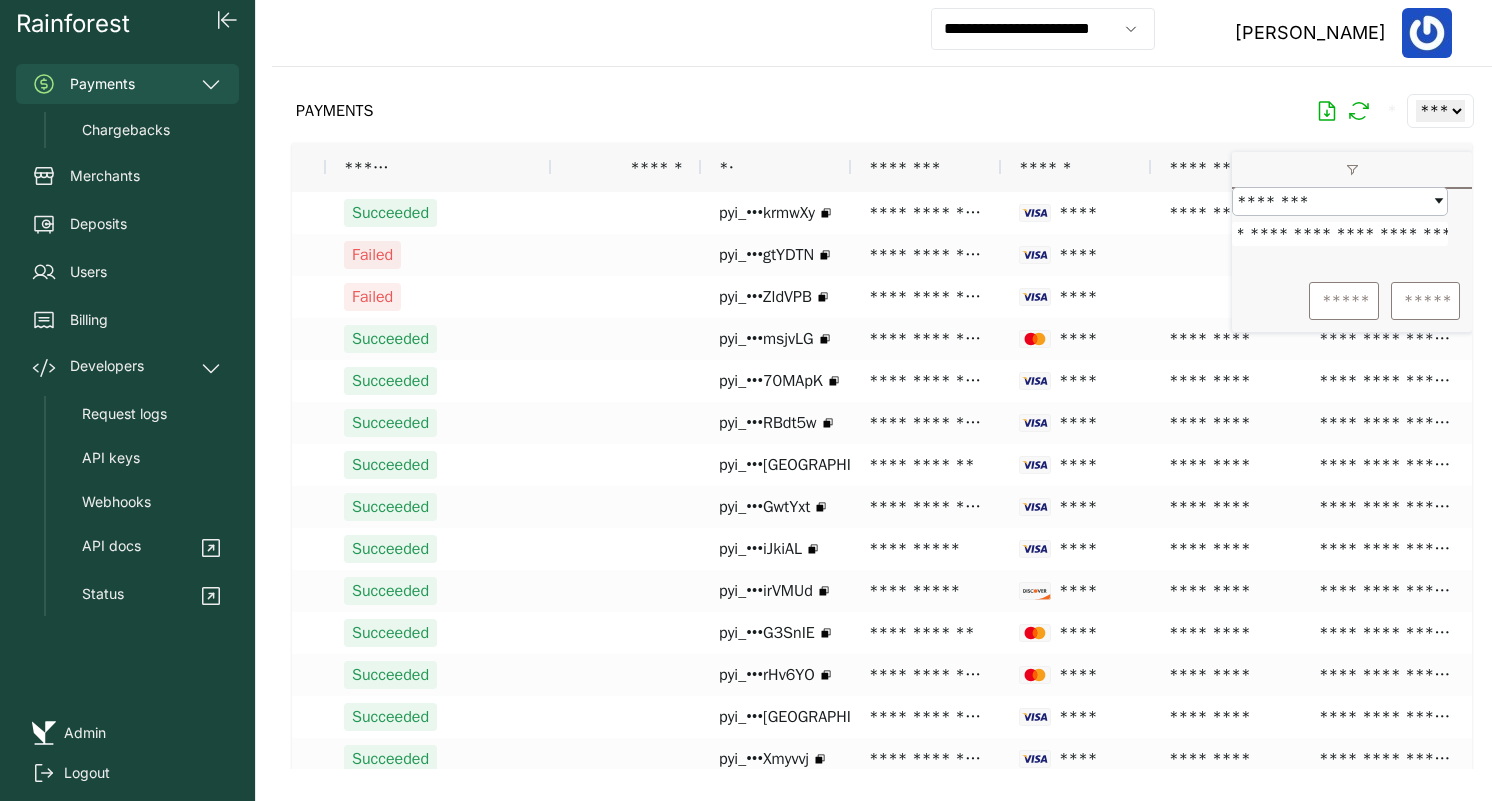 click on "**********" at bounding box center (1340, 234) 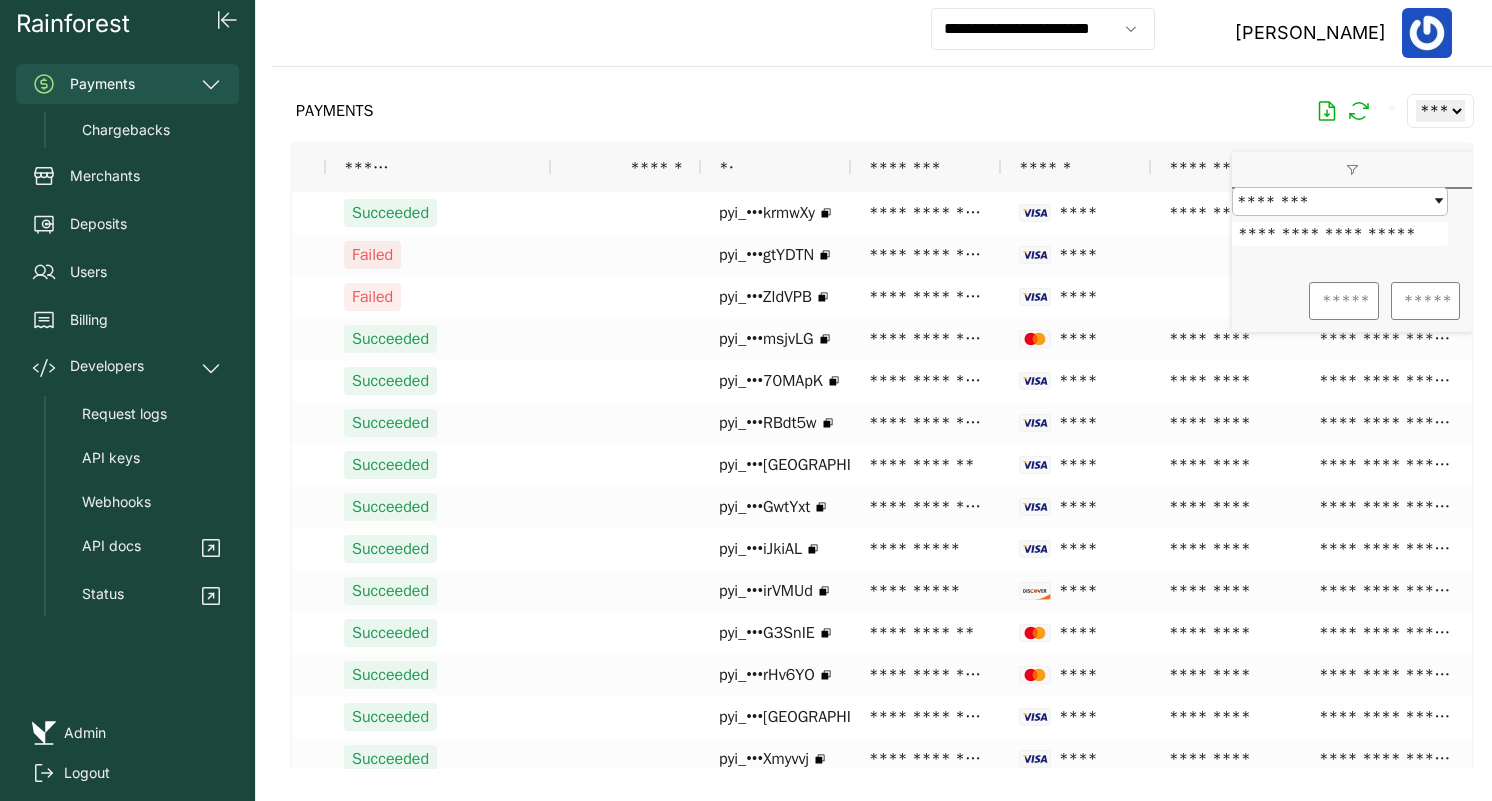 scroll, scrollTop: 0, scrollLeft: 0, axis: both 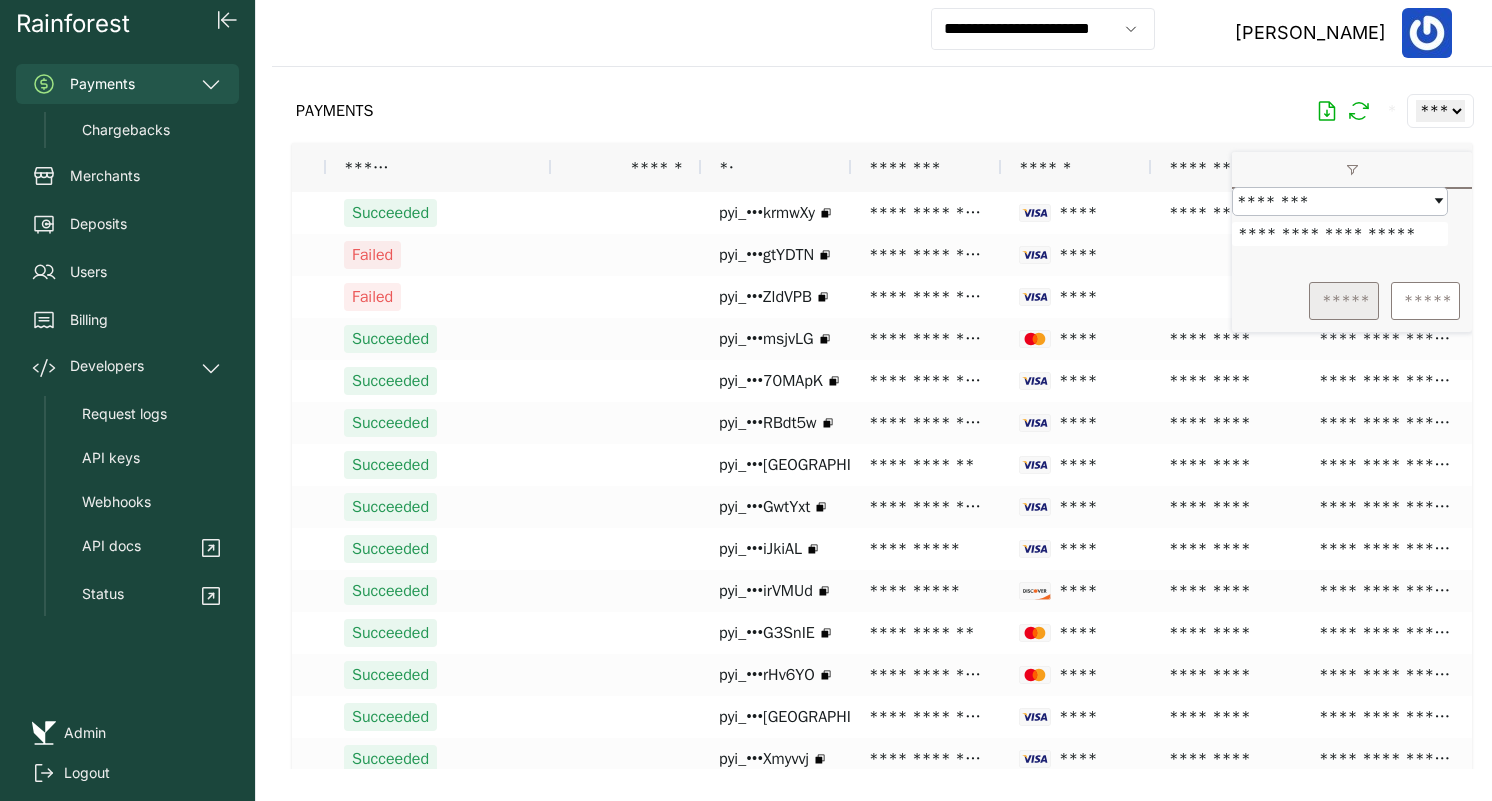 type on "**********" 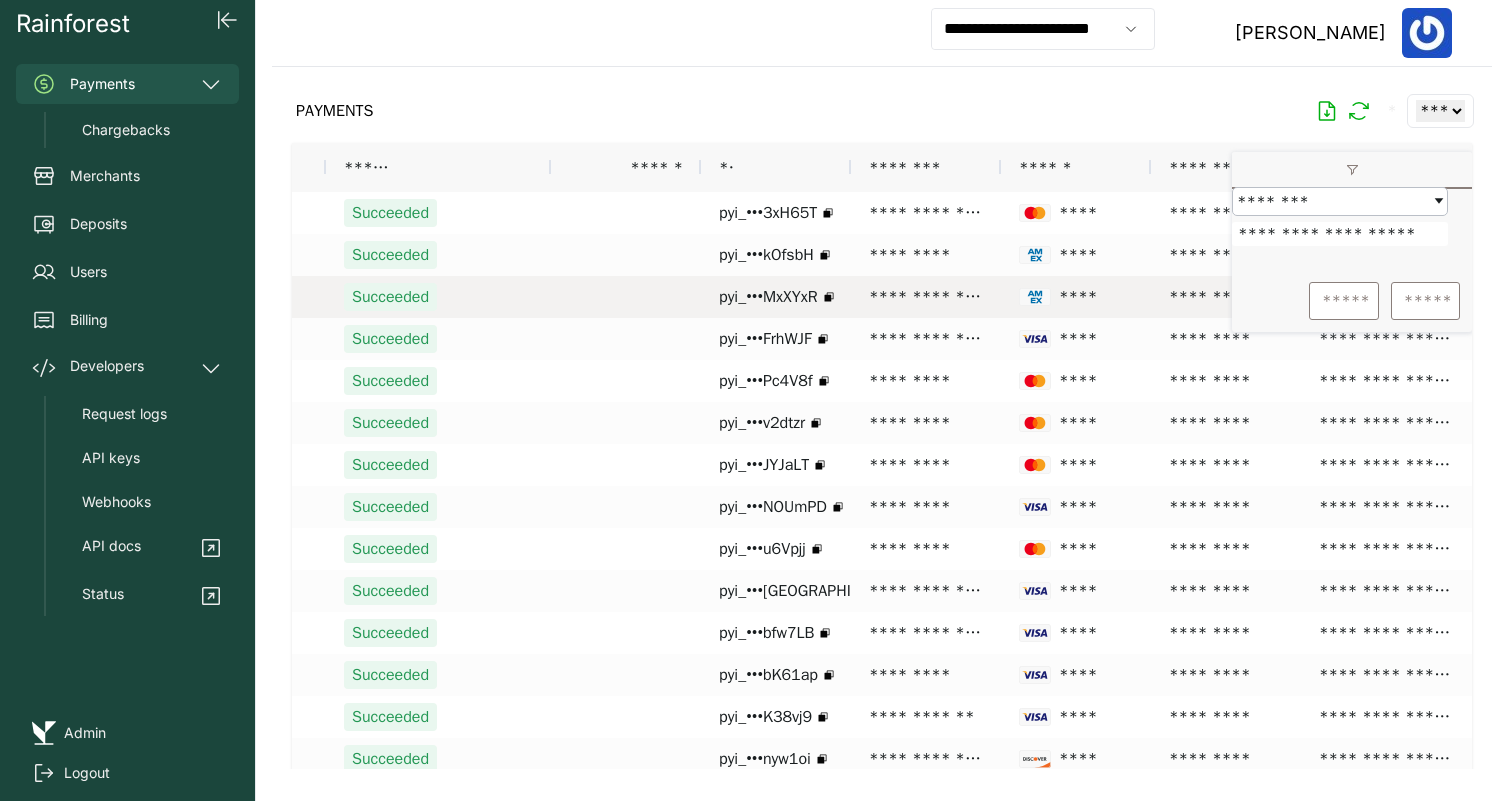 click on "*********" at bounding box center (926, 255) 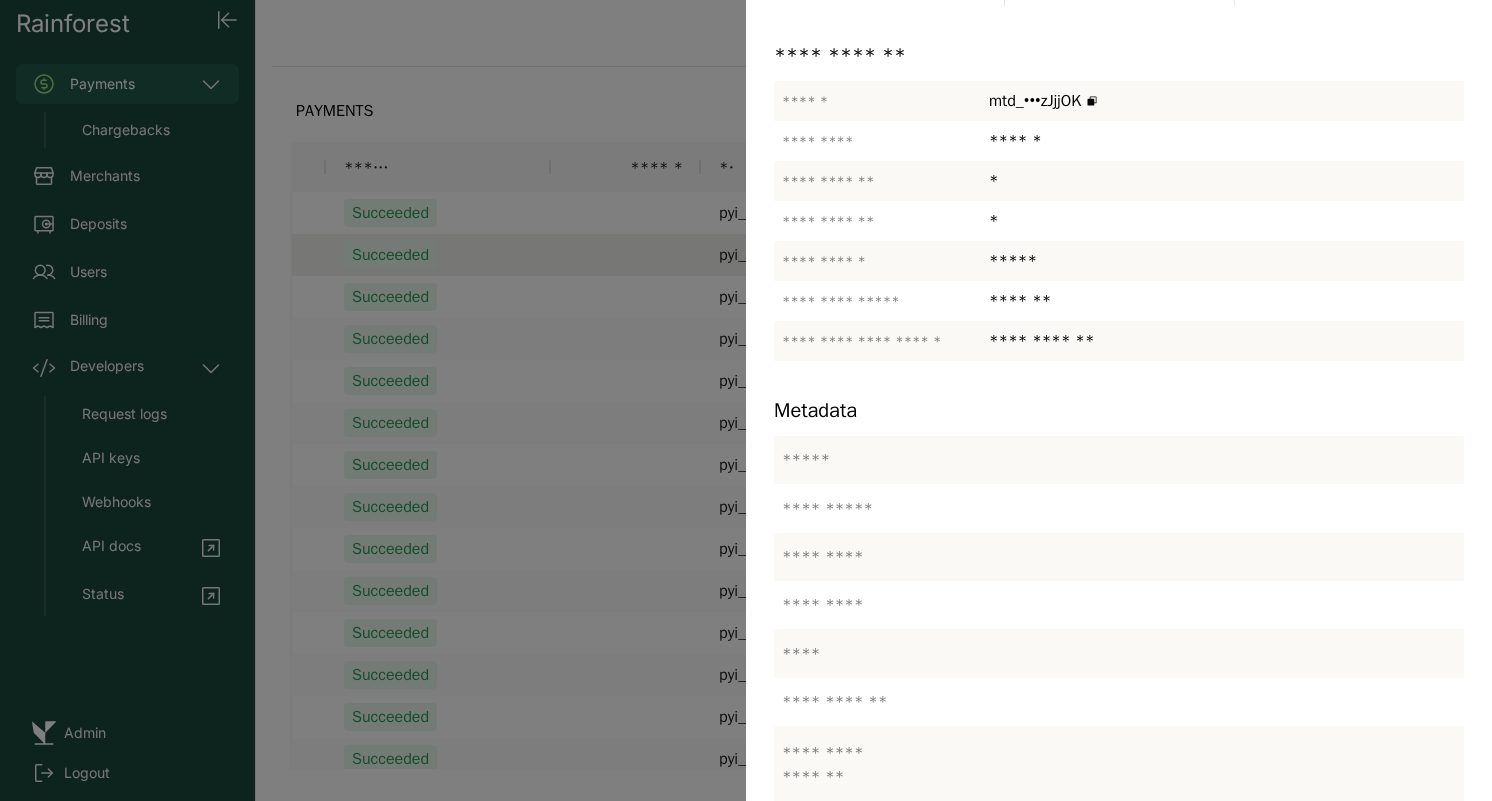 scroll, scrollTop: 397, scrollLeft: 0, axis: vertical 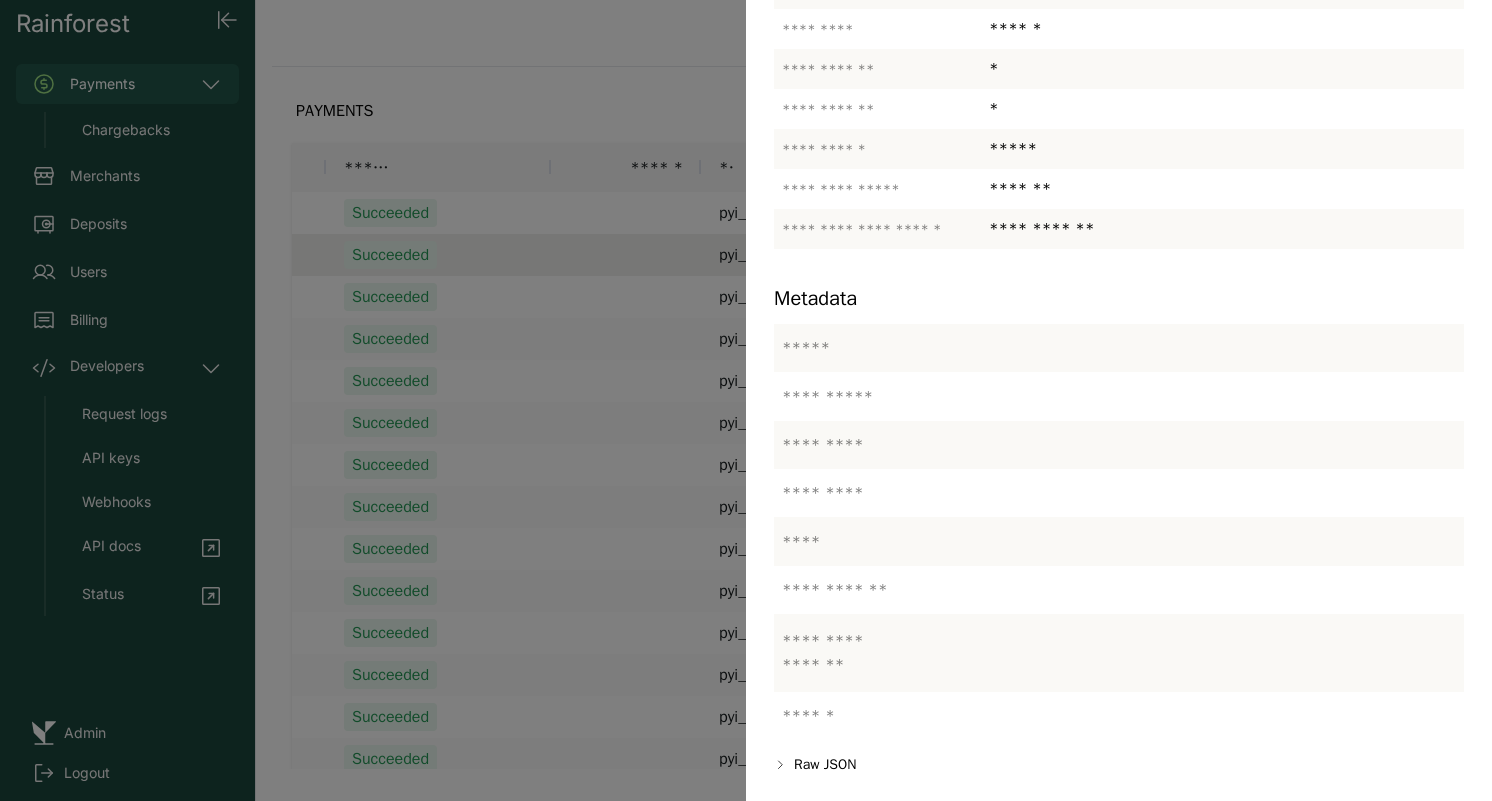 click at bounding box center (746, 400) 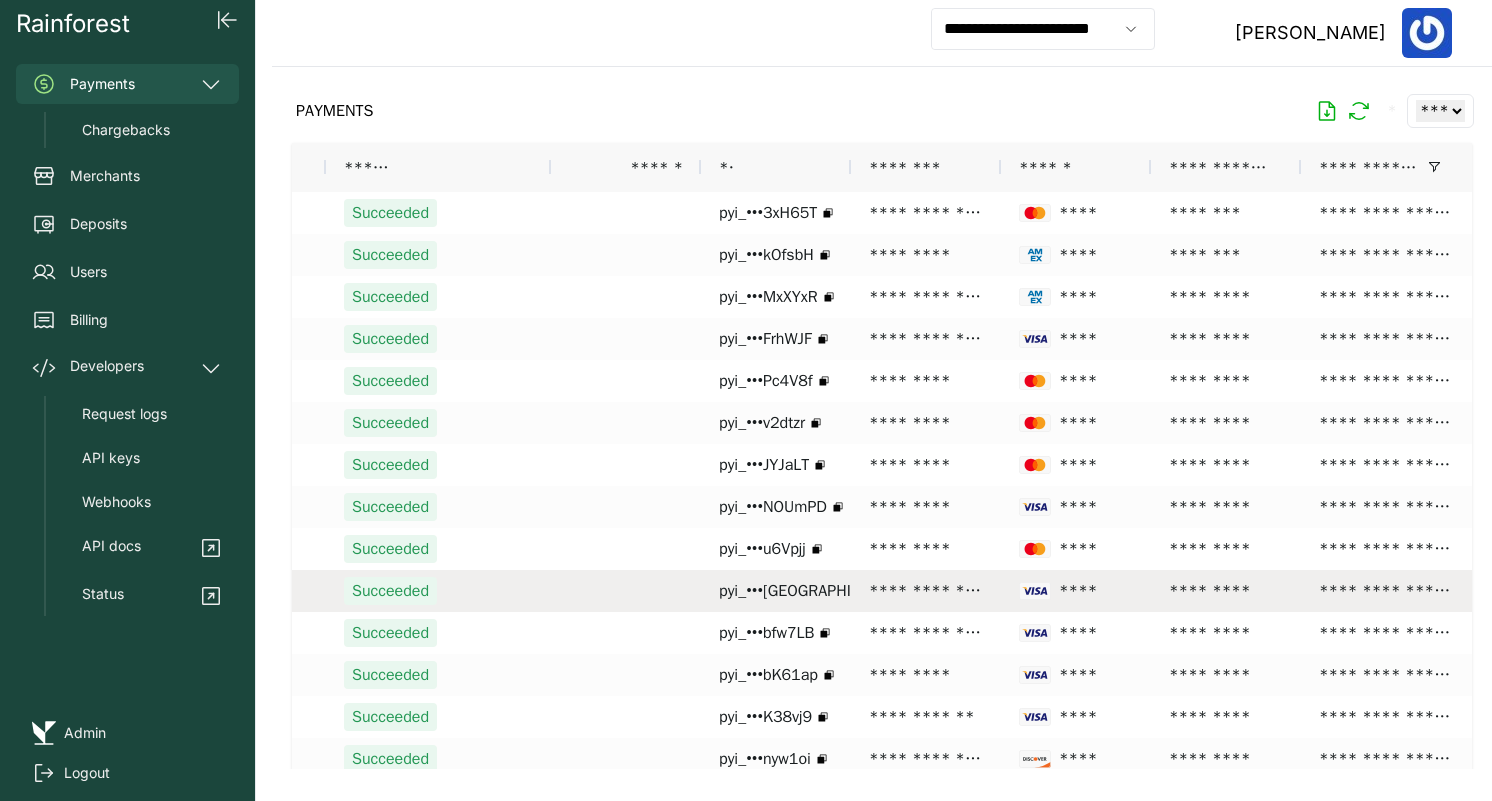 click on "**********" at bounding box center [926, 591] 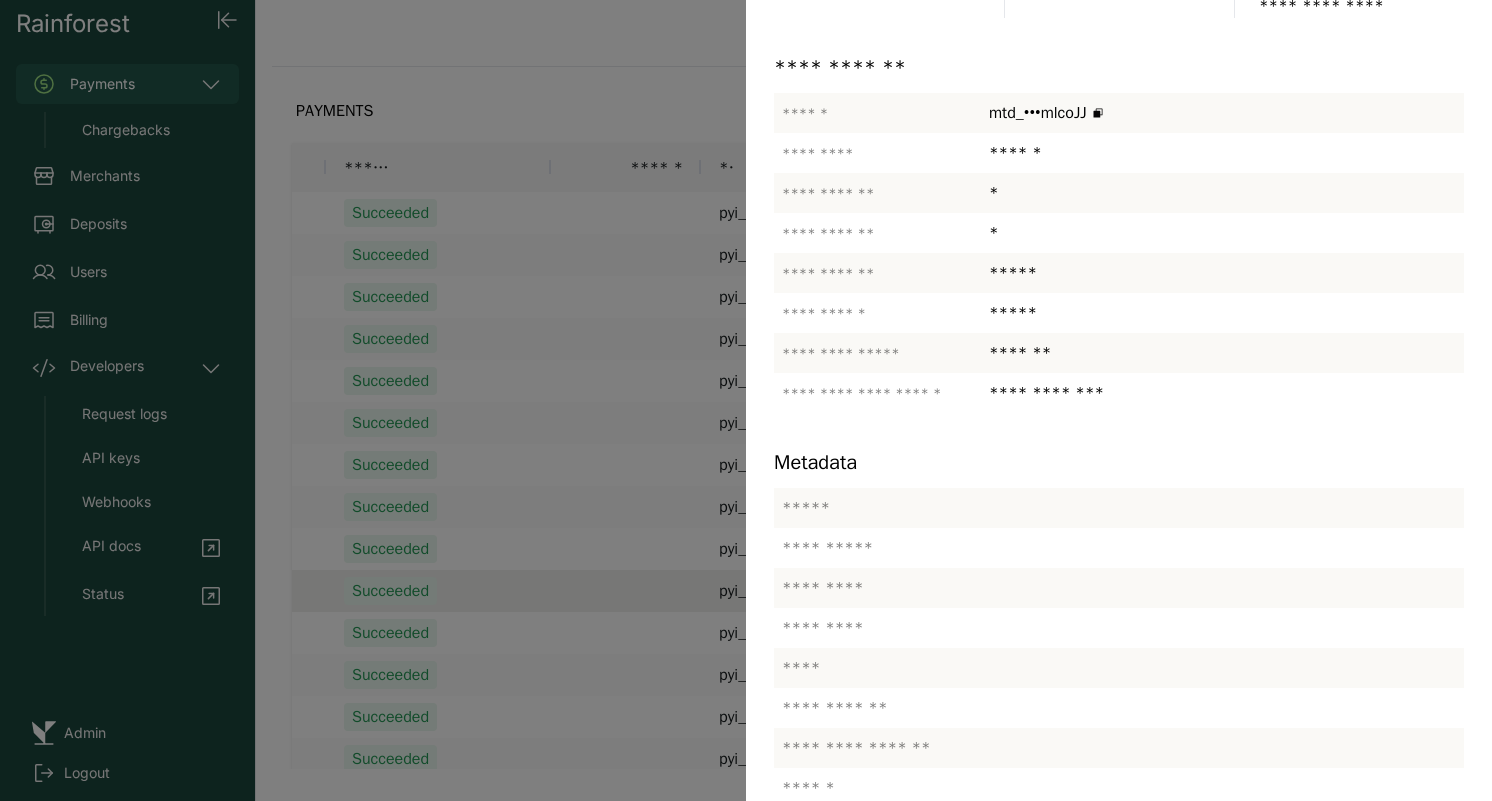scroll, scrollTop: 413, scrollLeft: 0, axis: vertical 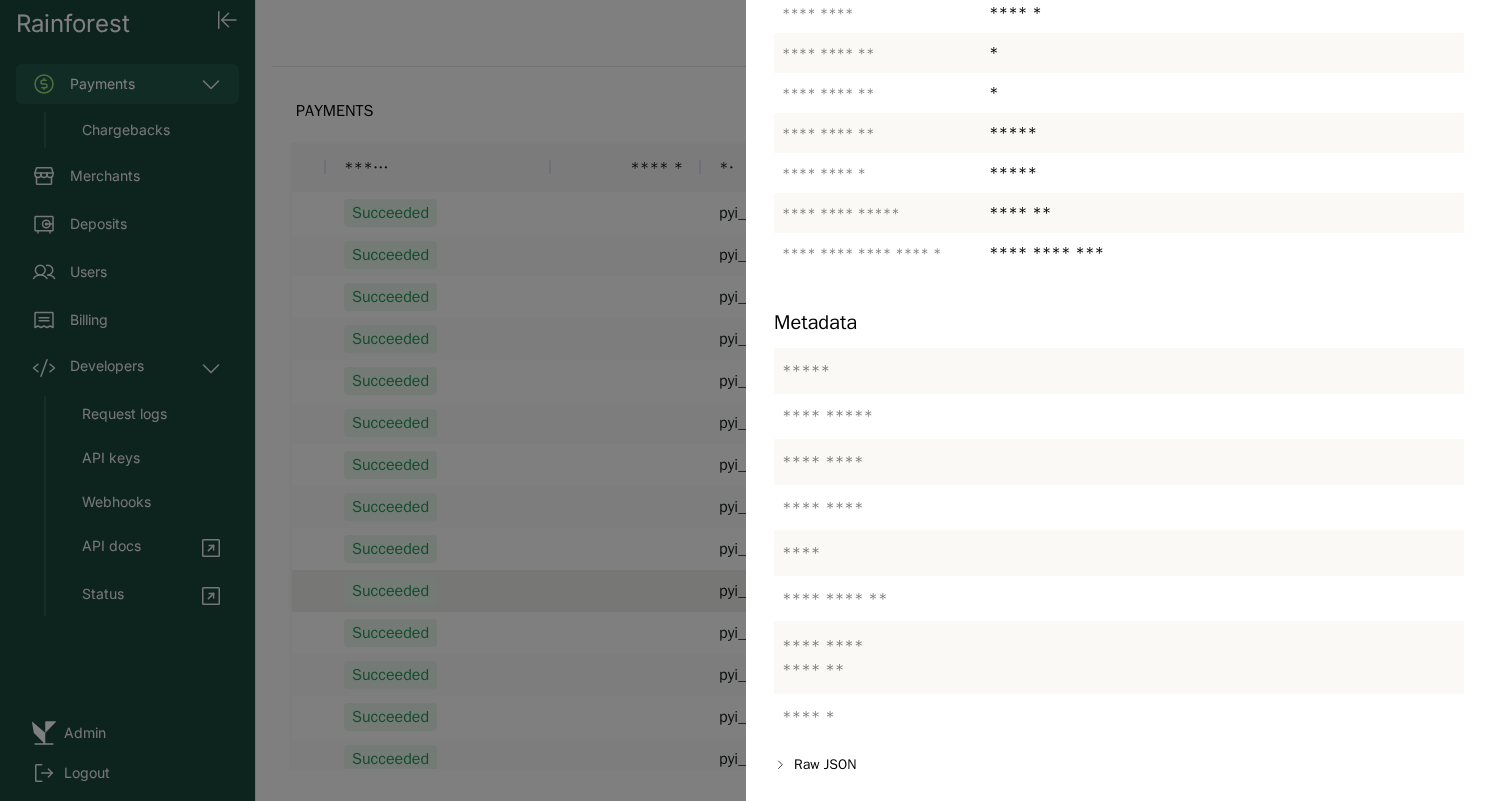click at bounding box center [746, 400] 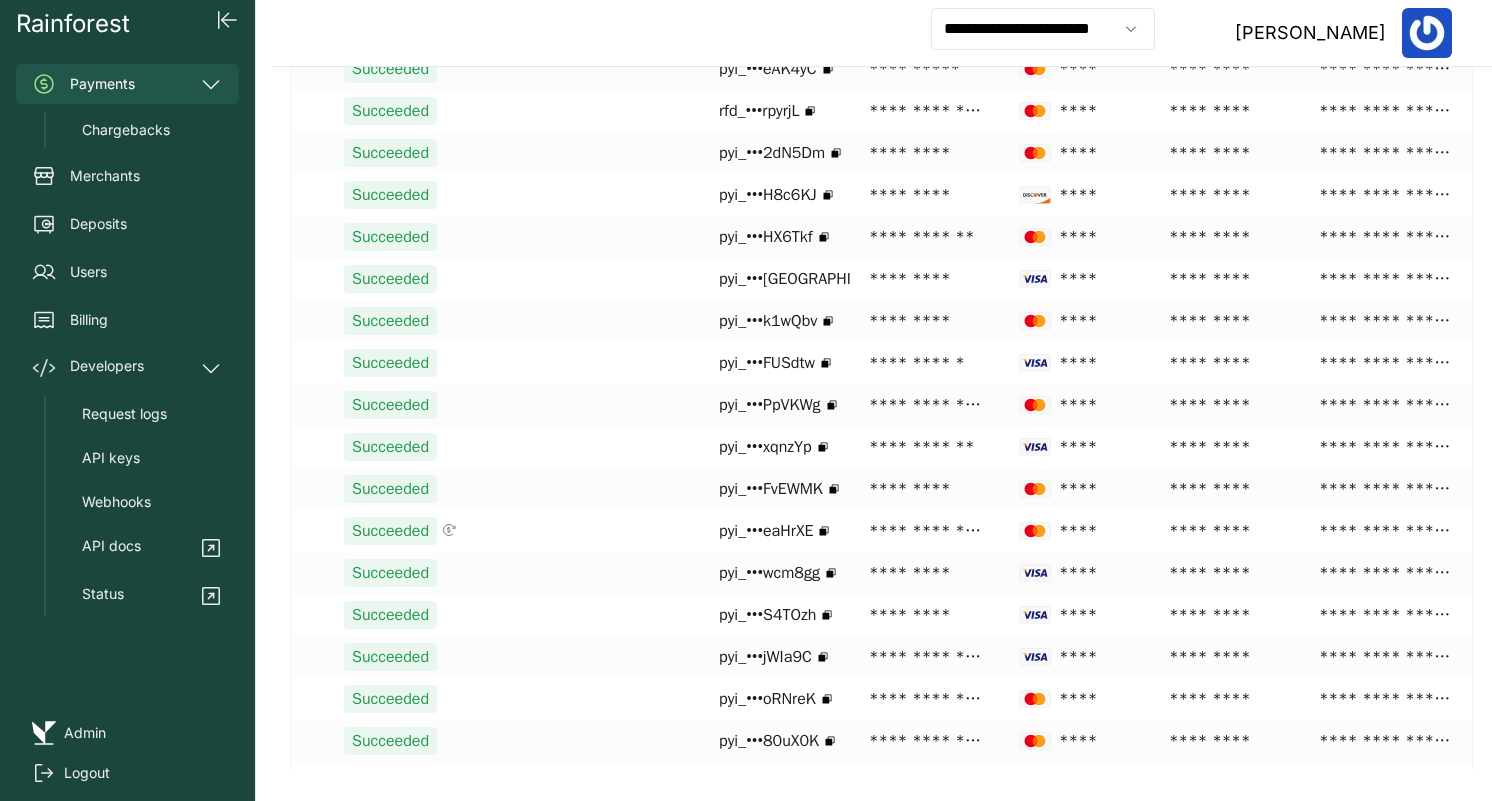 scroll, scrollTop: 2224, scrollLeft: 0, axis: vertical 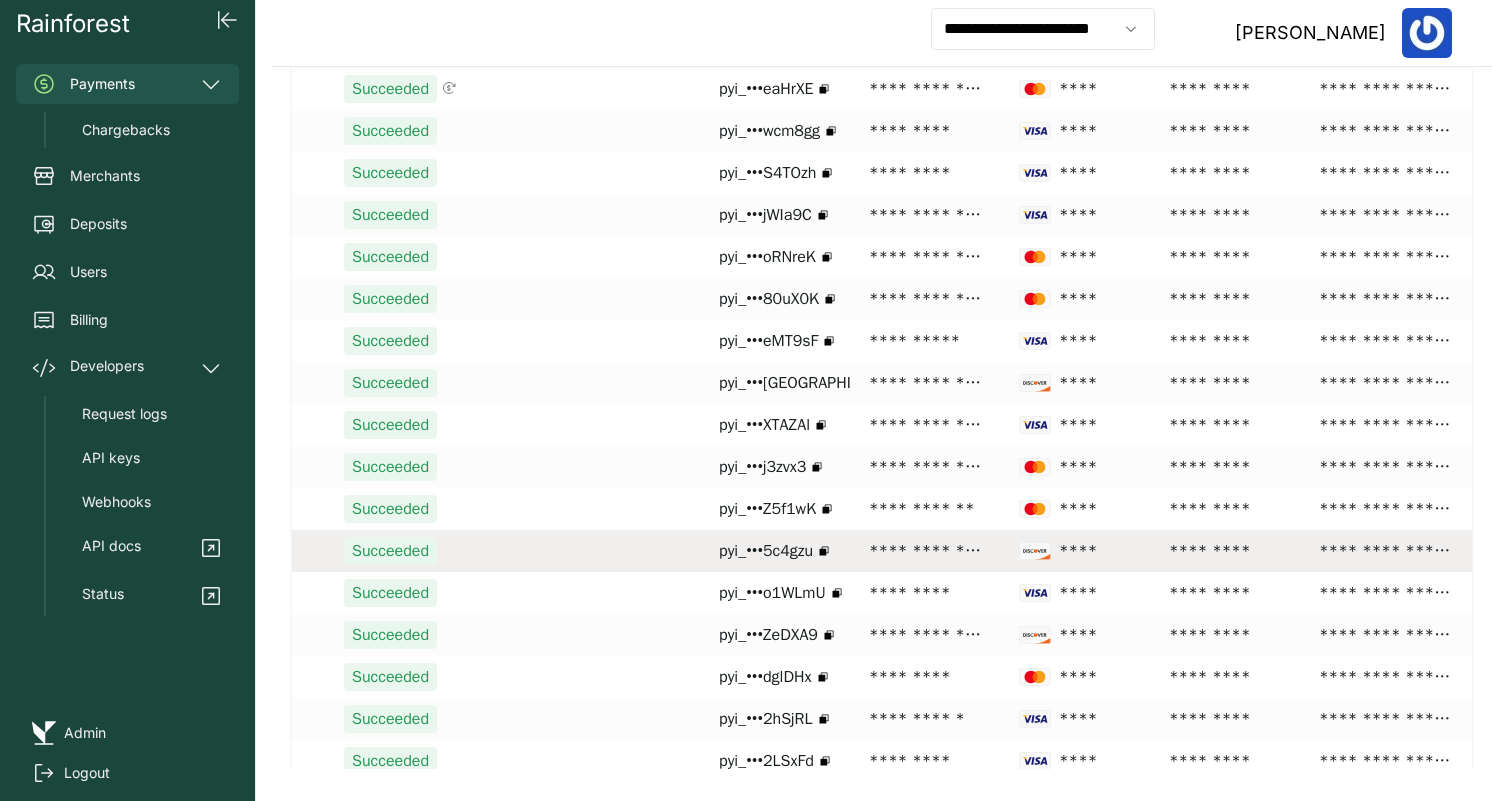 click on "**********" at bounding box center (926, 551) 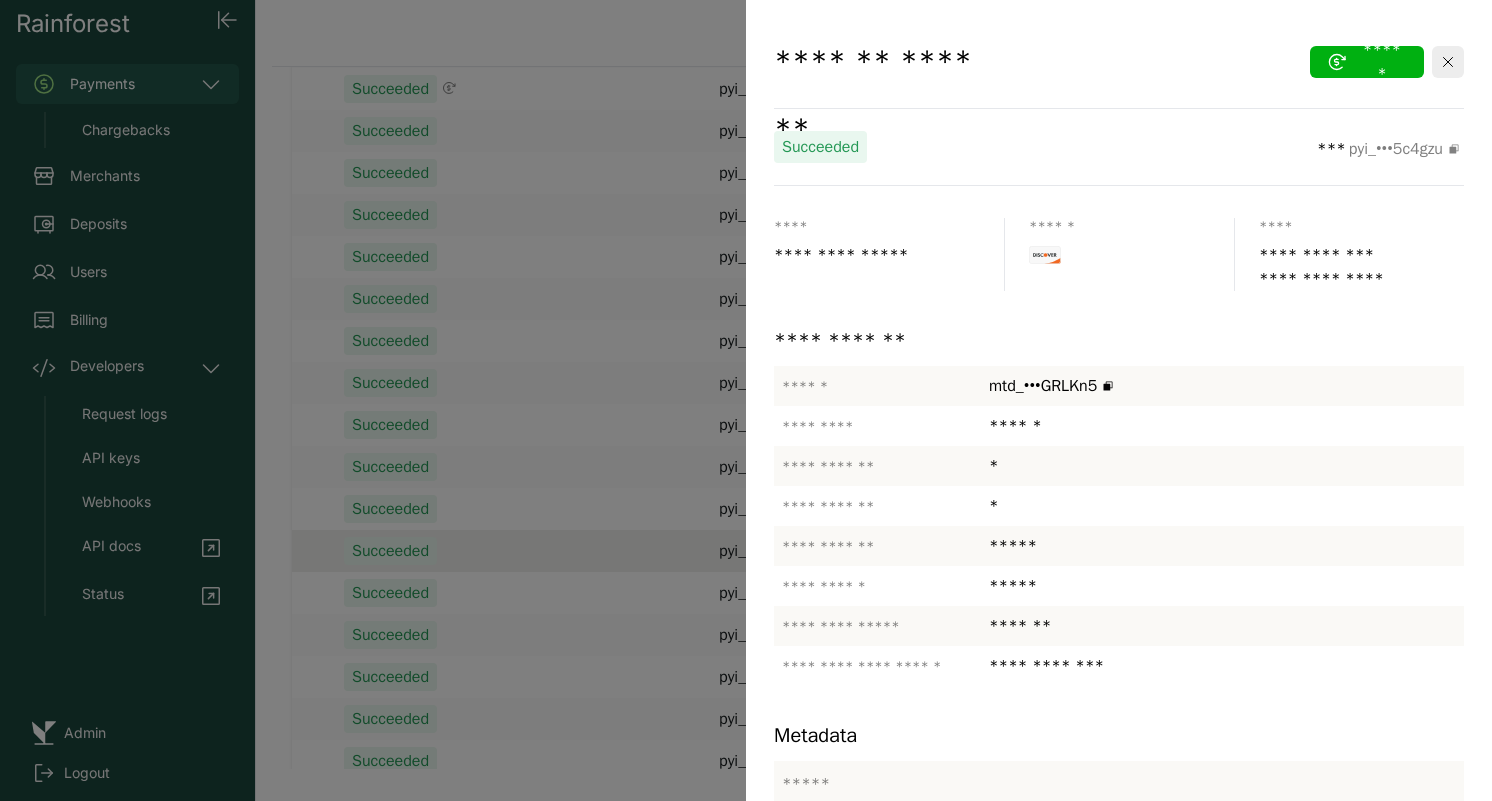 scroll, scrollTop: 413, scrollLeft: 0, axis: vertical 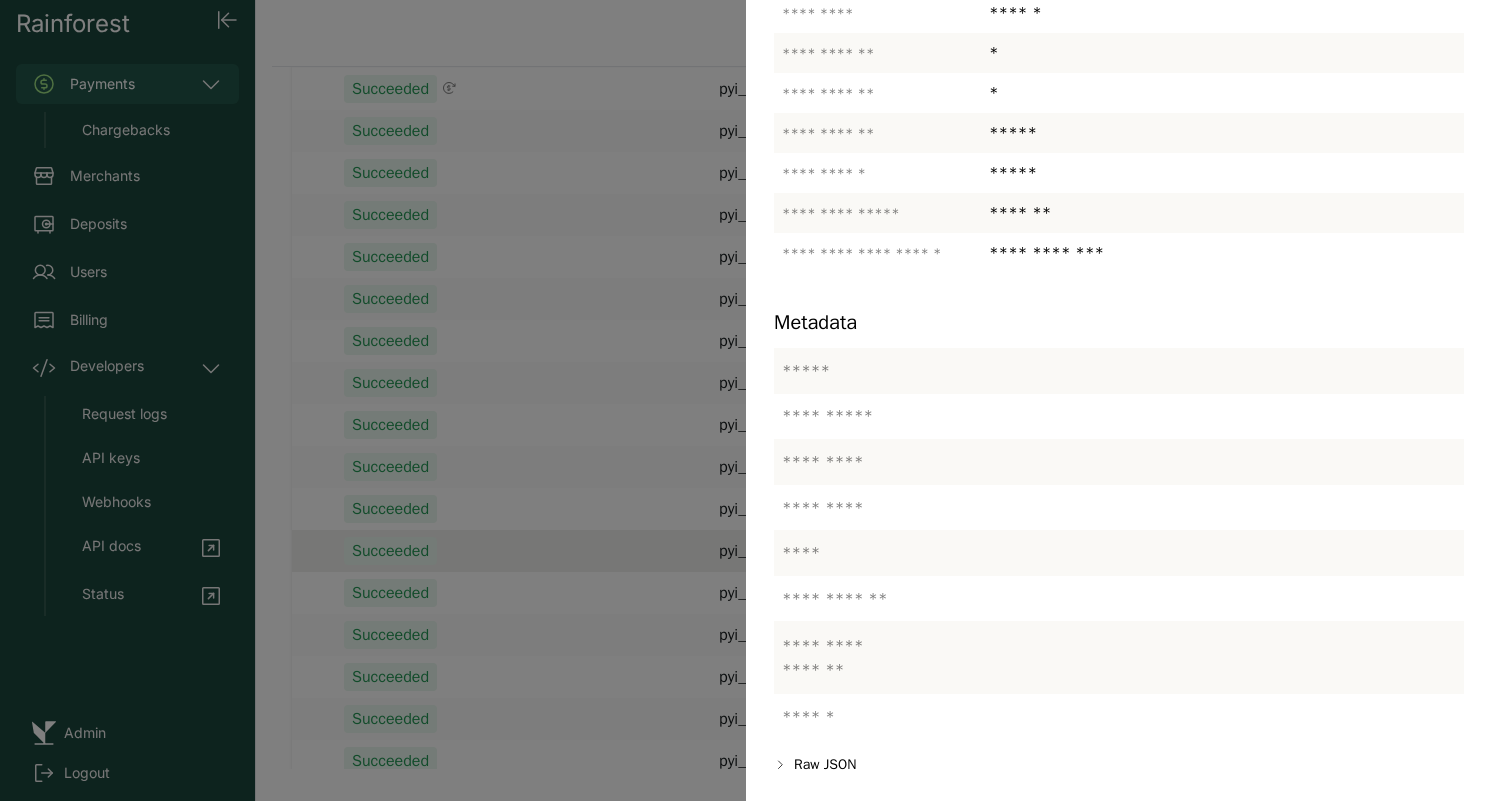 click at bounding box center (746, 400) 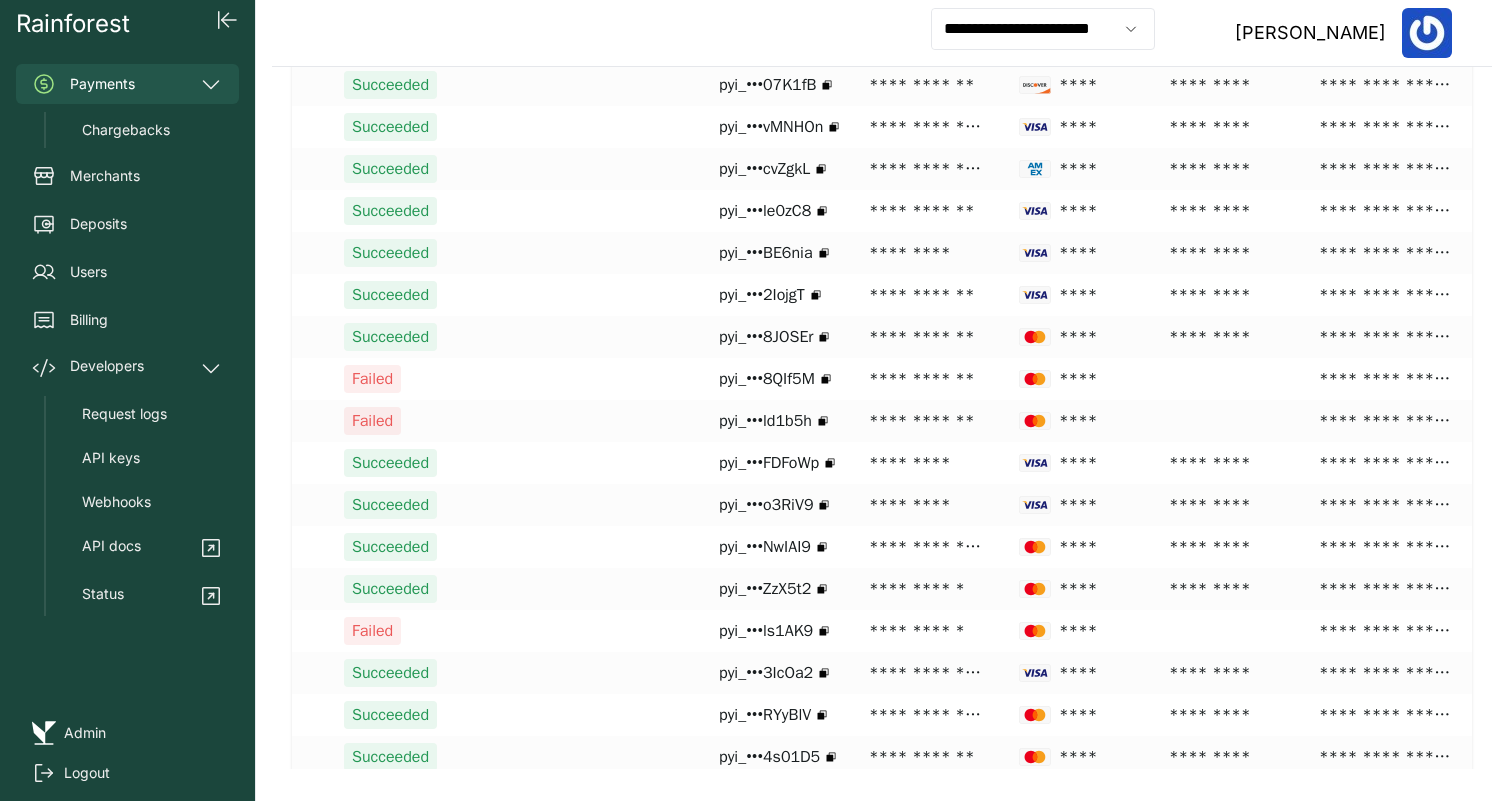 scroll, scrollTop: 3579, scrollLeft: 0, axis: vertical 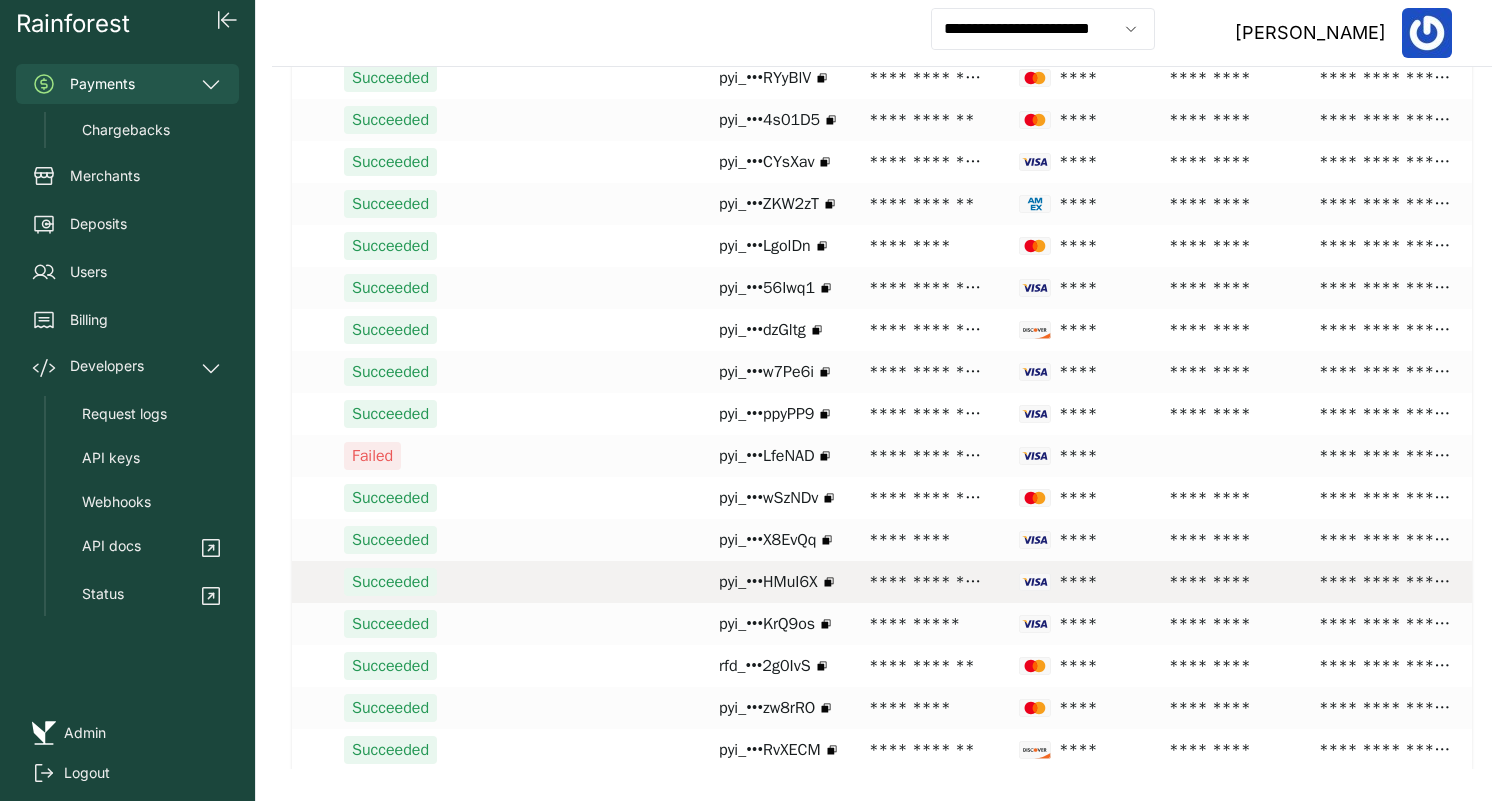 click on "**********" at bounding box center [926, 582] 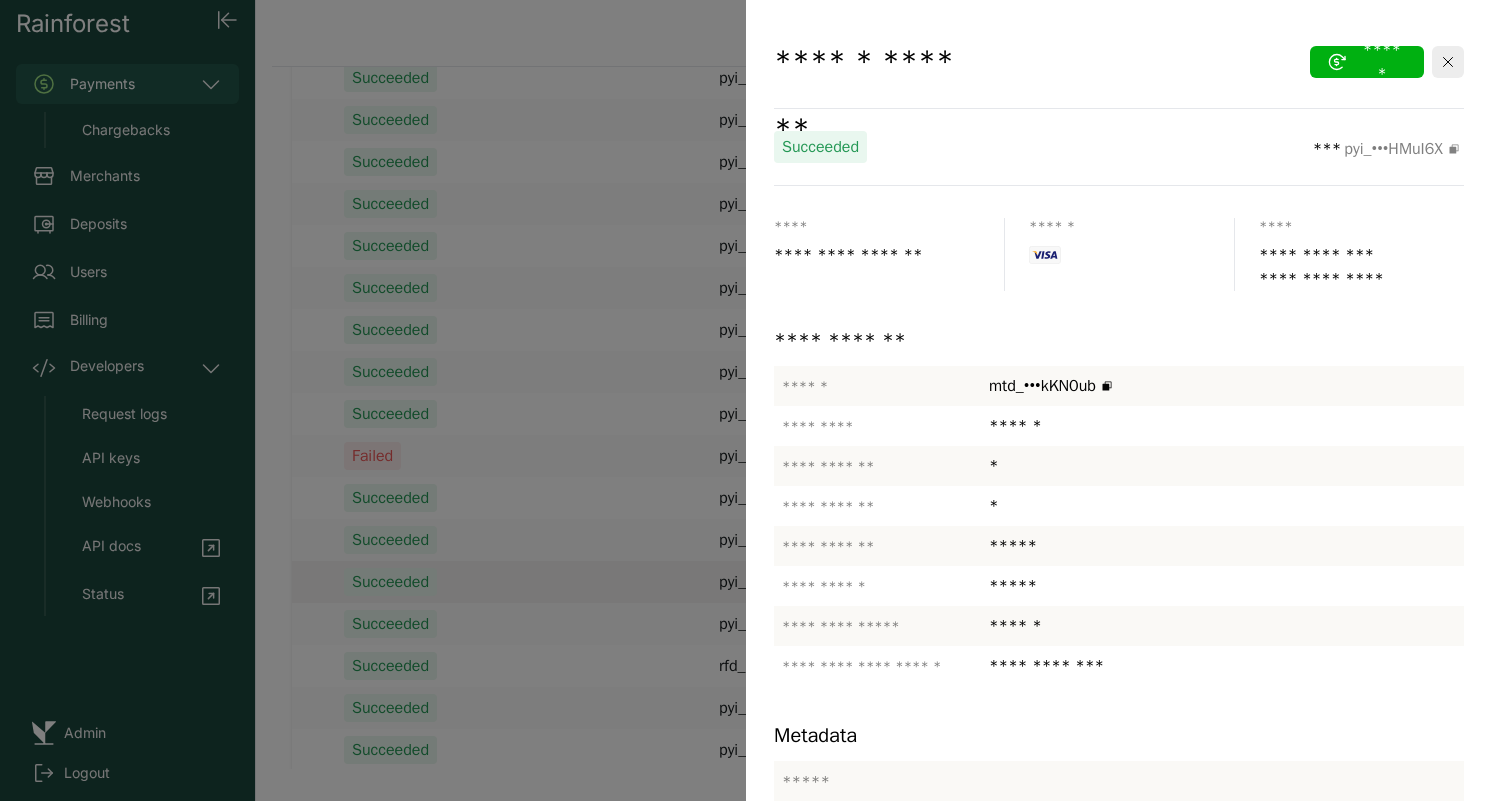 scroll, scrollTop: 389, scrollLeft: 0, axis: vertical 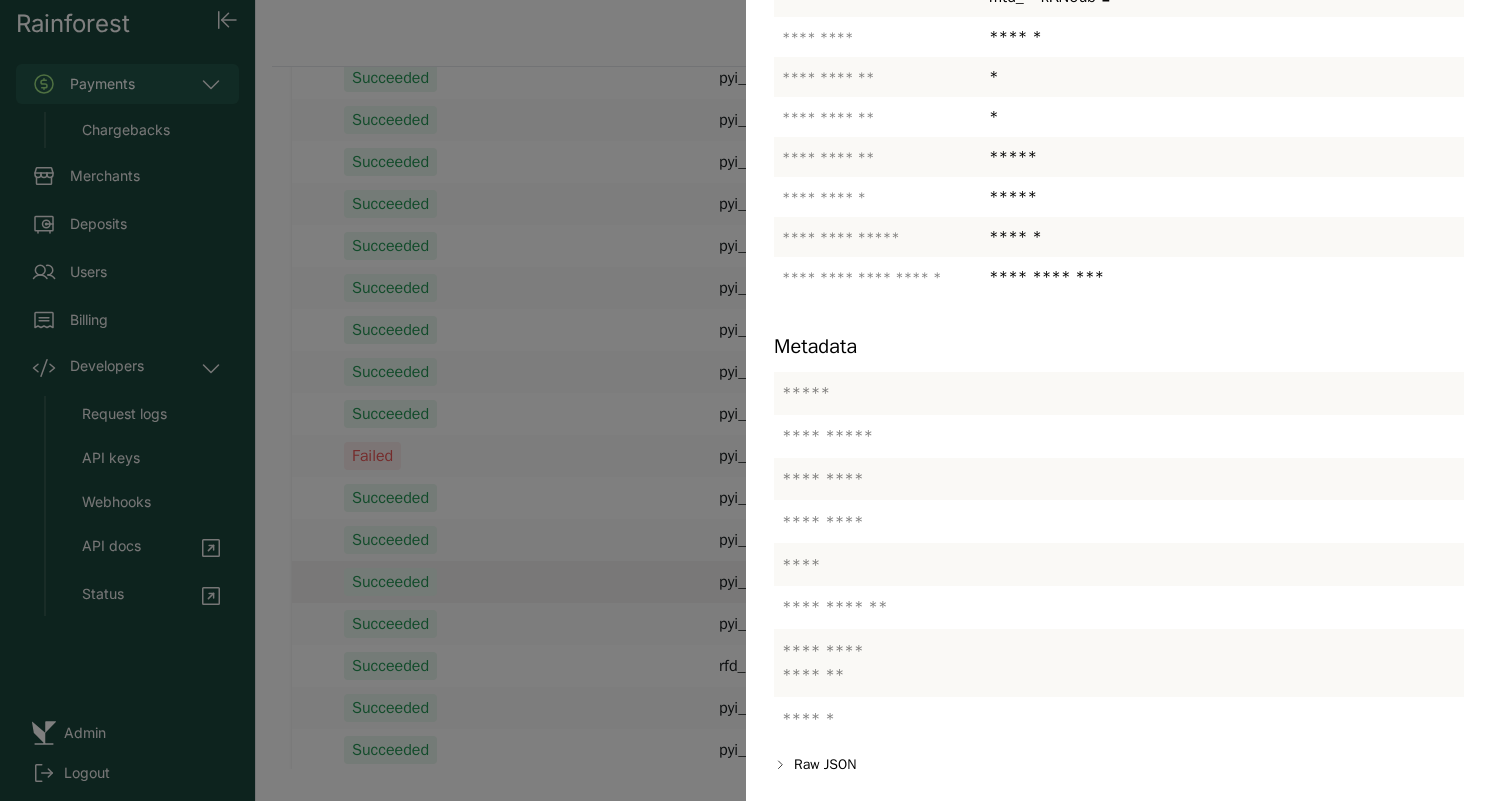 click at bounding box center (746, 400) 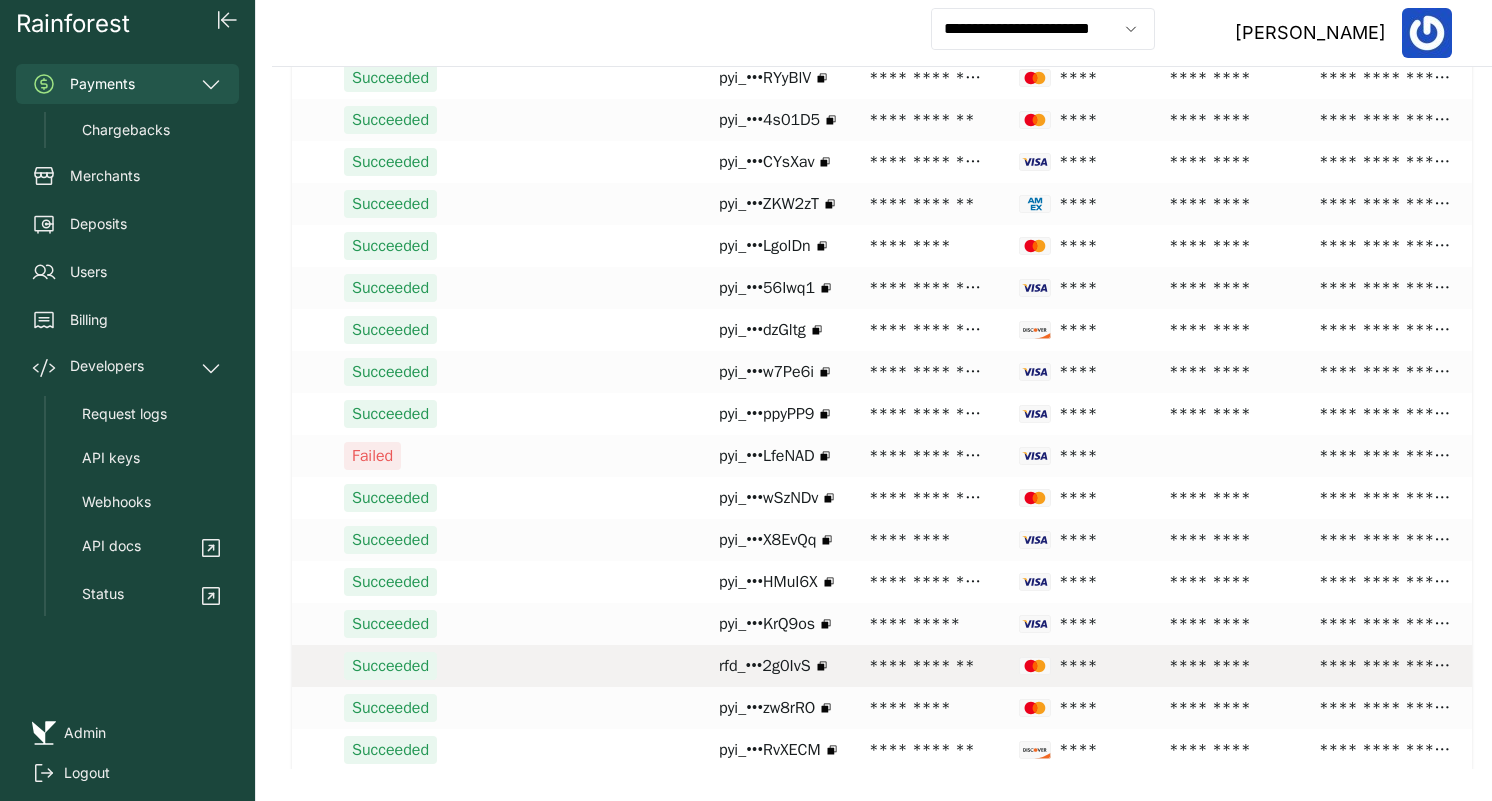 scroll, scrollTop: 3671, scrollLeft: 0, axis: vertical 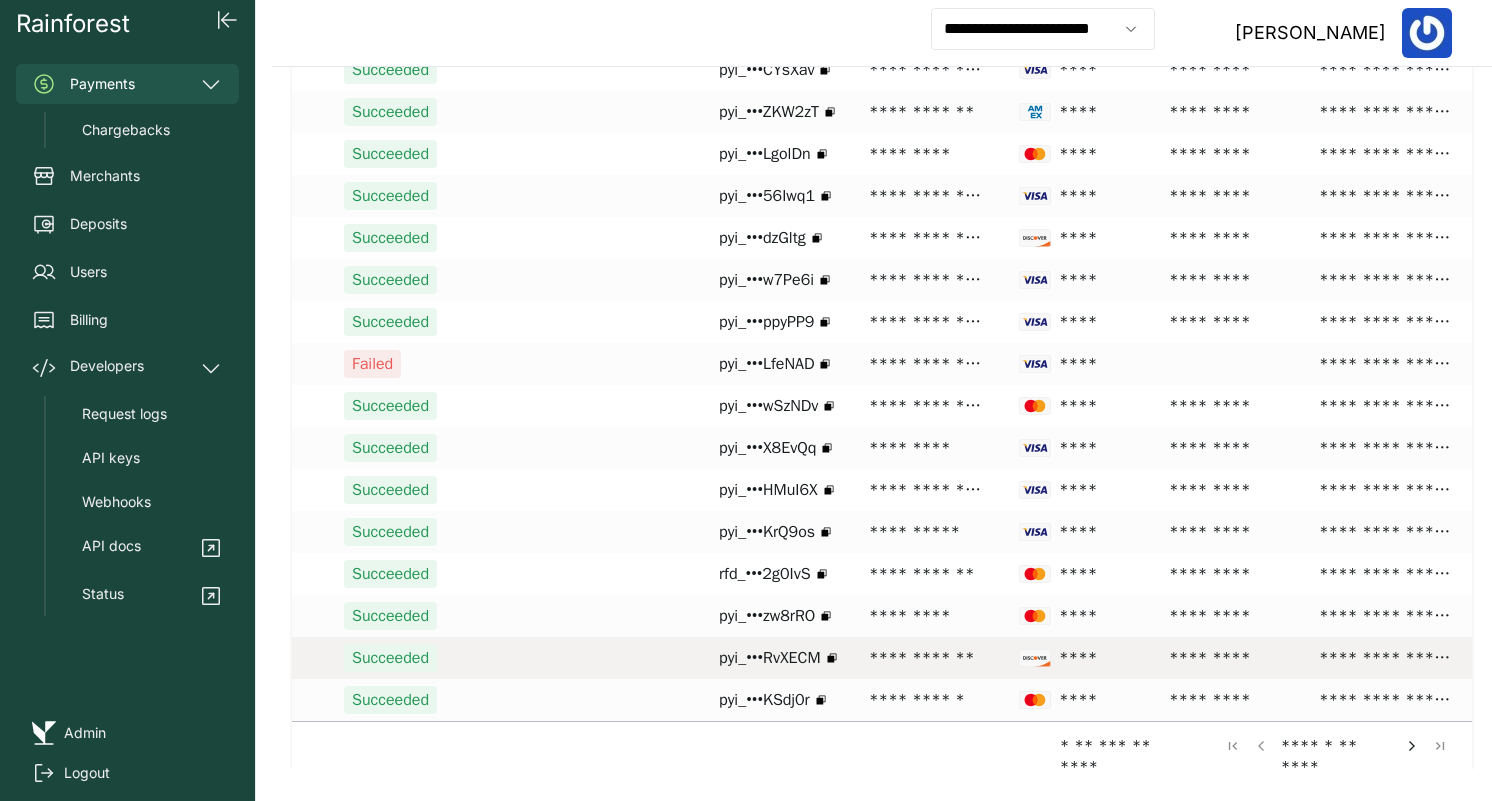 click on "**********" at bounding box center [926, 658] 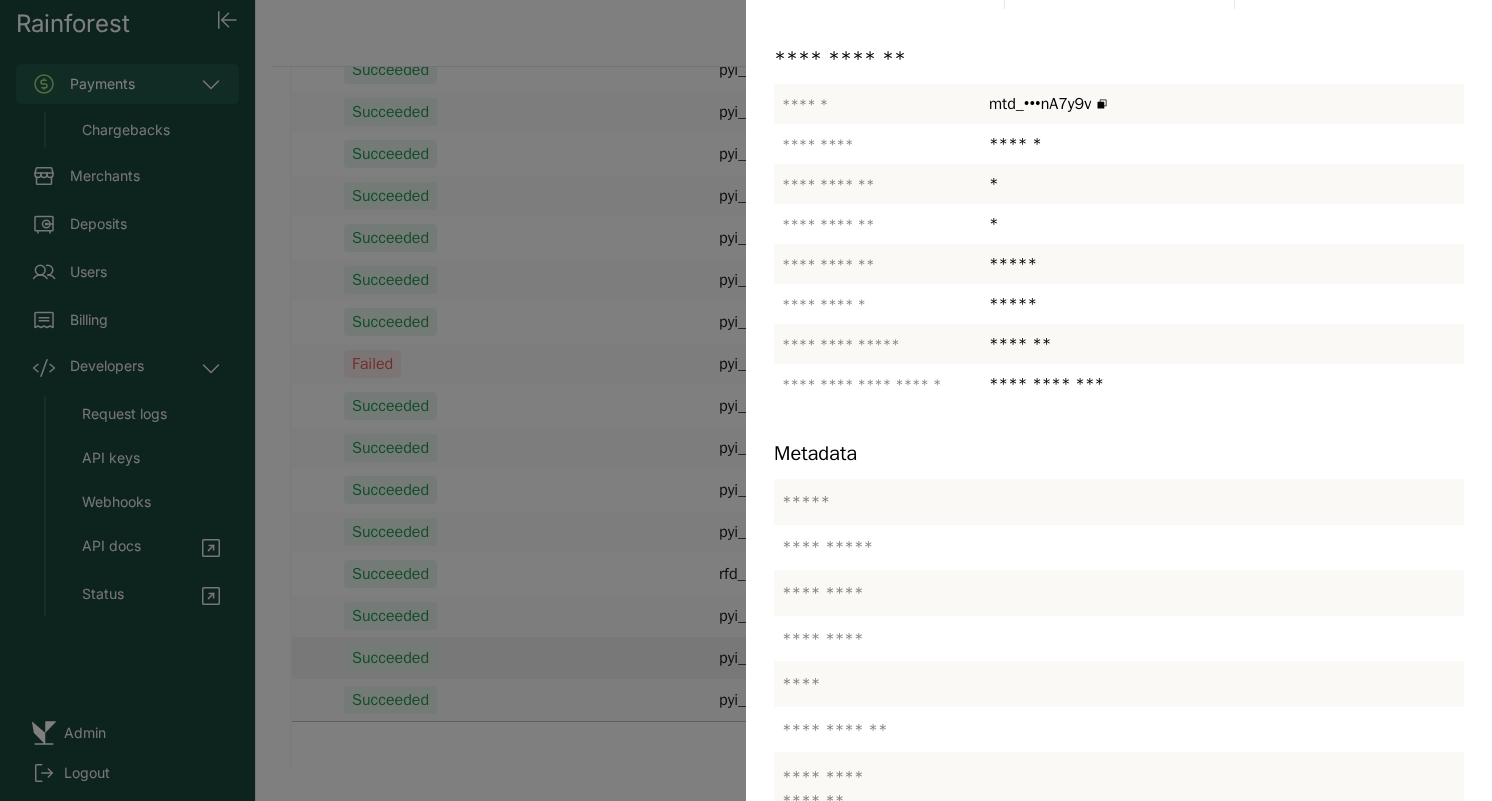 scroll, scrollTop: 284, scrollLeft: 0, axis: vertical 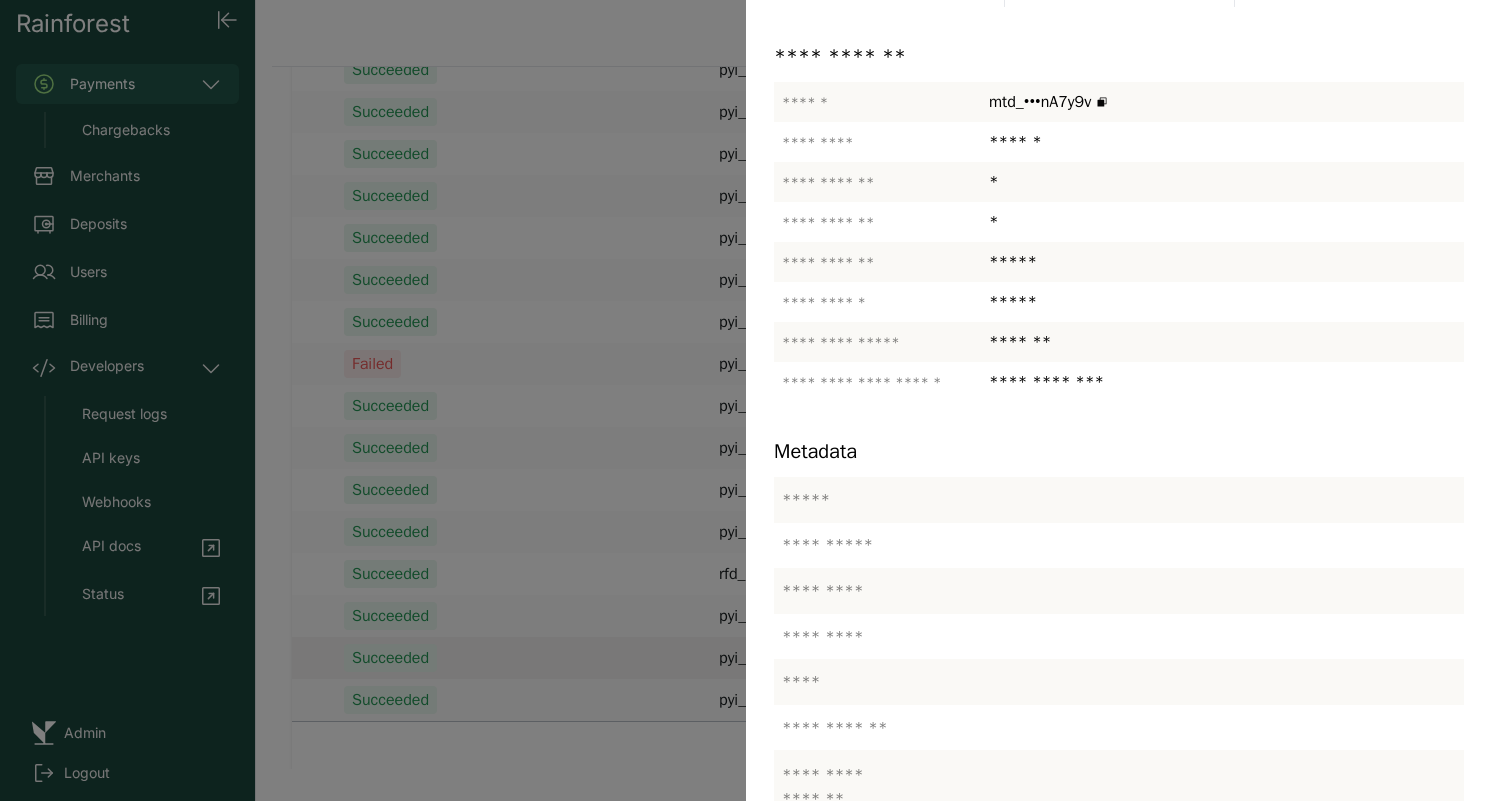 click at bounding box center [746, 400] 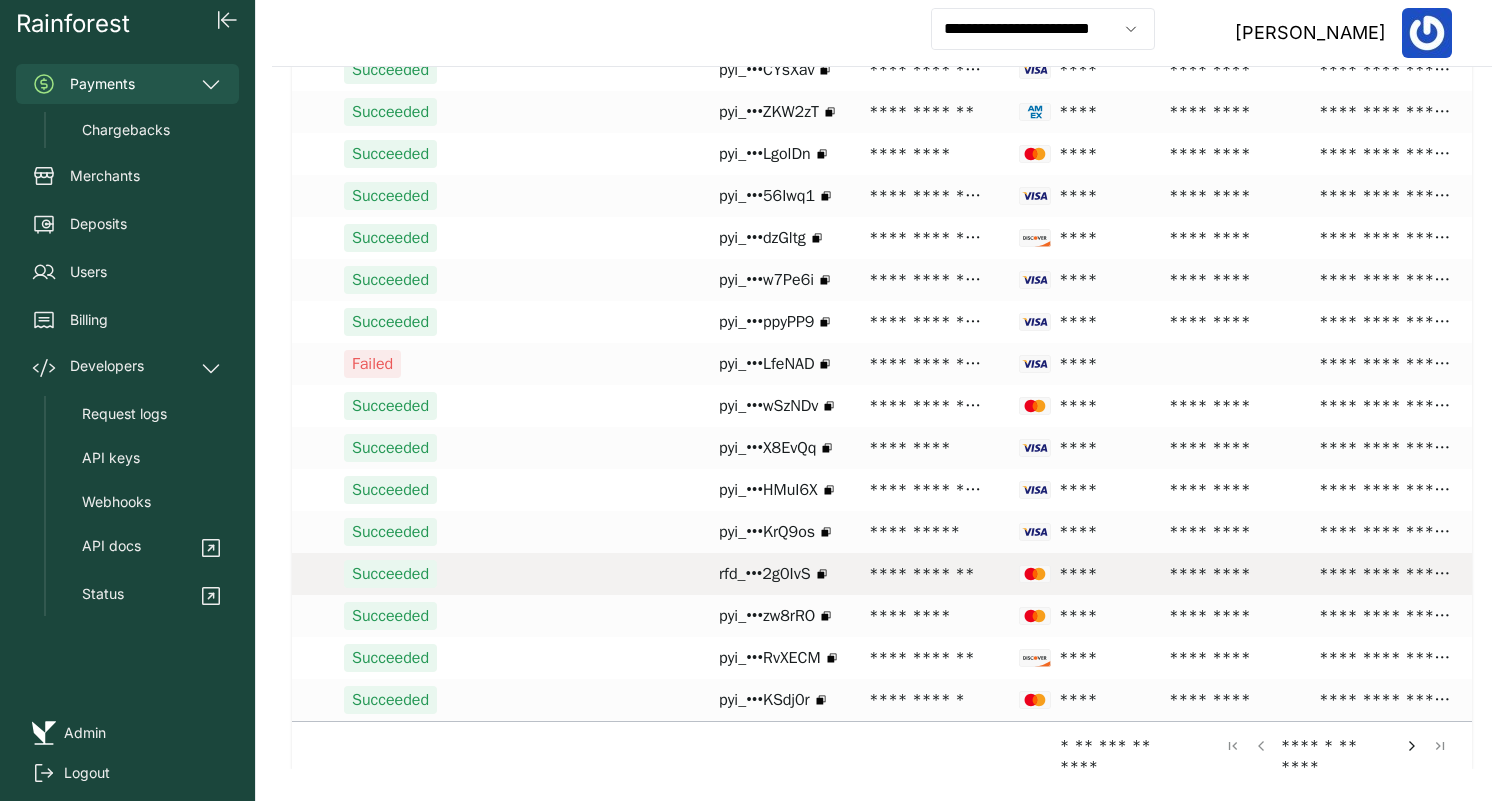 click on "**********" at bounding box center [926, 574] 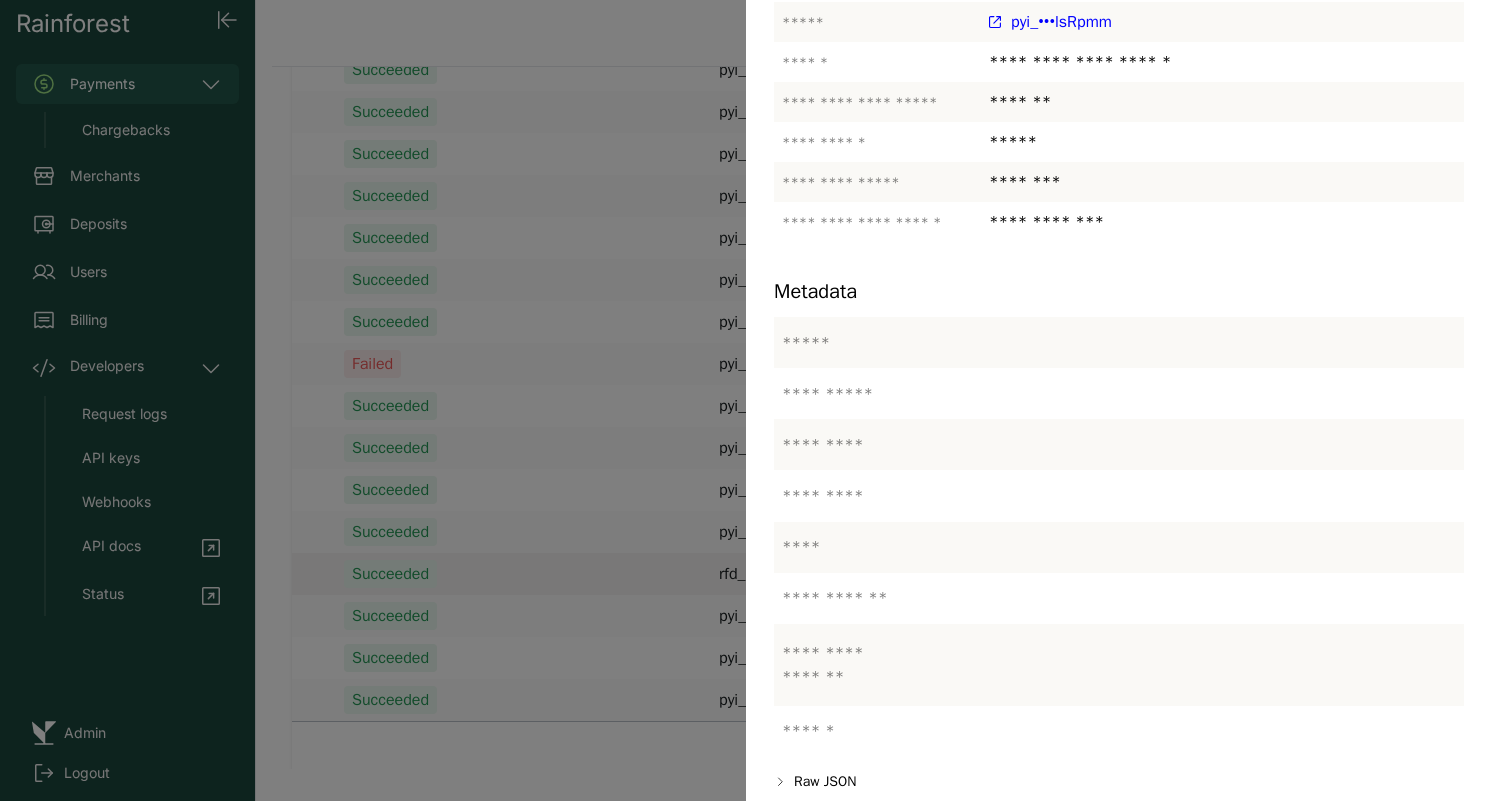 scroll, scrollTop: 381, scrollLeft: 0, axis: vertical 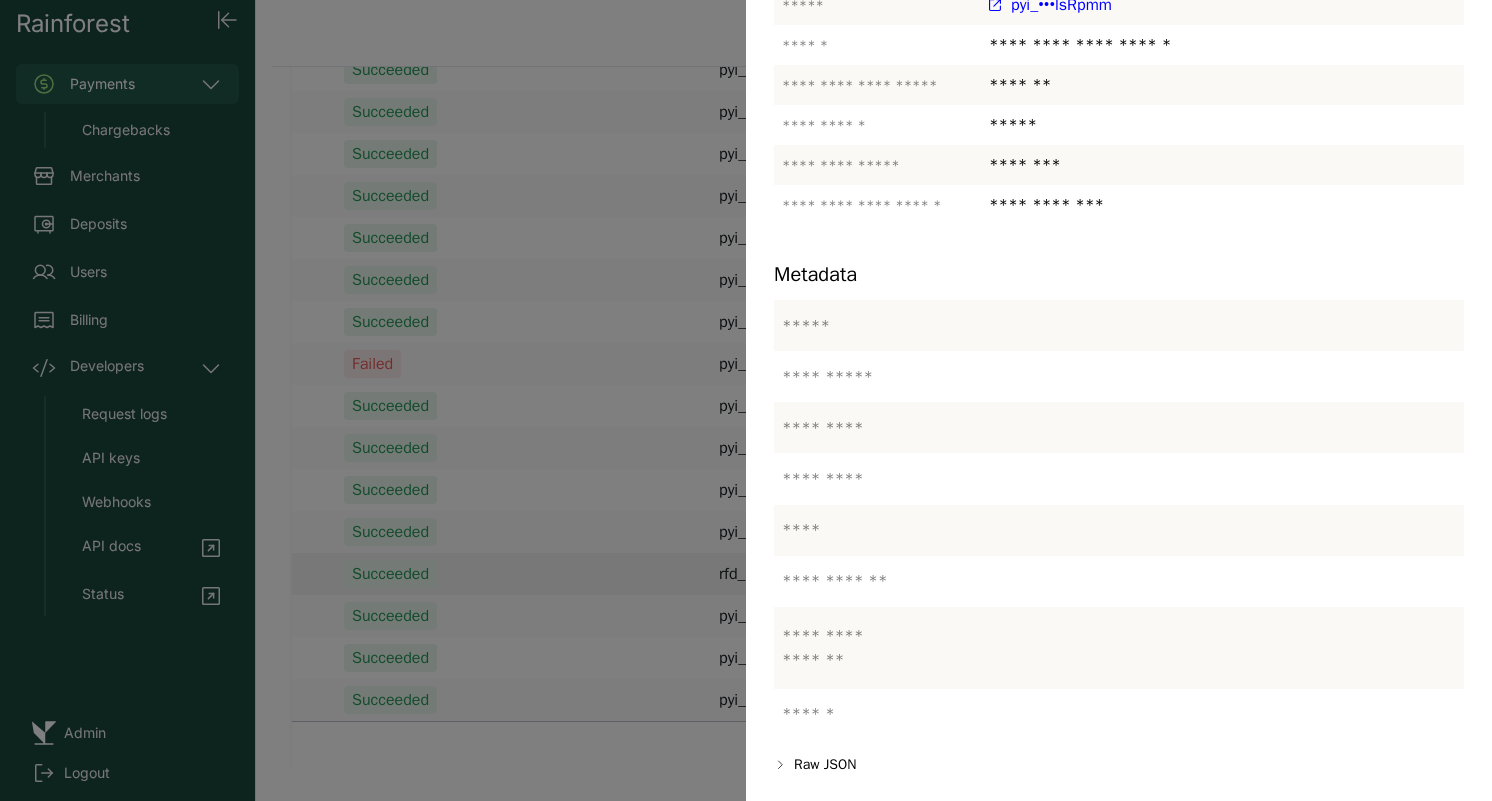 click at bounding box center (746, 400) 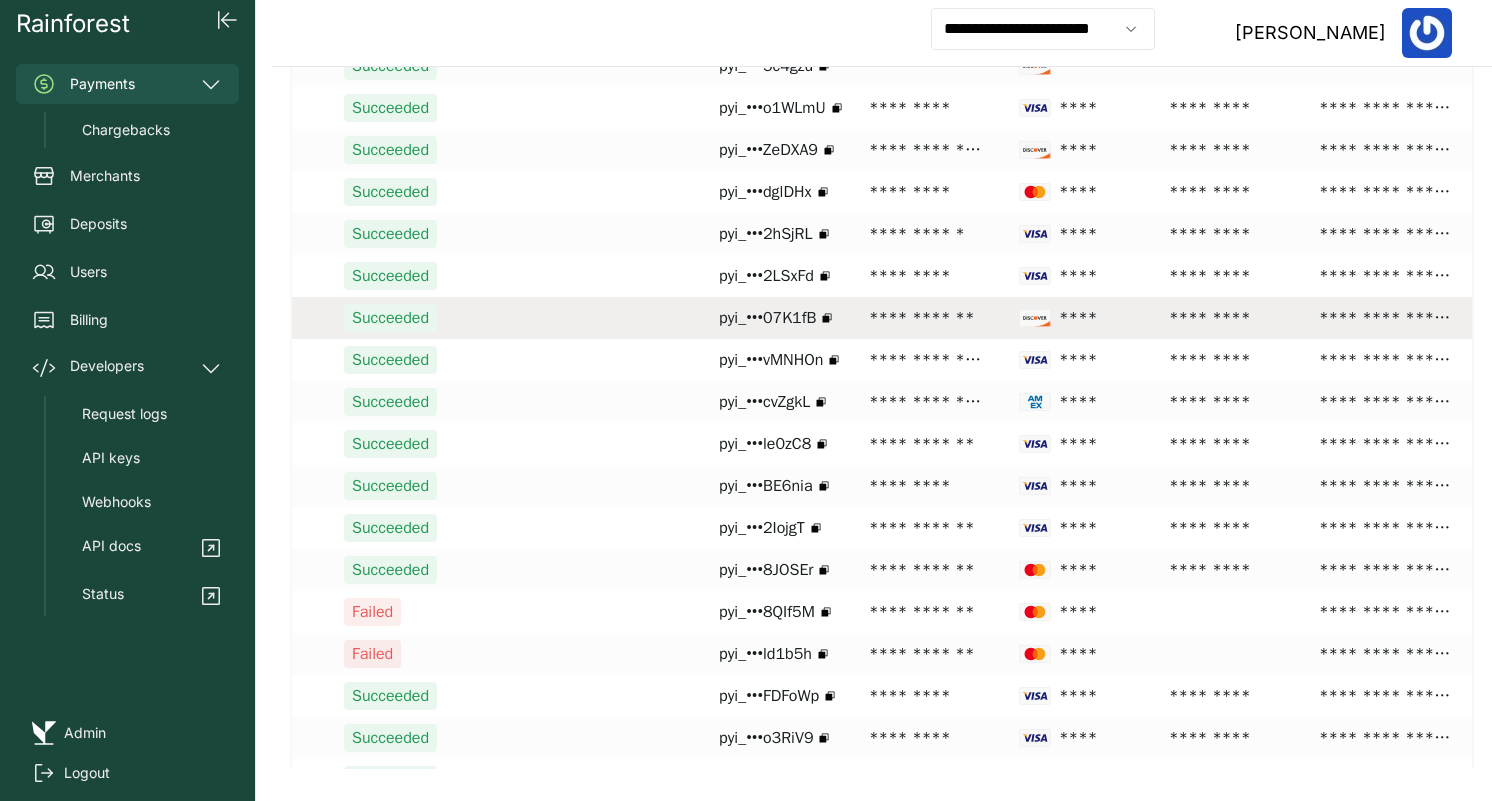scroll, scrollTop: 2719, scrollLeft: 0, axis: vertical 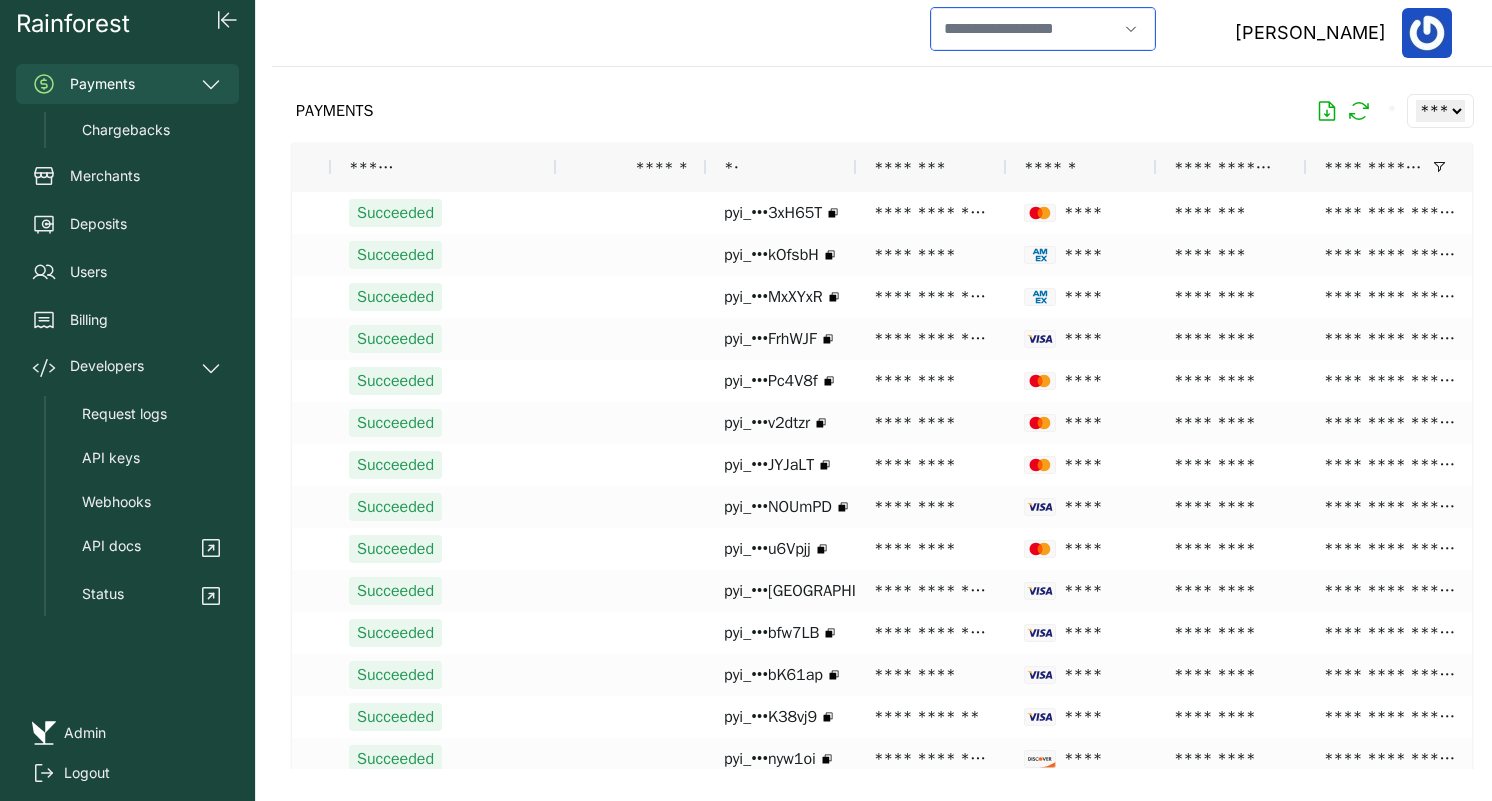 click at bounding box center [1024, 29] 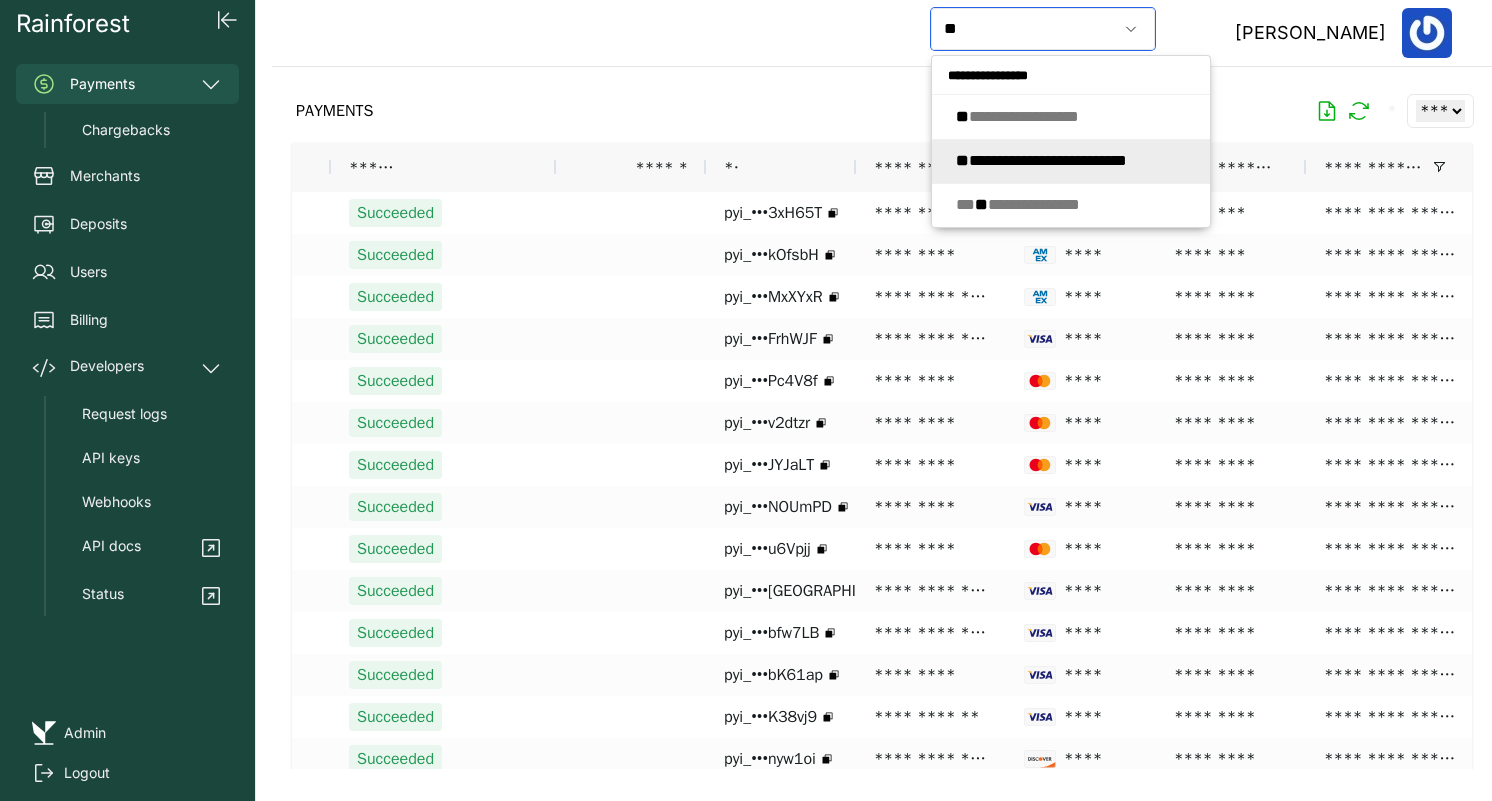 click on "**********" at bounding box center (1041, 160) 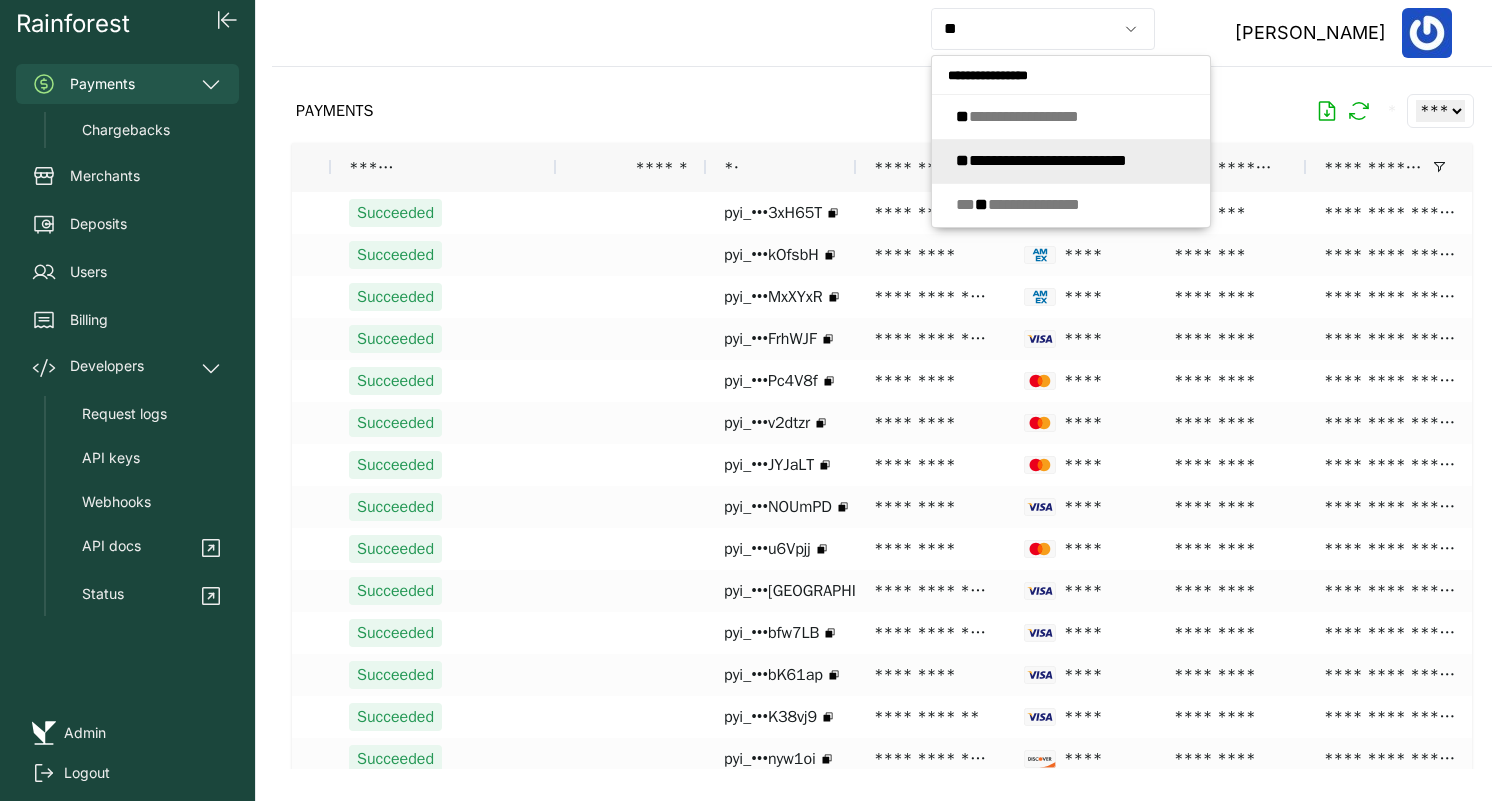 type on "**********" 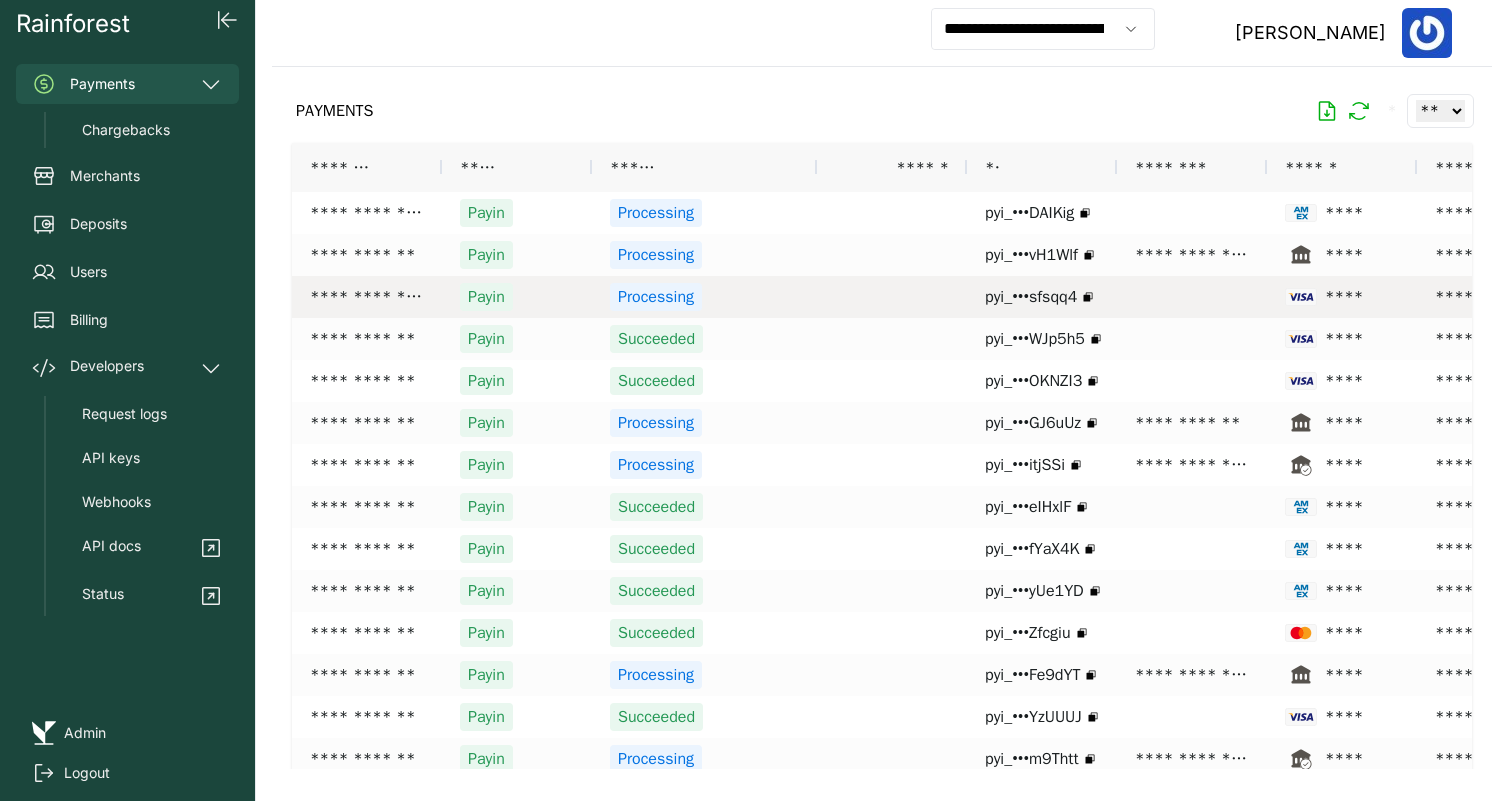scroll, scrollTop: 0, scrollLeft: 165, axis: horizontal 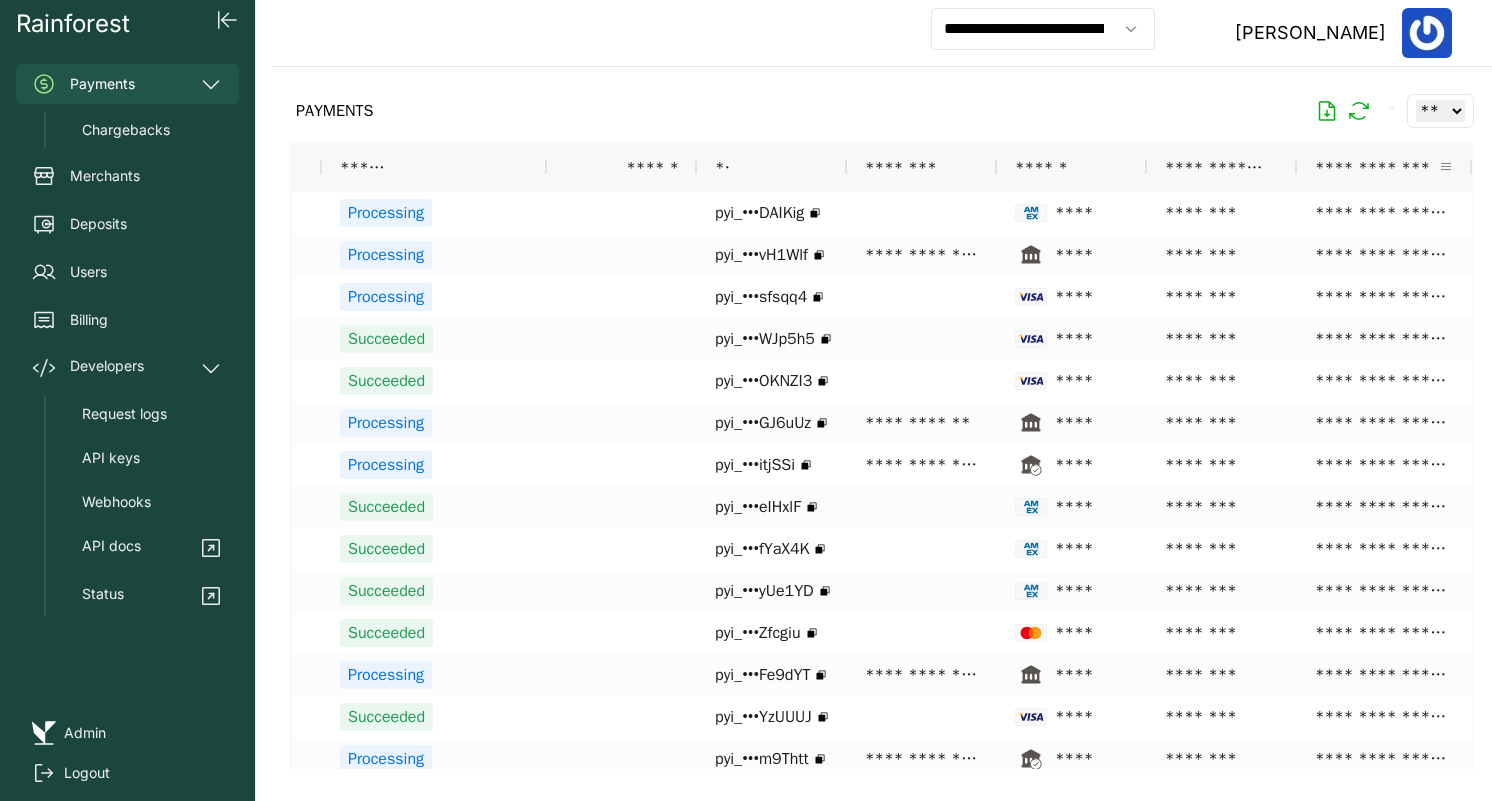 click at bounding box center (1446, 167) 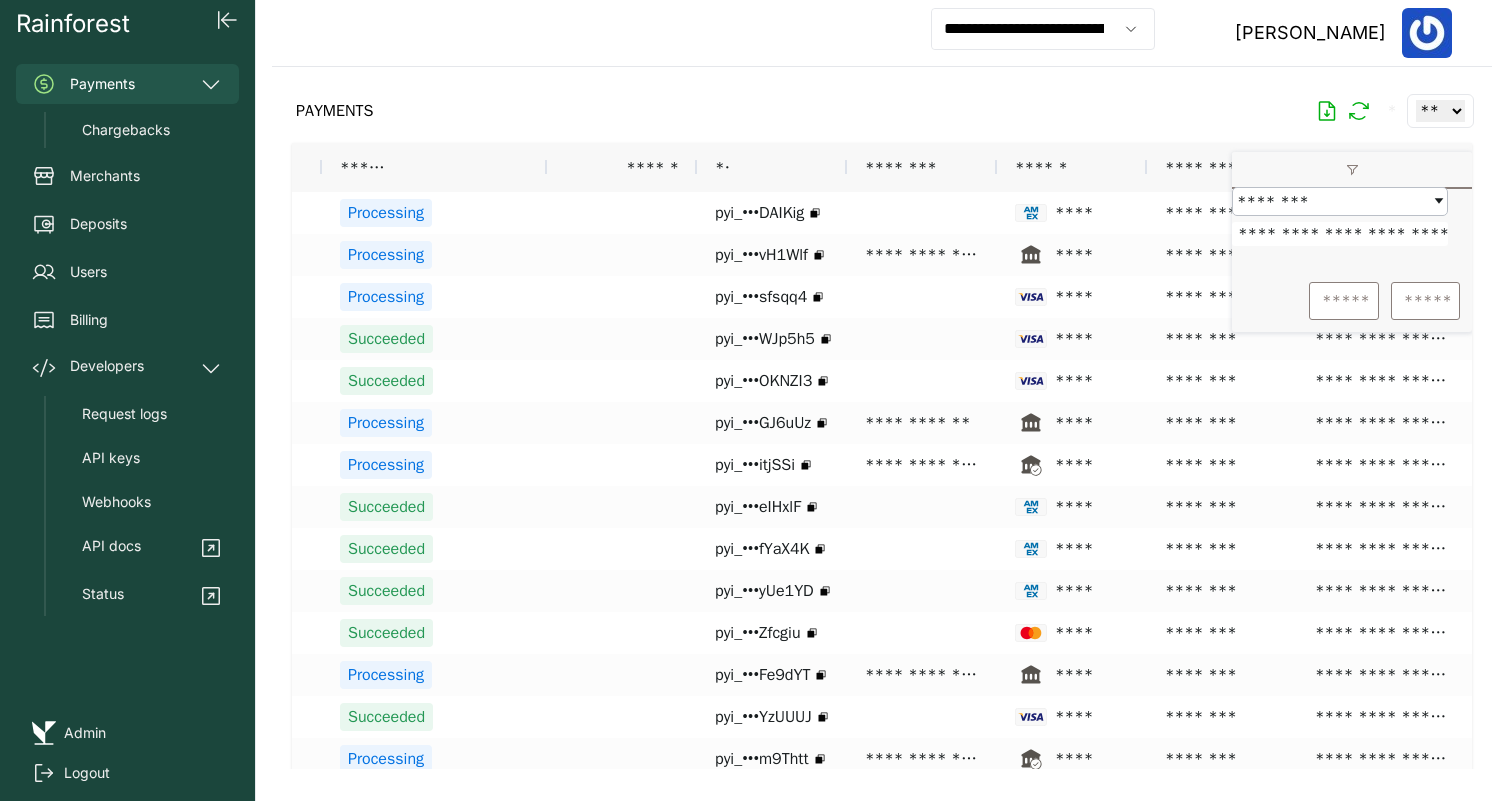 scroll, scrollTop: 0, scrollLeft: 180, axis: horizontal 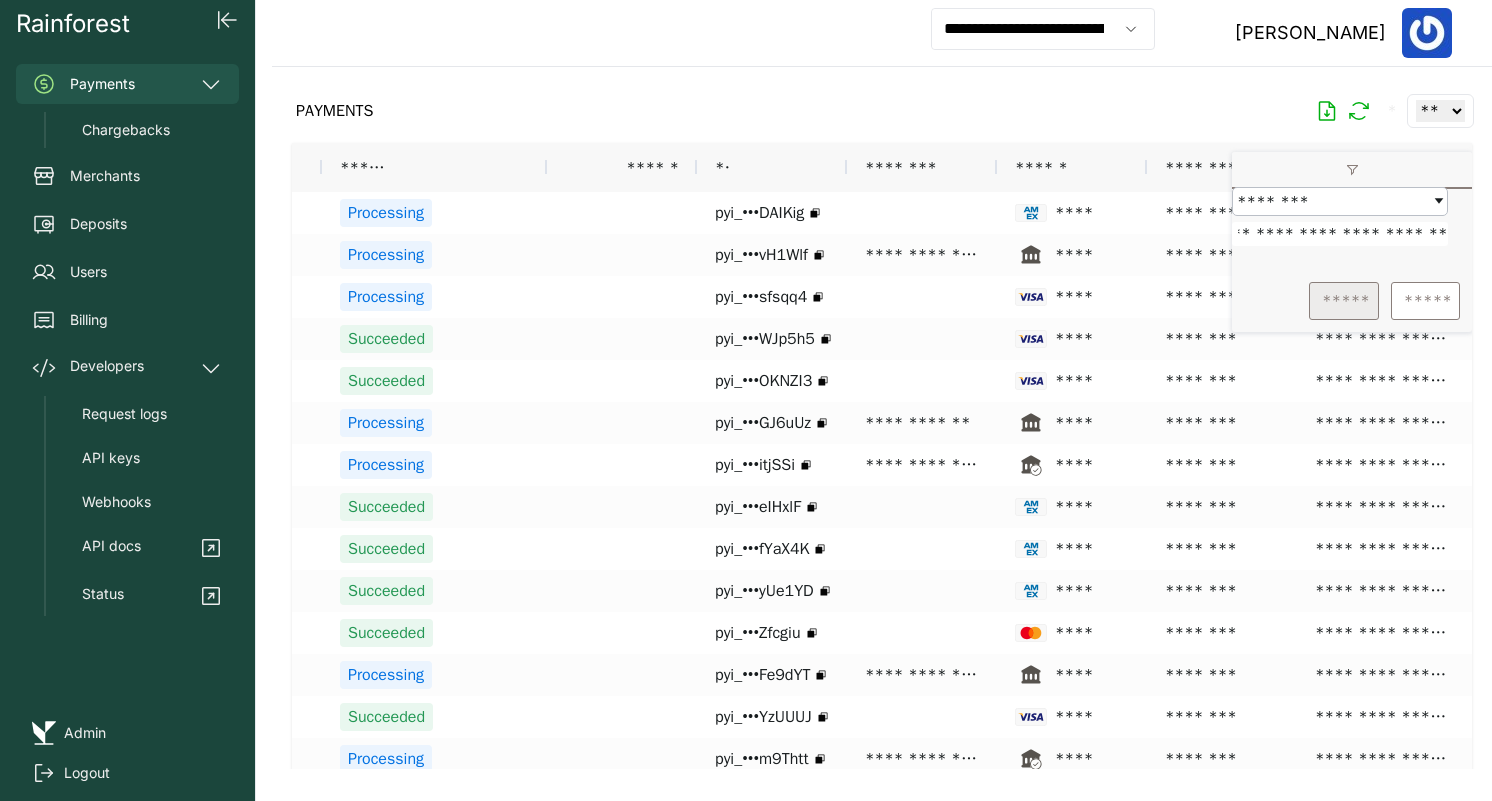 type on "**********" 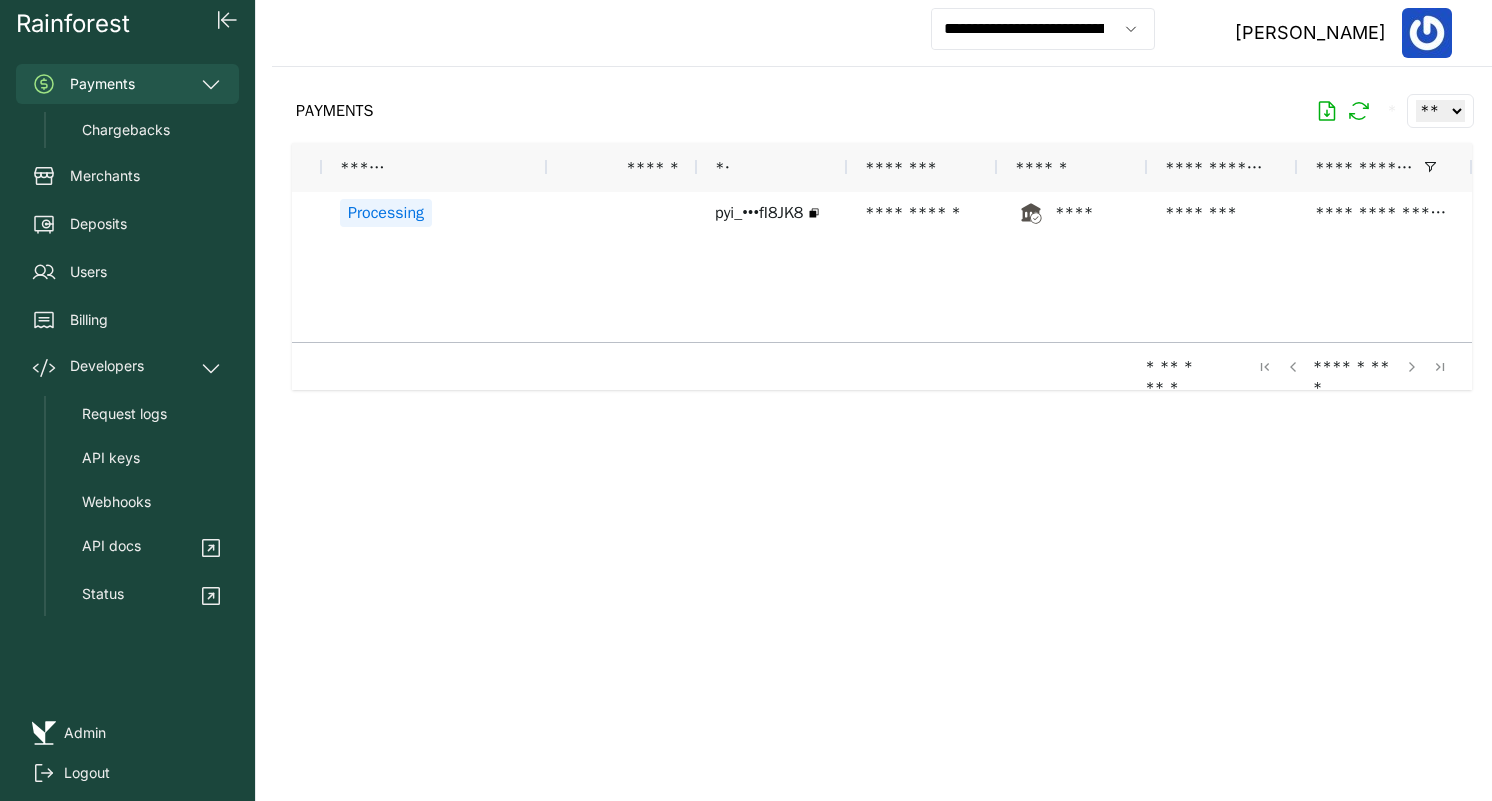 click on "PAYMENTS * ** ** ** ***" at bounding box center [882, 111] 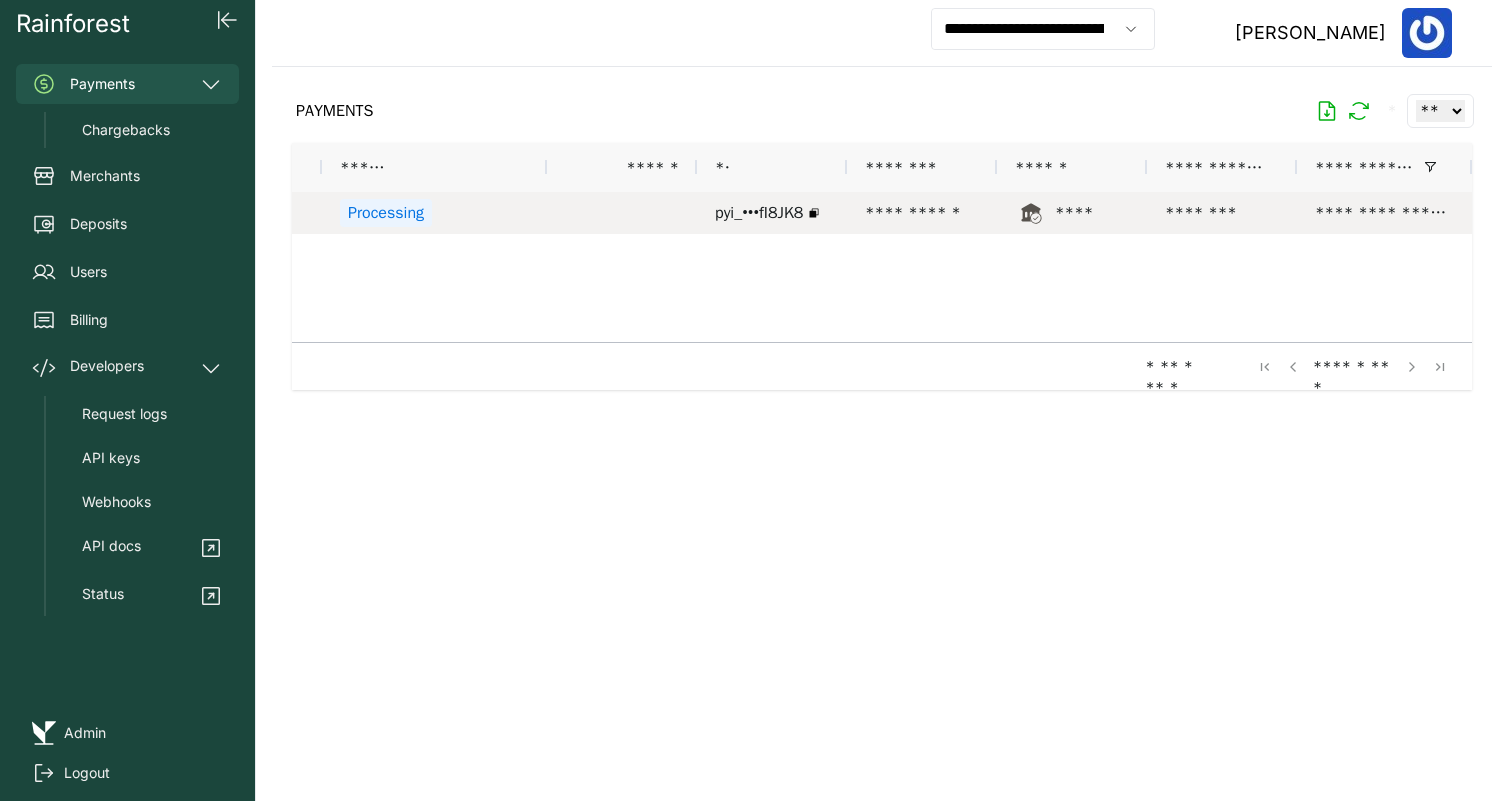 click on "****" at bounding box center [1072, 213] 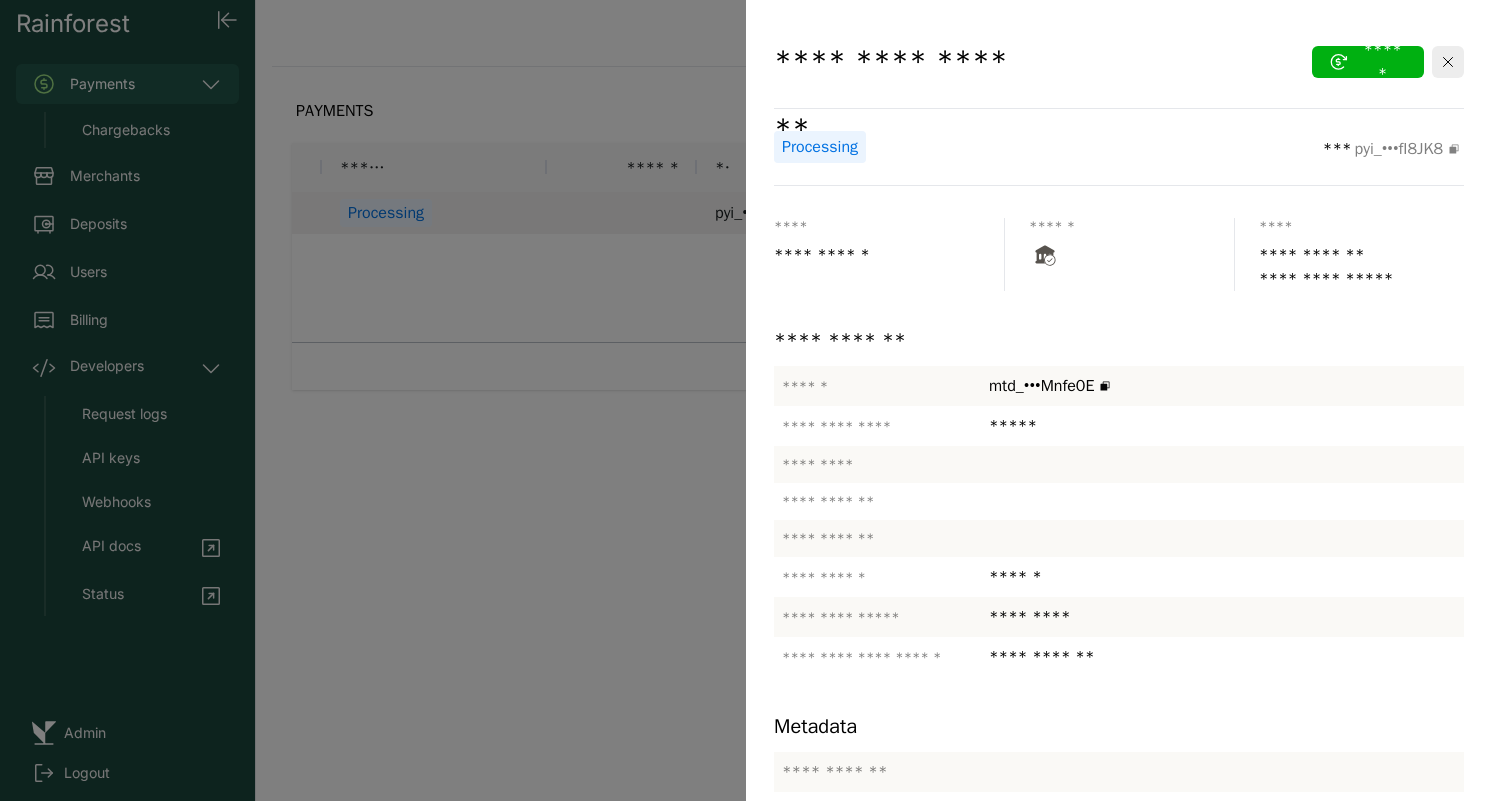 scroll, scrollTop: 52, scrollLeft: 0, axis: vertical 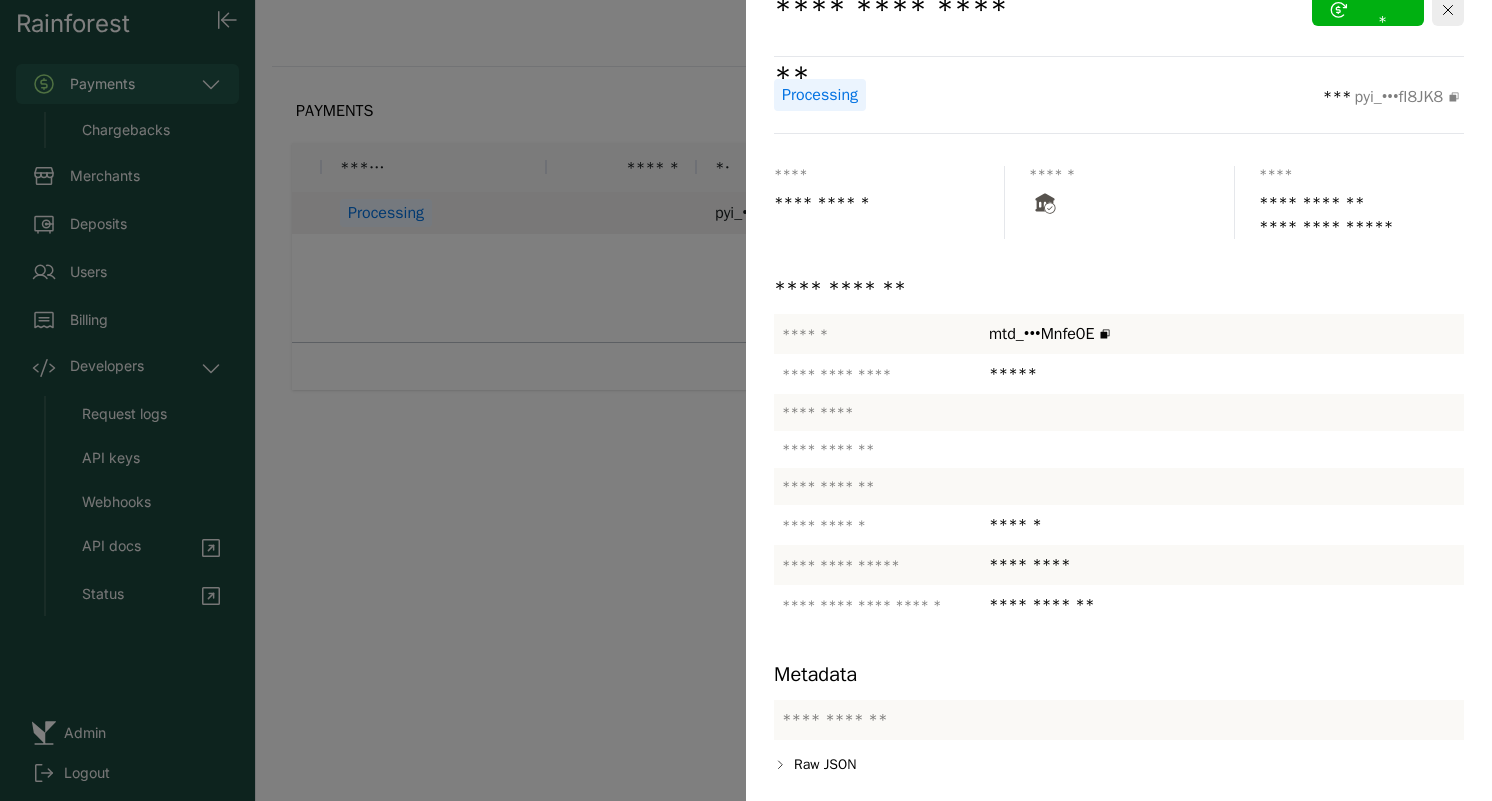 click at bounding box center [746, 400] 